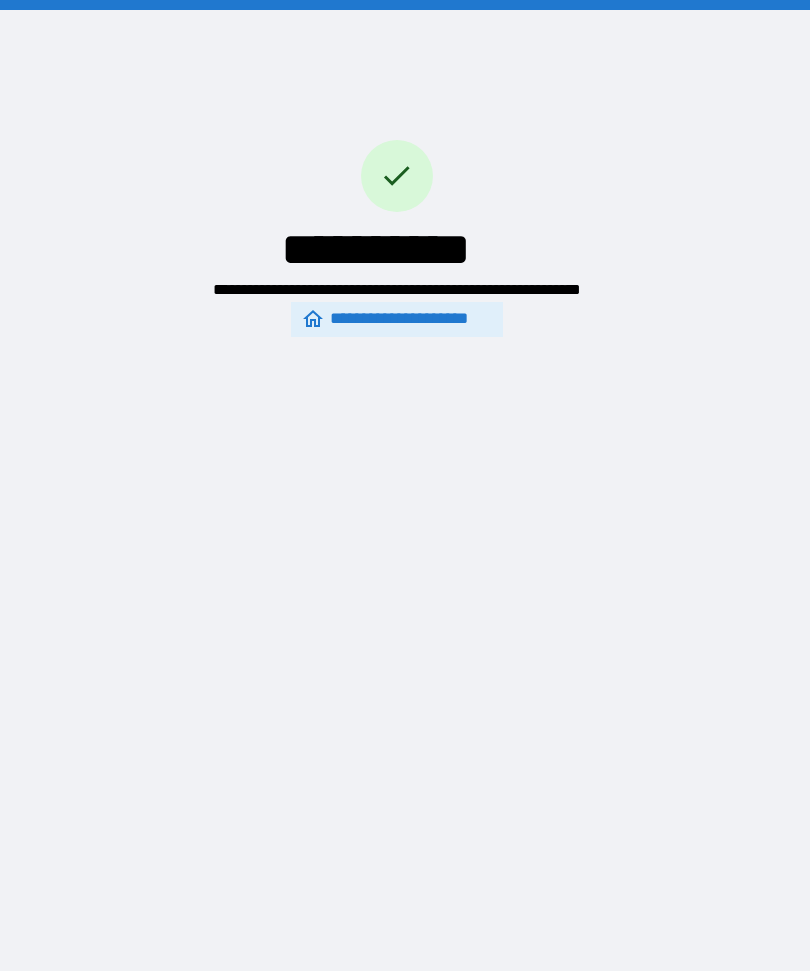 scroll, scrollTop: 68, scrollLeft: 0, axis: vertical 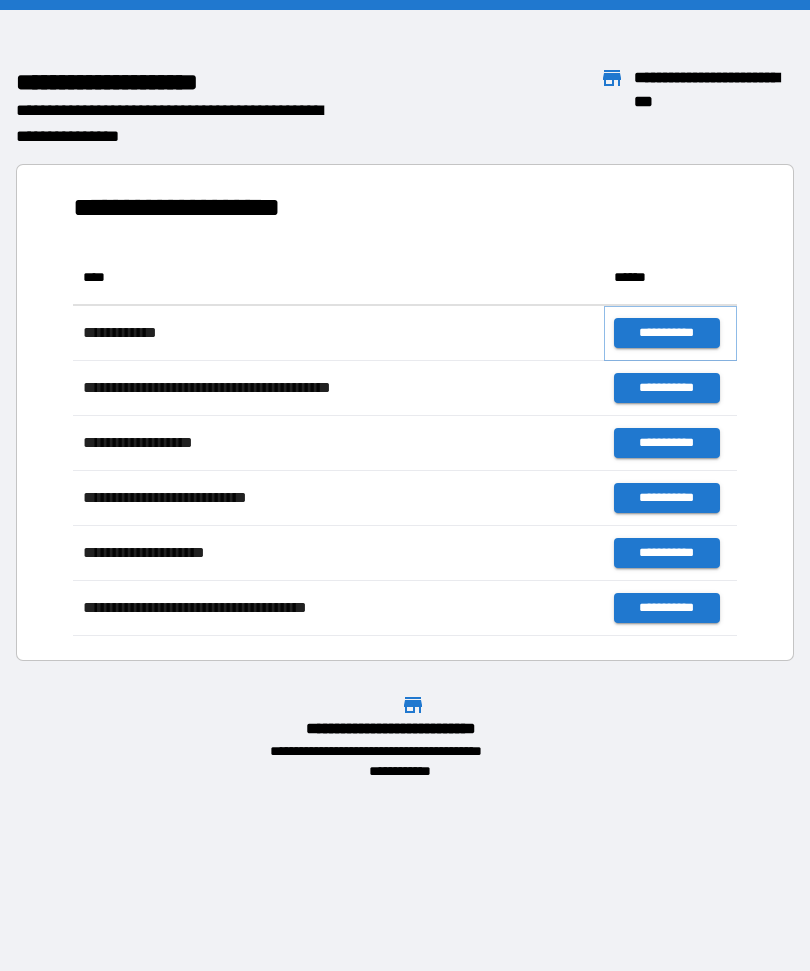 click on "**********" at bounding box center (666, 333) 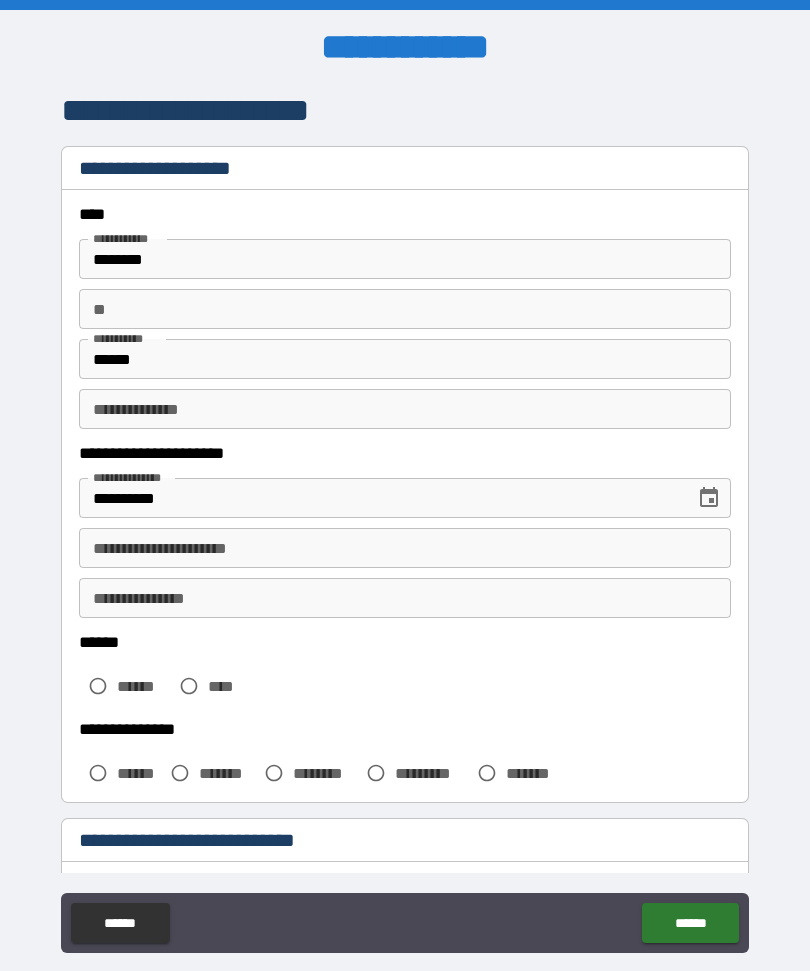 click on "**********" at bounding box center [405, 548] 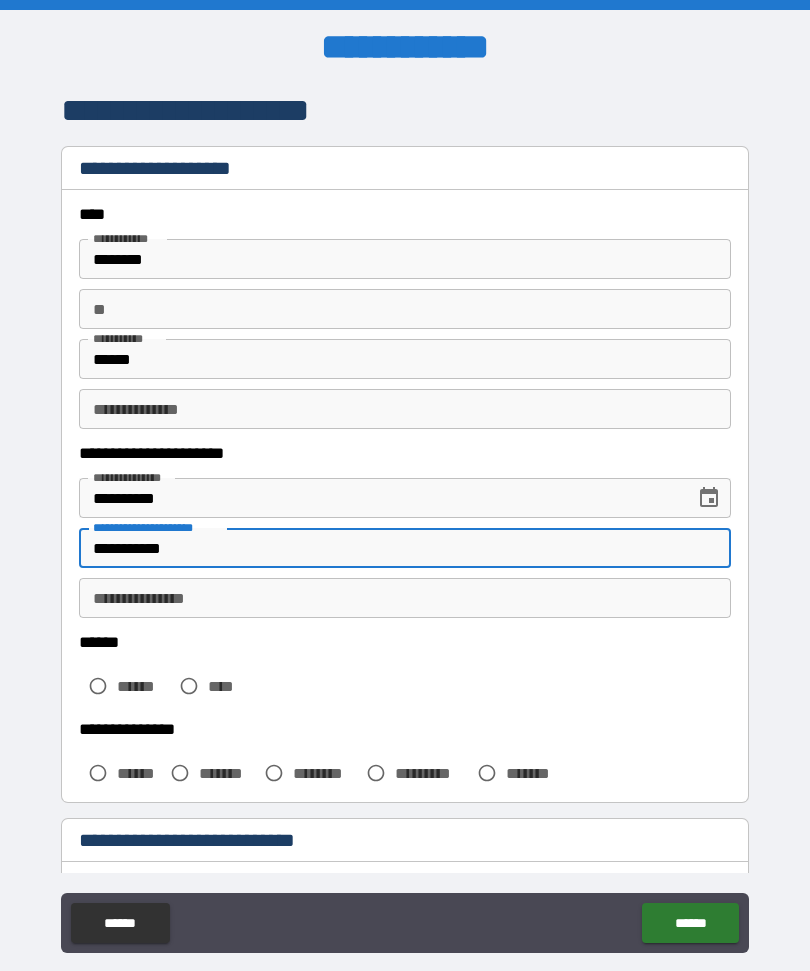 type on "**********" 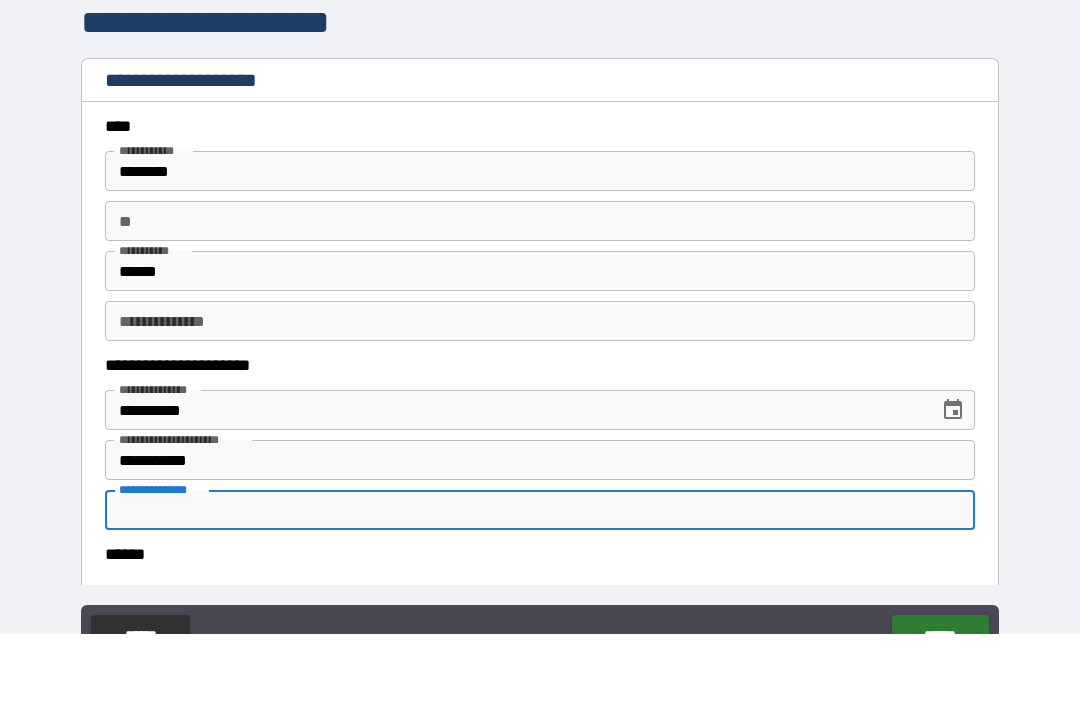 scroll, scrollTop: 67, scrollLeft: 0, axis: vertical 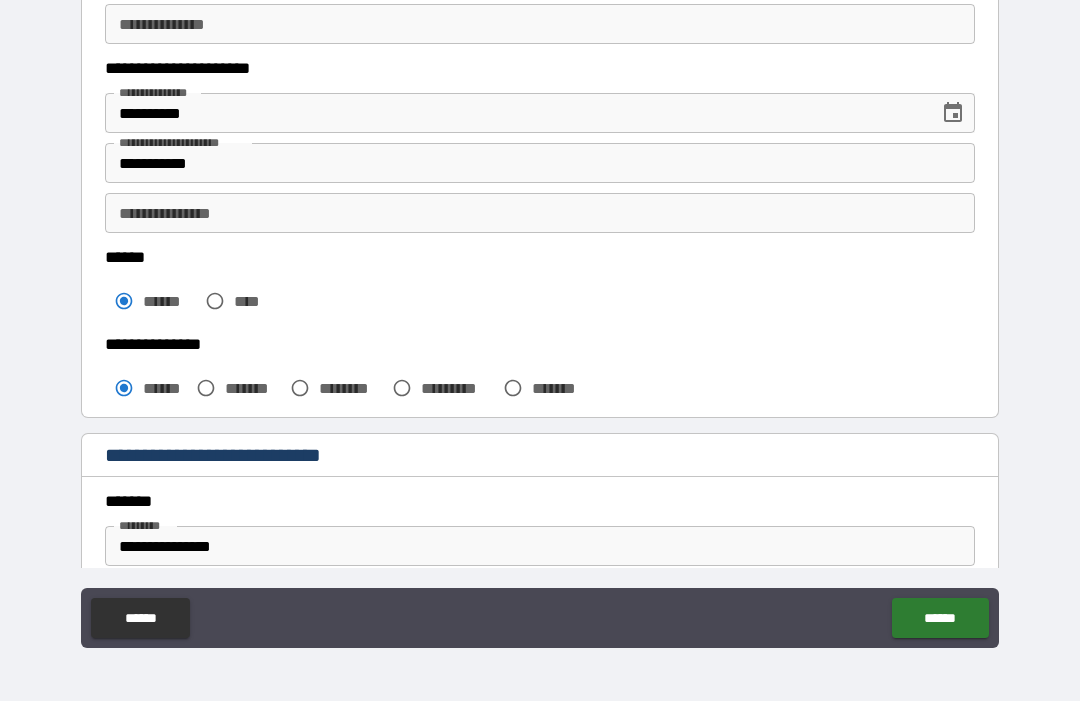 click on "**********" at bounding box center (540, 213) 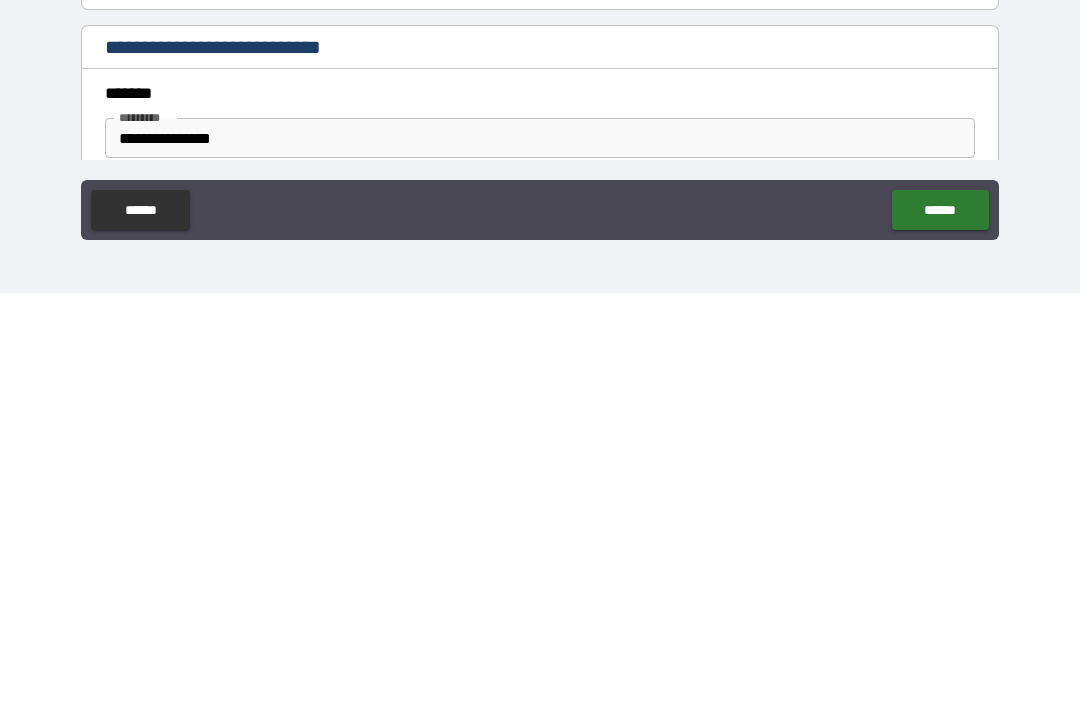 type on "**********" 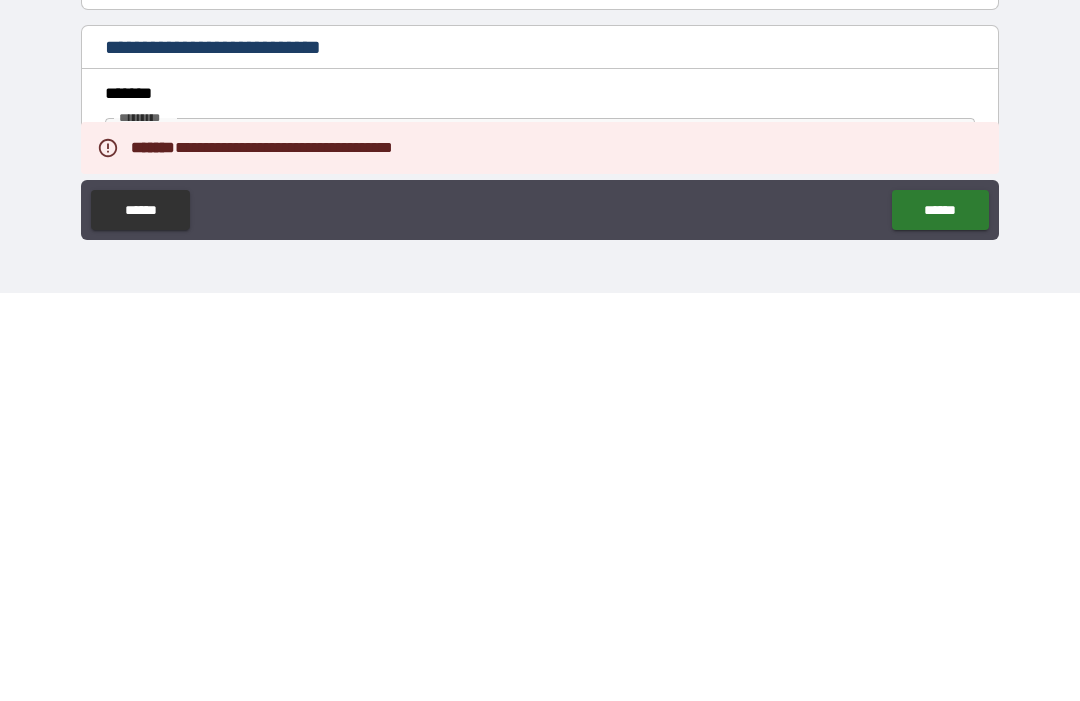 scroll, scrollTop: 67, scrollLeft: 0, axis: vertical 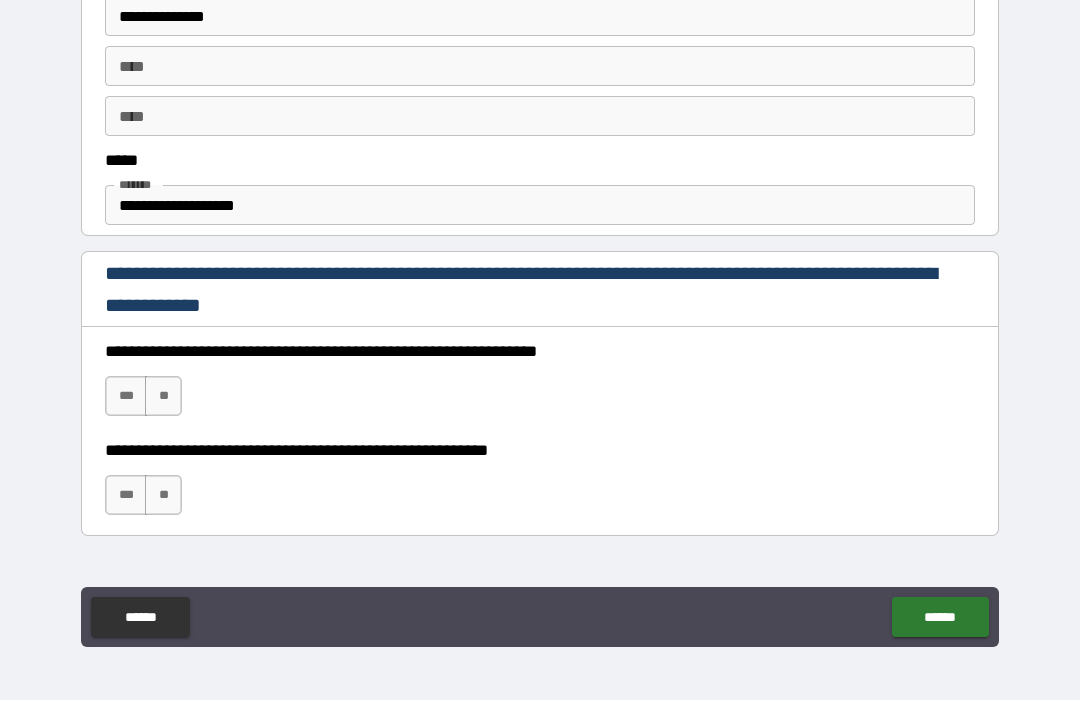 click on "***" at bounding box center (126, 397) 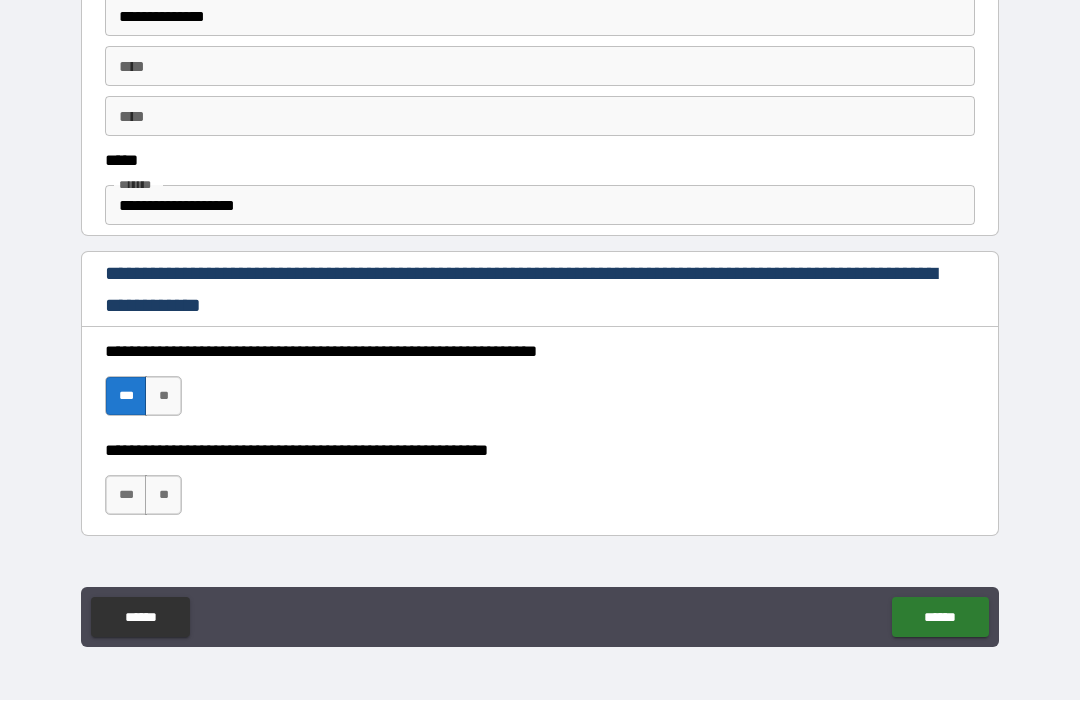click on "***" at bounding box center (126, 496) 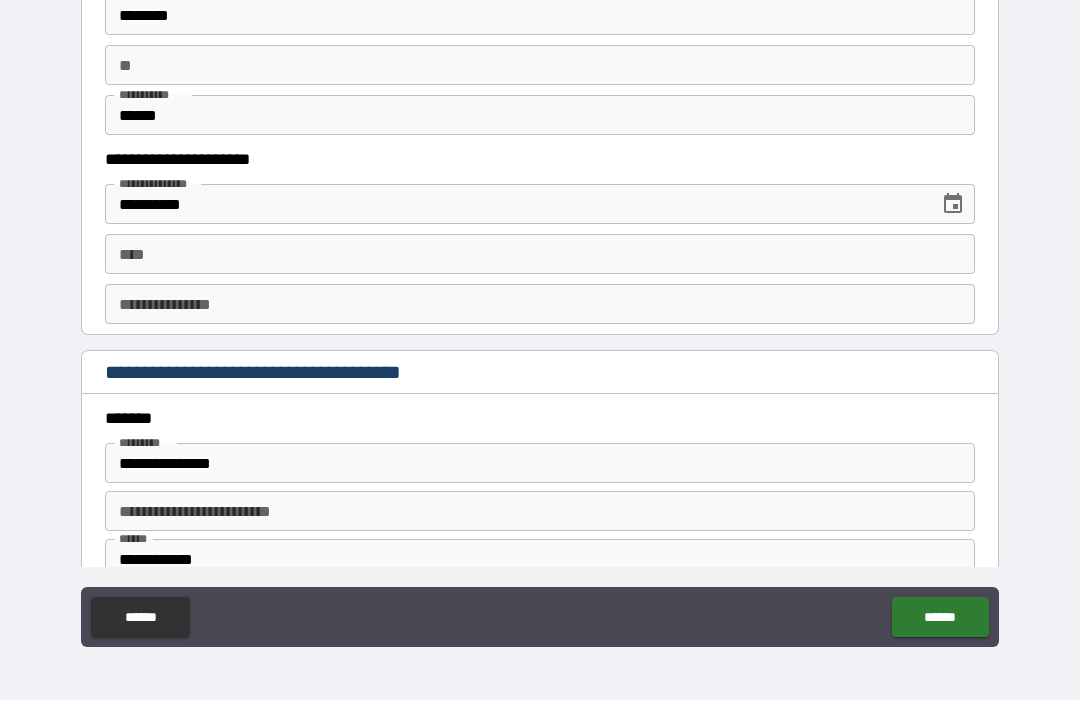 scroll, scrollTop: 1997, scrollLeft: 0, axis: vertical 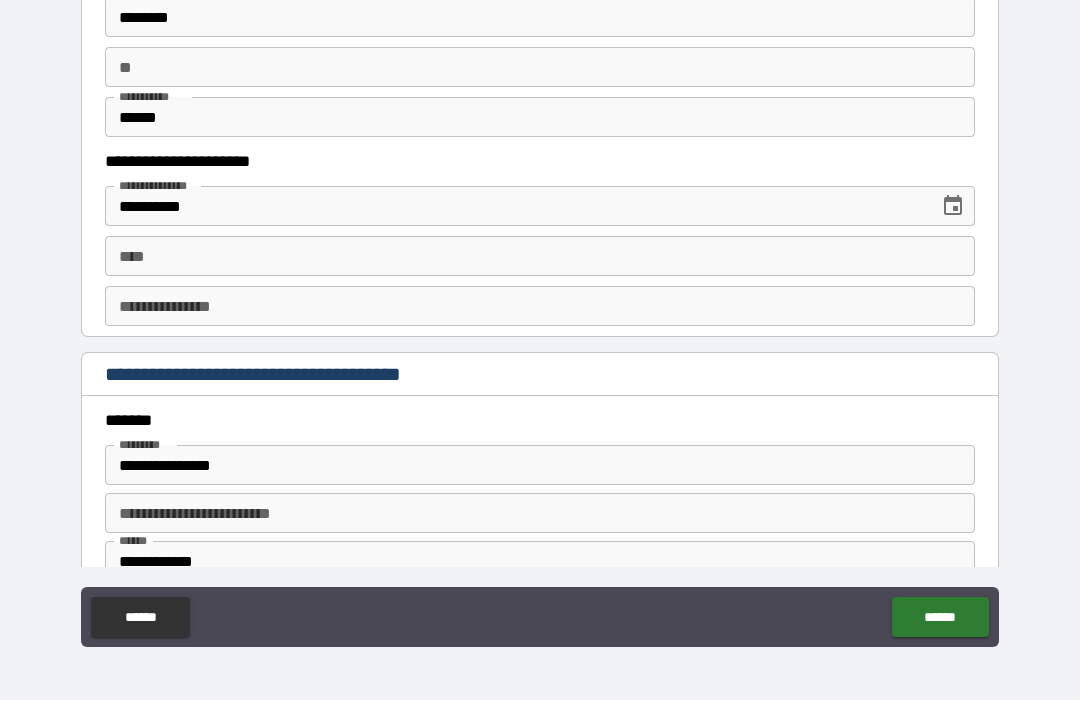 click on "****" at bounding box center (540, 257) 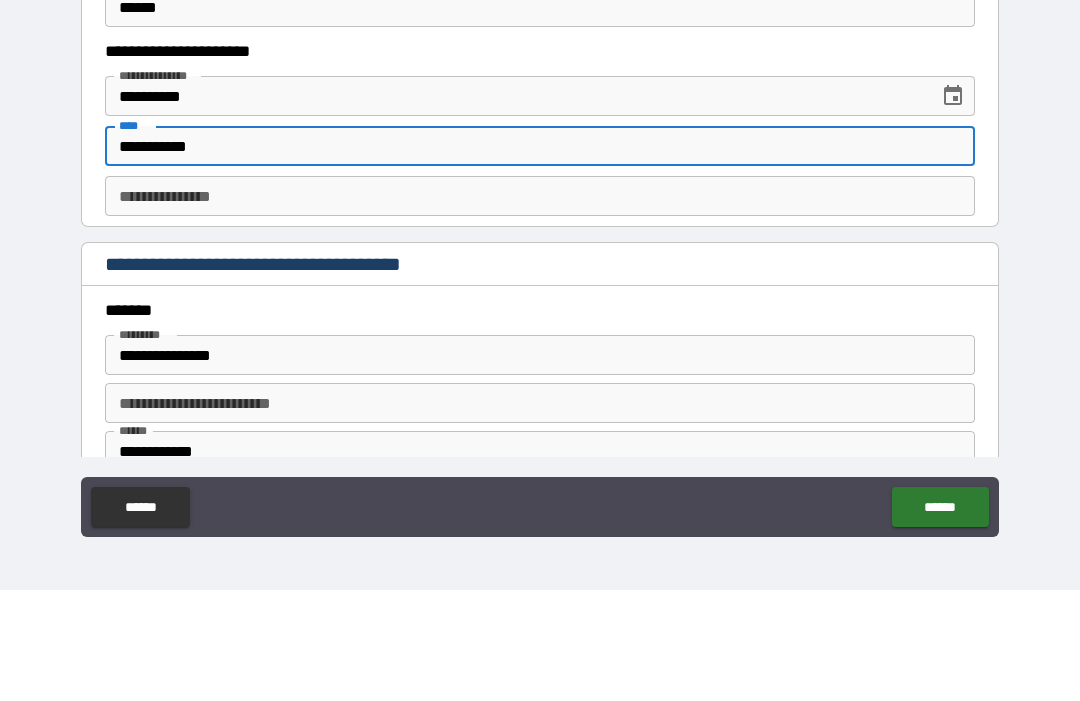 type on "**********" 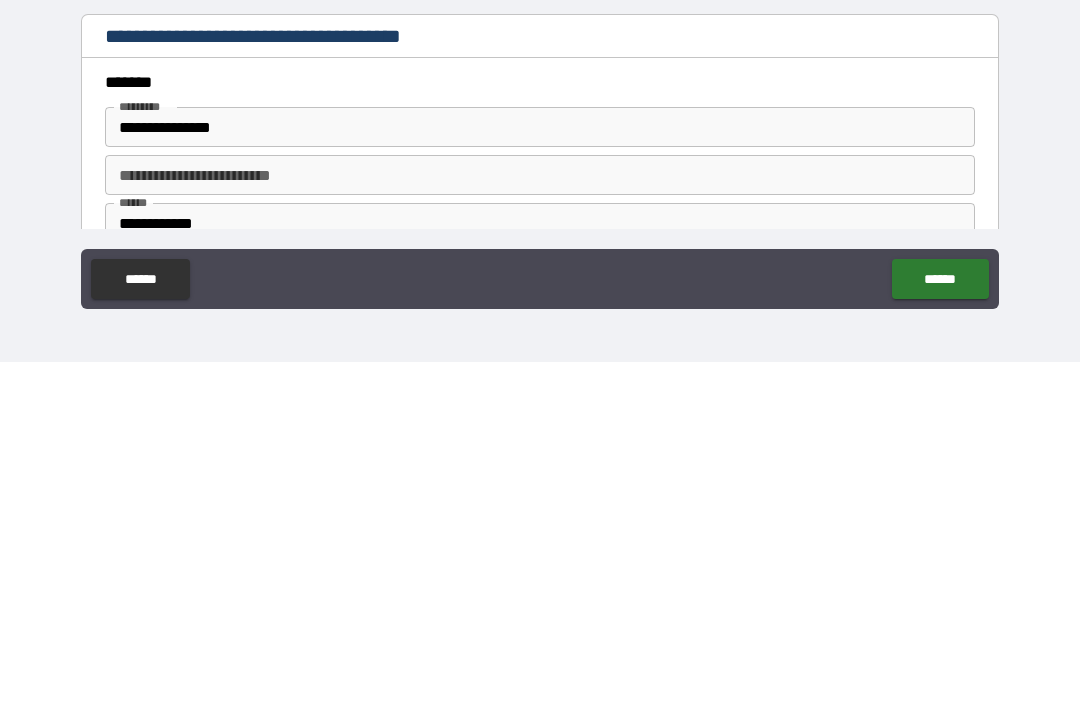 type on "**********" 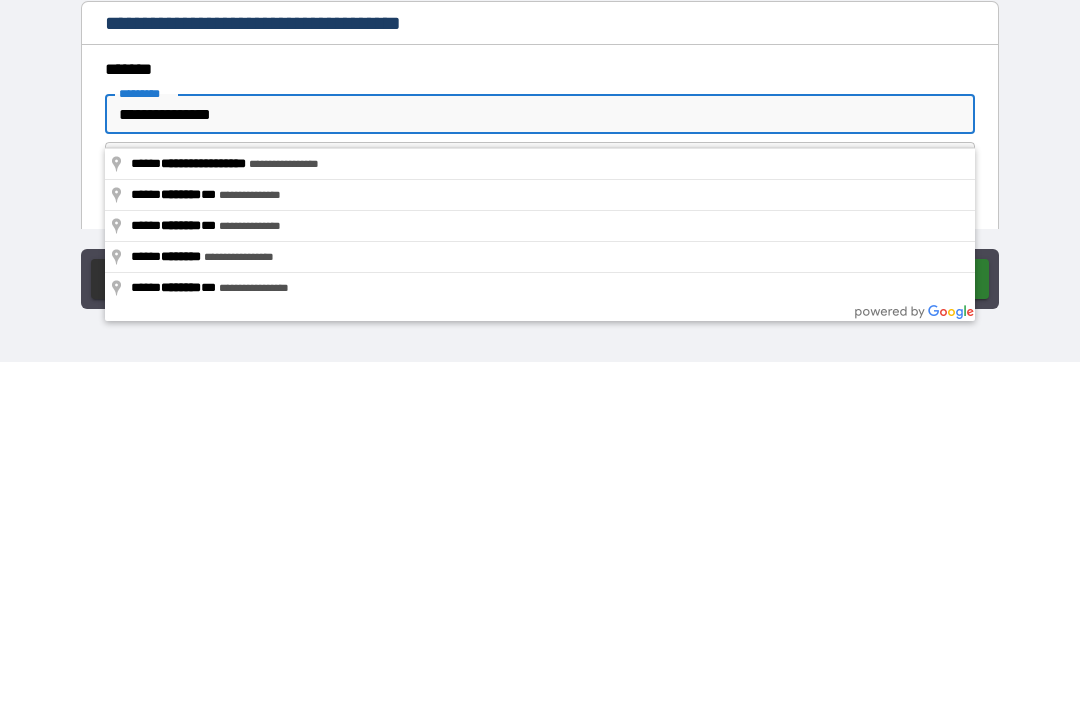 scroll, scrollTop: 2013, scrollLeft: 0, axis: vertical 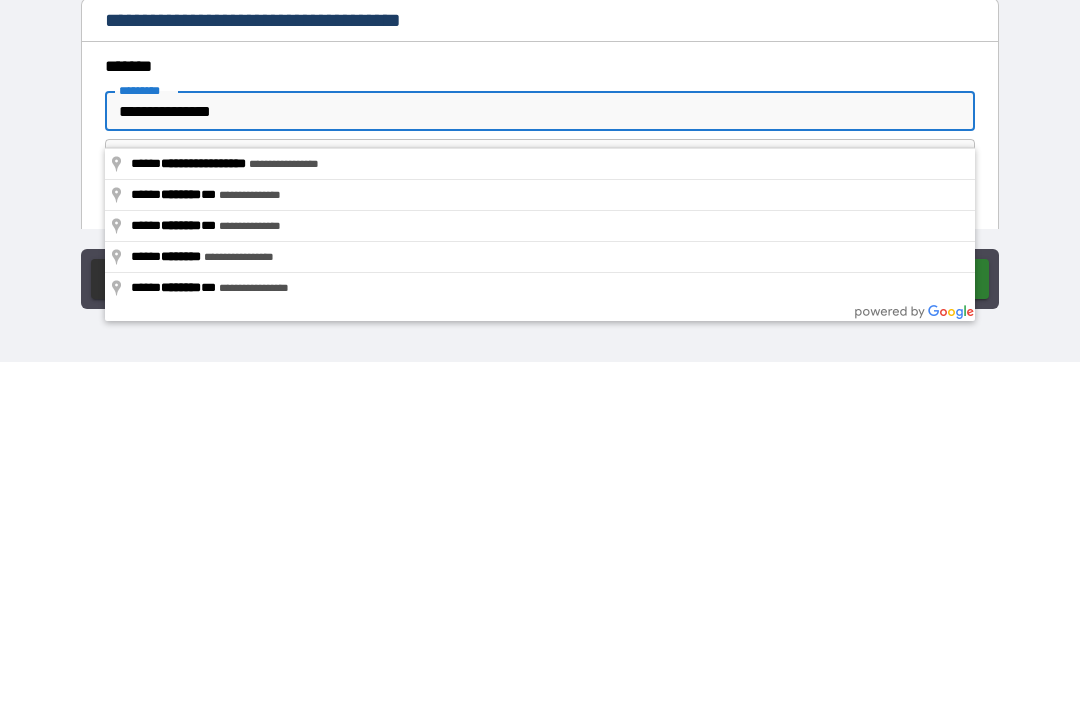 click on "**********" at bounding box center [540, 450] 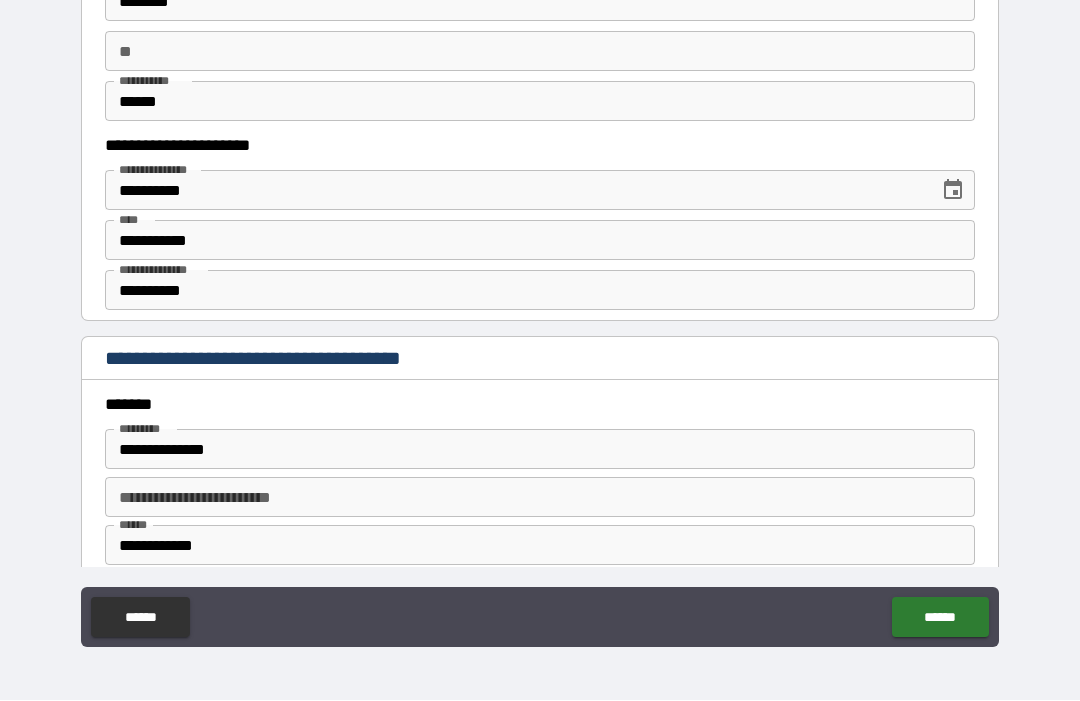 type on "**********" 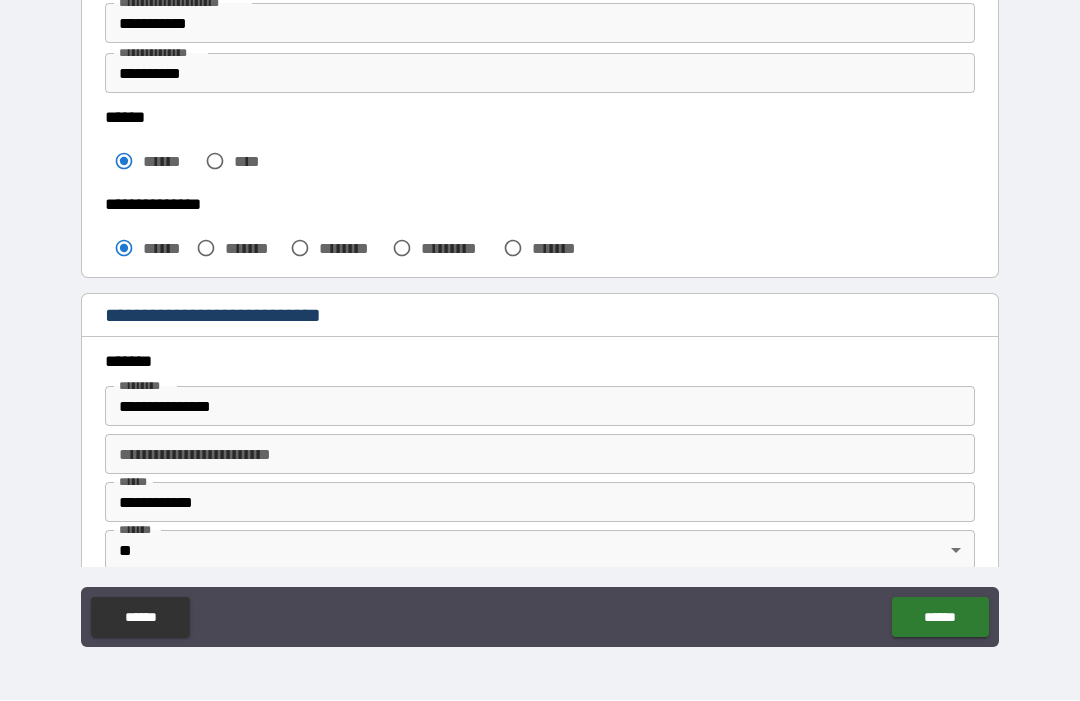 scroll, scrollTop: 423, scrollLeft: 0, axis: vertical 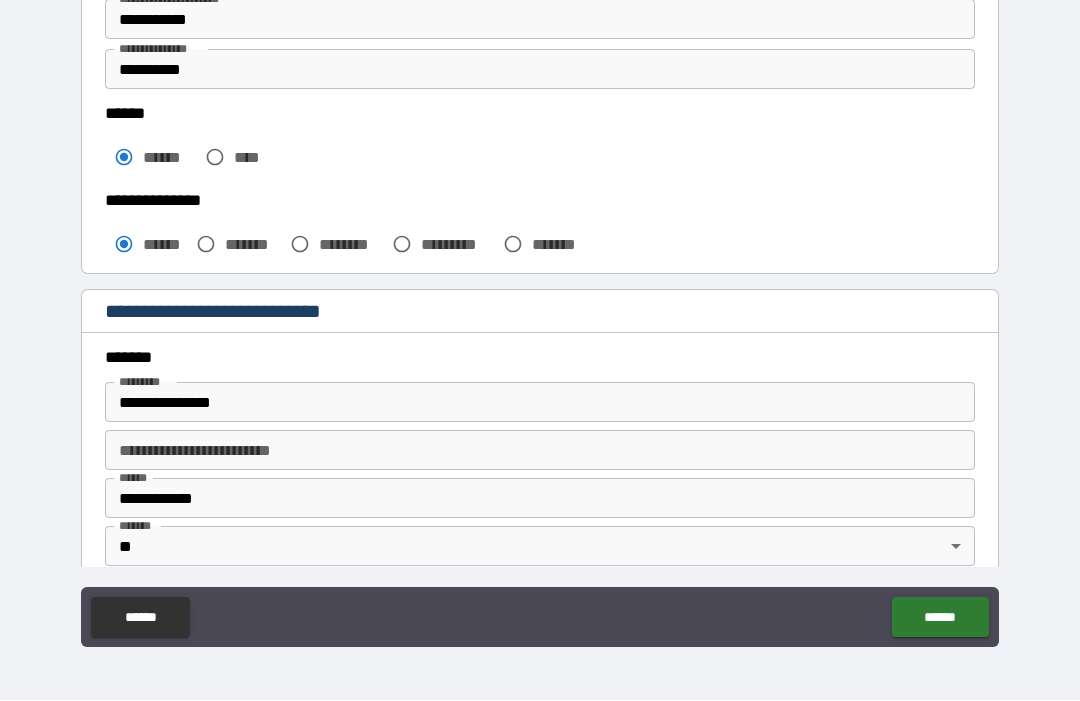 click on "**********" at bounding box center [540, 403] 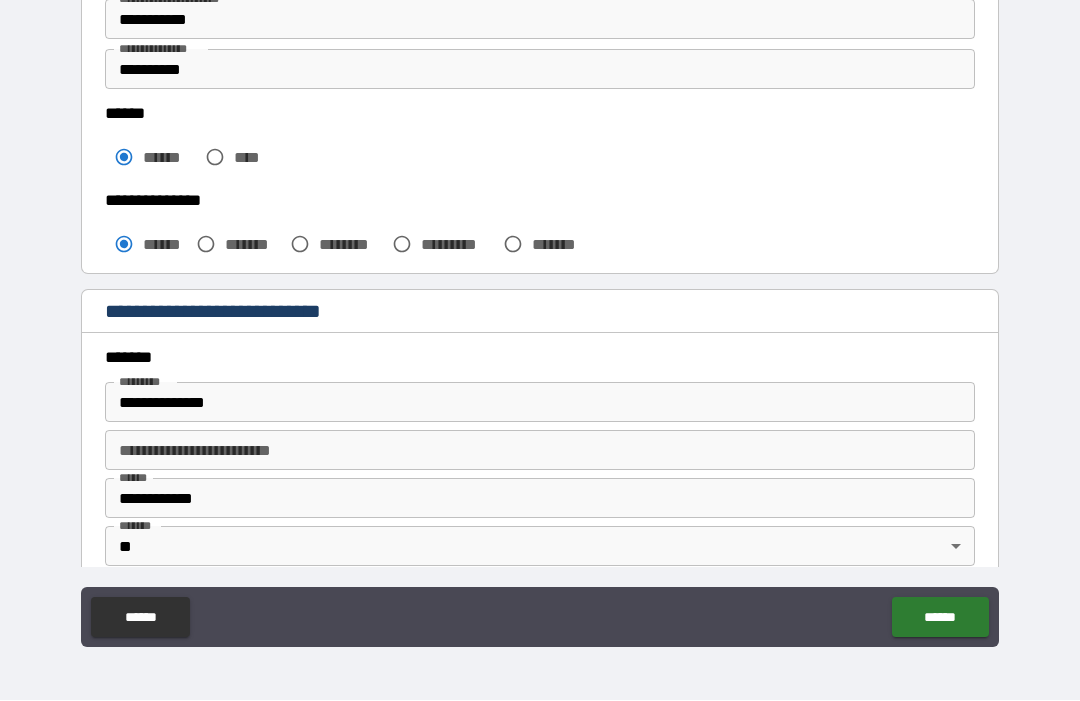 type on "**********" 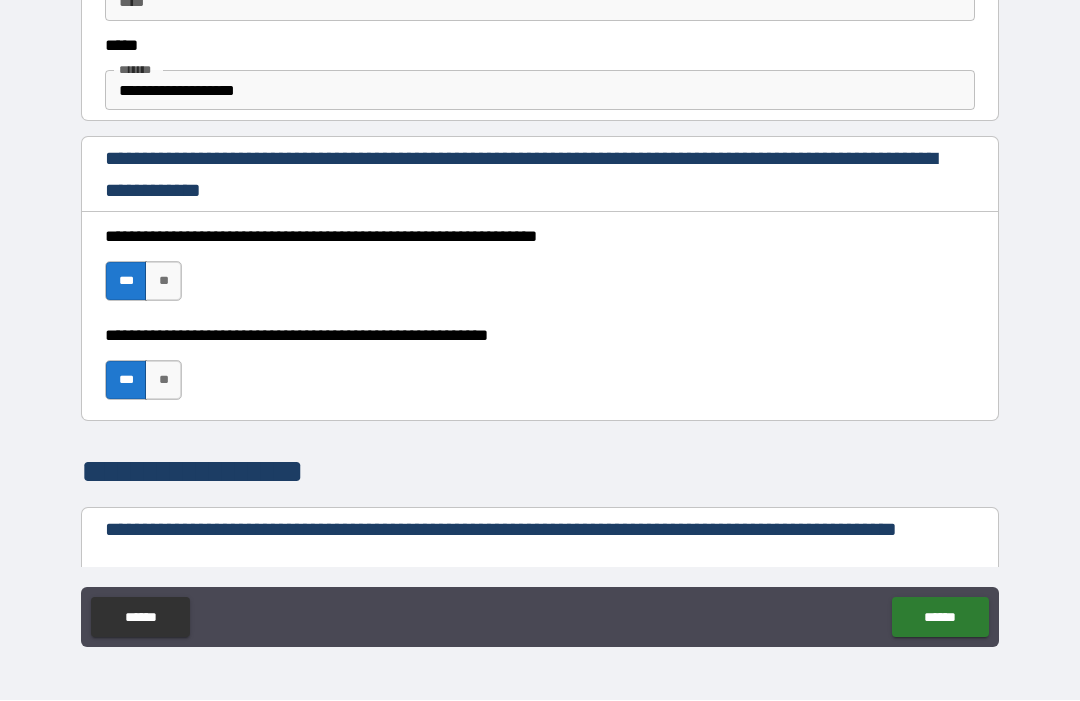 scroll, scrollTop: 1207, scrollLeft: 0, axis: vertical 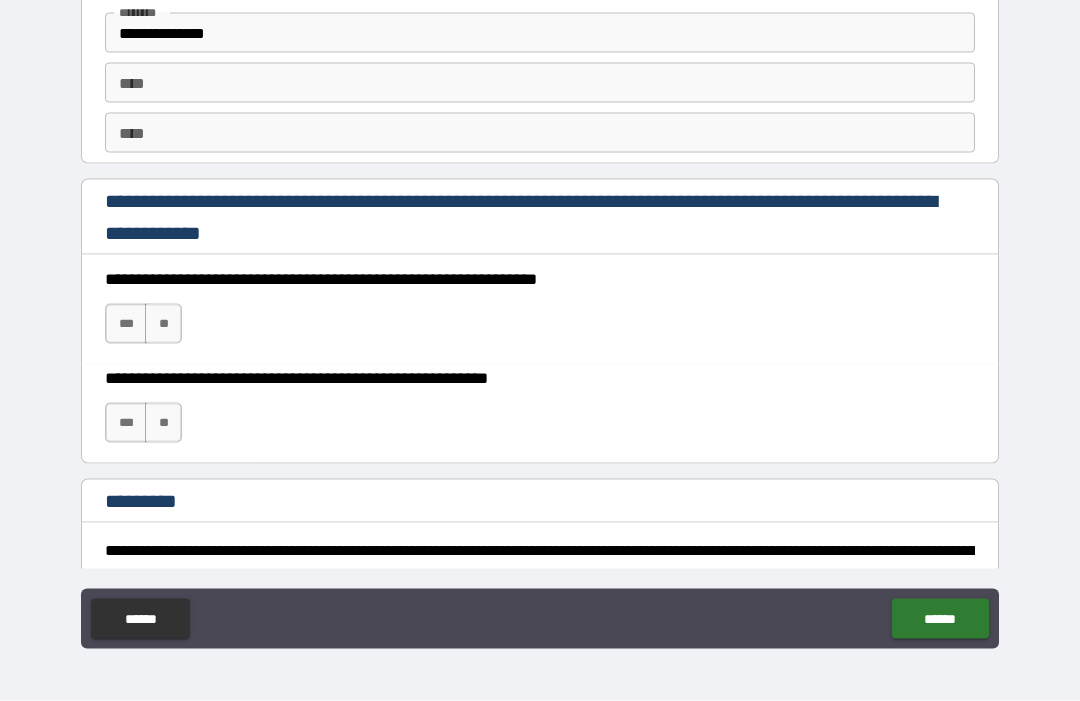 click on "***" at bounding box center [126, 324] 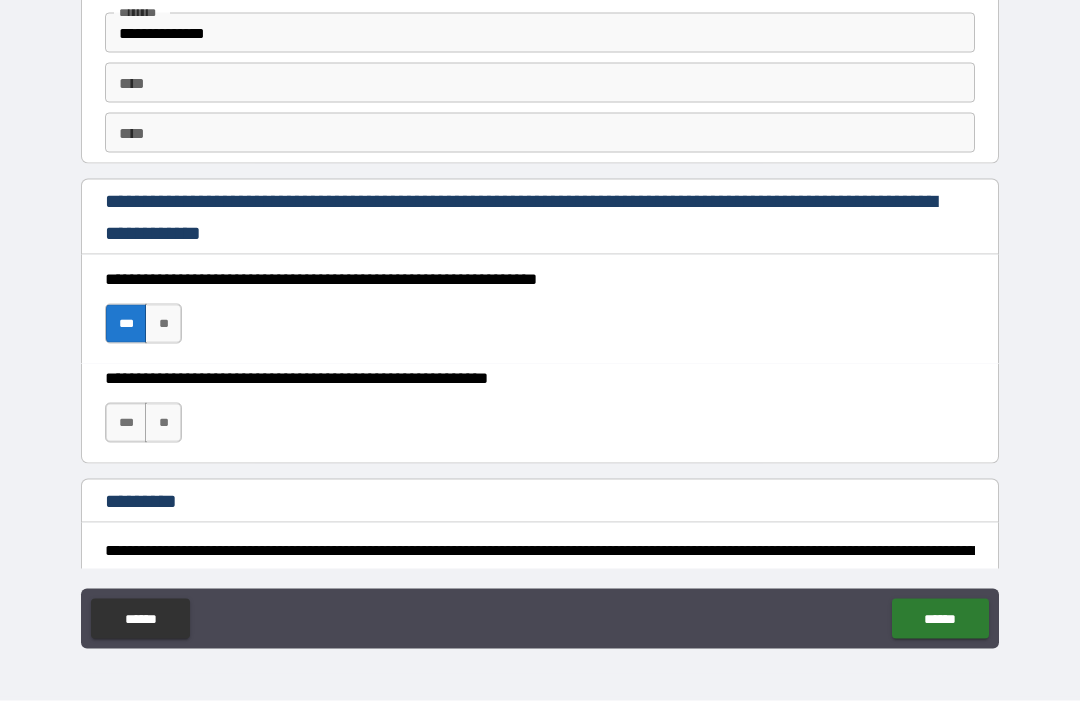 scroll, scrollTop: 67, scrollLeft: 0, axis: vertical 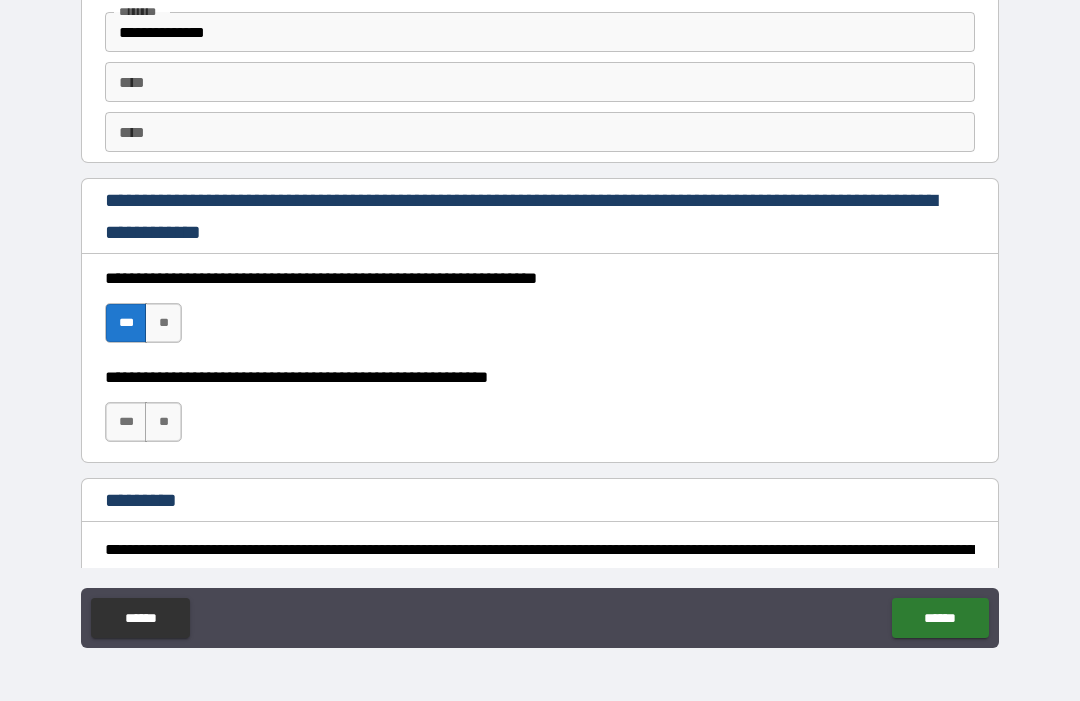 click on "***" at bounding box center (126, 422) 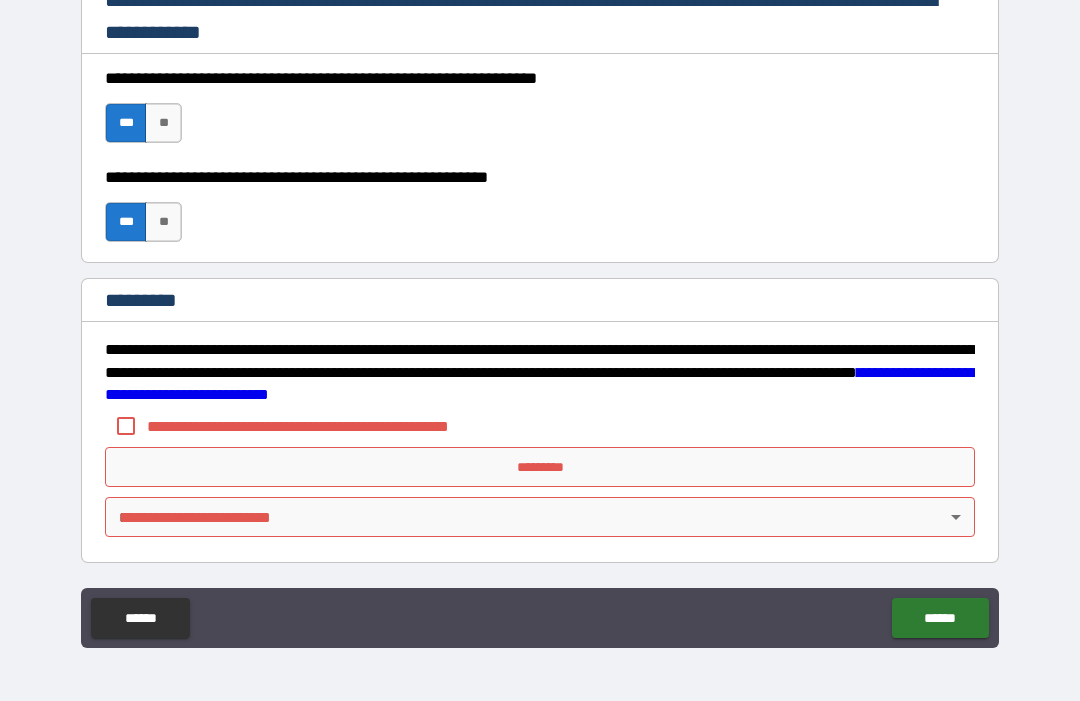 scroll, scrollTop: 3001, scrollLeft: 0, axis: vertical 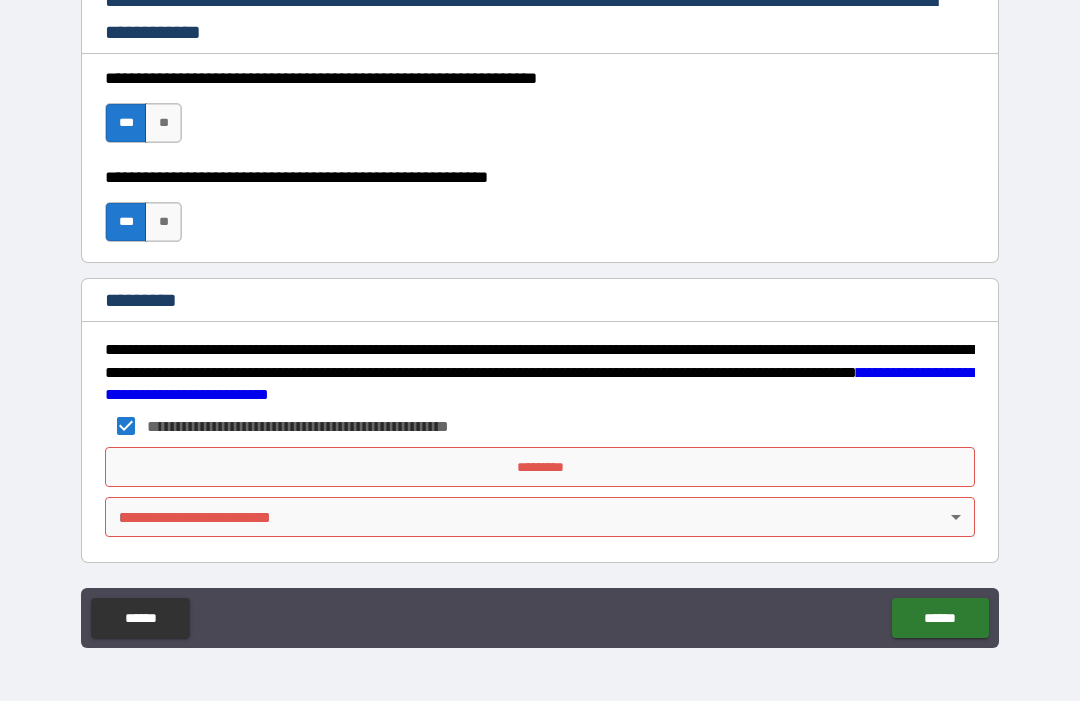 click on "*********" at bounding box center (540, 467) 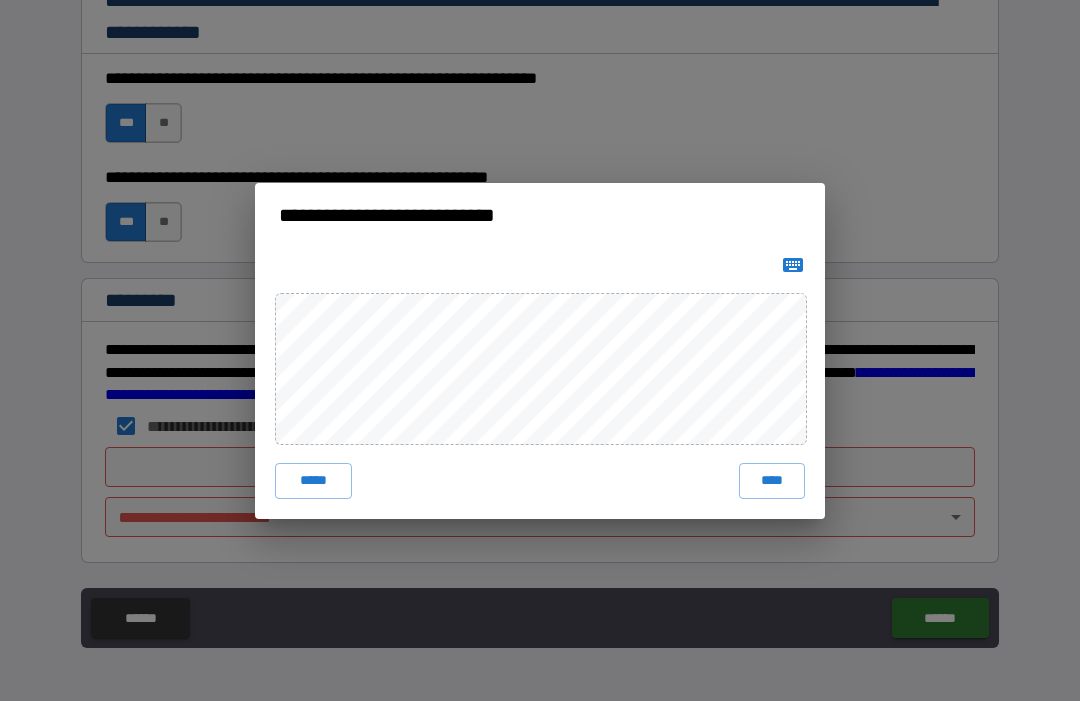 click on "****" at bounding box center (772, 481) 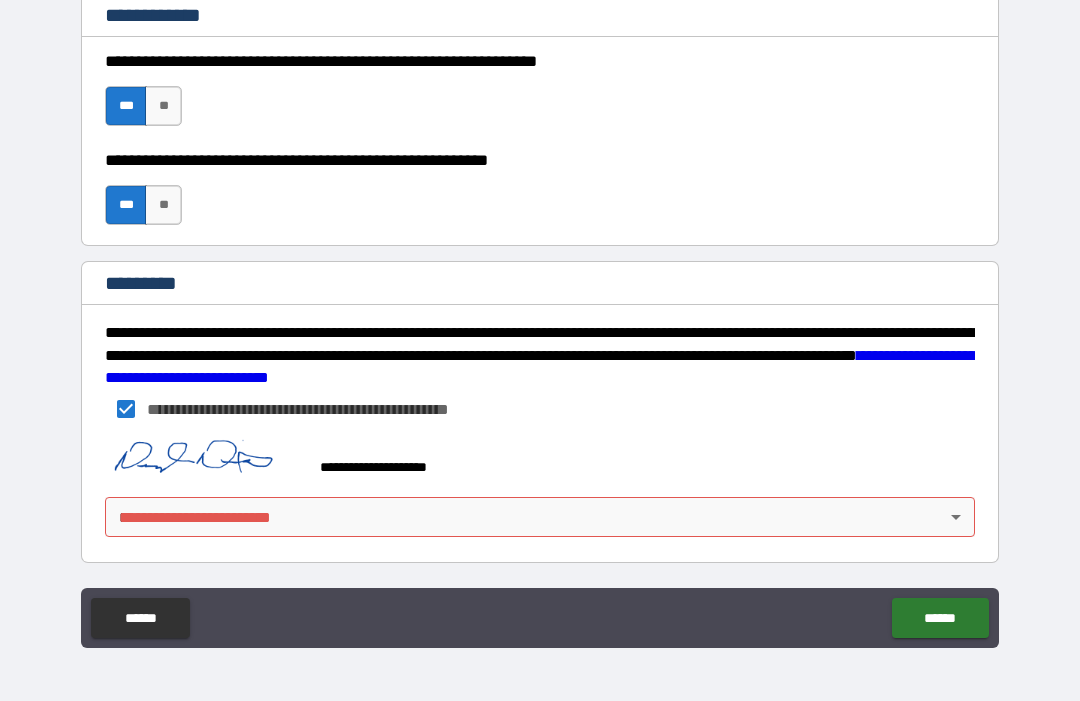scroll, scrollTop: 3018, scrollLeft: 0, axis: vertical 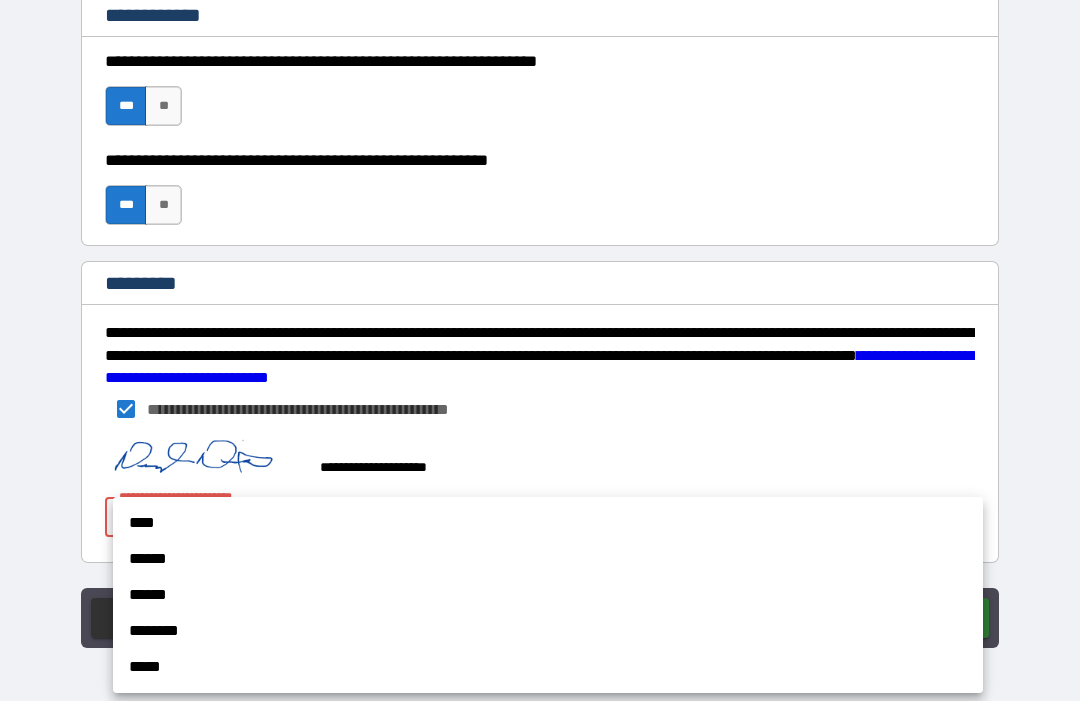click on "****" at bounding box center (548, 523) 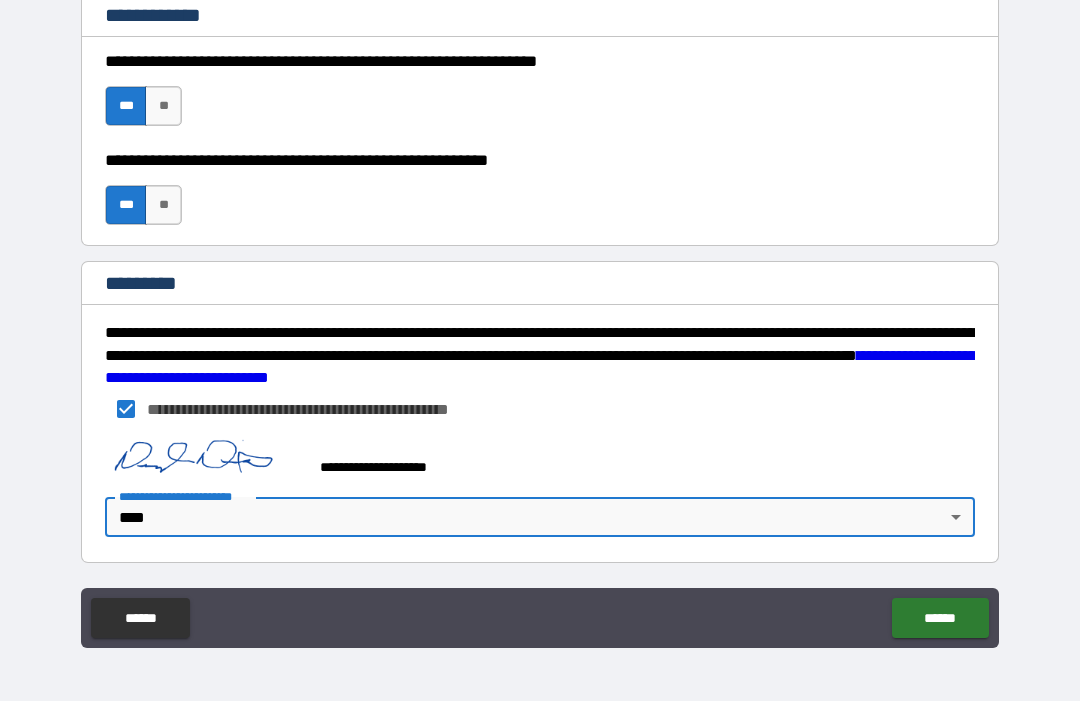 type on "*" 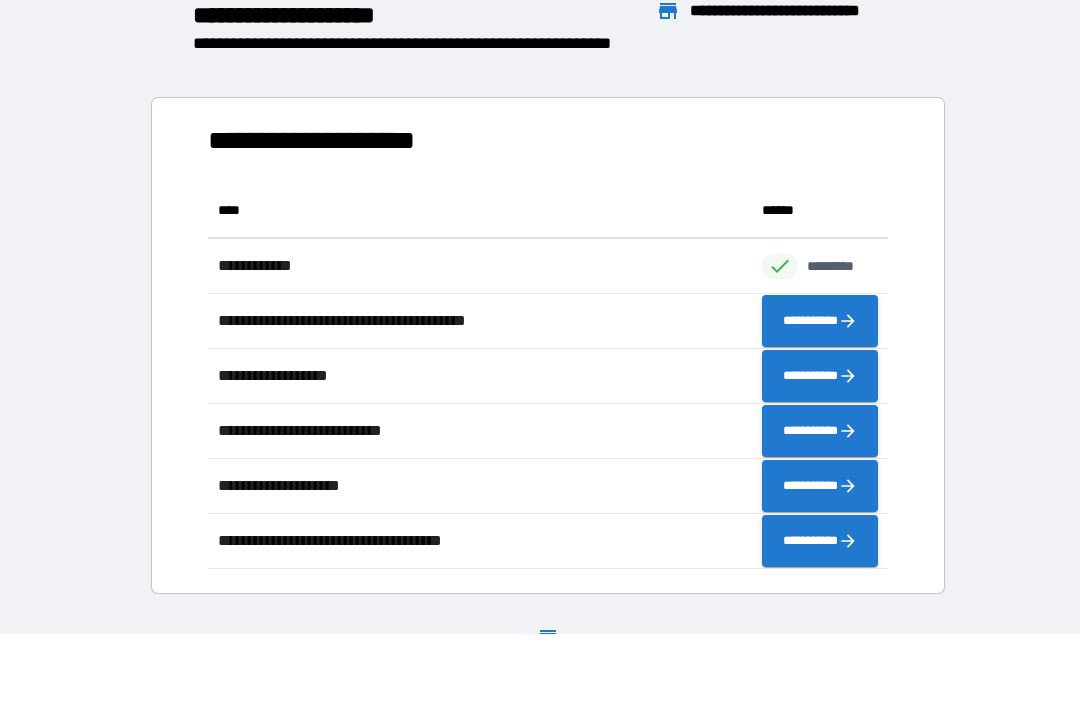 scroll, scrollTop: 386, scrollLeft: 680, axis: both 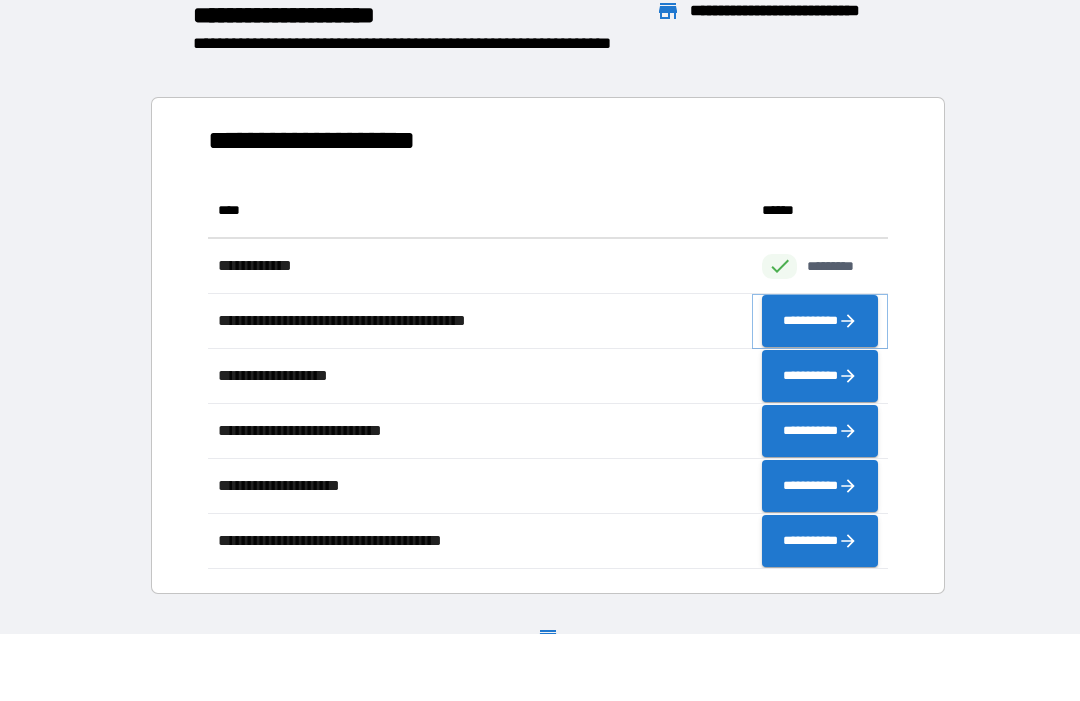 click on "**********" at bounding box center (820, 321) 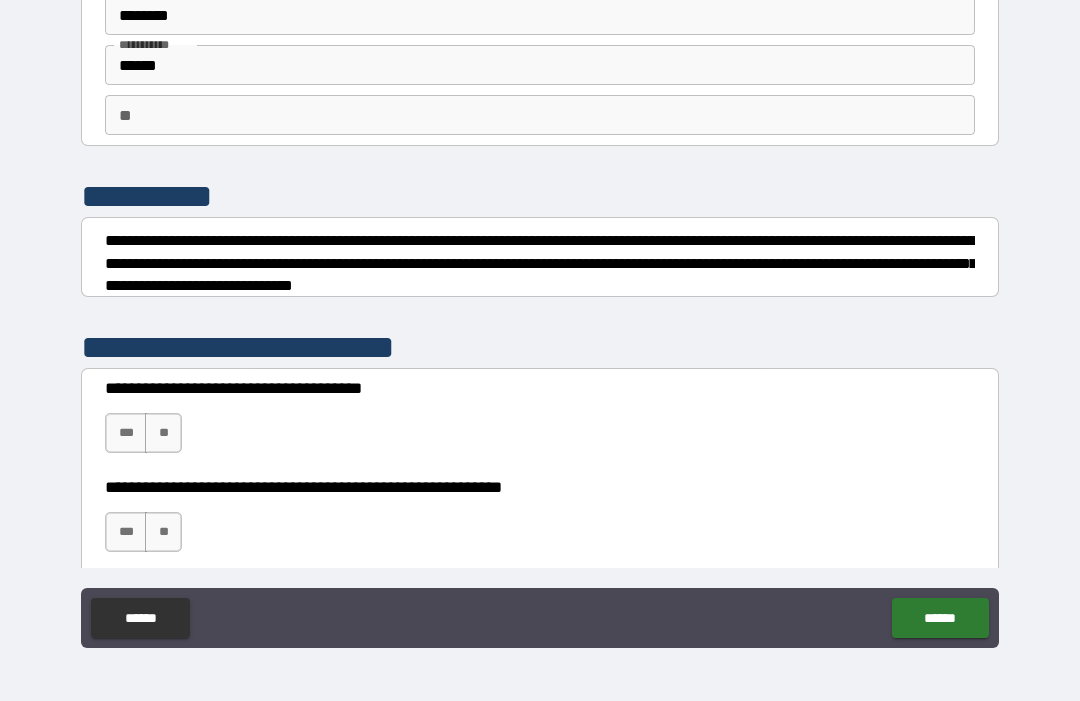 scroll, scrollTop: 86, scrollLeft: 0, axis: vertical 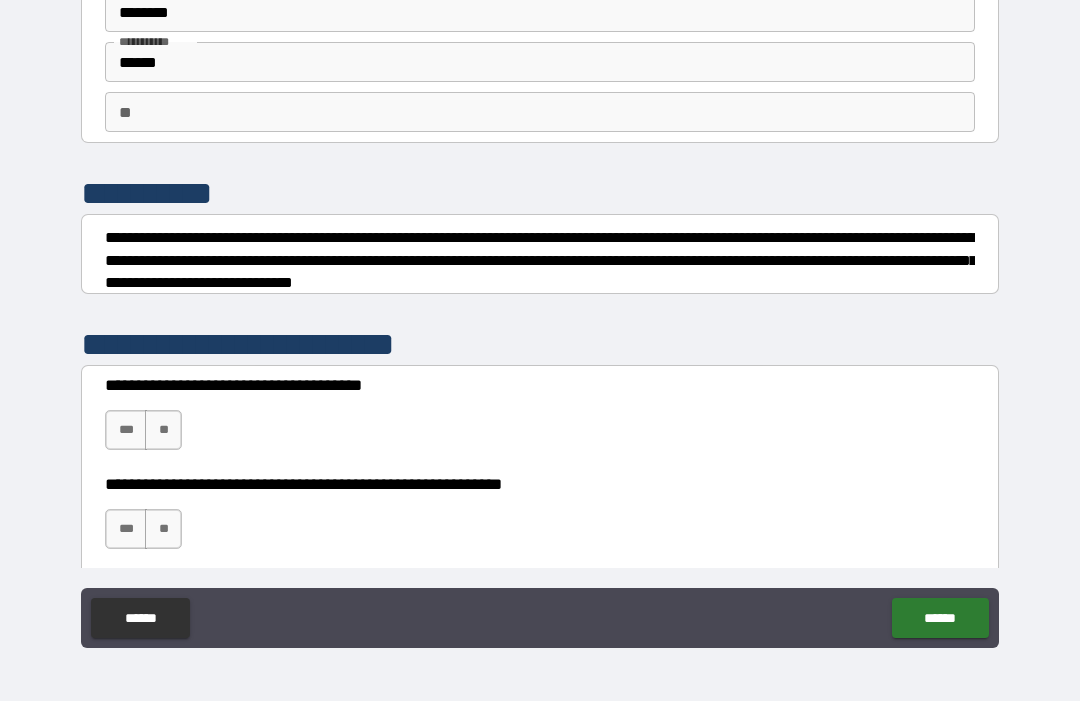 click on "***" at bounding box center [126, 430] 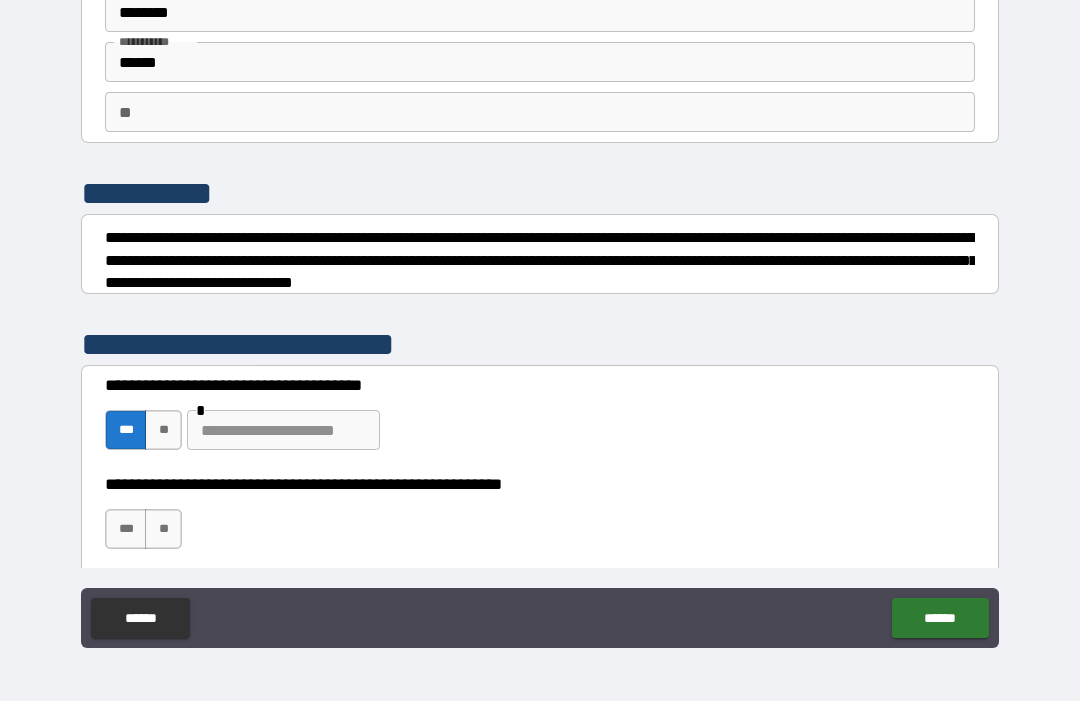 click on "***" at bounding box center [126, 529] 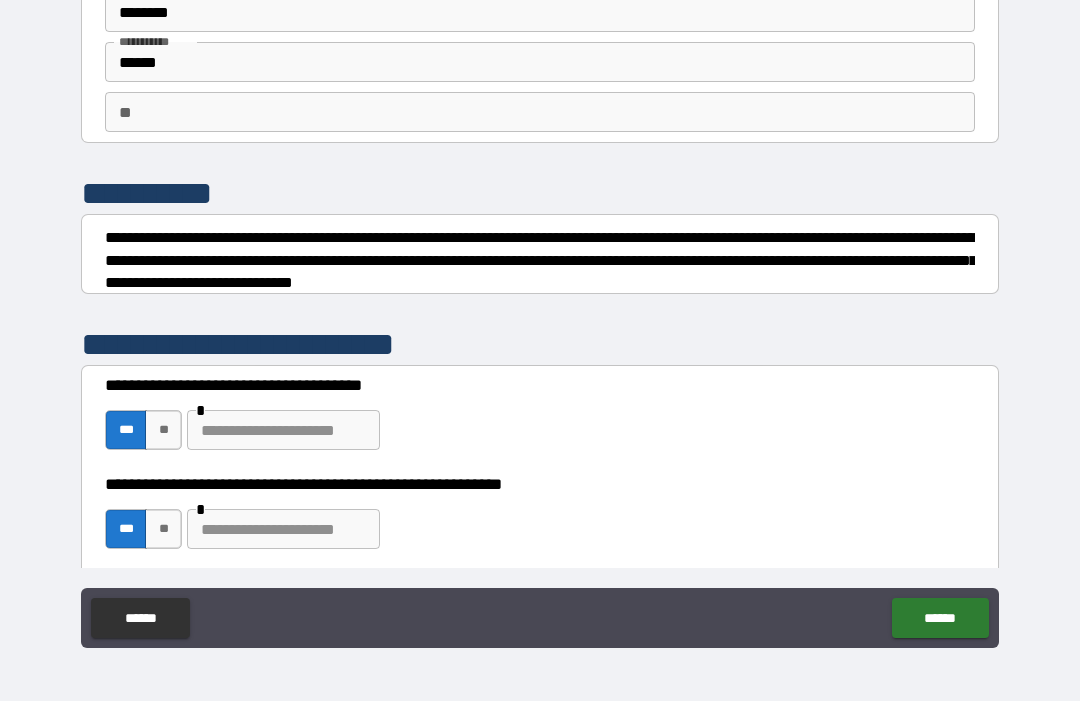 click at bounding box center [283, 529] 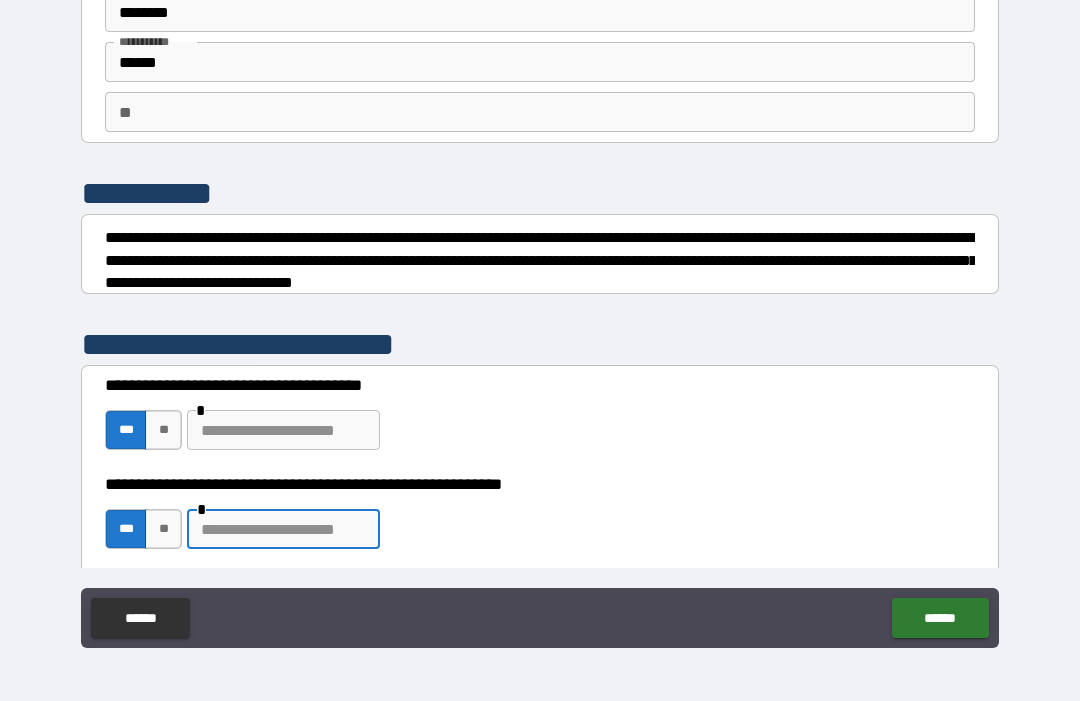 scroll, scrollTop: 66, scrollLeft: 0, axis: vertical 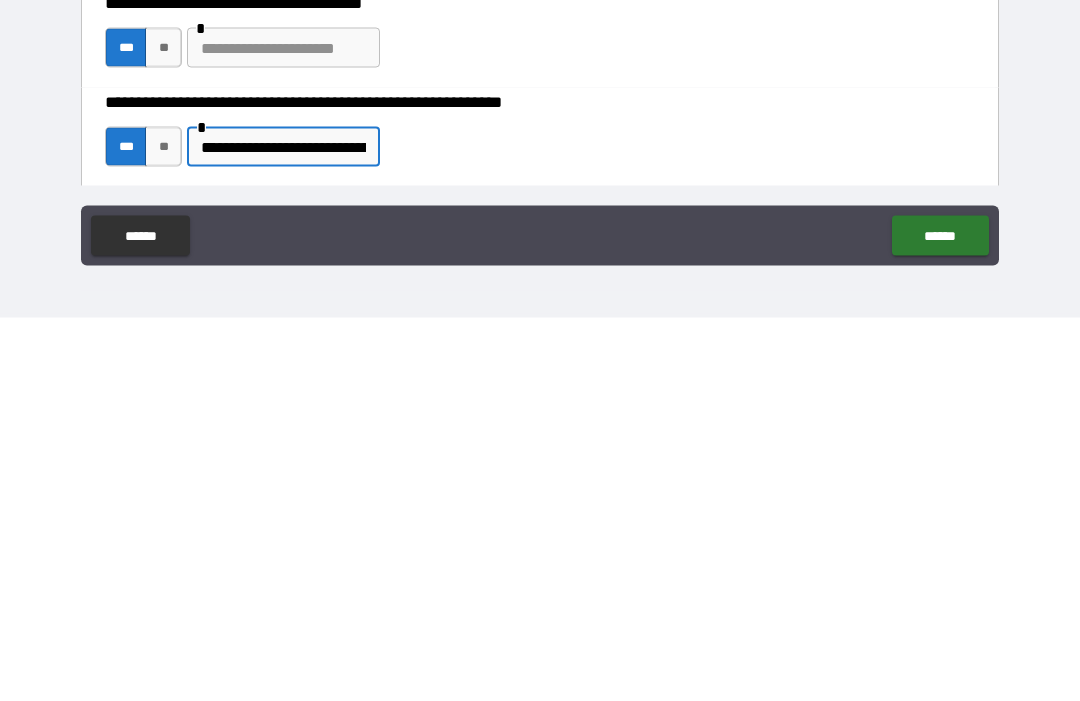 type on "**********" 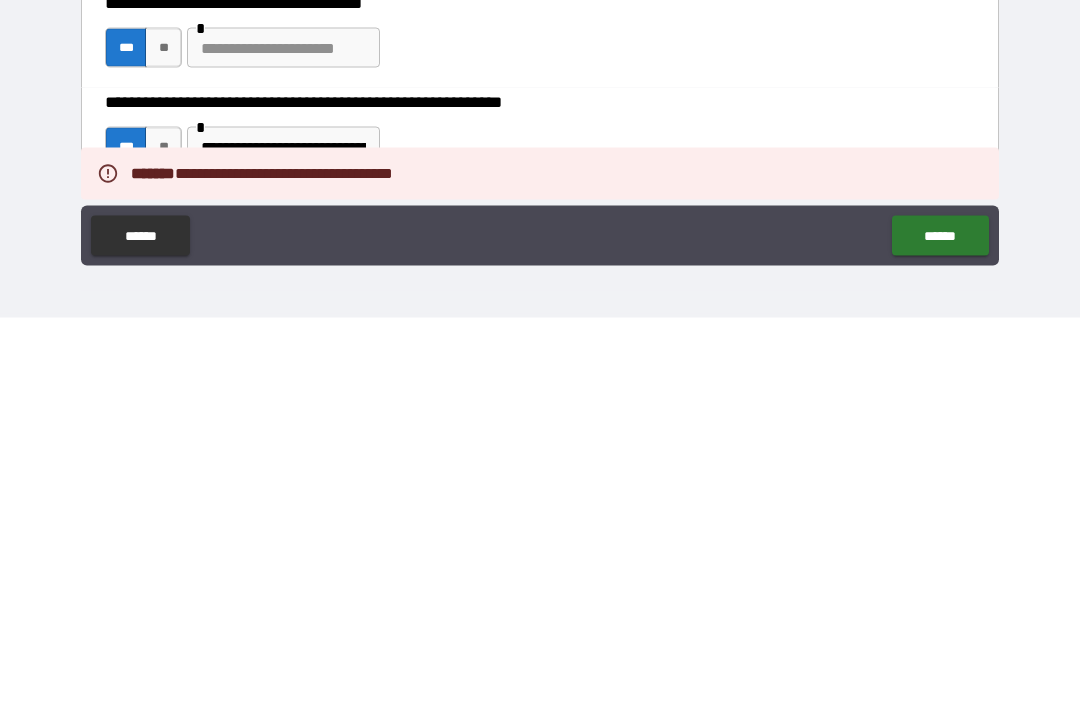 scroll, scrollTop: 67, scrollLeft: 0, axis: vertical 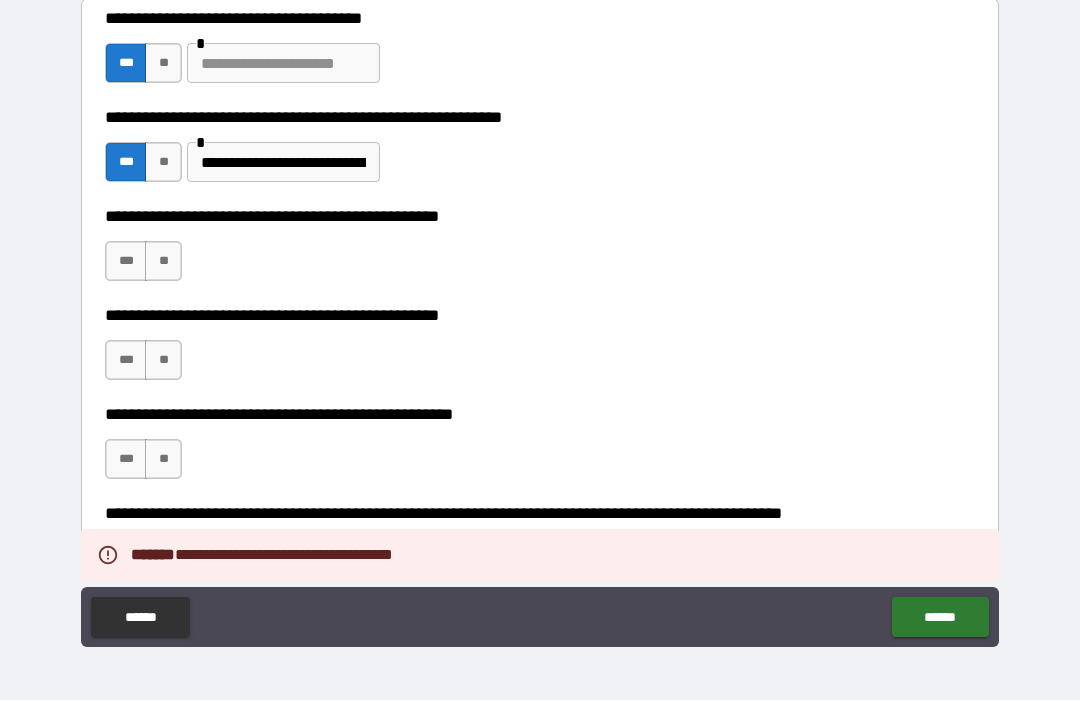 click on "**" at bounding box center (163, 262) 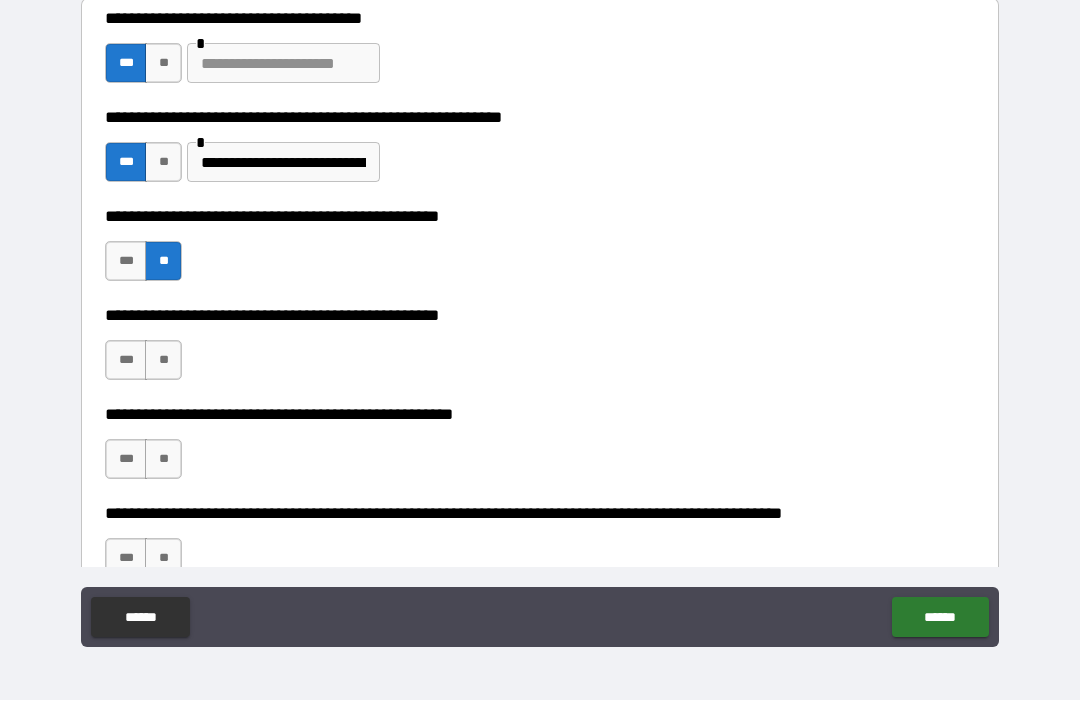 click on "***" at bounding box center (126, 361) 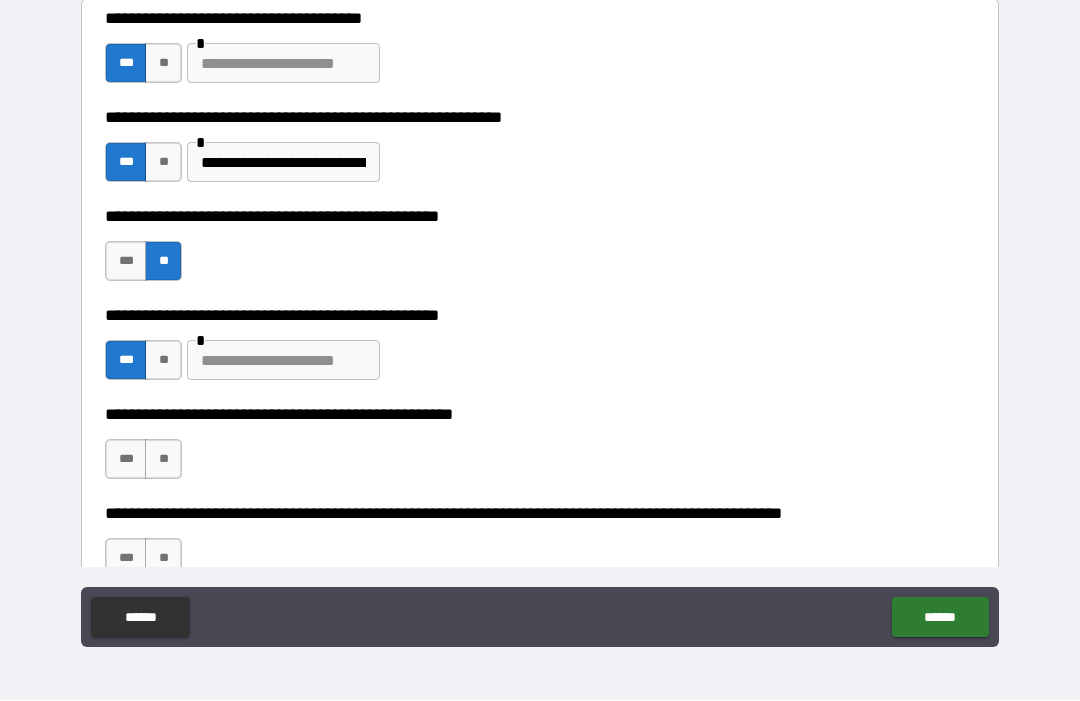 click at bounding box center (283, 361) 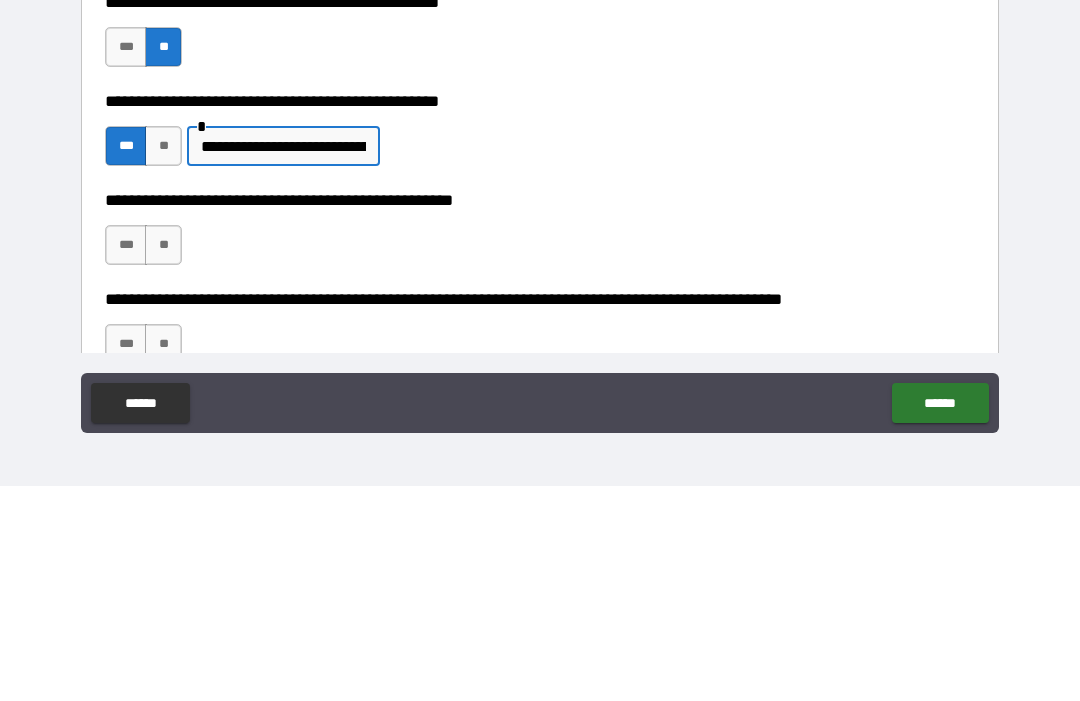 type on "**********" 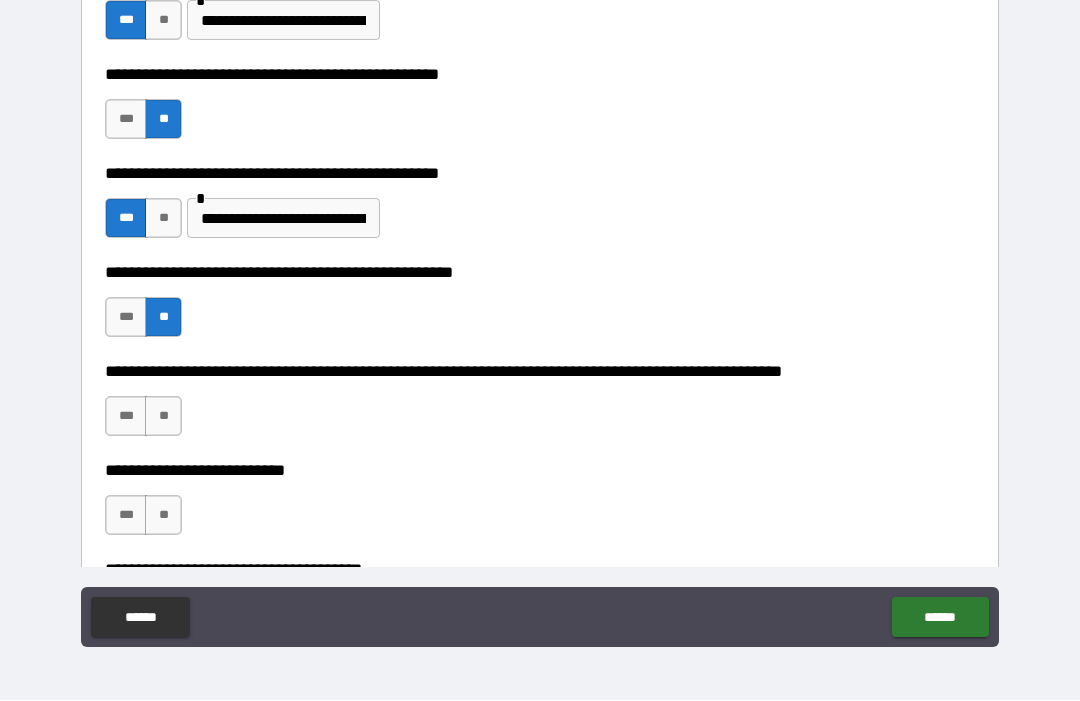 scroll, scrollTop: 596, scrollLeft: 0, axis: vertical 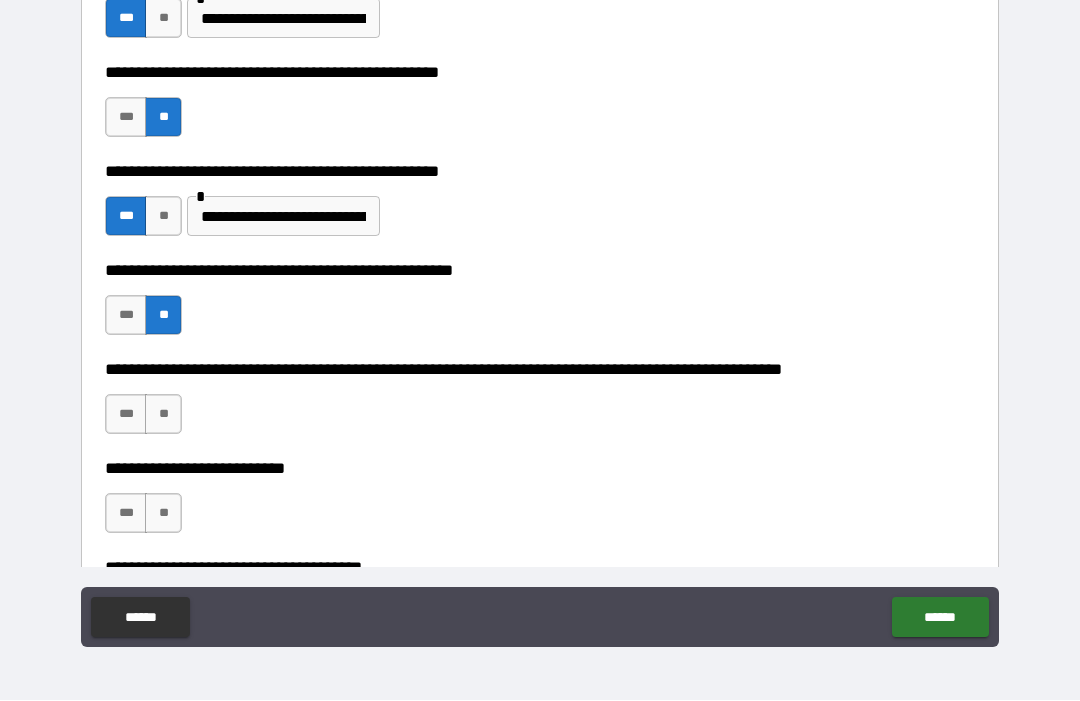 click on "**" at bounding box center [163, 415] 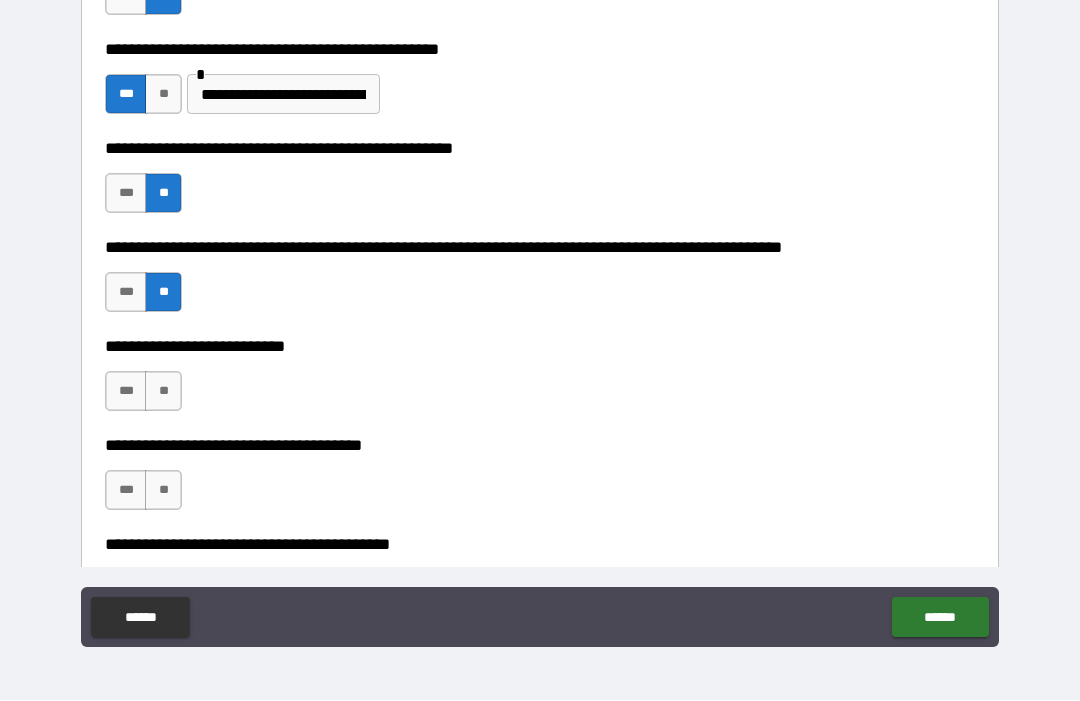 scroll, scrollTop: 723, scrollLeft: 0, axis: vertical 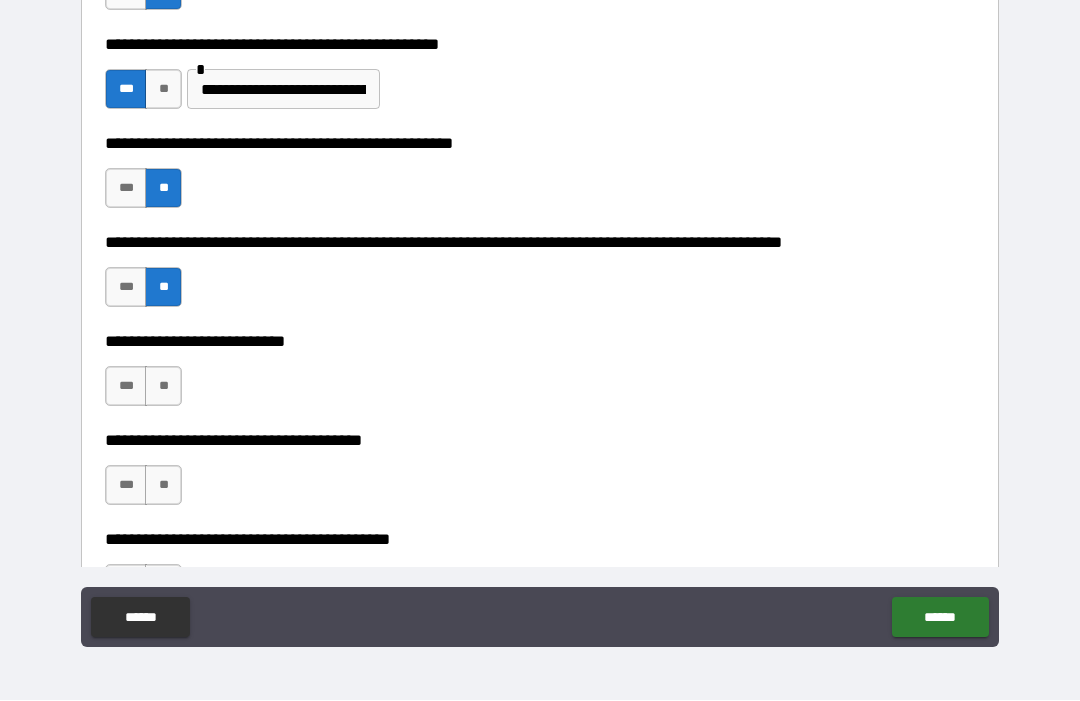 click on "**" at bounding box center [163, 387] 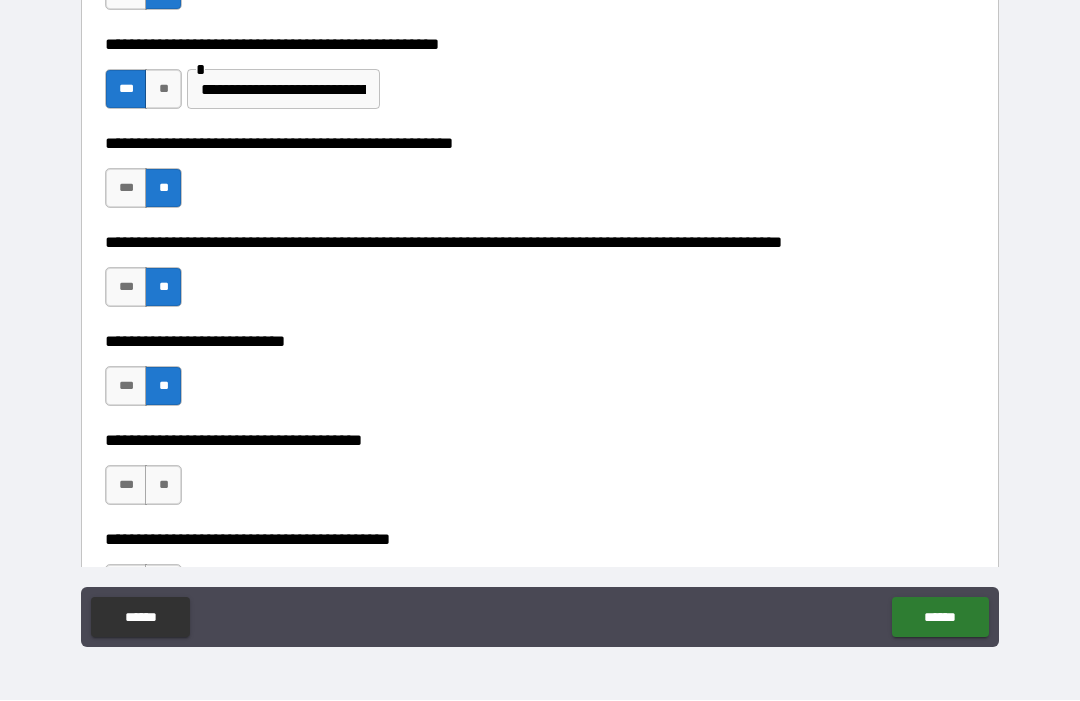 click on "**" at bounding box center [163, 486] 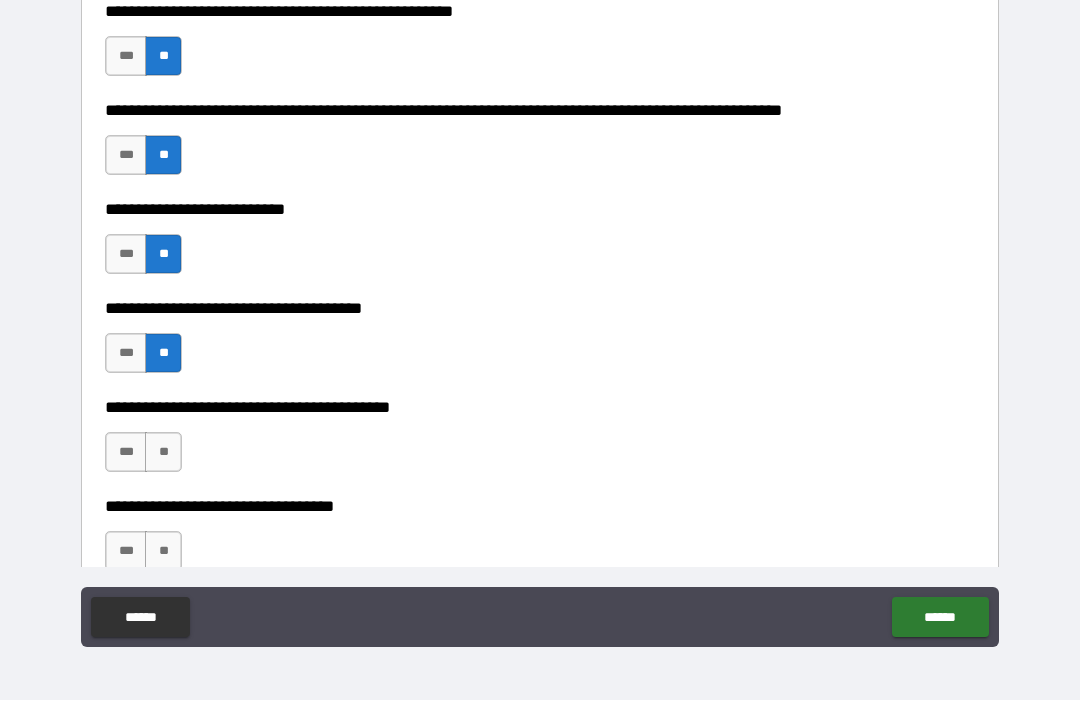 scroll, scrollTop: 856, scrollLeft: 0, axis: vertical 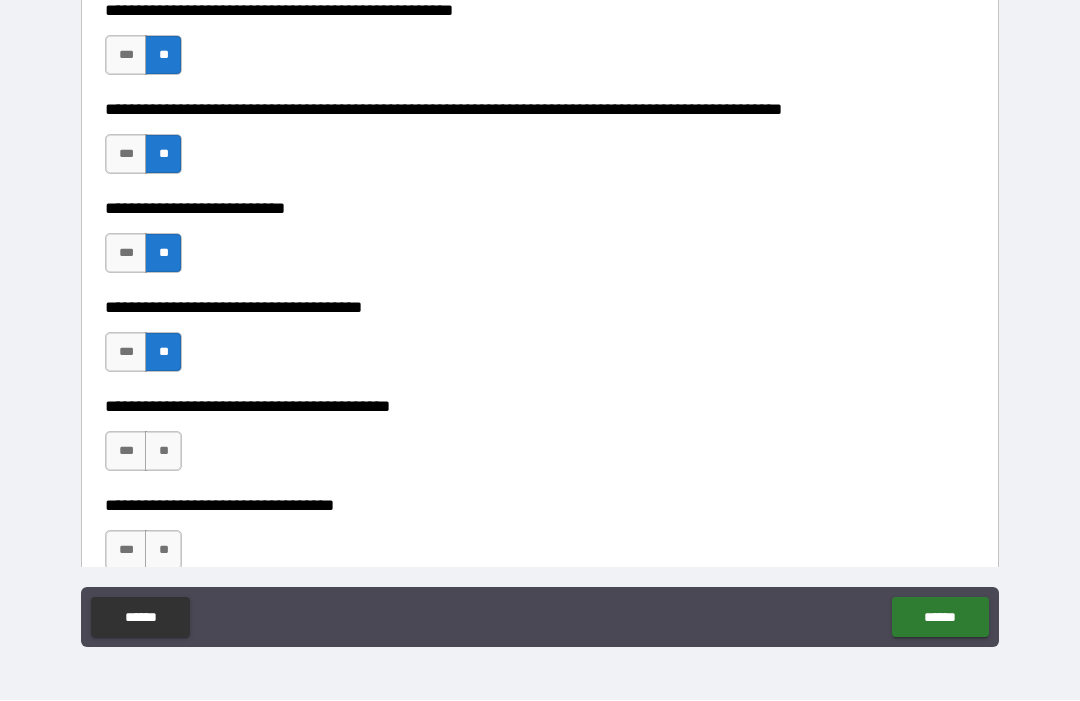 click on "***" at bounding box center (126, 452) 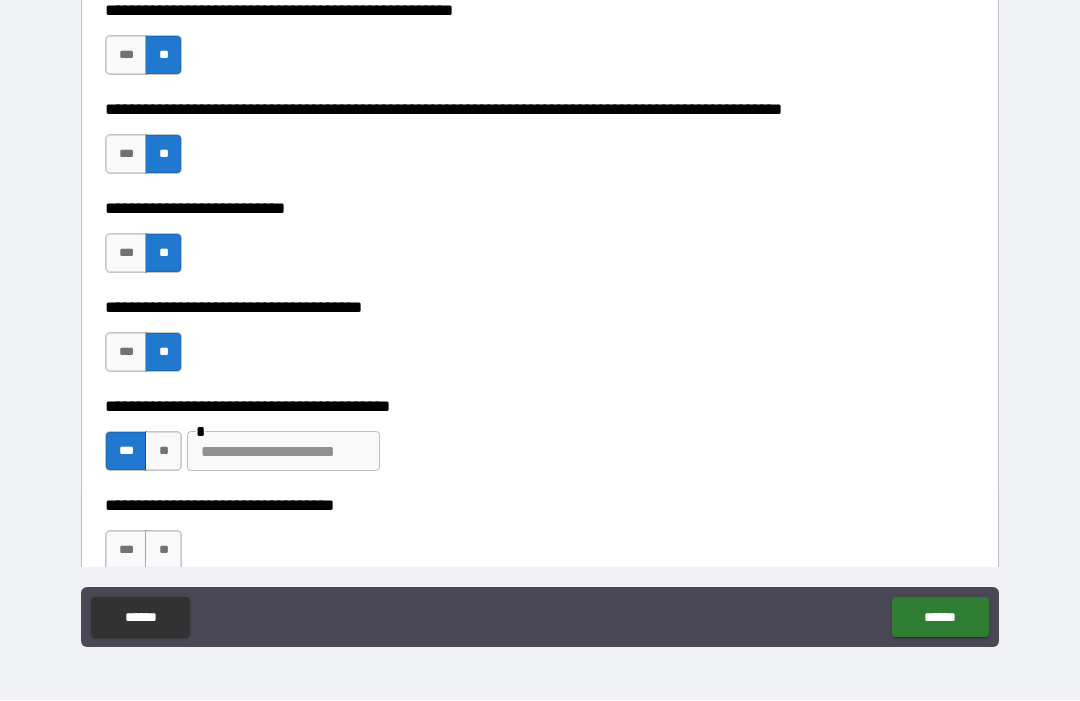 click at bounding box center [283, 452] 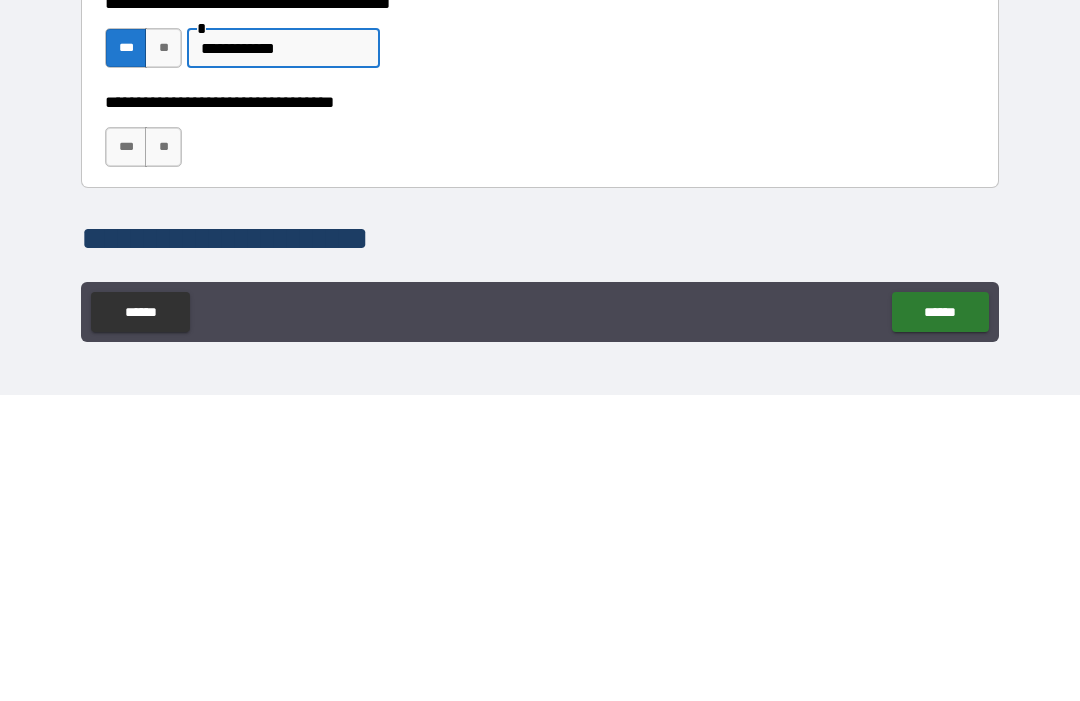 scroll, scrollTop: 957, scrollLeft: 0, axis: vertical 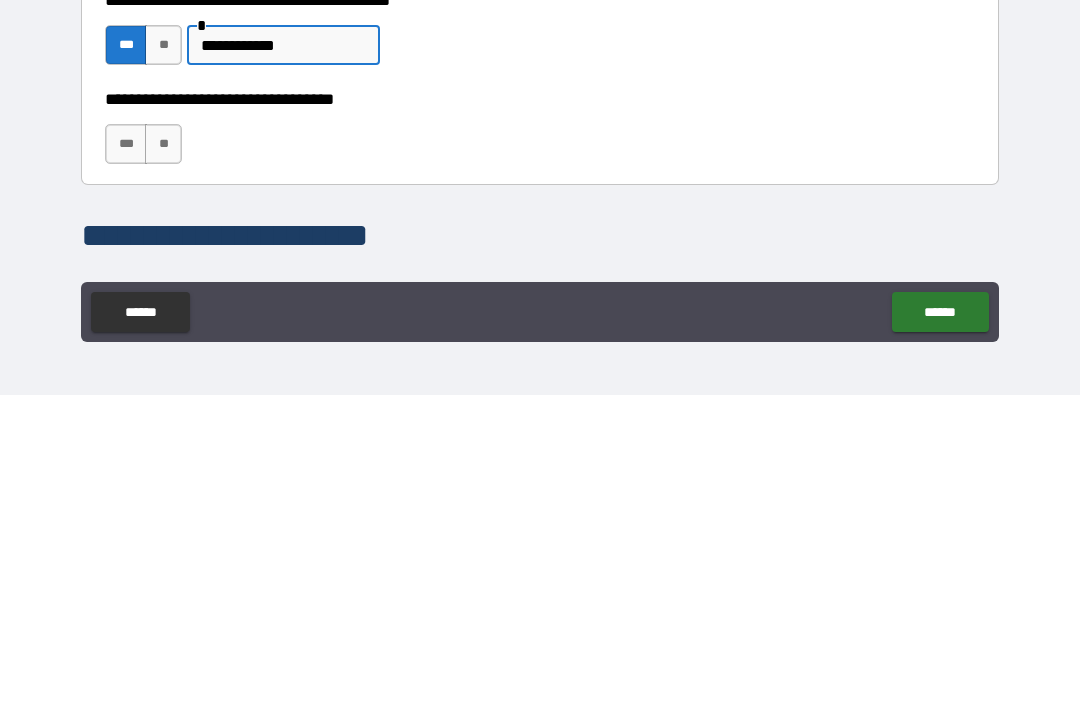 type on "**********" 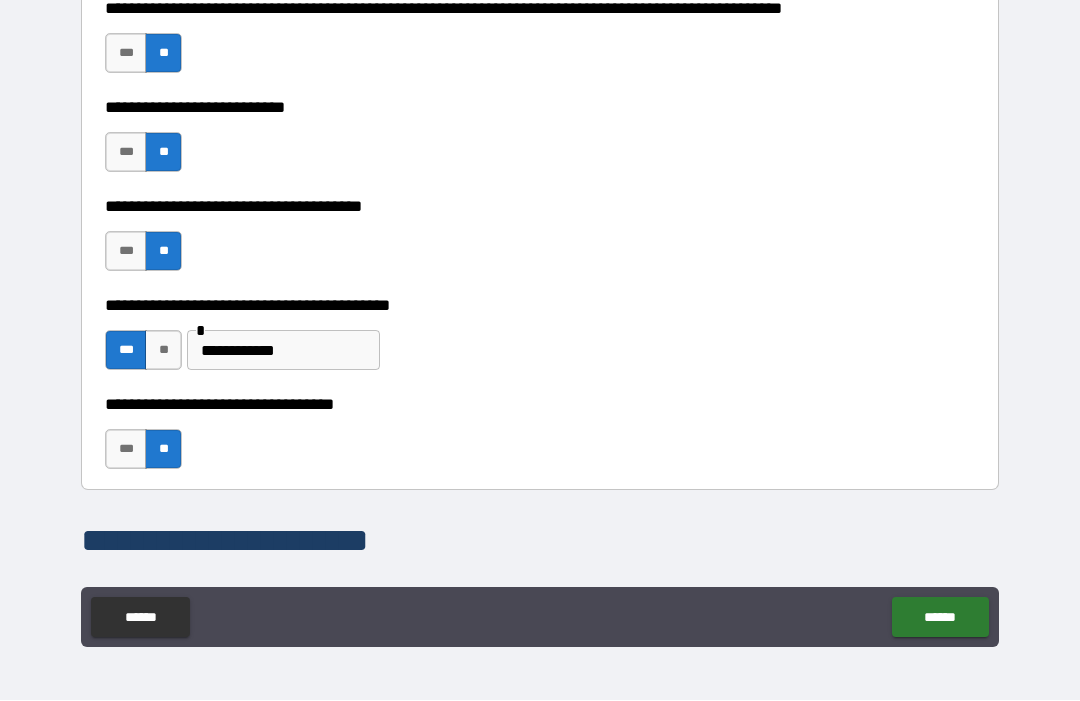 click on "******" at bounding box center [940, 618] 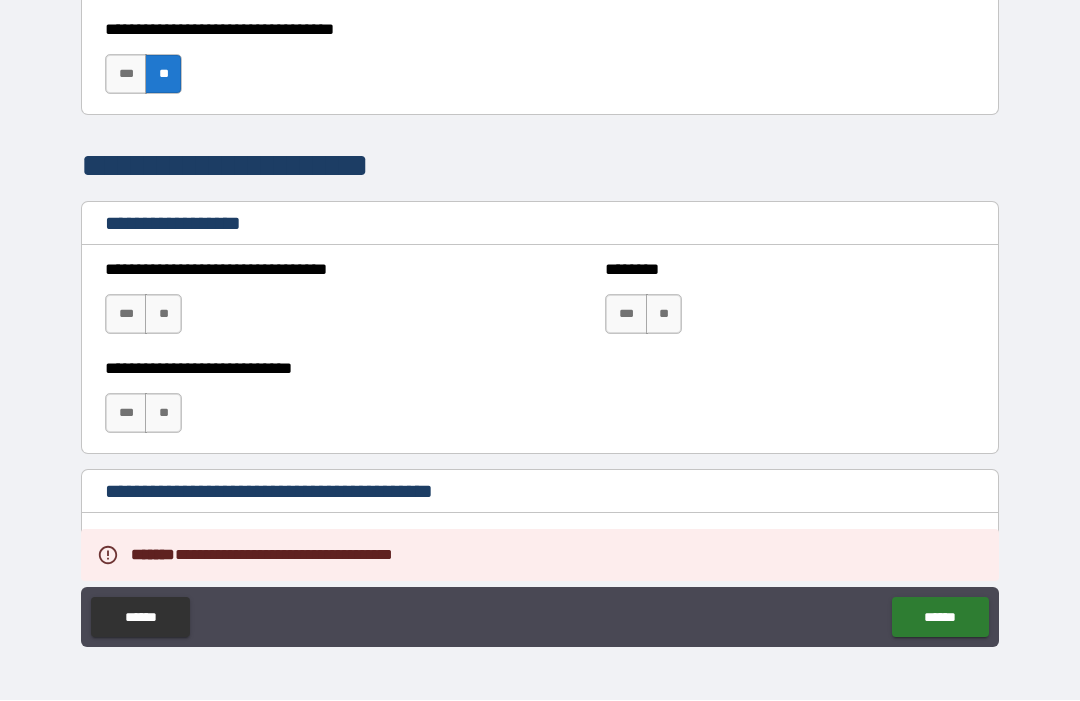 scroll, scrollTop: 1335, scrollLeft: 0, axis: vertical 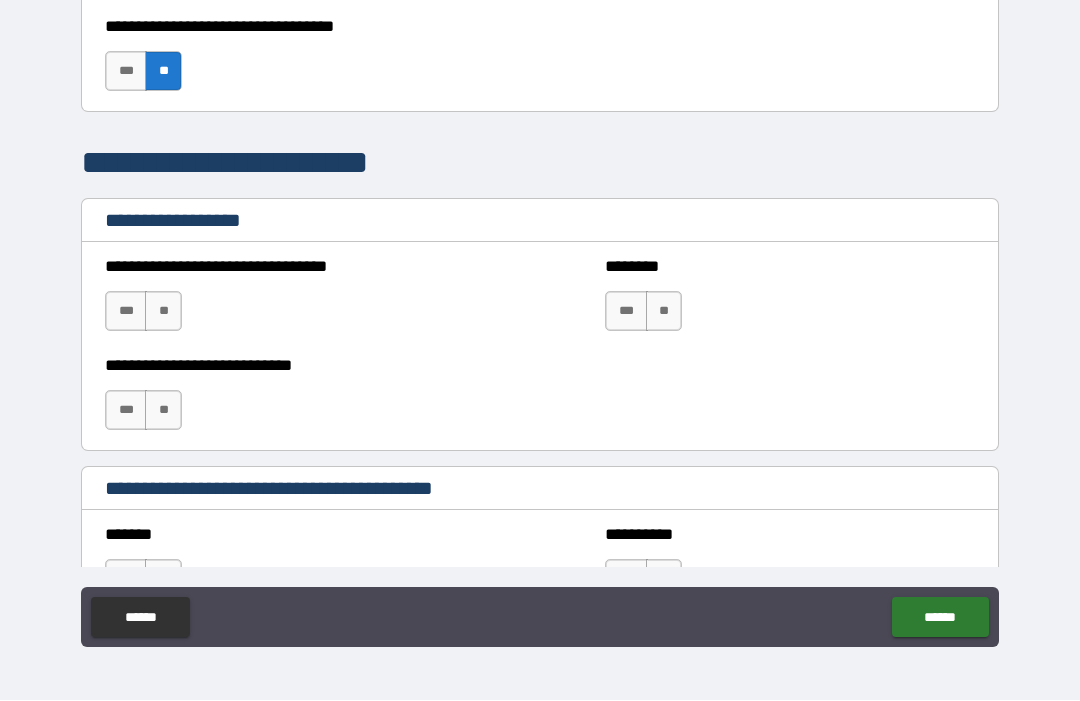 click on "**" at bounding box center (163, 411) 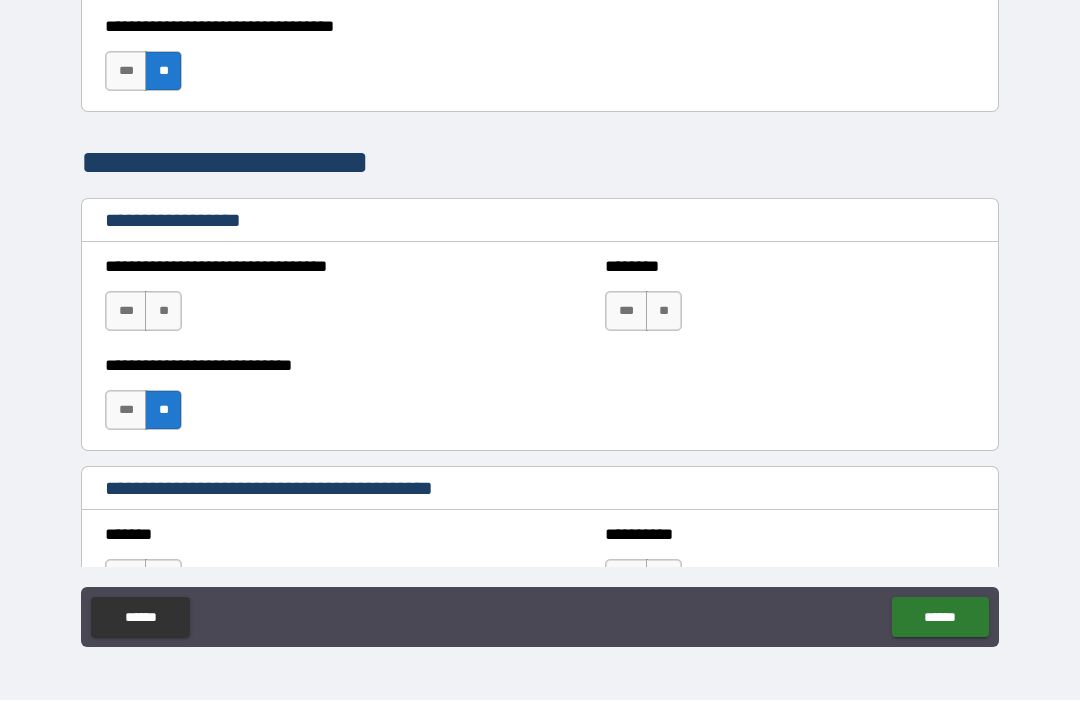 click on "**" at bounding box center [163, 312] 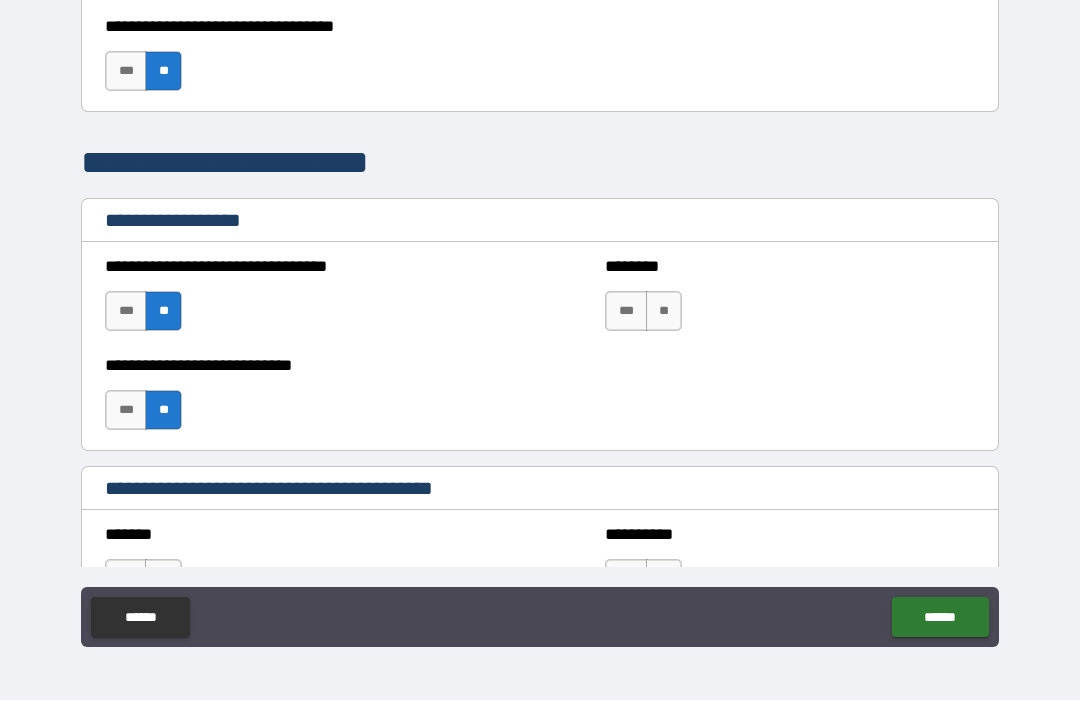 click on "**" at bounding box center [664, 312] 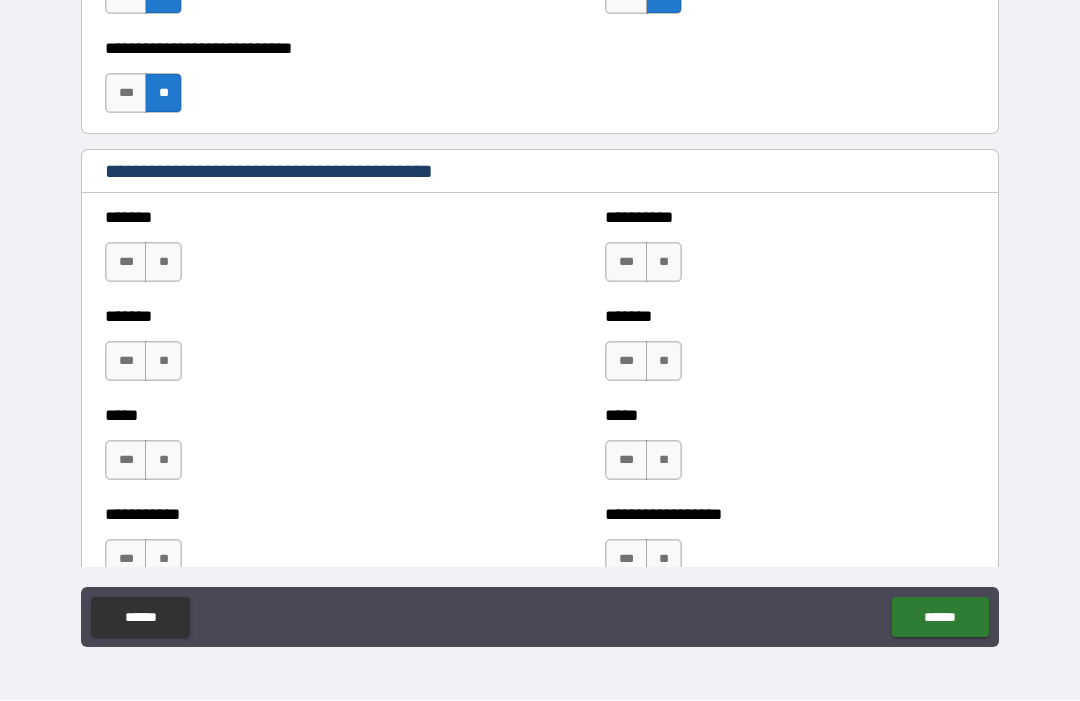 scroll, scrollTop: 1655, scrollLeft: 0, axis: vertical 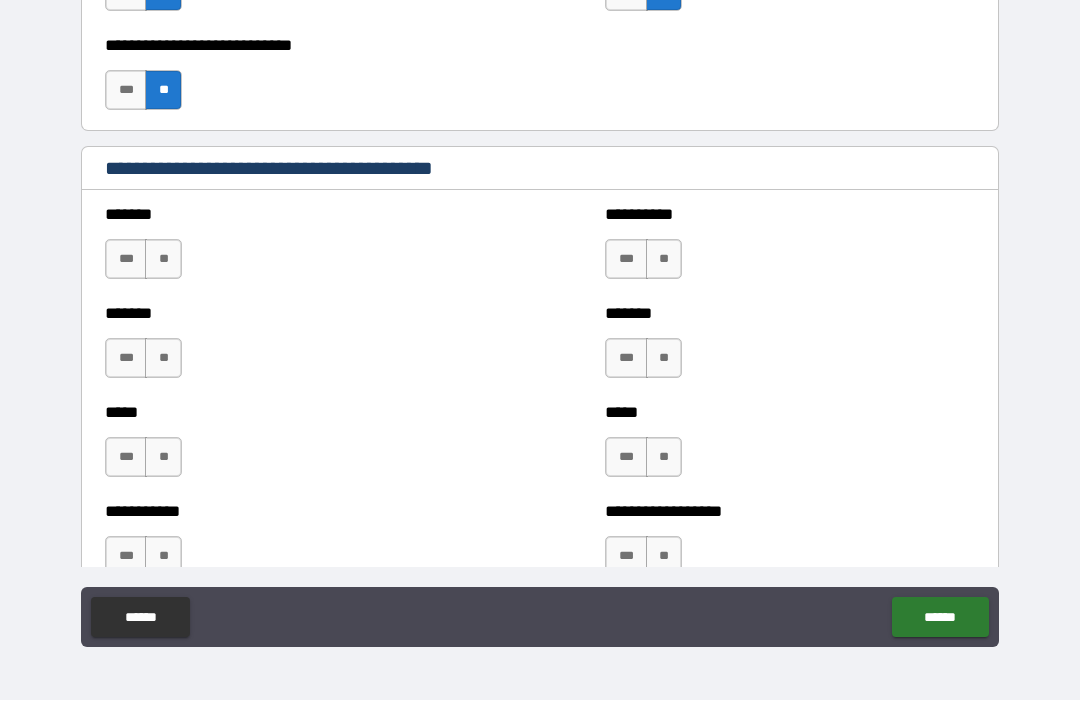 click on "**" at bounding box center (163, 260) 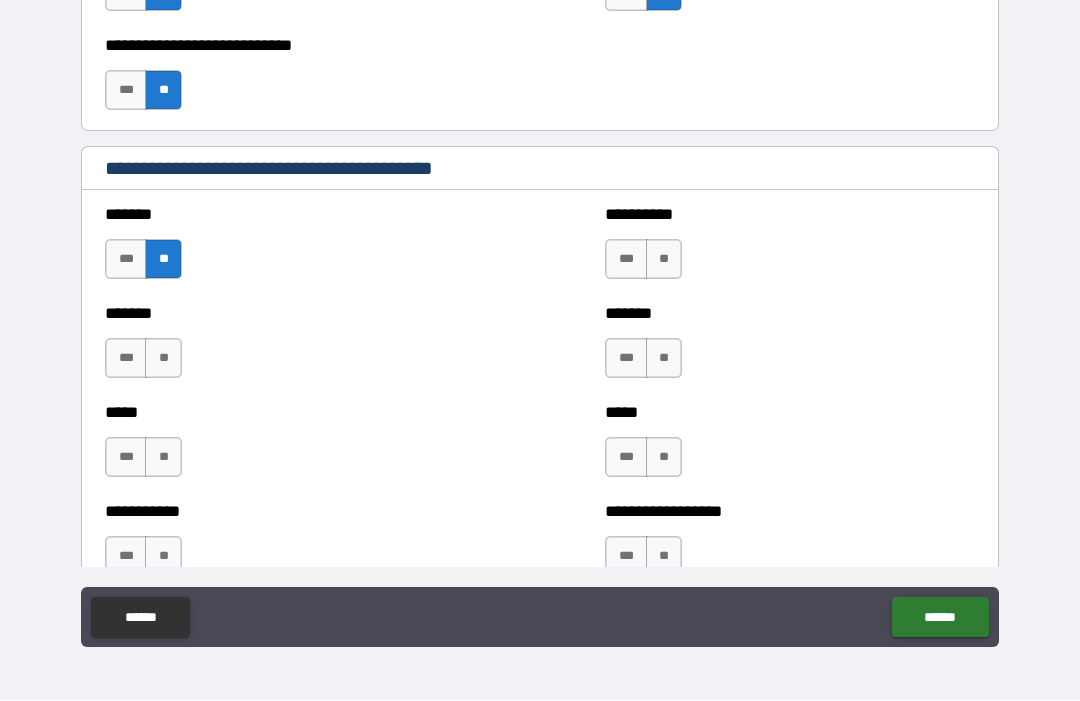 click on "**" at bounding box center [163, 359] 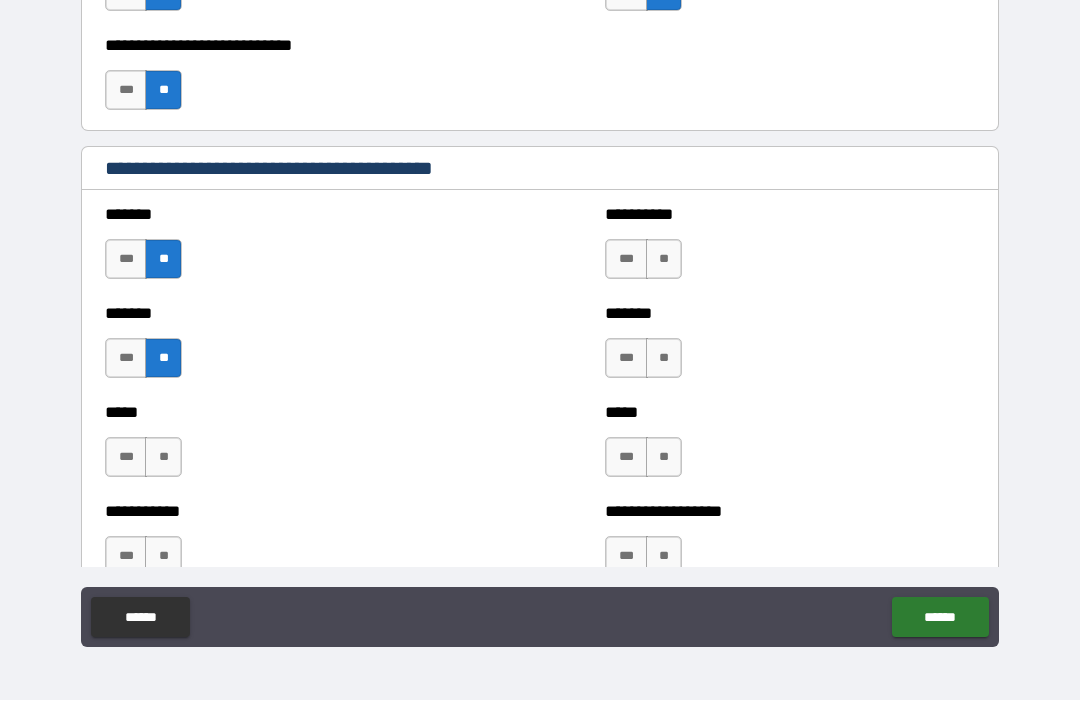 click on "**" at bounding box center (163, 458) 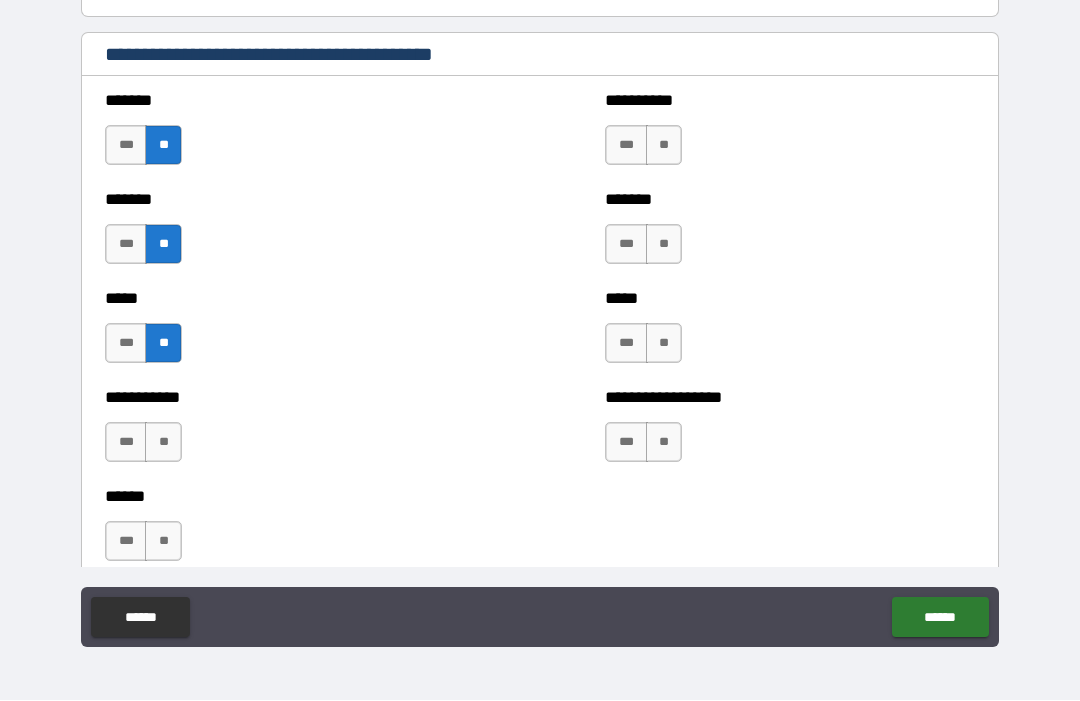 scroll, scrollTop: 1791, scrollLeft: 0, axis: vertical 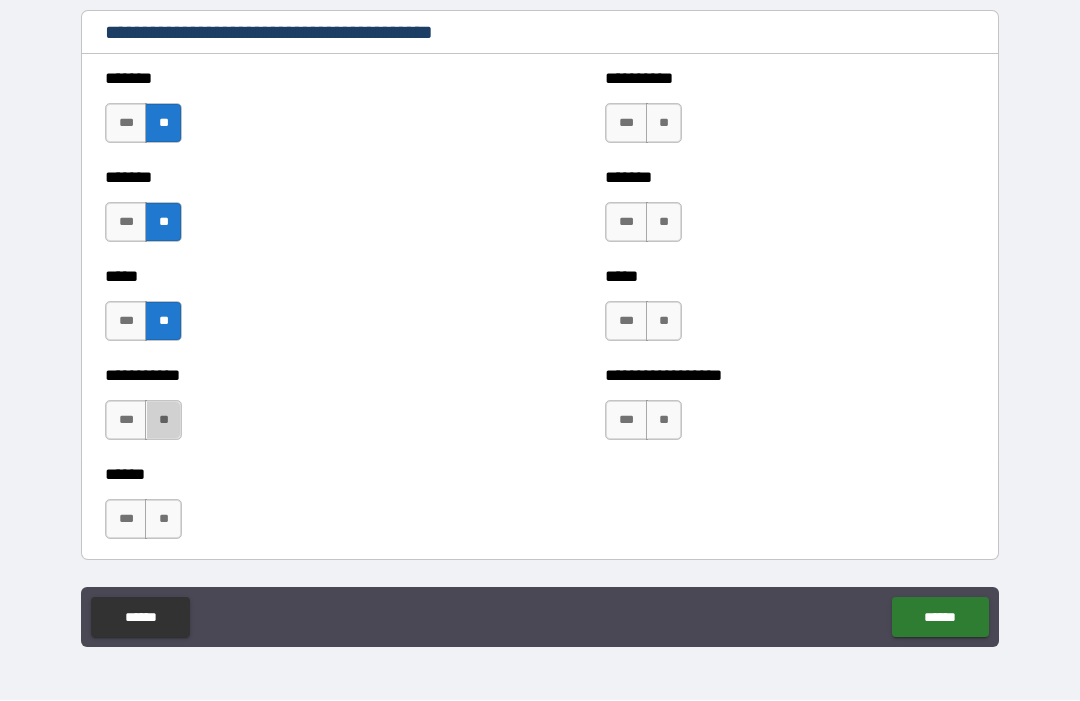 click on "**" at bounding box center (163, 421) 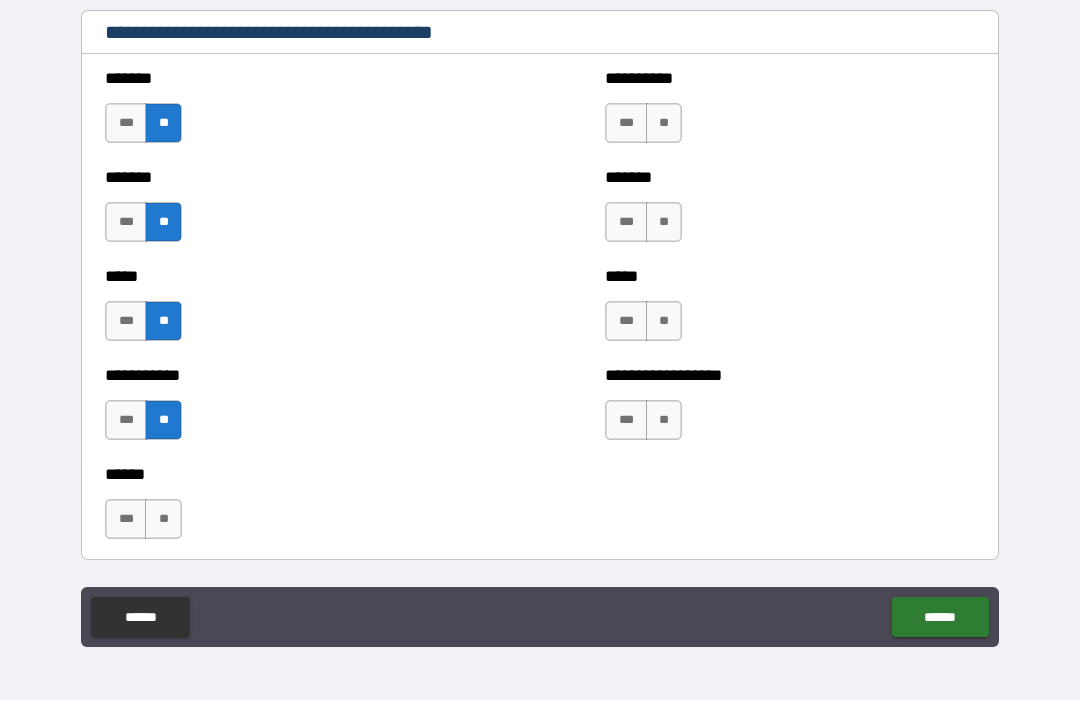 click on "**" at bounding box center (163, 520) 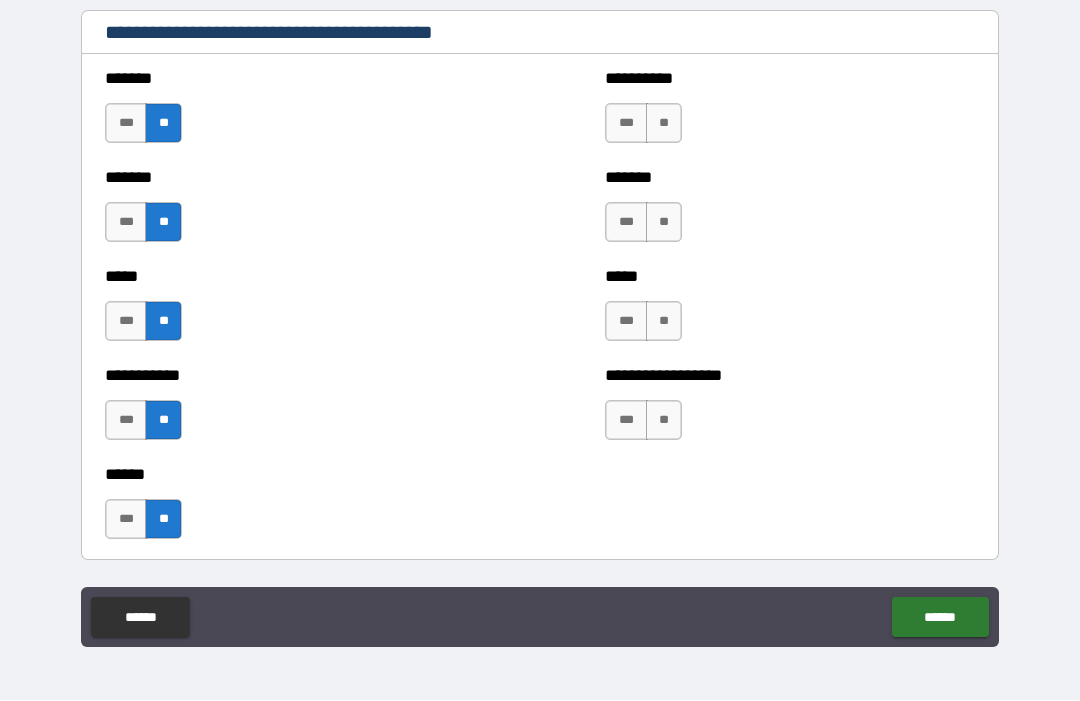 click on "**" at bounding box center [664, 124] 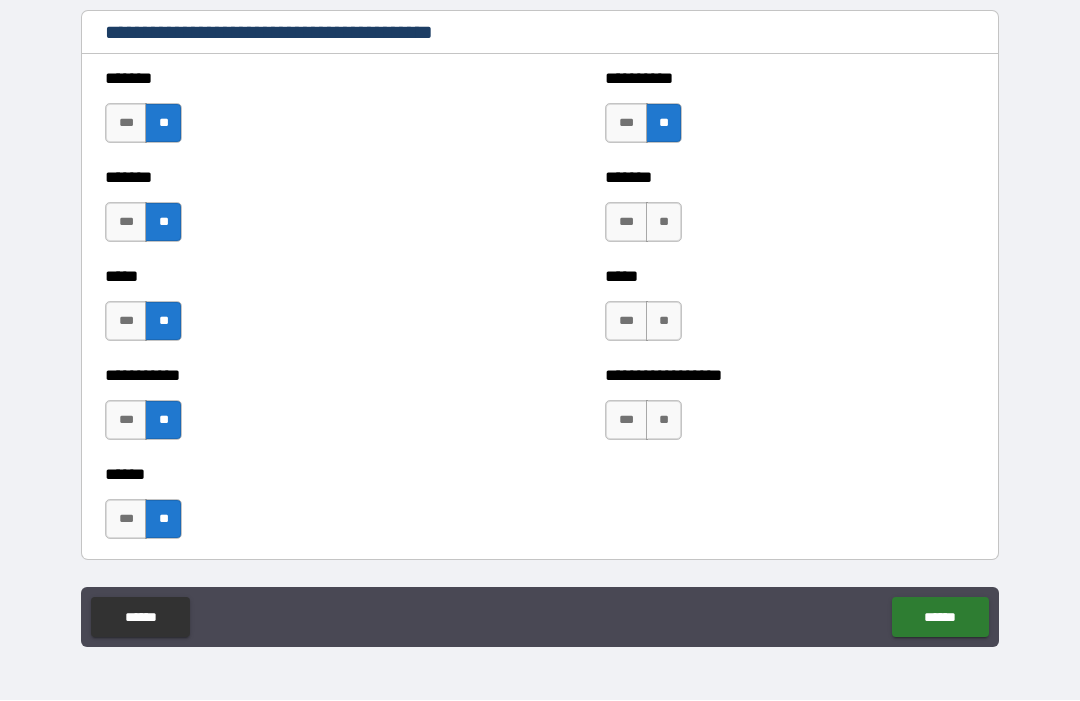 click on "**" at bounding box center [664, 223] 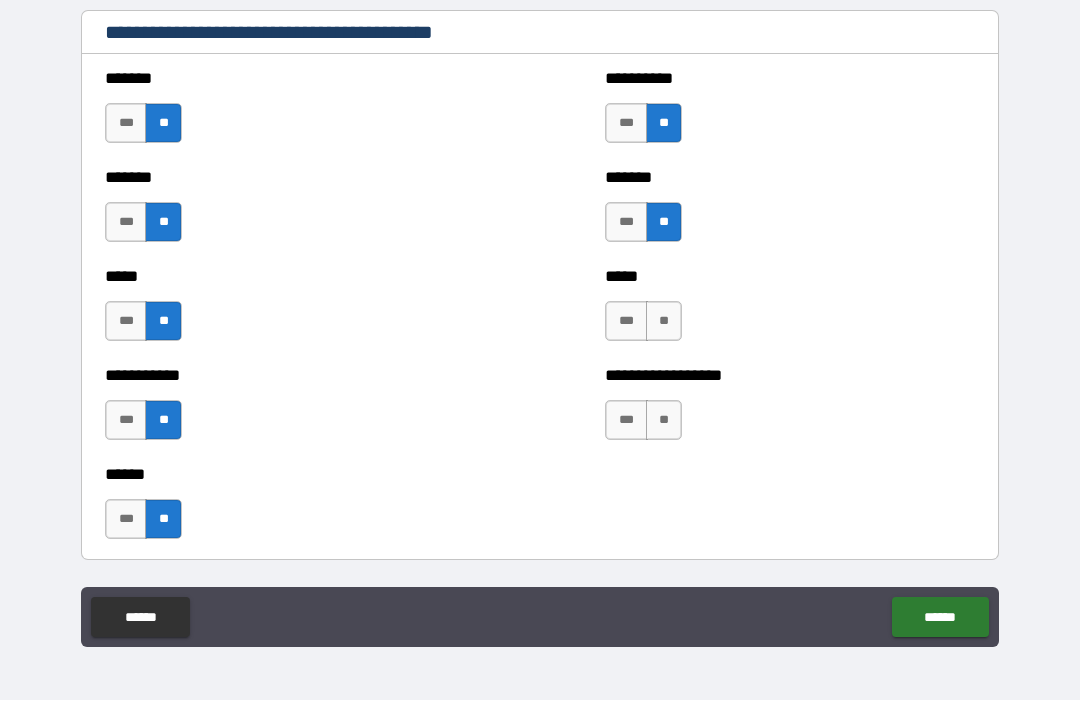 click on "**" at bounding box center [664, 322] 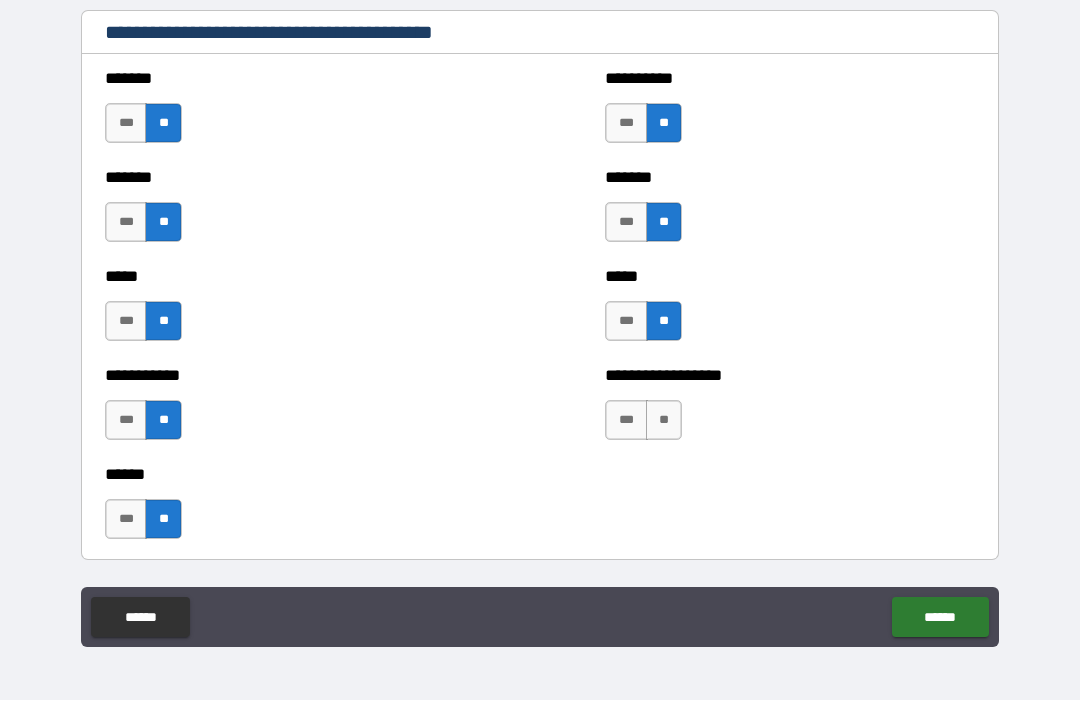 click on "**" at bounding box center (664, 421) 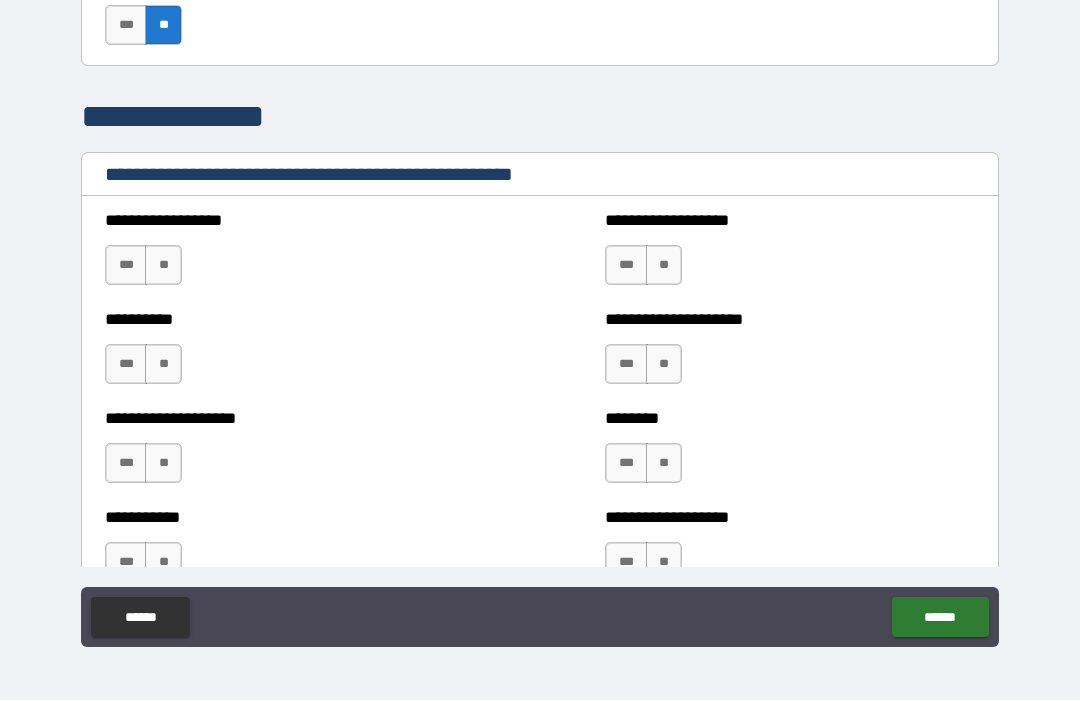 scroll, scrollTop: 2363, scrollLeft: 0, axis: vertical 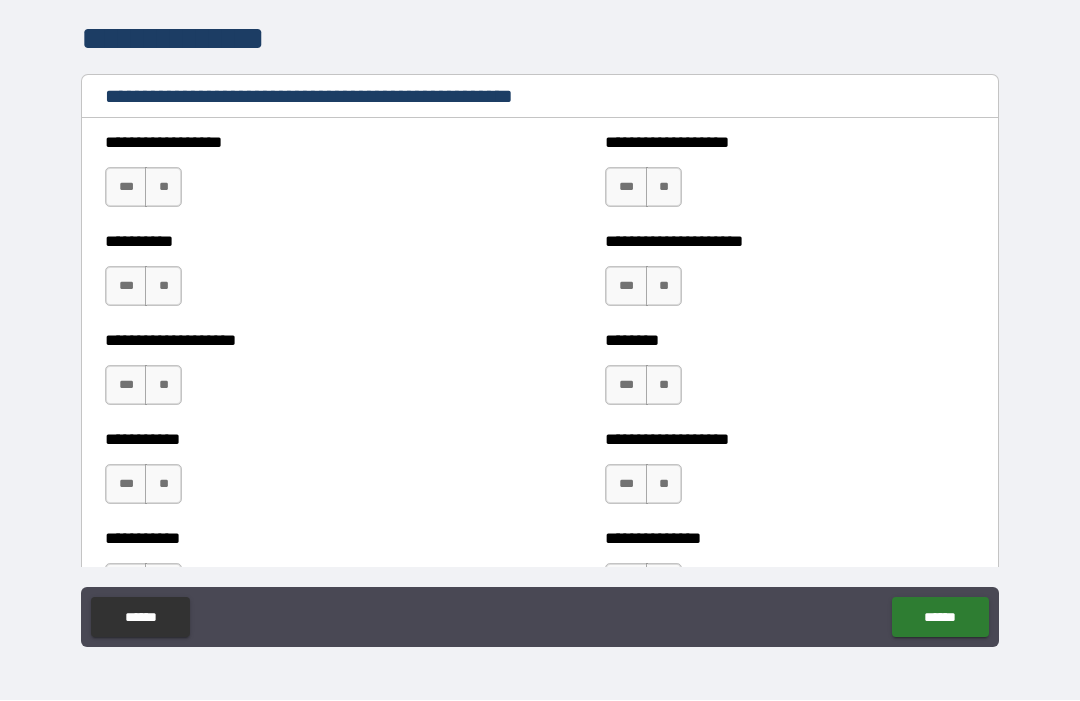 click on "**" at bounding box center [163, 188] 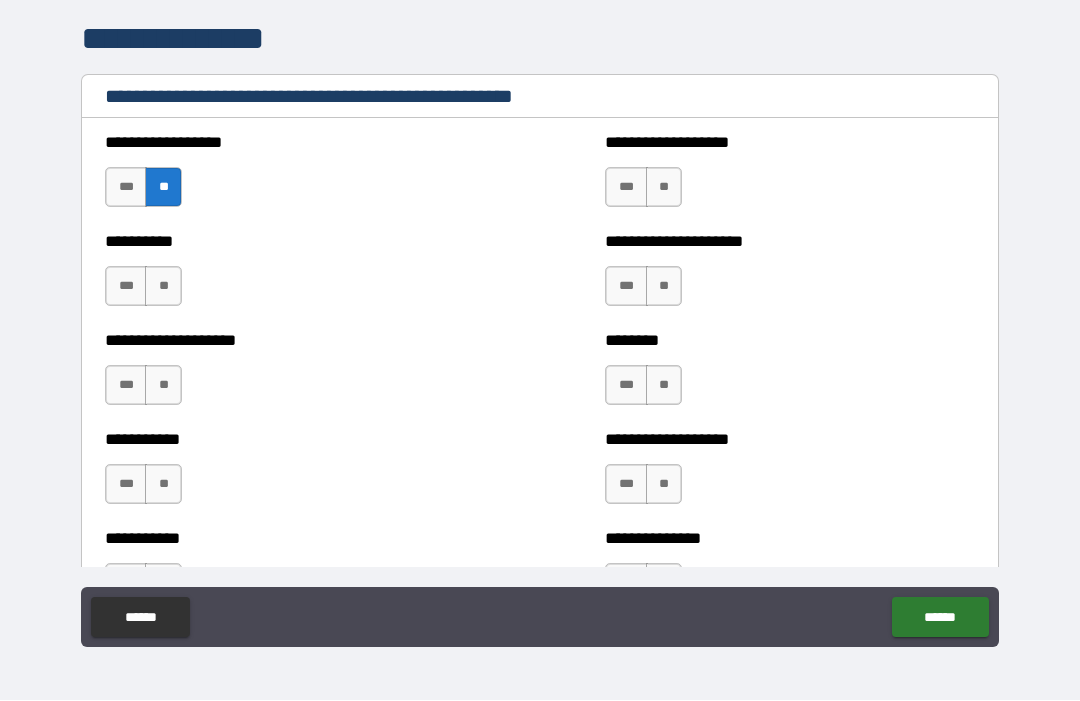 click on "**" at bounding box center (163, 287) 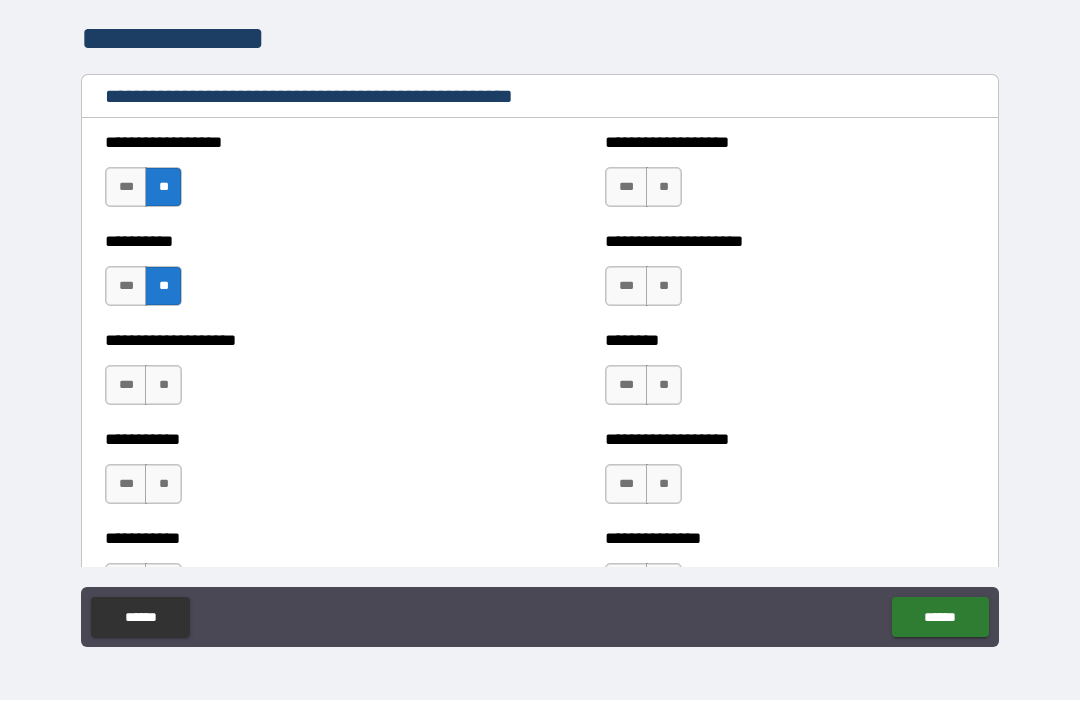 click on "**" at bounding box center [163, 386] 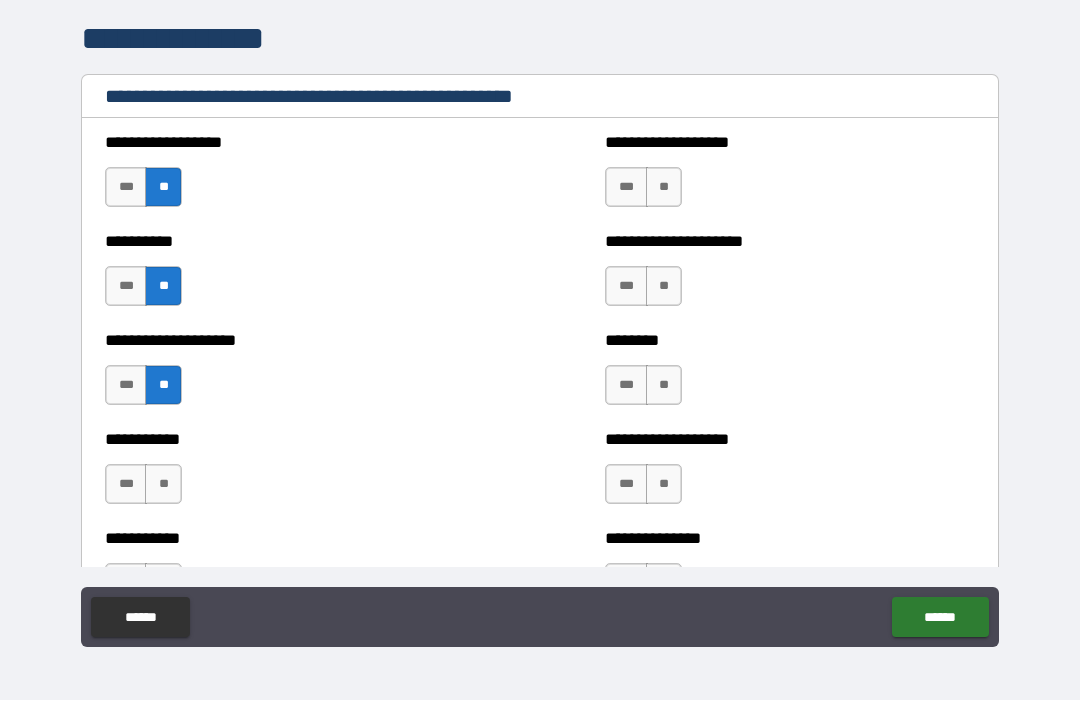 click on "**" at bounding box center (163, 485) 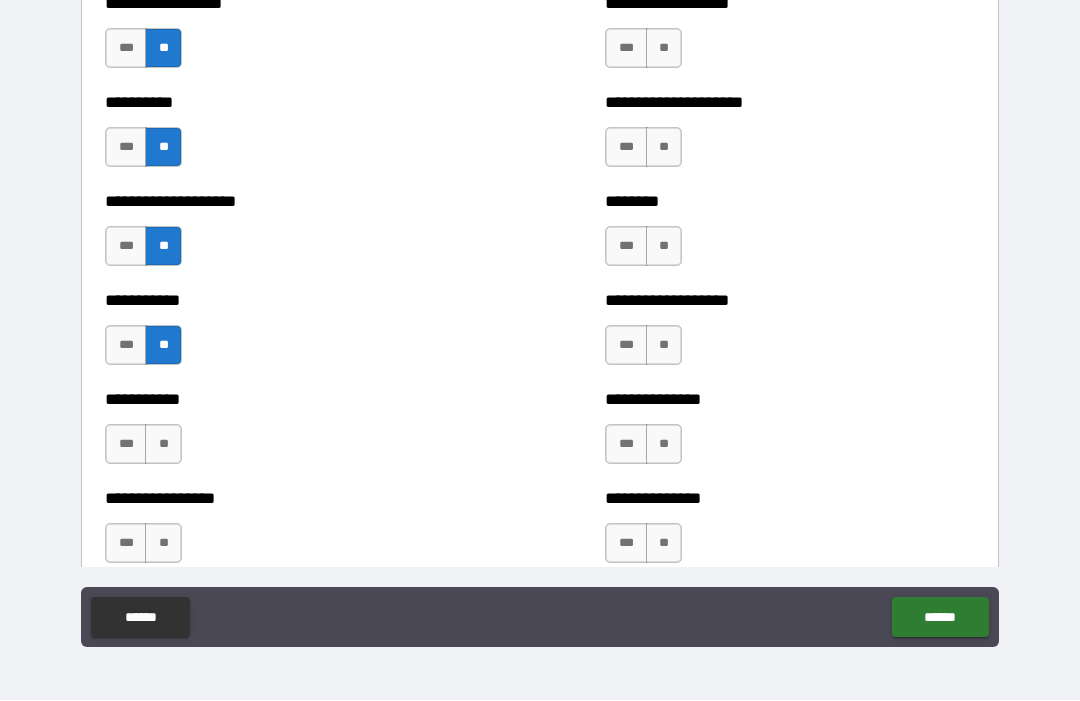 scroll, scrollTop: 2523, scrollLeft: 0, axis: vertical 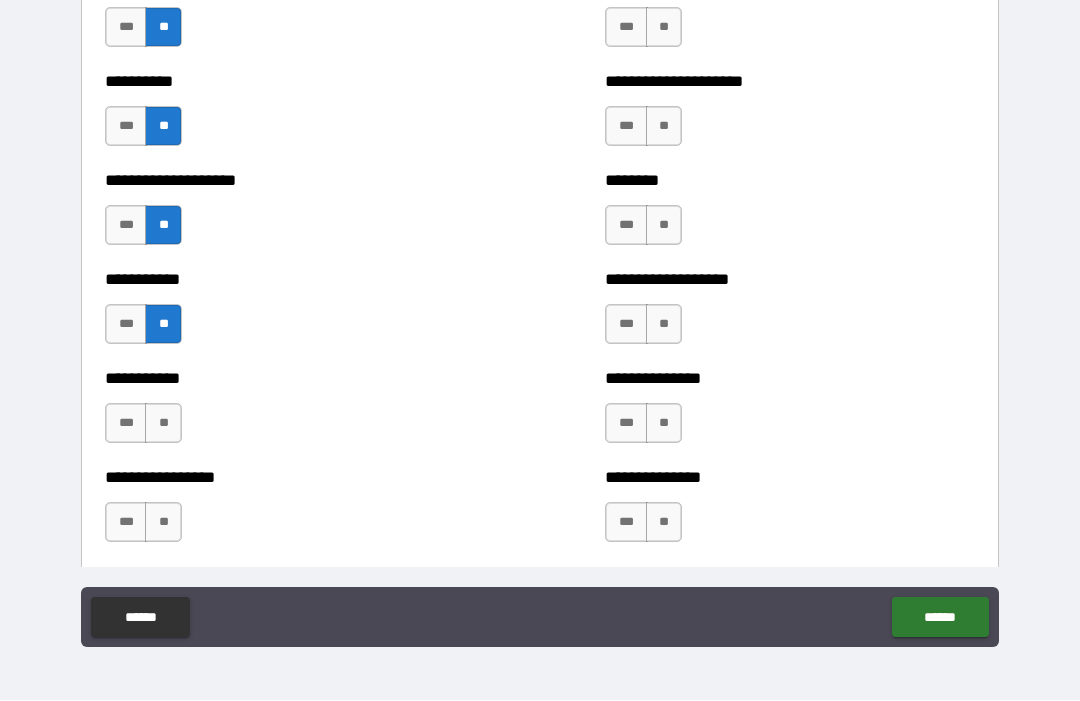 click on "*** **" at bounding box center [146, 429] 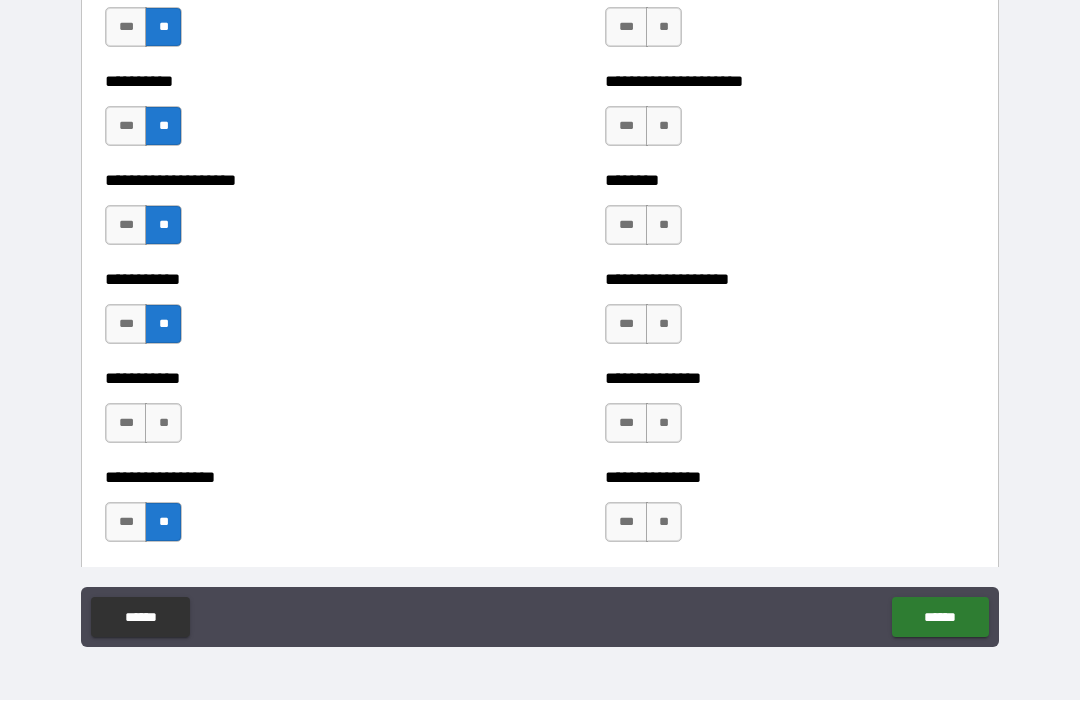 click on "**" at bounding box center (163, 424) 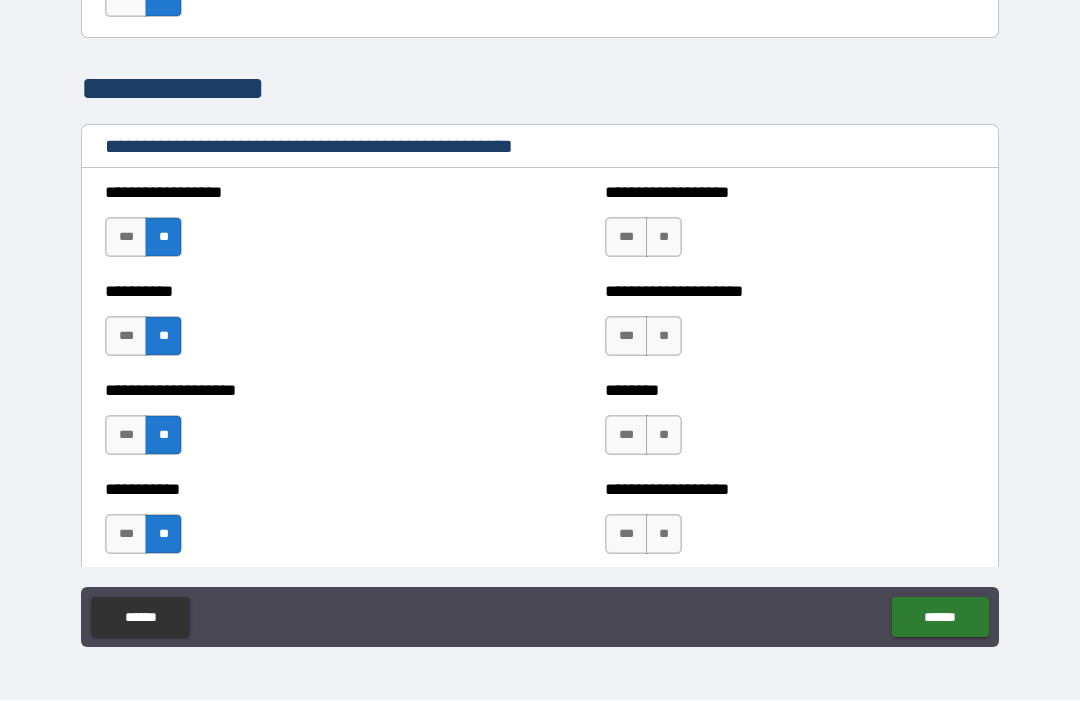 scroll, scrollTop: 2311, scrollLeft: 0, axis: vertical 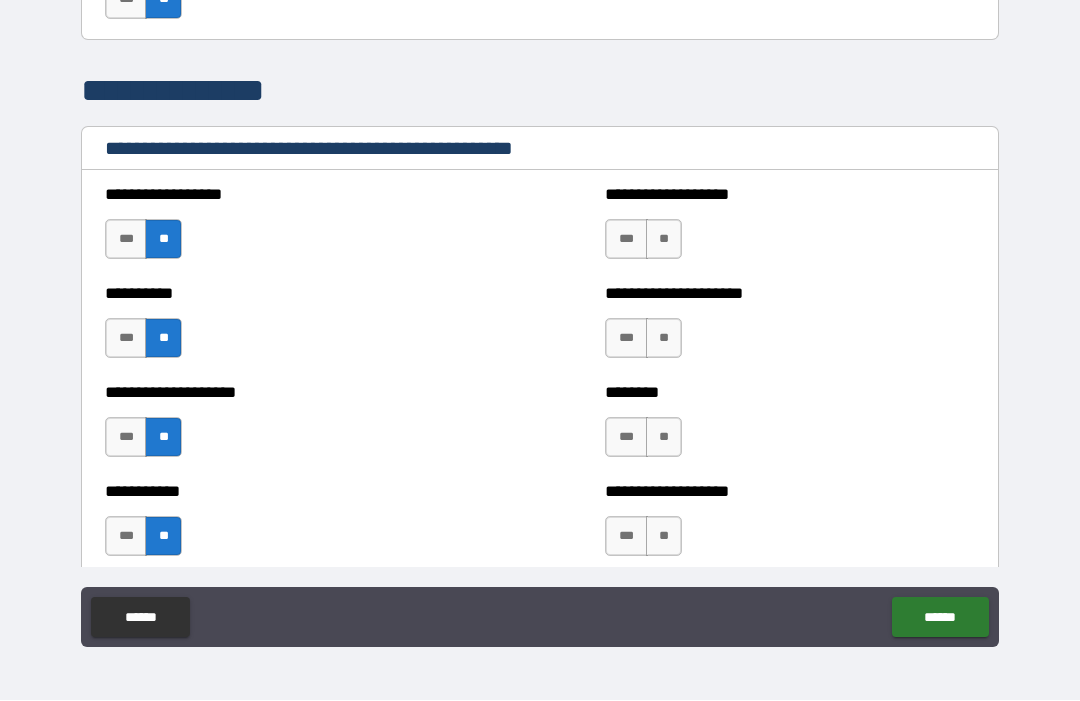 click on "**" at bounding box center (664, 240) 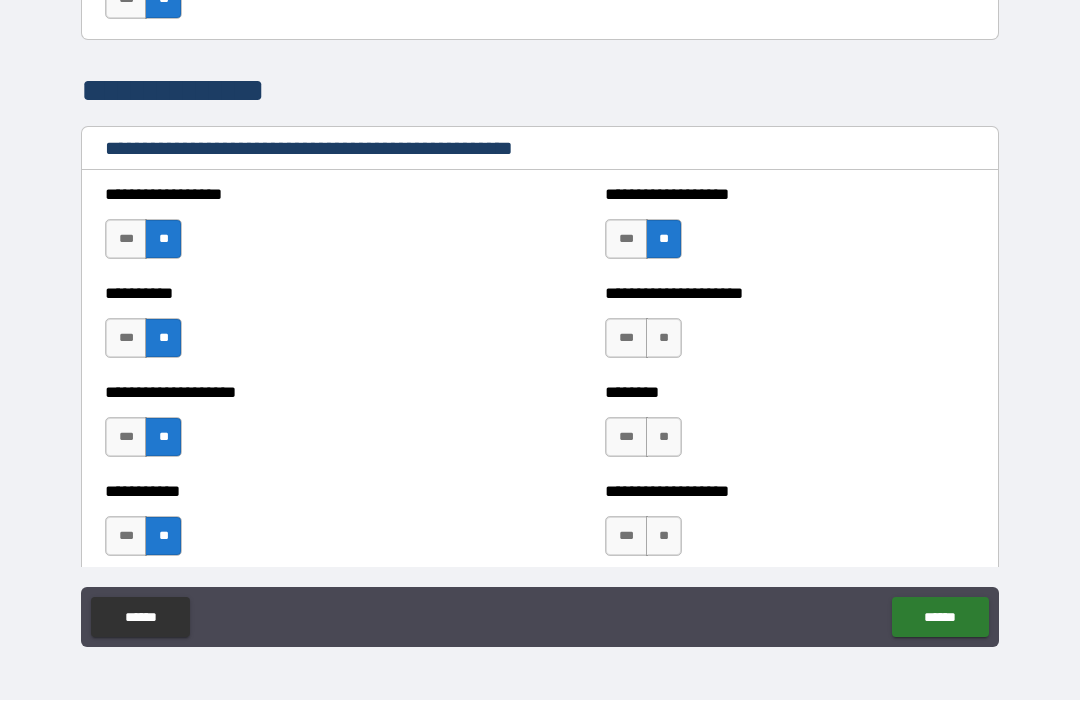 click on "**" at bounding box center (664, 339) 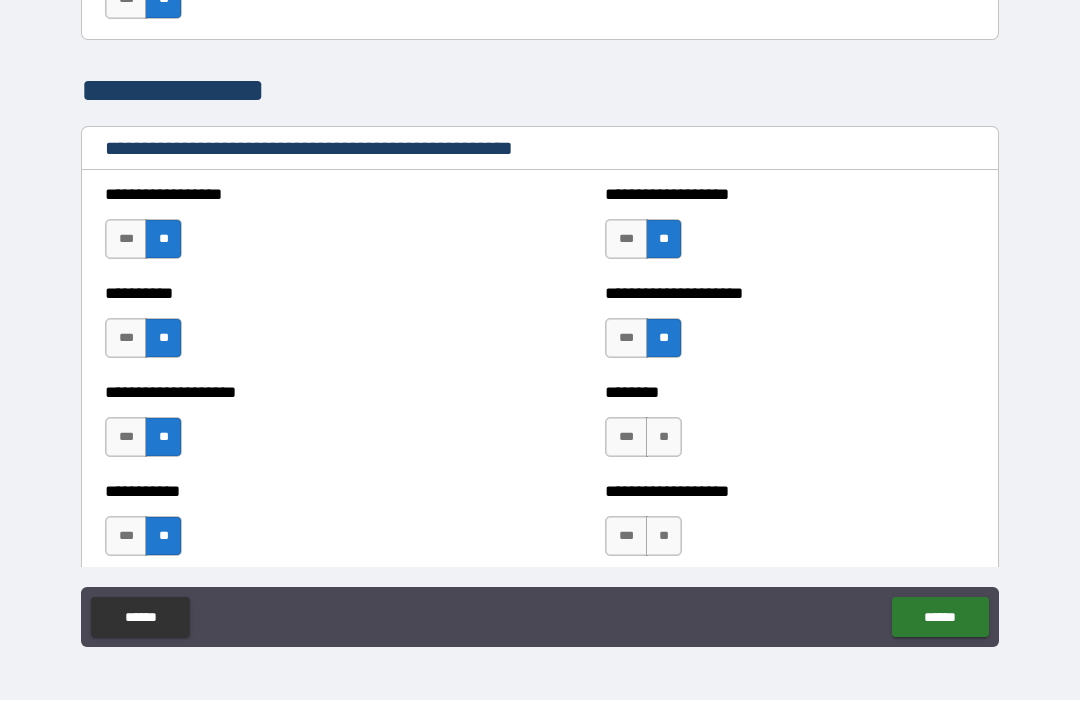 click on "**" at bounding box center [664, 438] 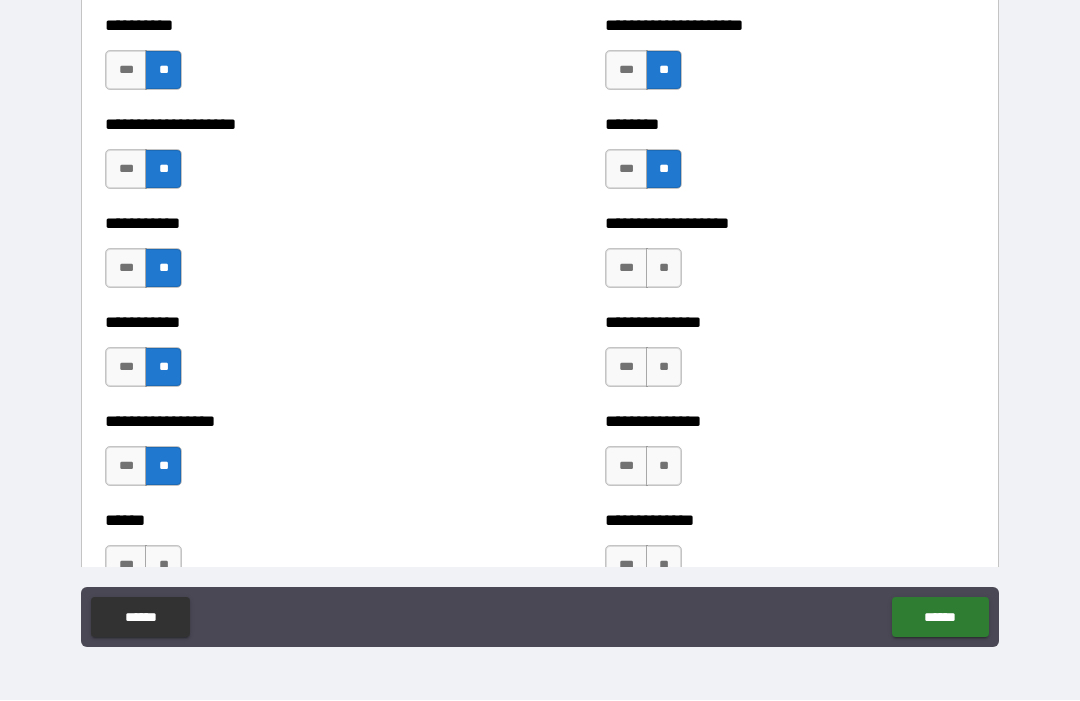 scroll, scrollTop: 2578, scrollLeft: 0, axis: vertical 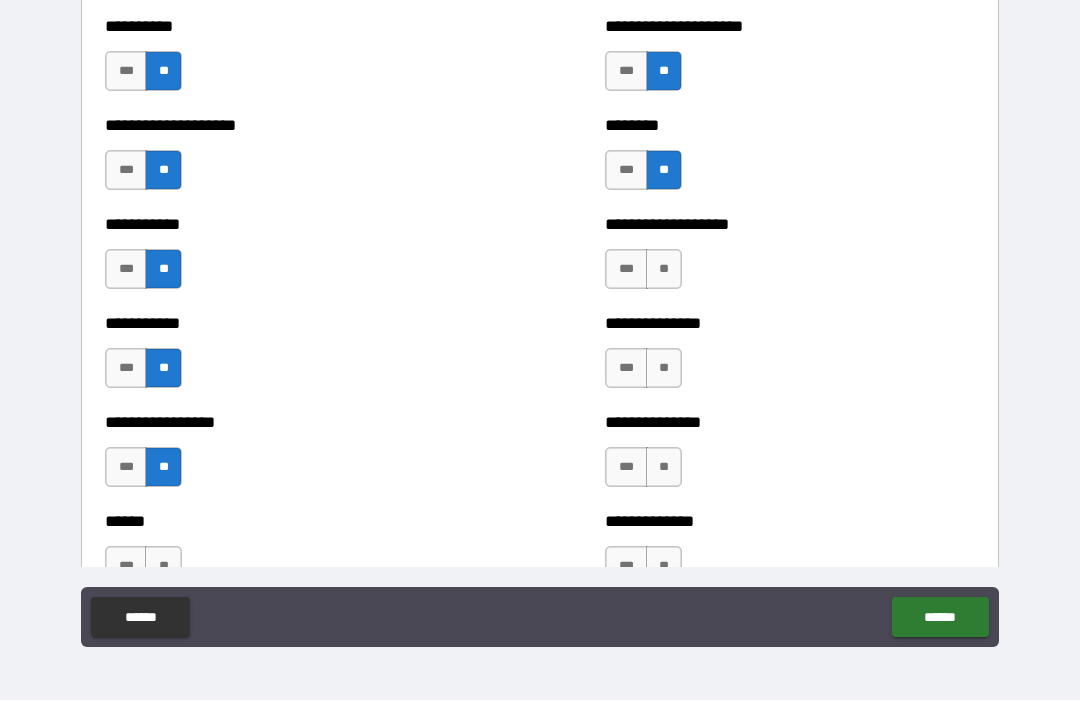 click on "**" at bounding box center (664, 270) 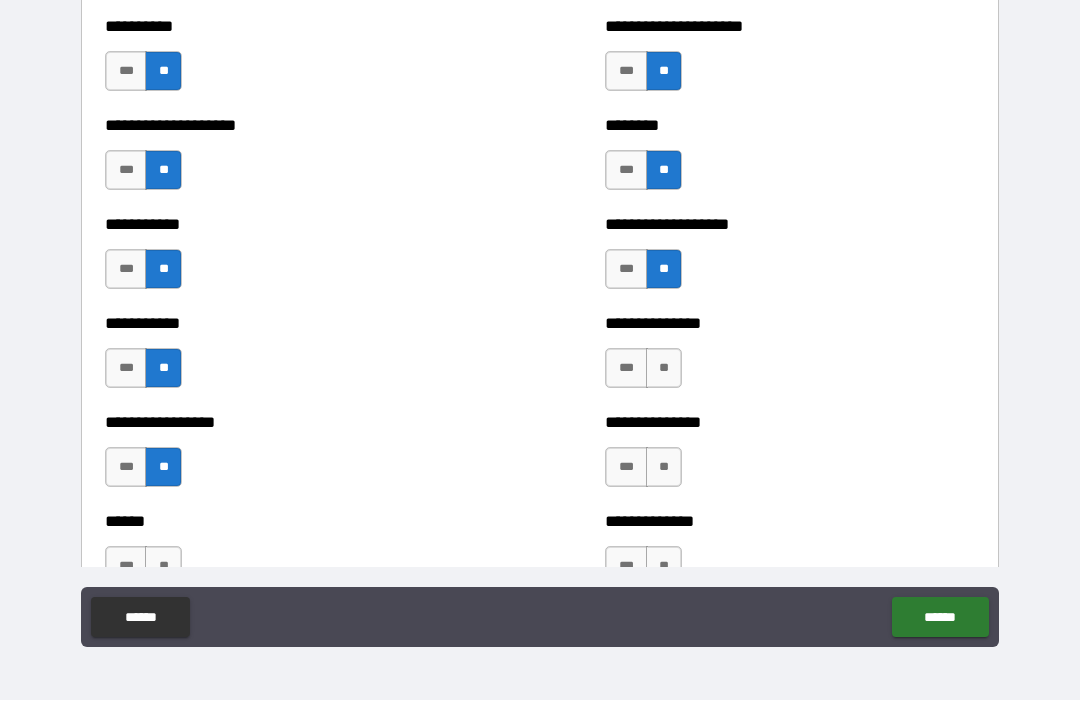 click on "**" at bounding box center [664, 369] 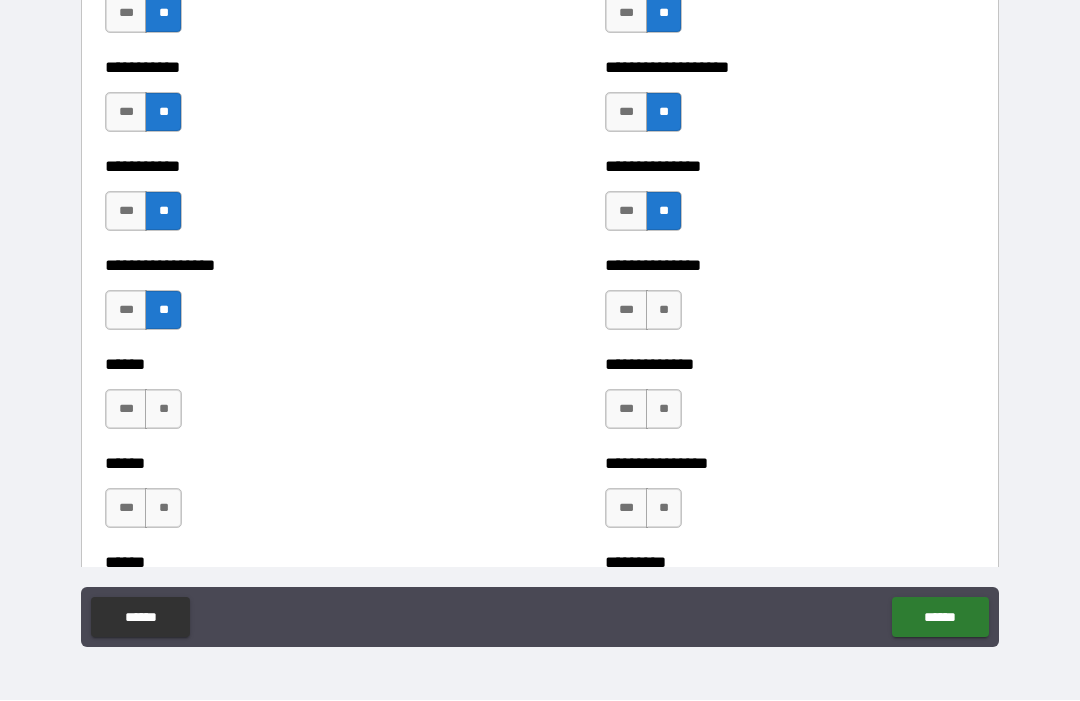 scroll, scrollTop: 2786, scrollLeft: 0, axis: vertical 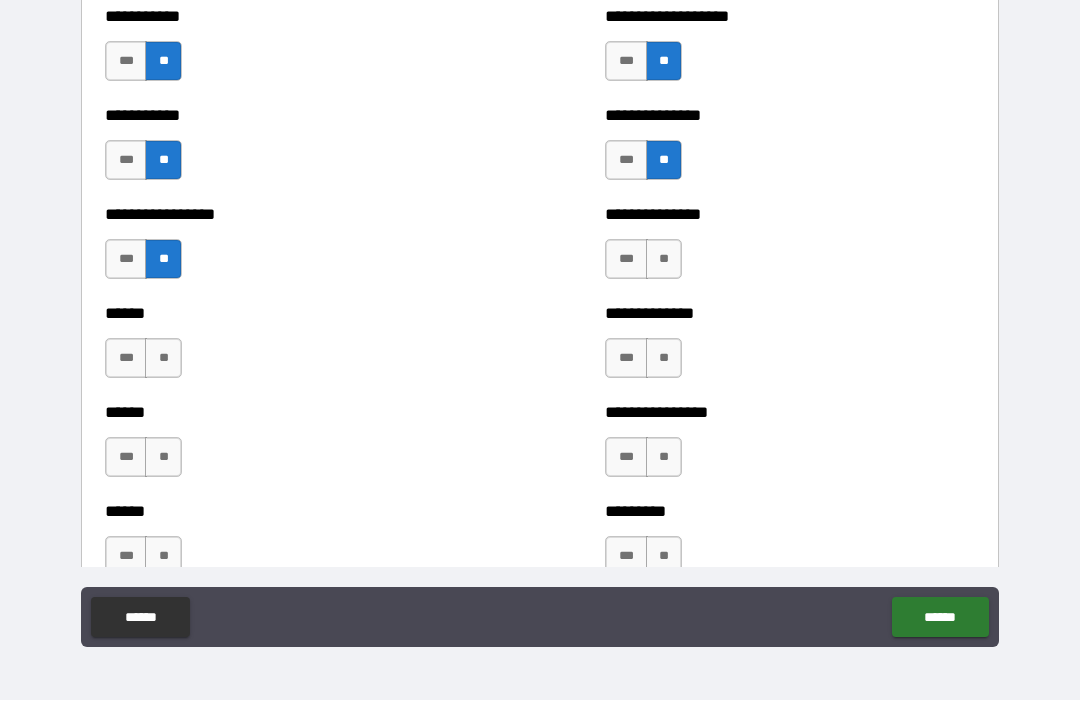 click on "**" at bounding box center (664, 260) 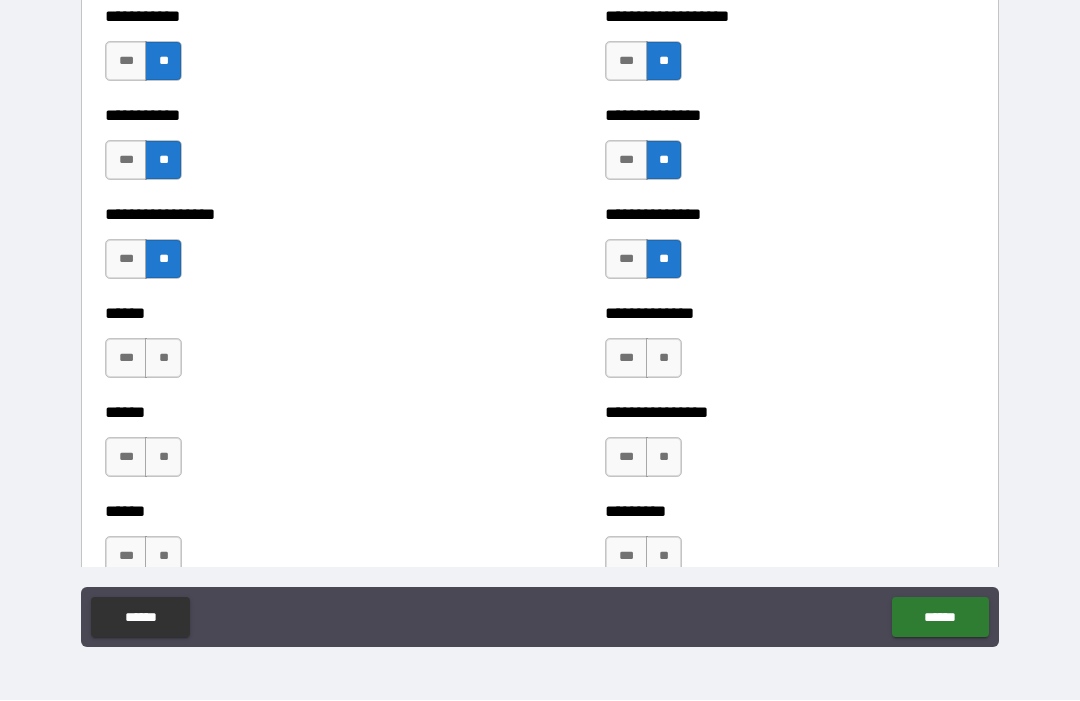 click on "**" at bounding box center [664, 359] 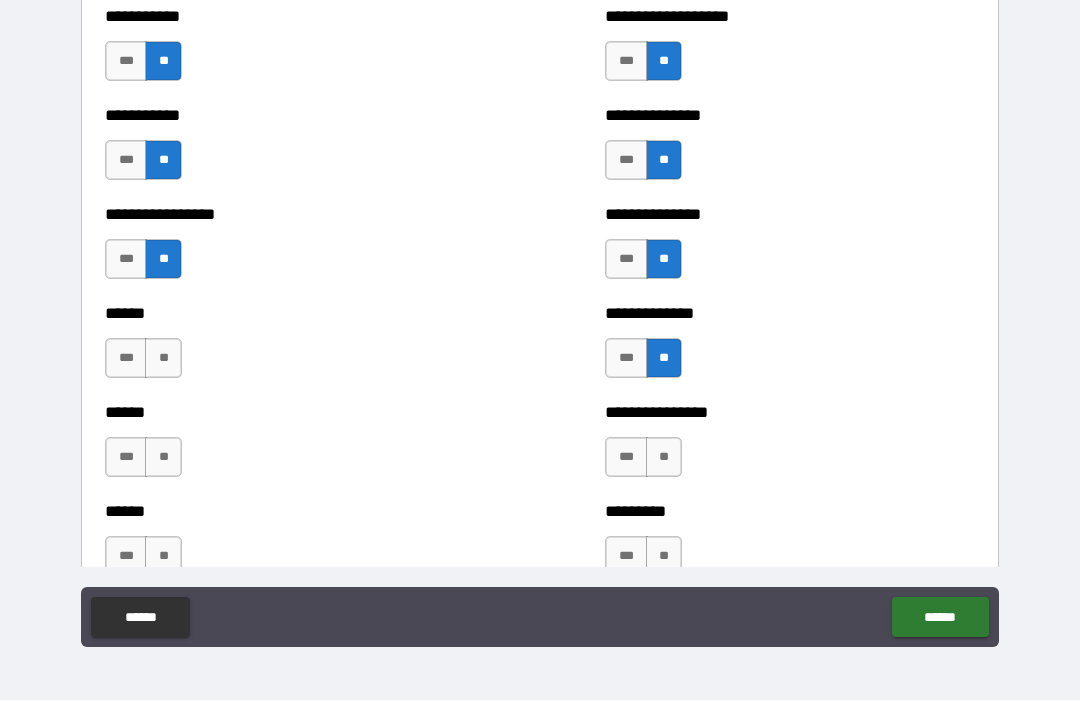 click on "**" at bounding box center [664, 458] 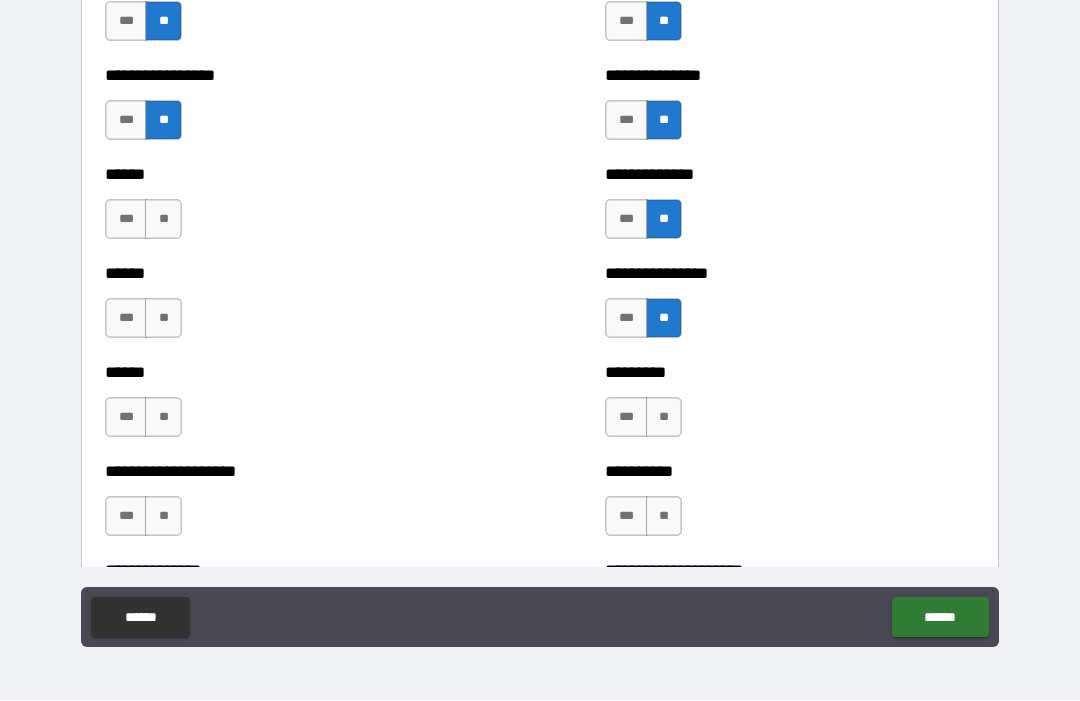scroll, scrollTop: 2928, scrollLeft: 0, axis: vertical 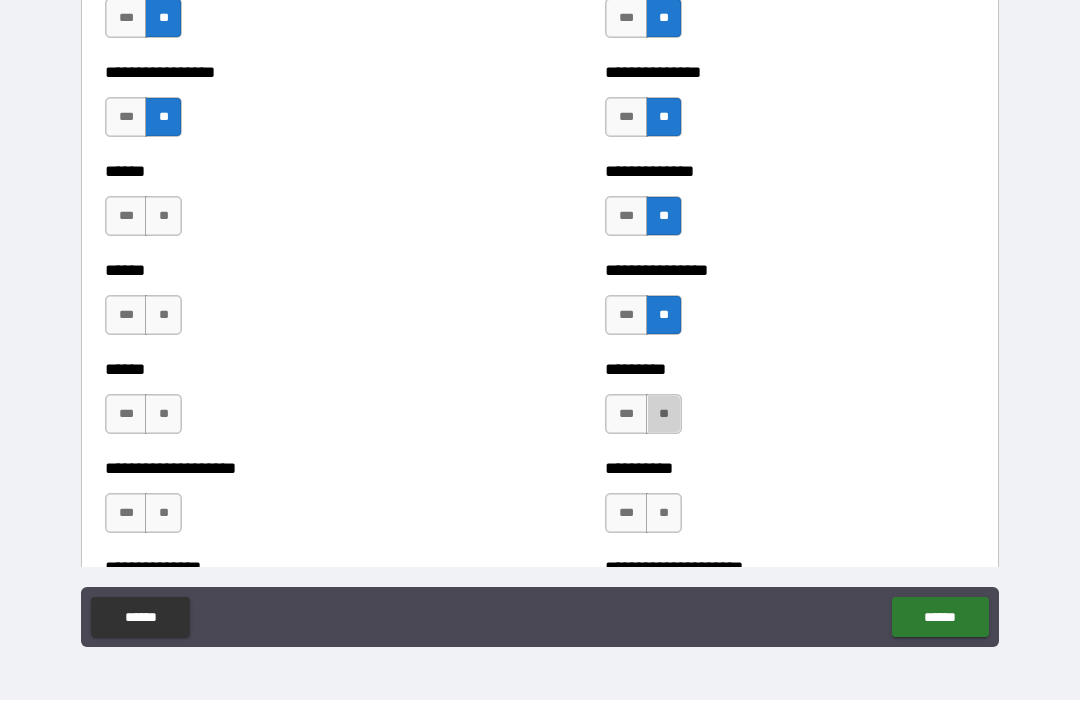click on "**" at bounding box center (664, 415) 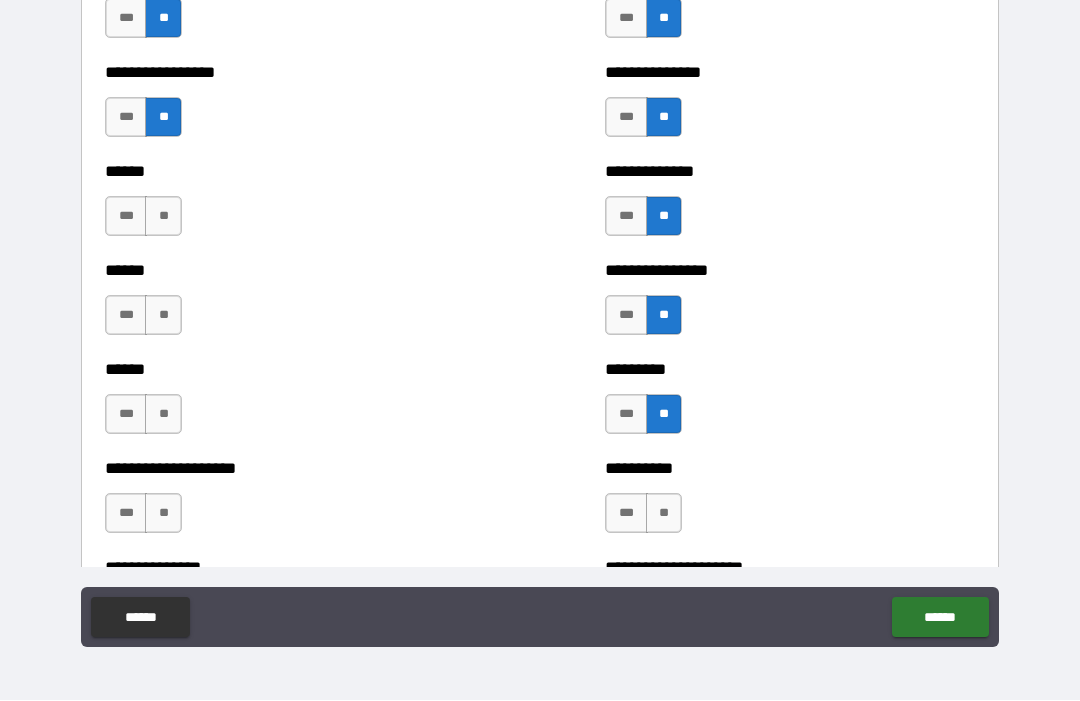 click on "**" at bounding box center (664, 514) 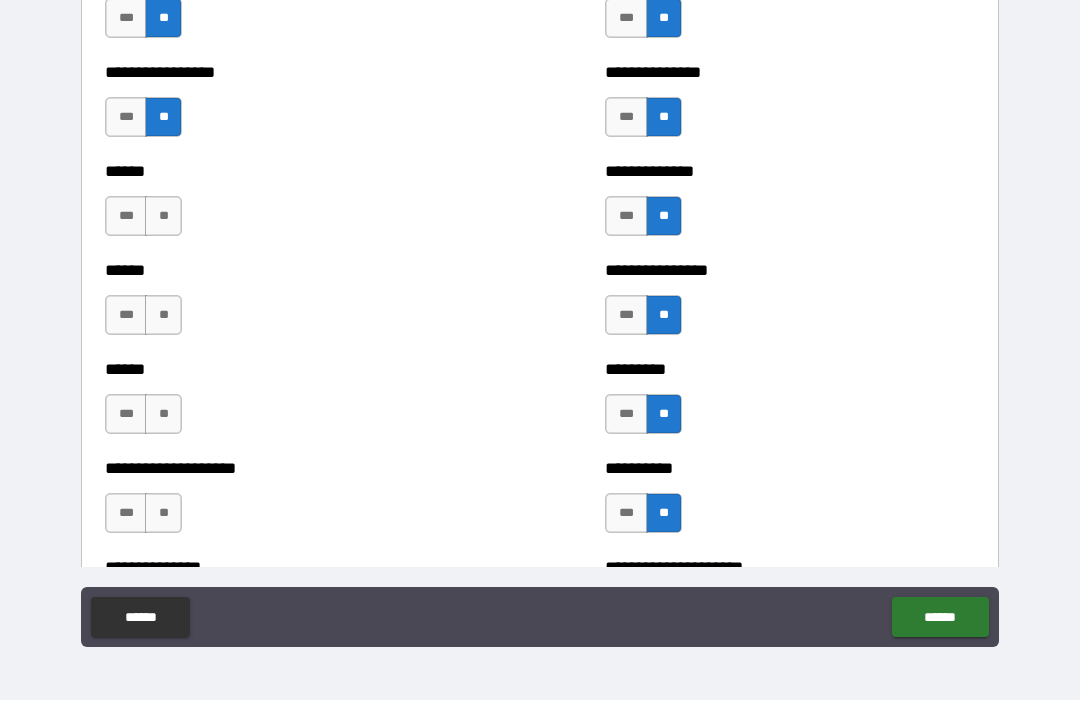 click on "***" at bounding box center (126, 217) 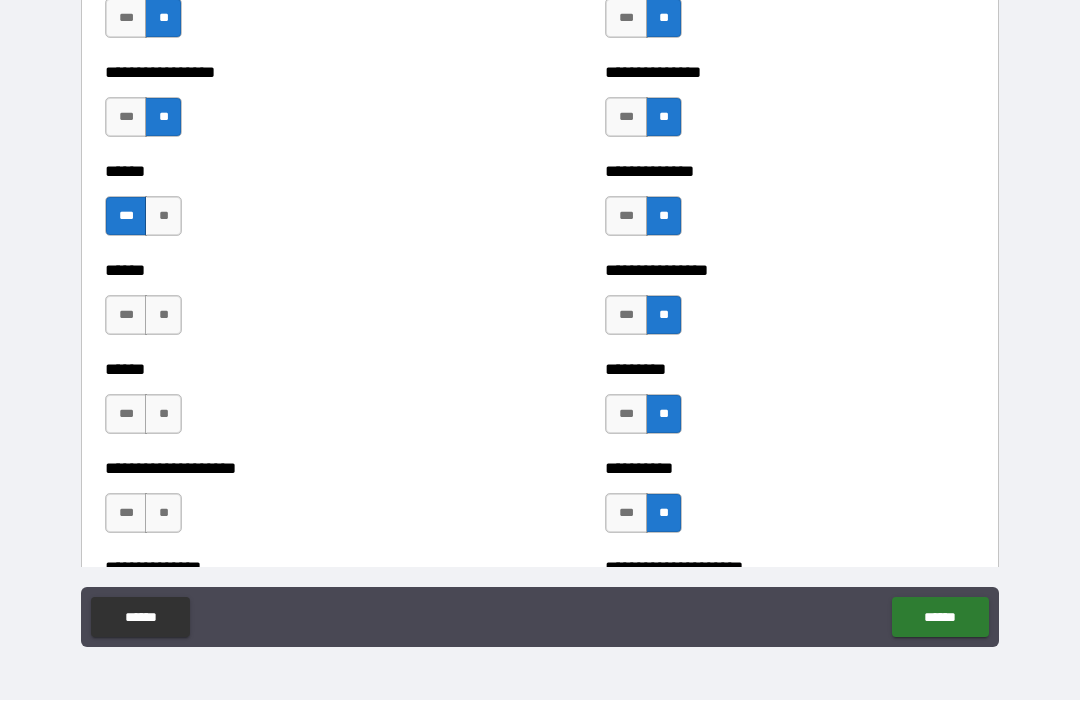 click on "**" at bounding box center (163, 316) 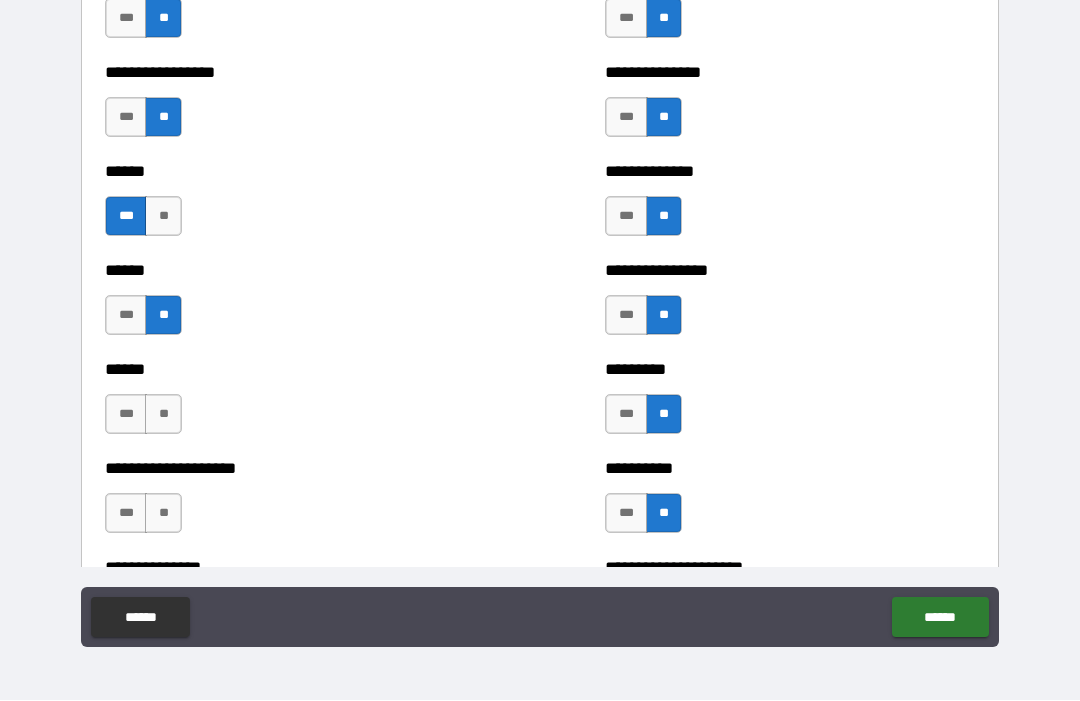 click on "**" at bounding box center (163, 415) 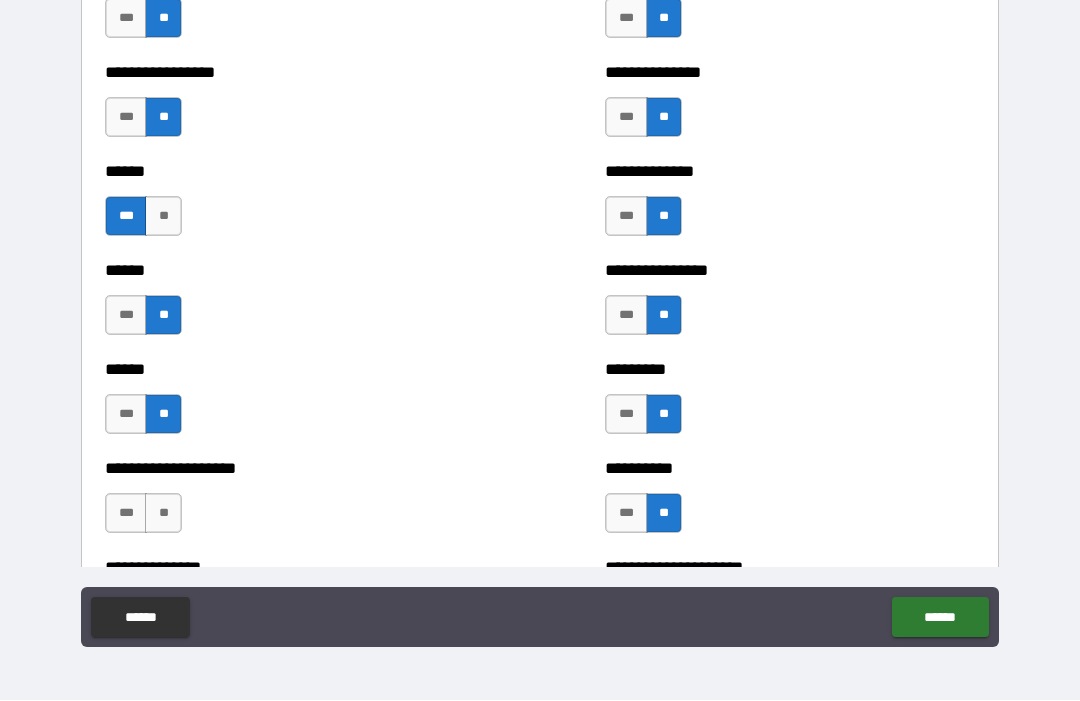 click on "***" at bounding box center [126, 514] 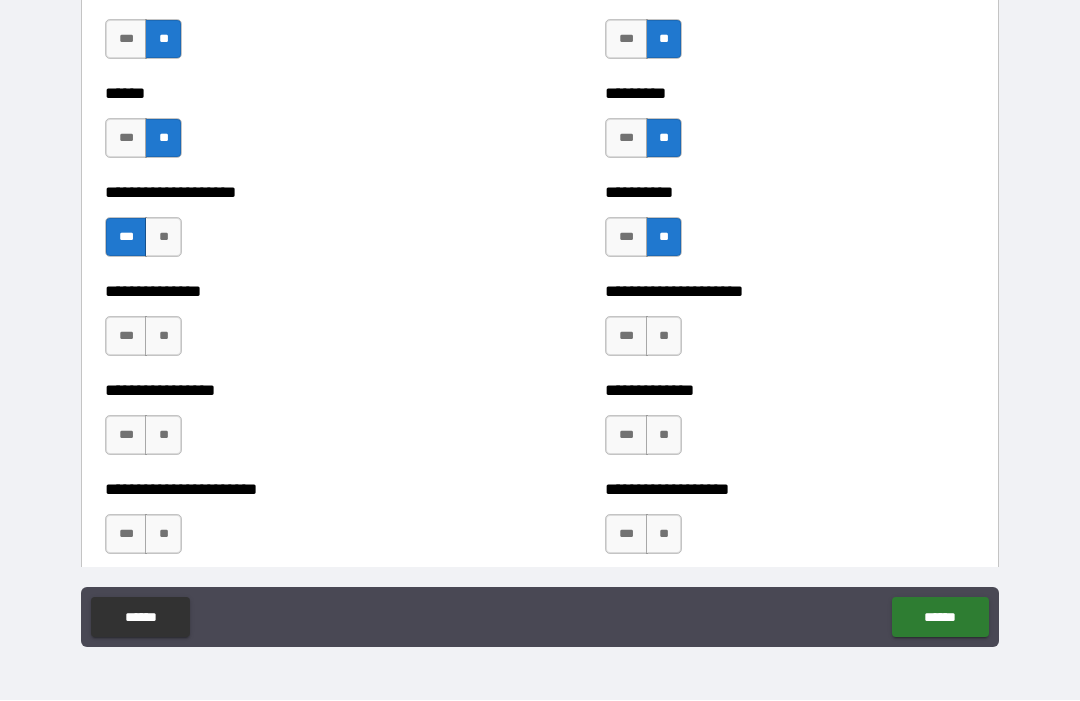 scroll, scrollTop: 3211, scrollLeft: 0, axis: vertical 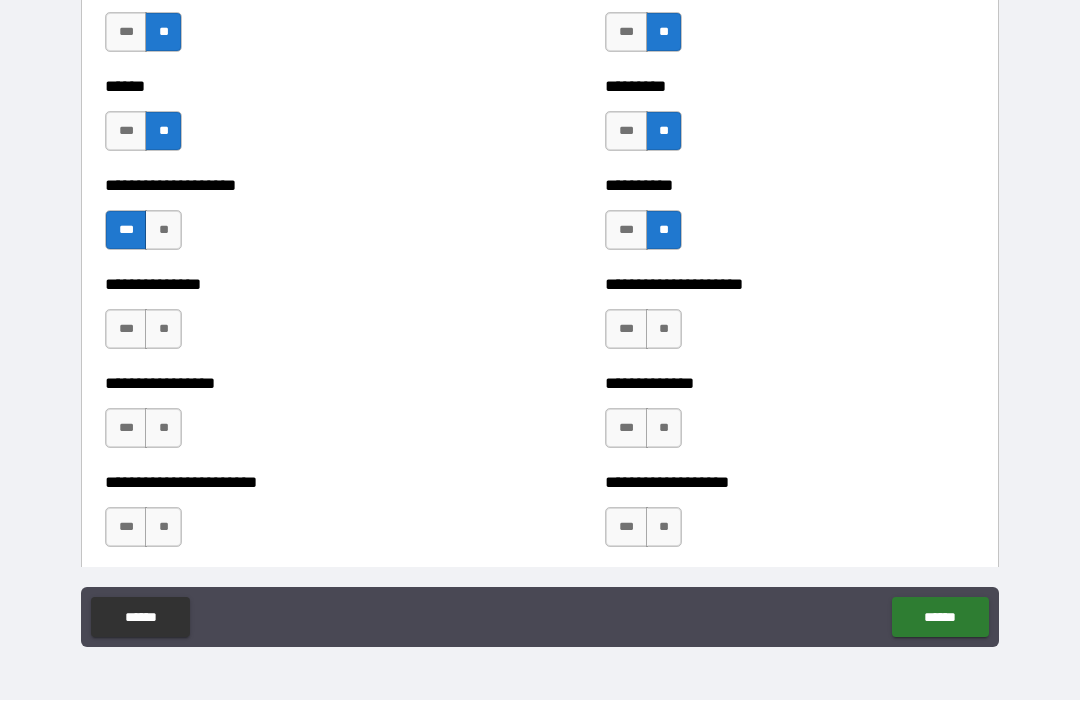 click on "**" at bounding box center (163, 330) 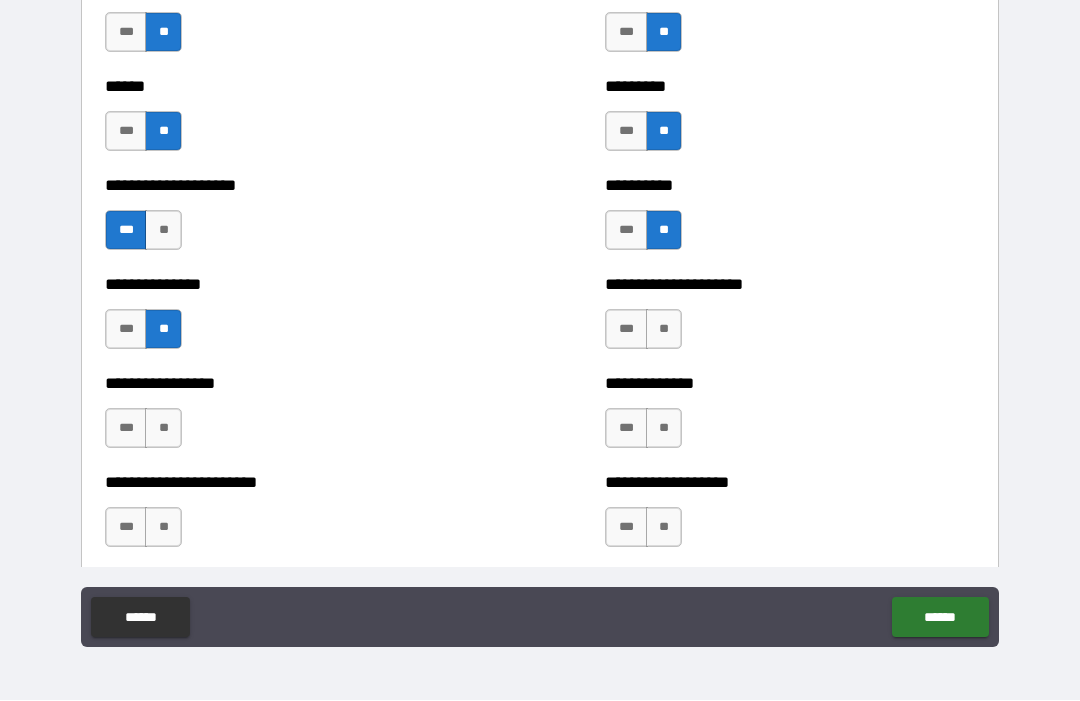 click on "***" at bounding box center [126, 429] 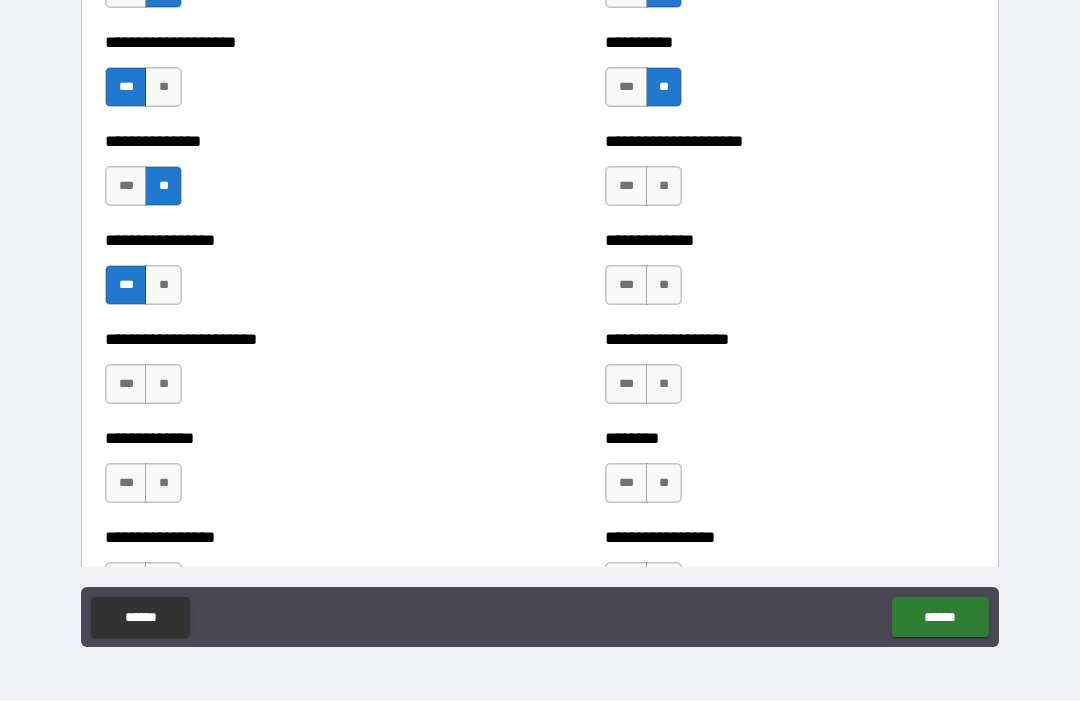 scroll, scrollTop: 3368, scrollLeft: 0, axis: vertical 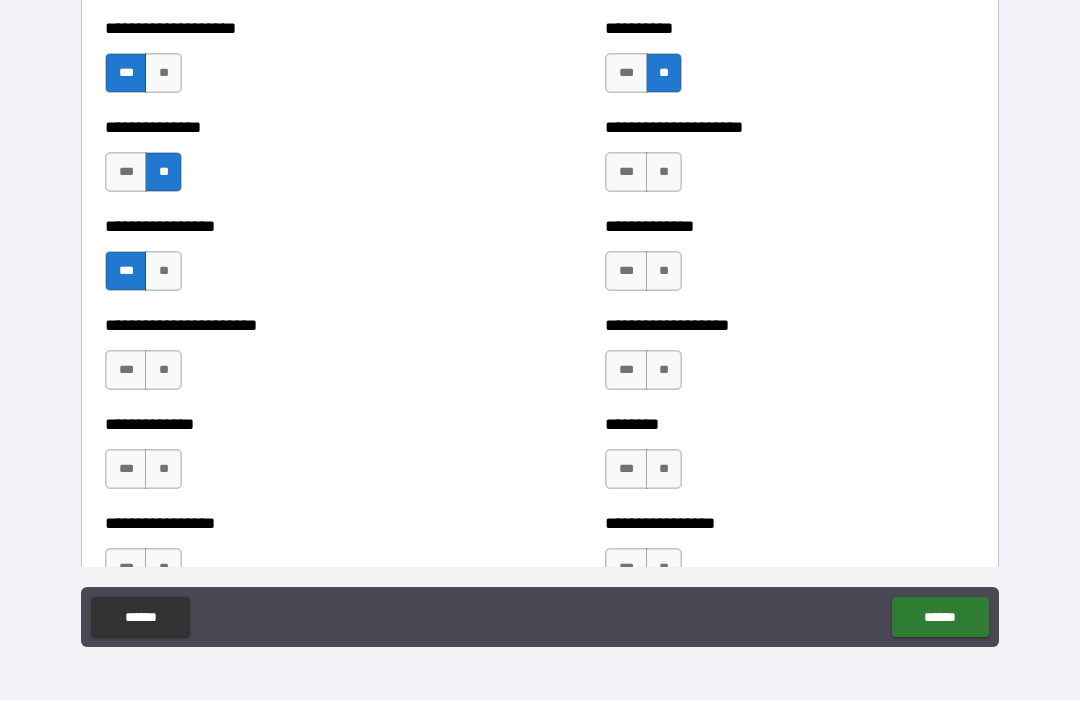 click on "**" at bounding box center (163, 371) 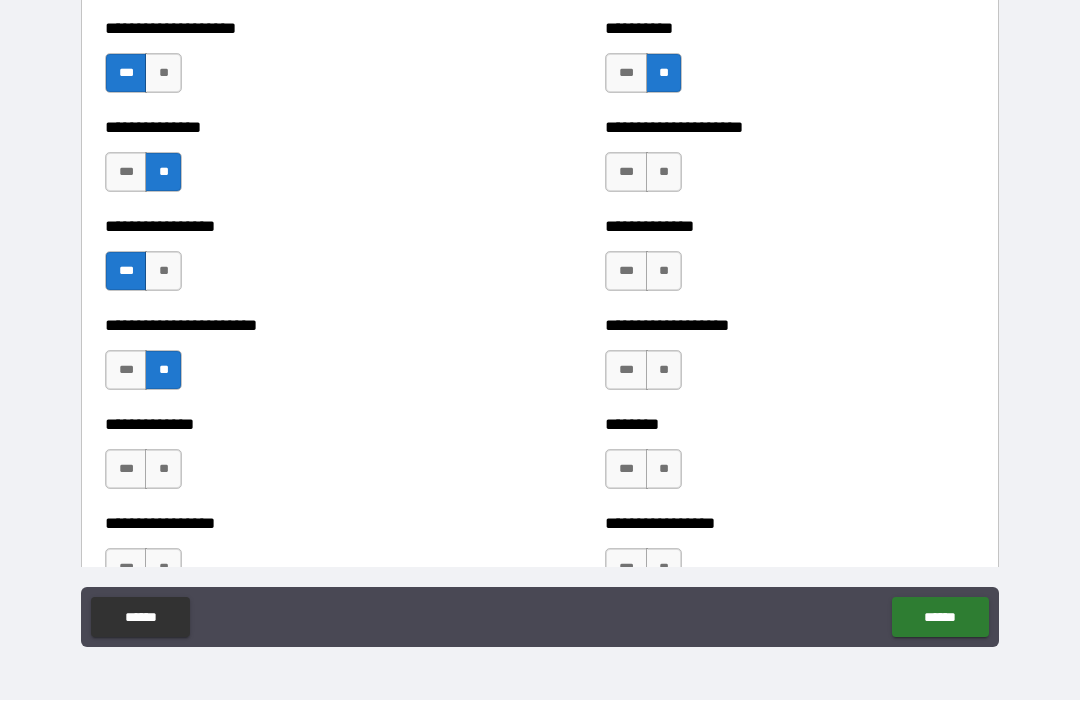 click on "**" at bounding box center [163, 470] 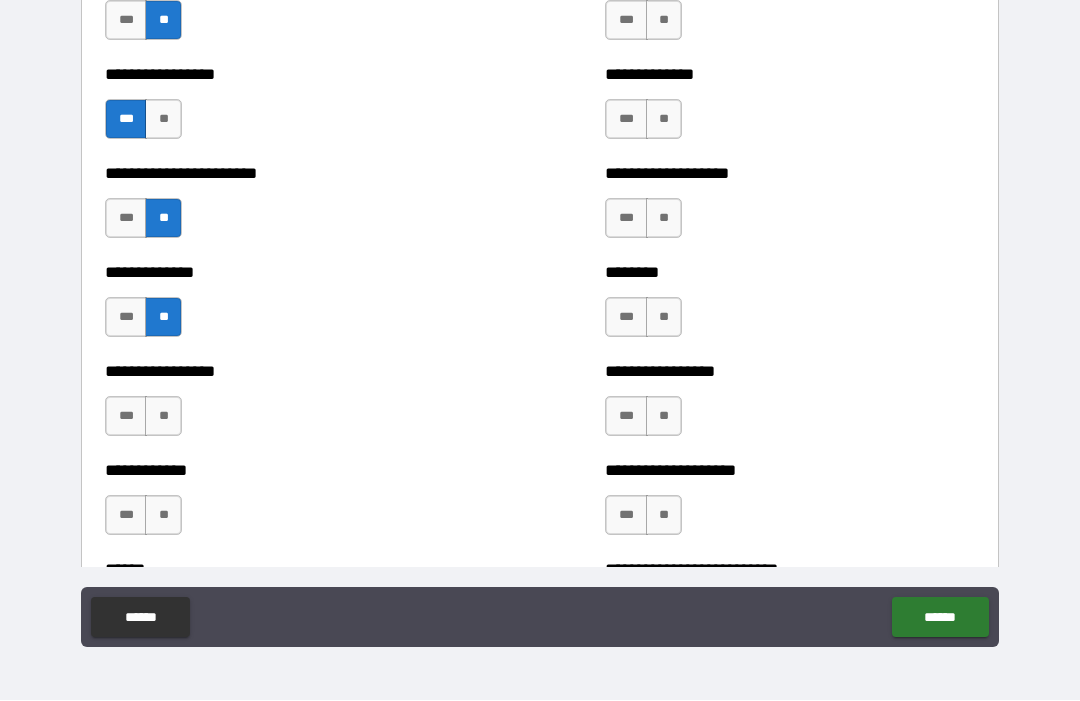 scroll, scrollTop: 3536, scrollLeft: 0, axis: vertical 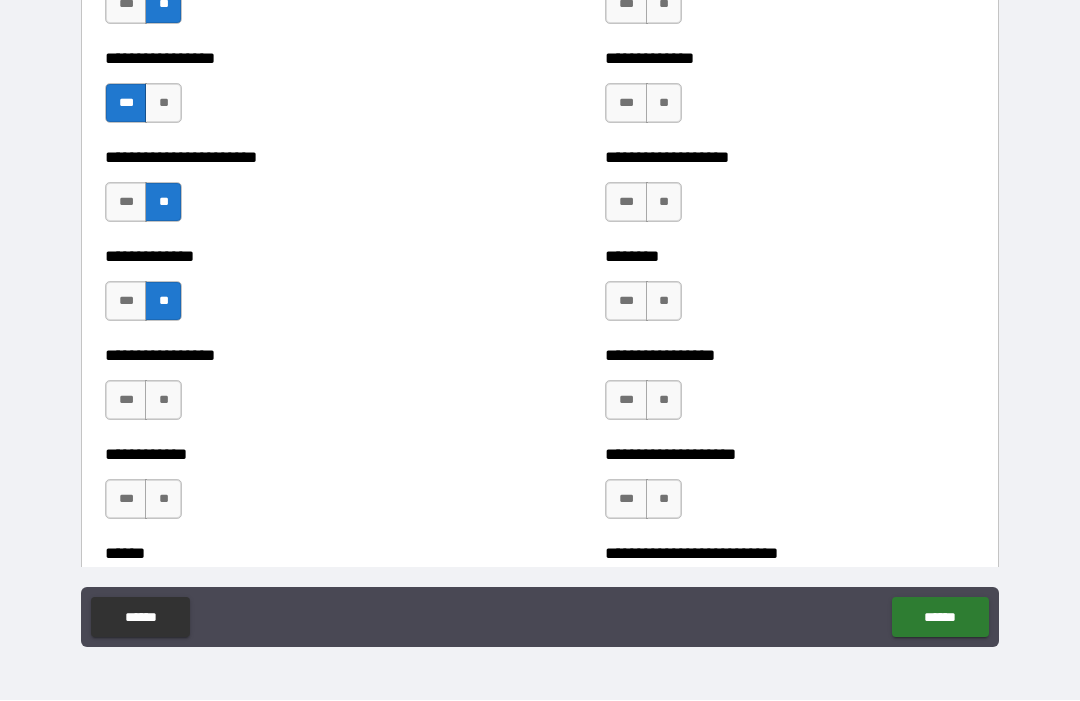 click on "**" at bounding box center [163, 401] 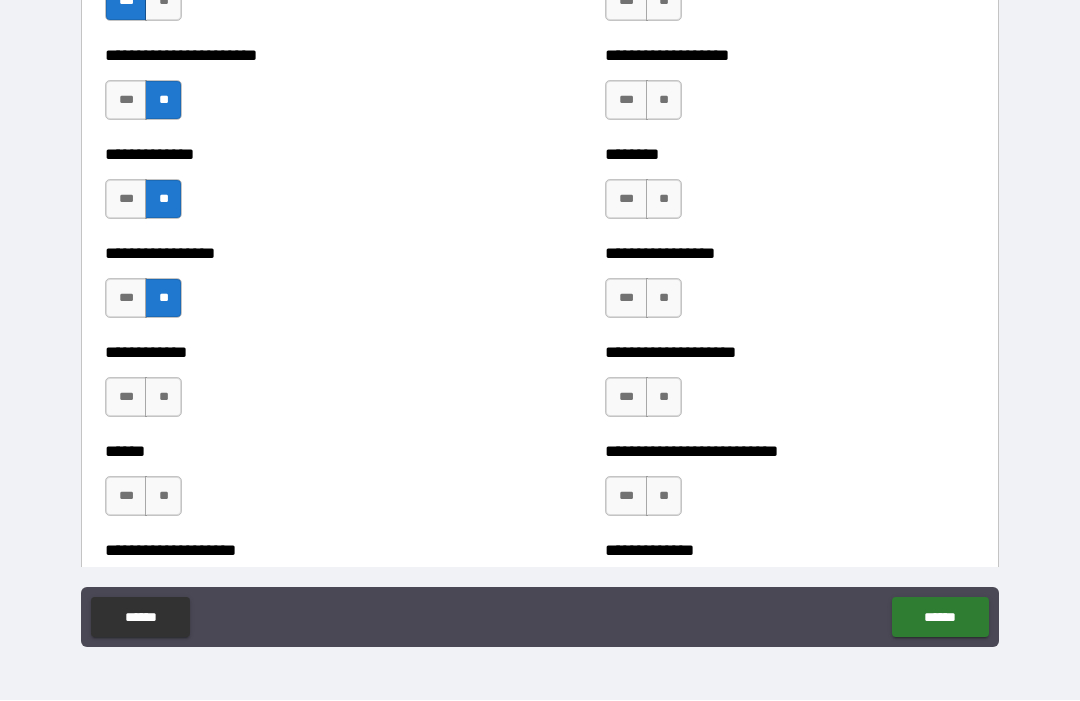 scroll, scrollTop: 3641, scrollLeft: 0, axis: vertical 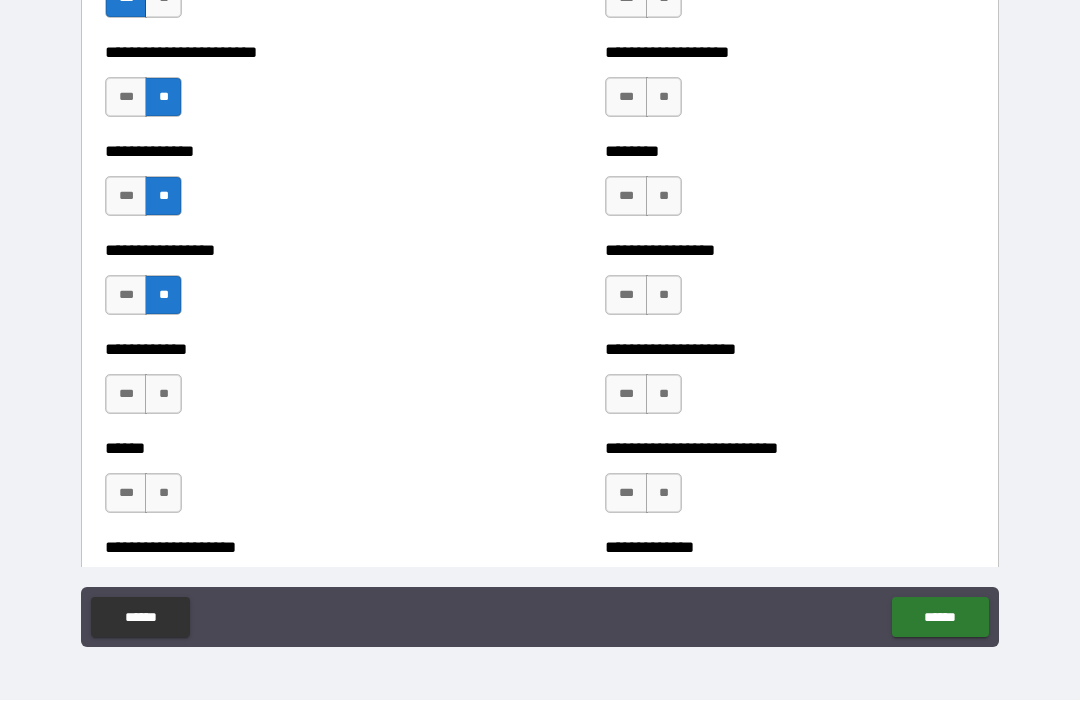 click on "**" at bounding box center [163, 395] 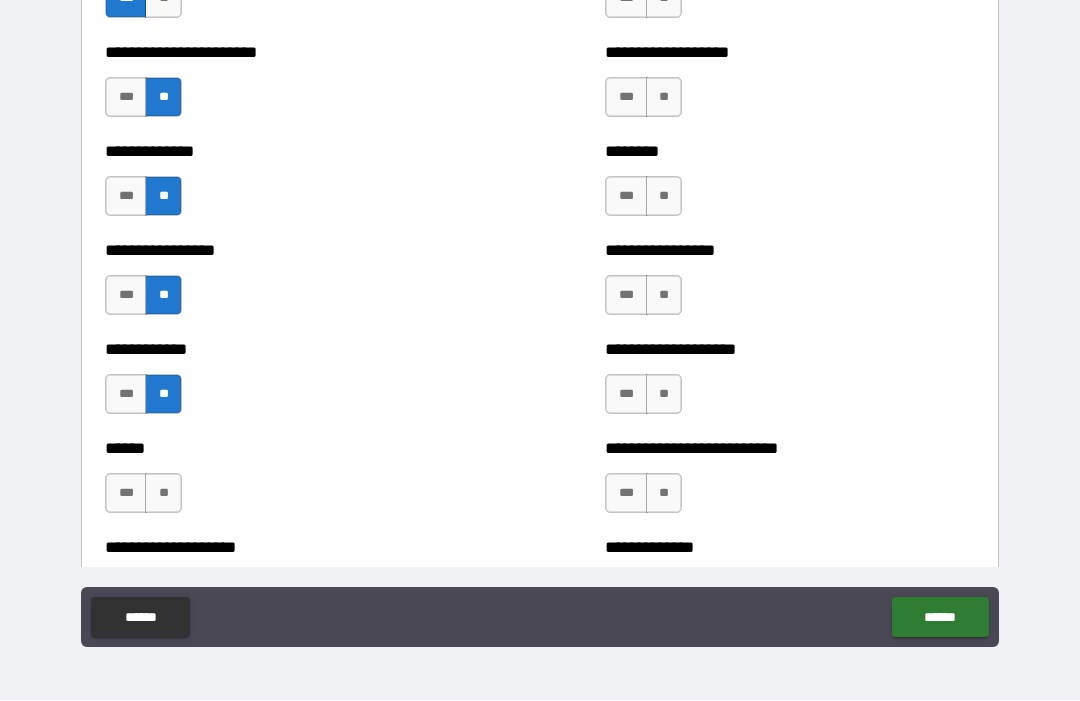 click on "**" at bounding box center [163, 494] 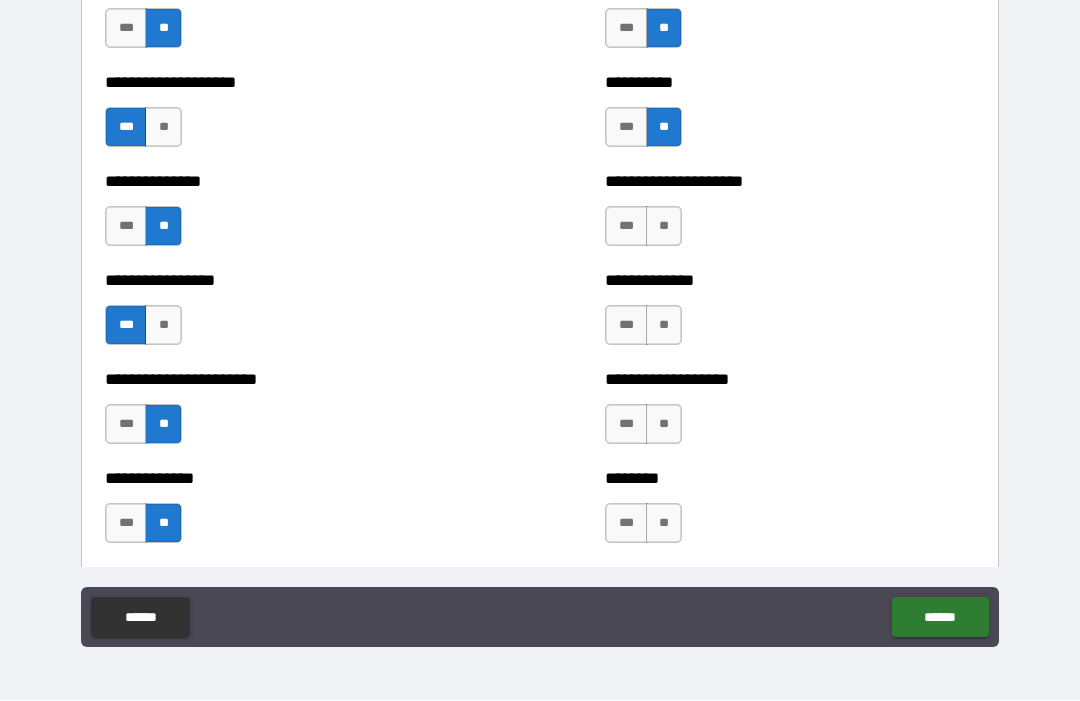 scroll, scrollTop: 3312, scrollLeft: 0, axis: vertical 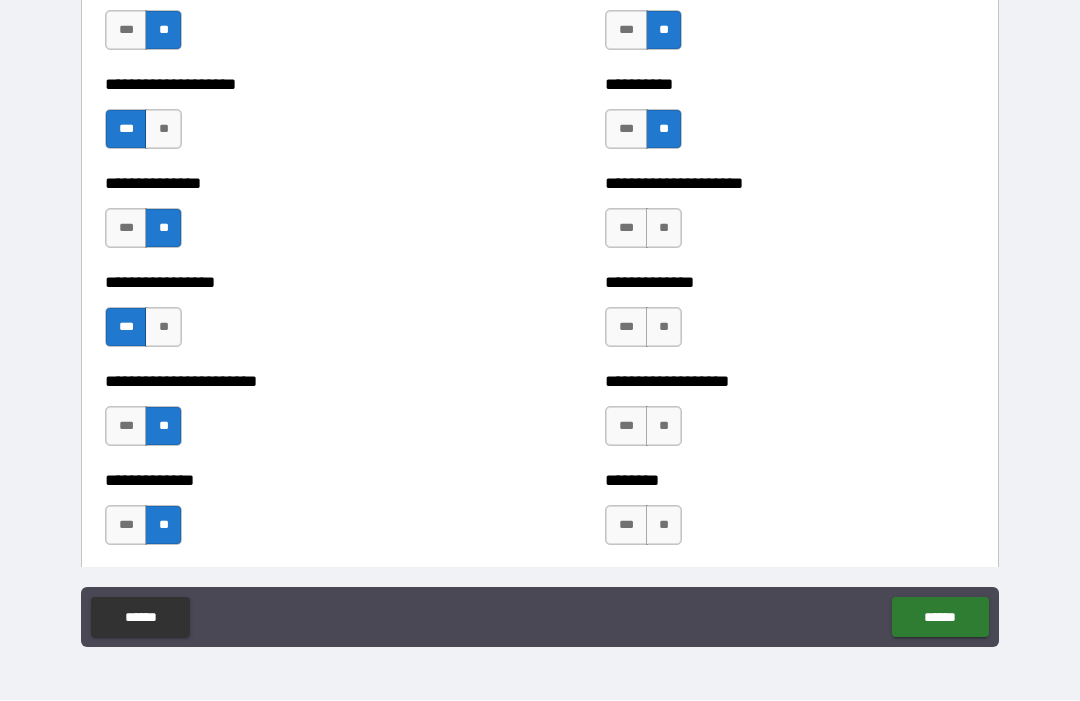 click on "***" at bounding box center [626, 229] 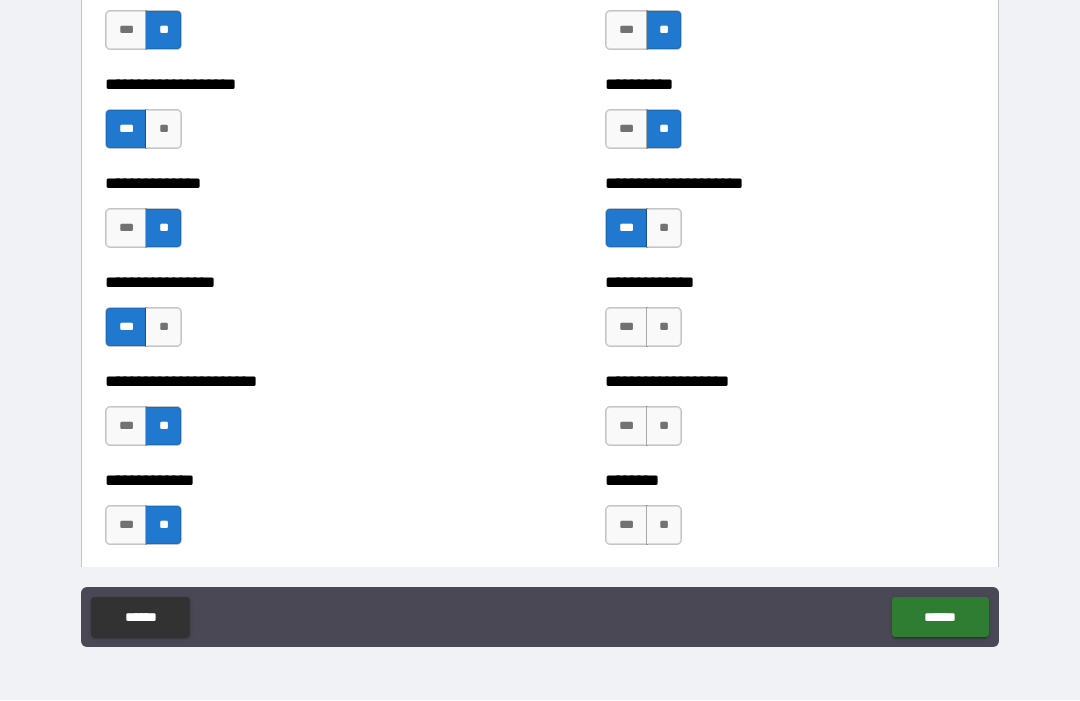 click on "**" at bounding box center [664, 328] 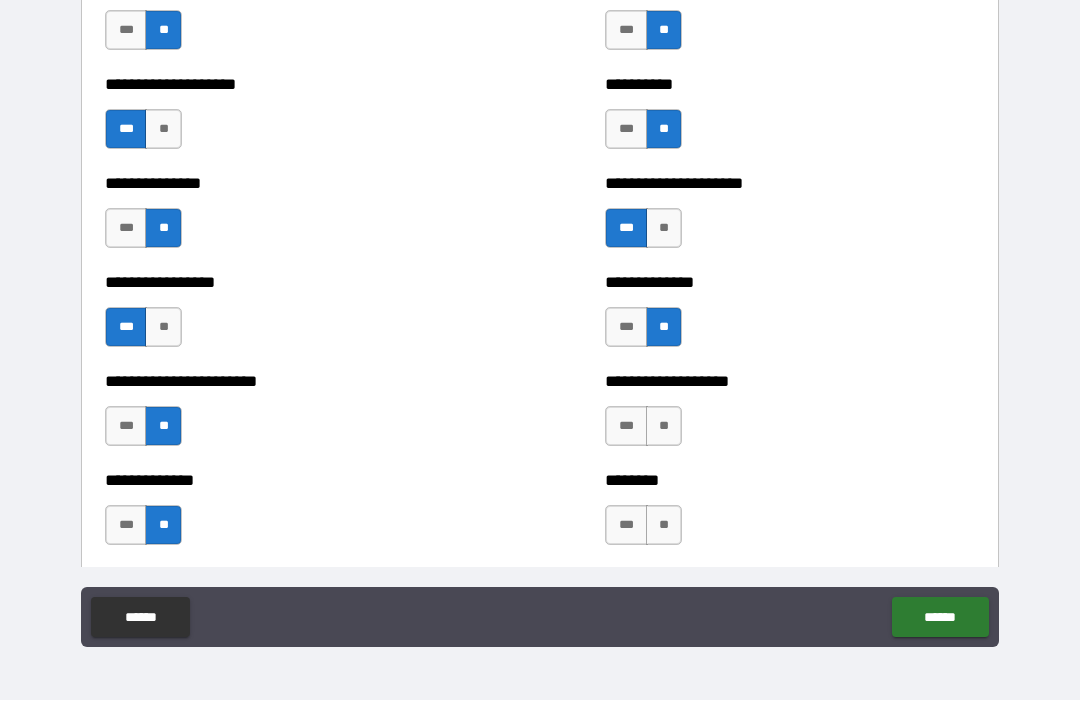 click on "**" at bounding box center [664, 427] 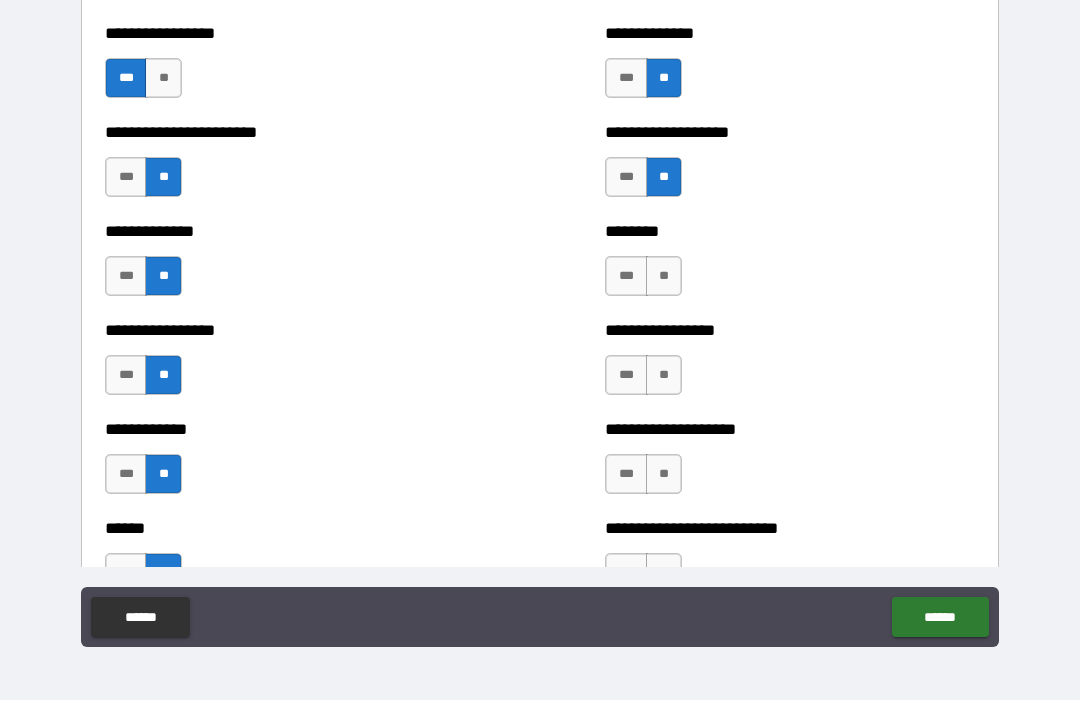 scroll, scrollTop: 3564, scrollLeft: 0, axis: vertical 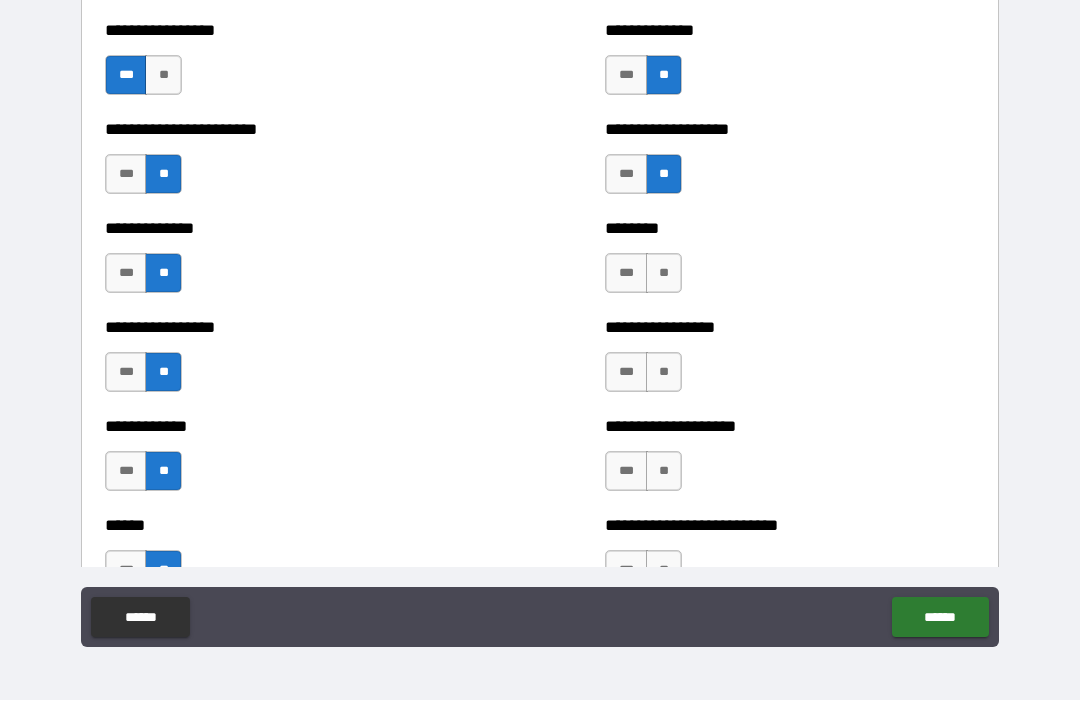 click on "**" at bounding box center (664, 274) 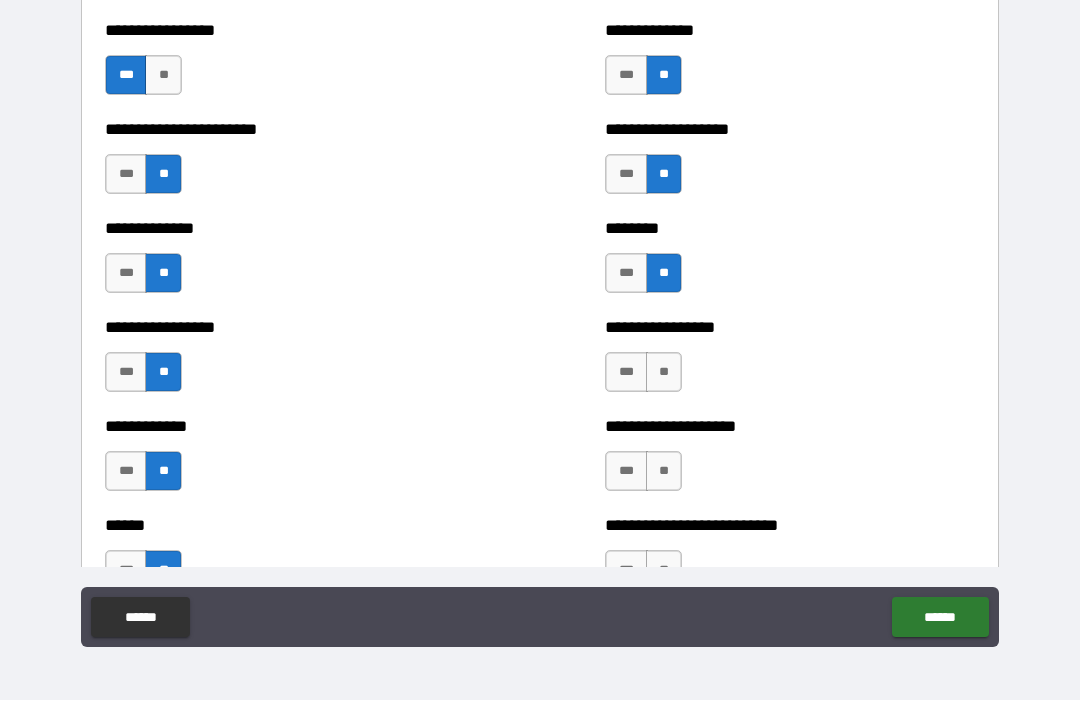 click on "**" at bounding box center [664, 373] 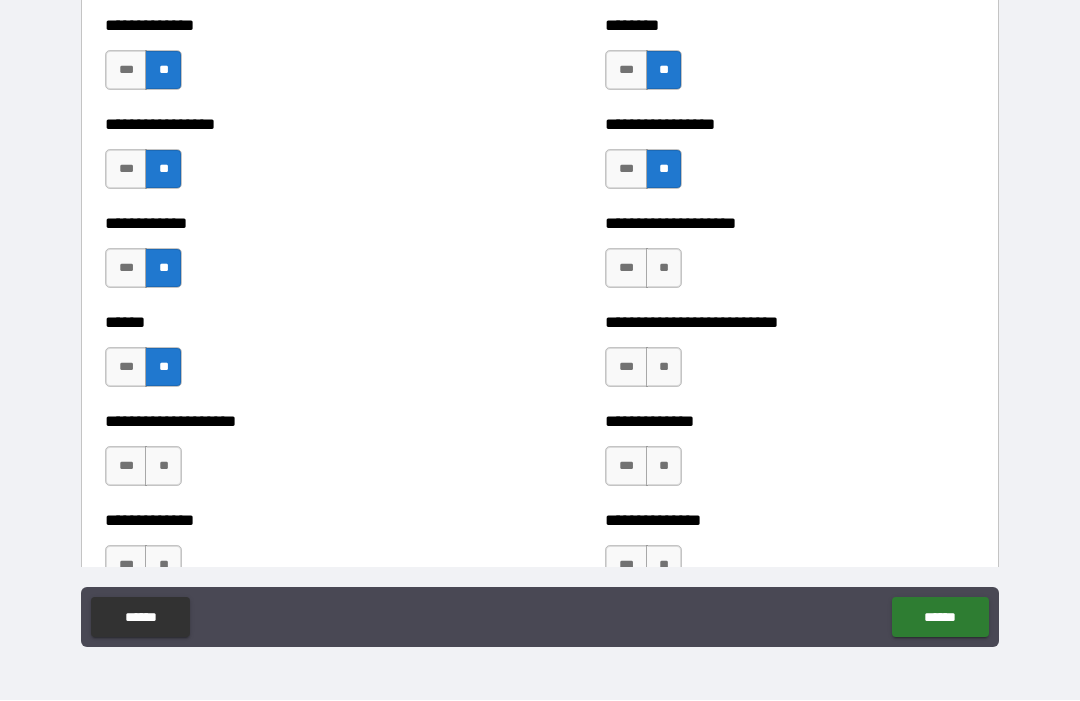scroll, scrollTop: 3768, scrollLeft: 0, axis: vertical 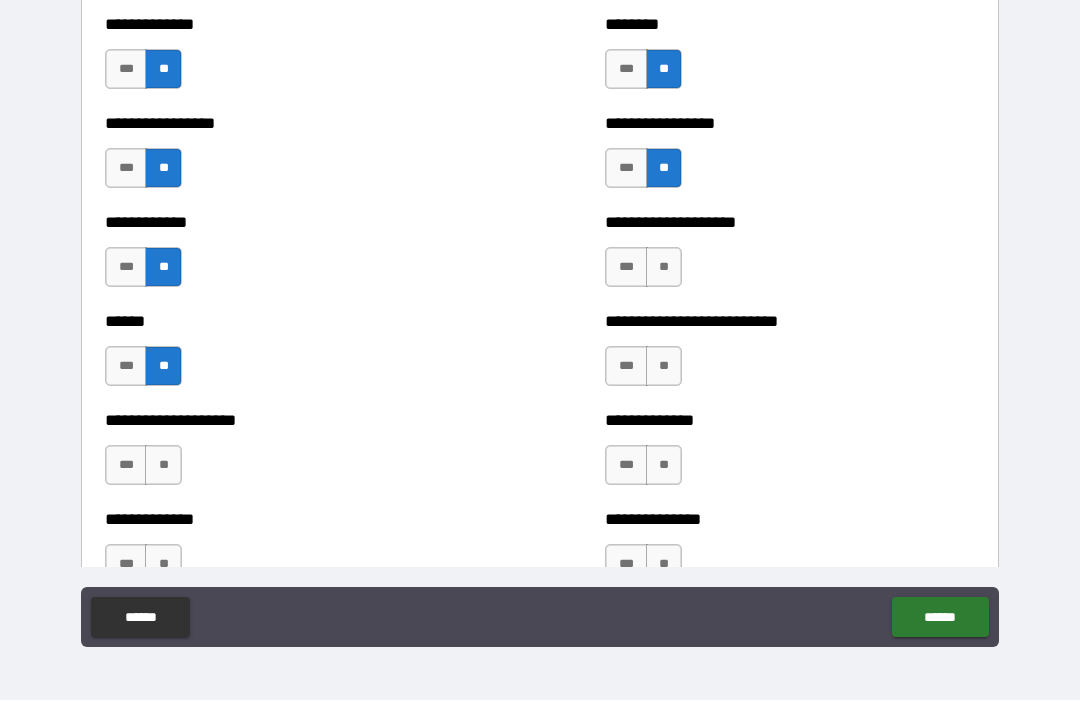 click on "**" at bounding box center [664, 268] 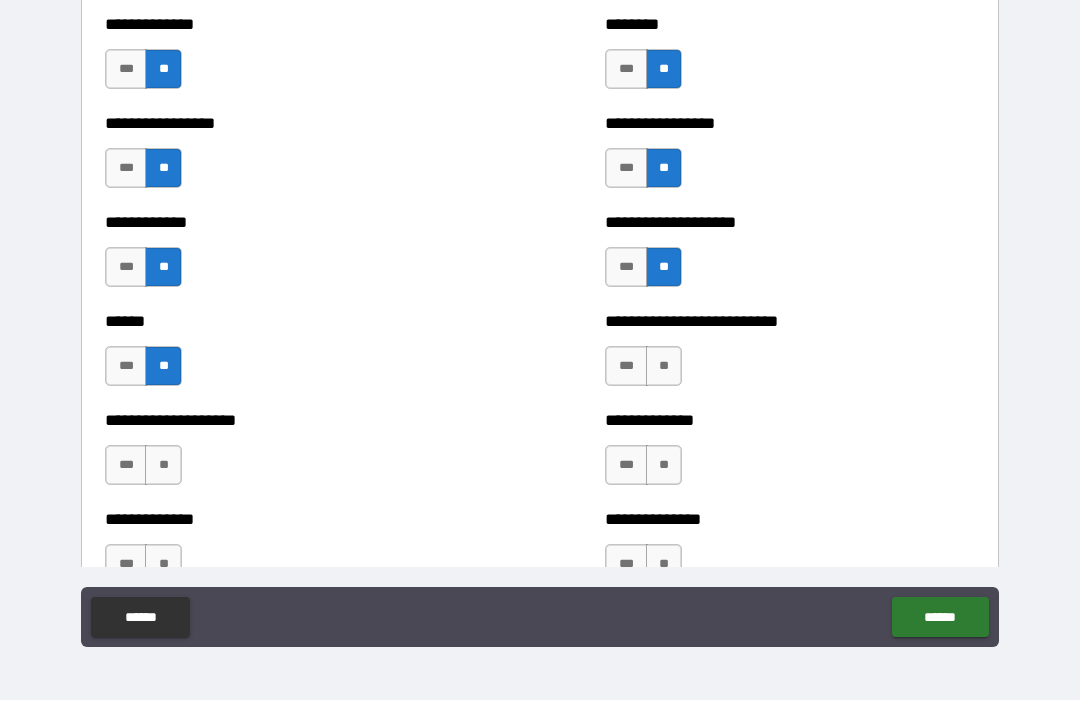 click on "**" at bounding box center (664, 367) 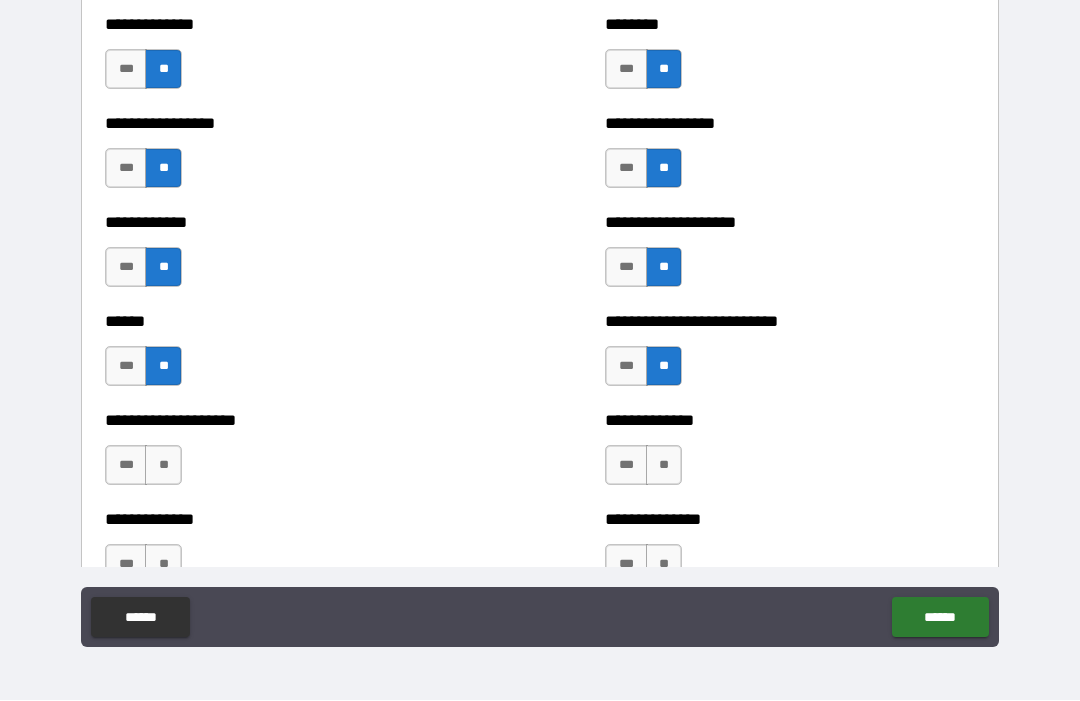 click on "**" at bounding box center (664, 466) 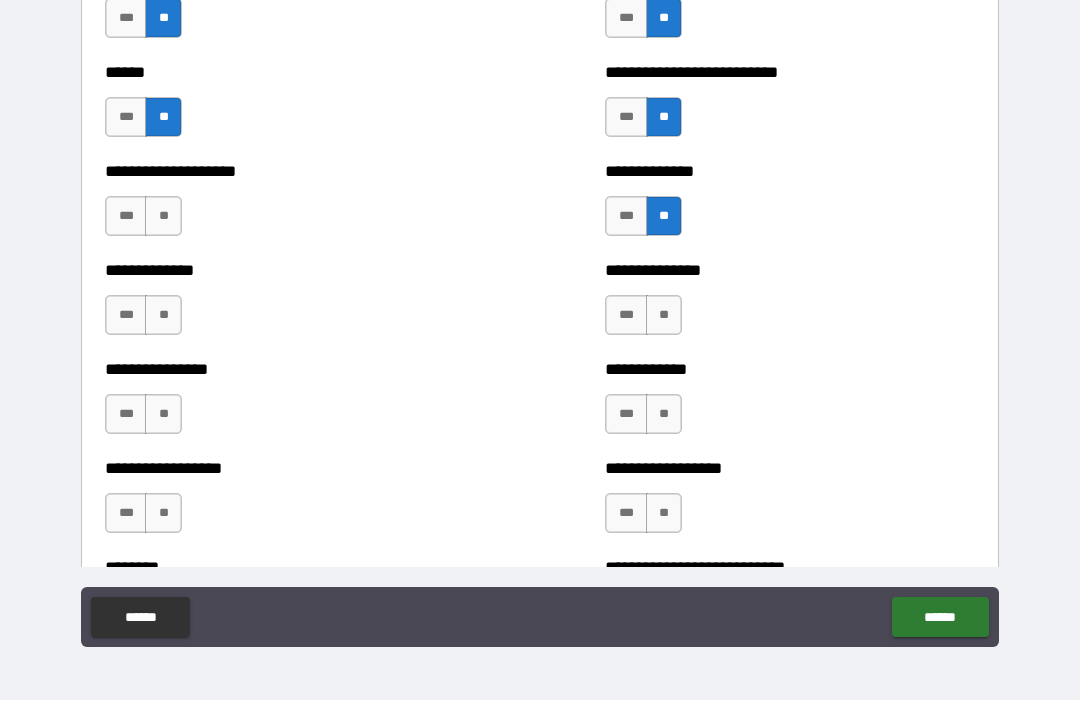 scroll, scrollTop: 4018, scrollLeft: 0, axis: vertical 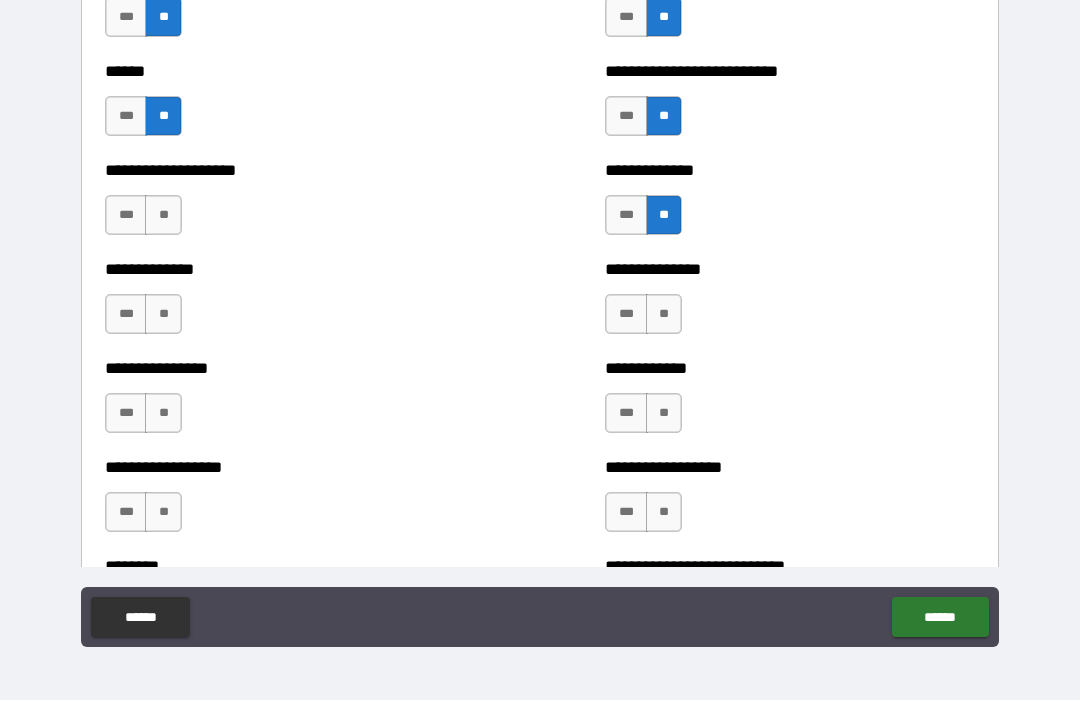 click on "**" at bounding box center [664, 315] 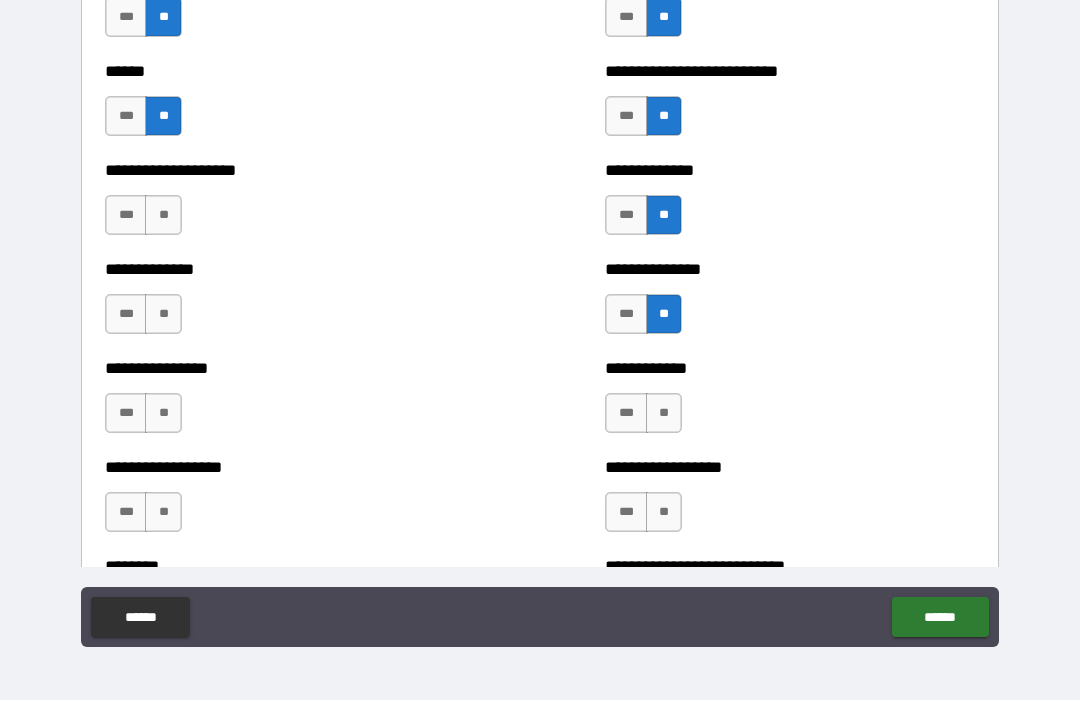 click on "**" at bounding box center (664, 414) 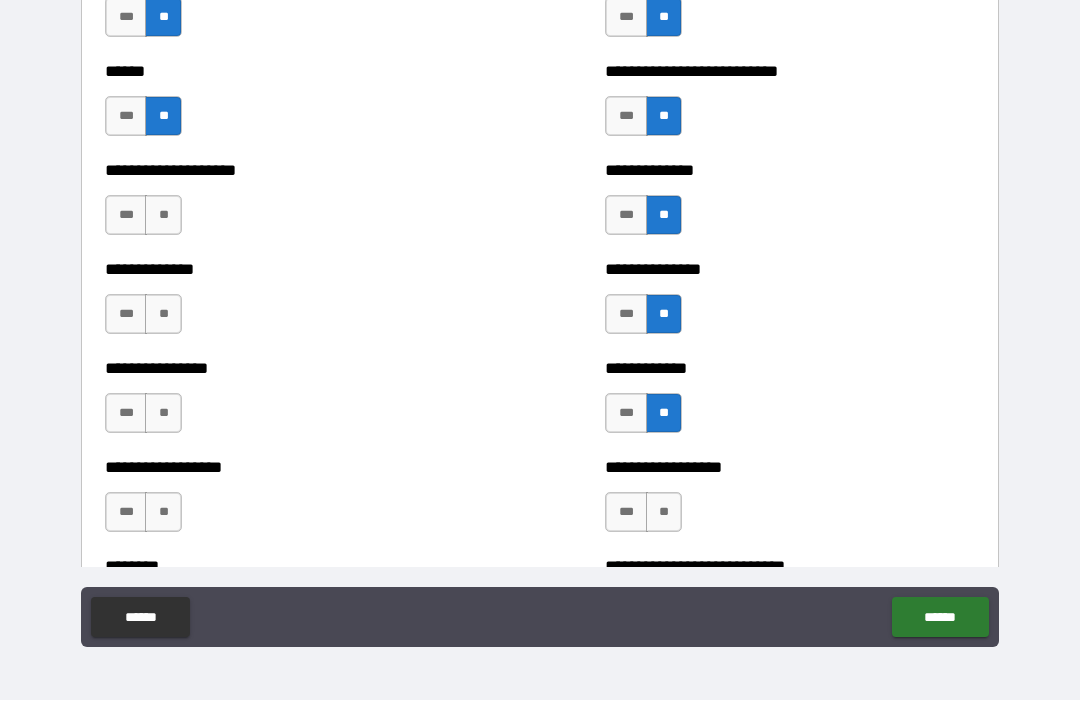 click on "**" at bounding box center [664, 513] 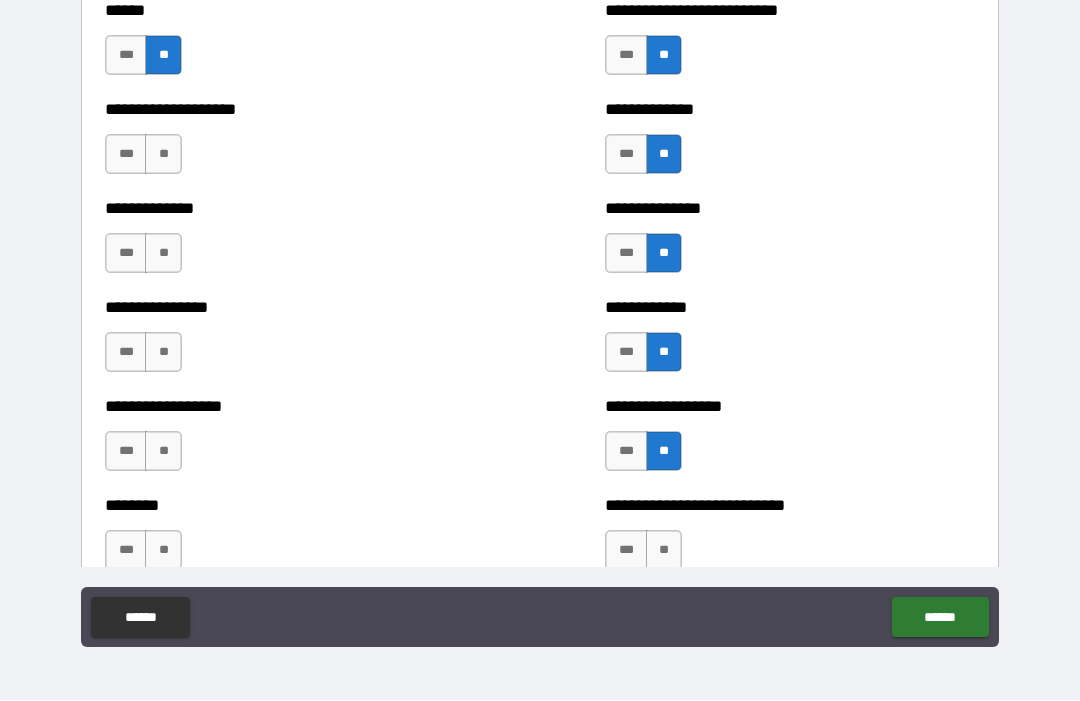 scroll, scrollTop: 4093, scrollLeft: 0, axis: vertical 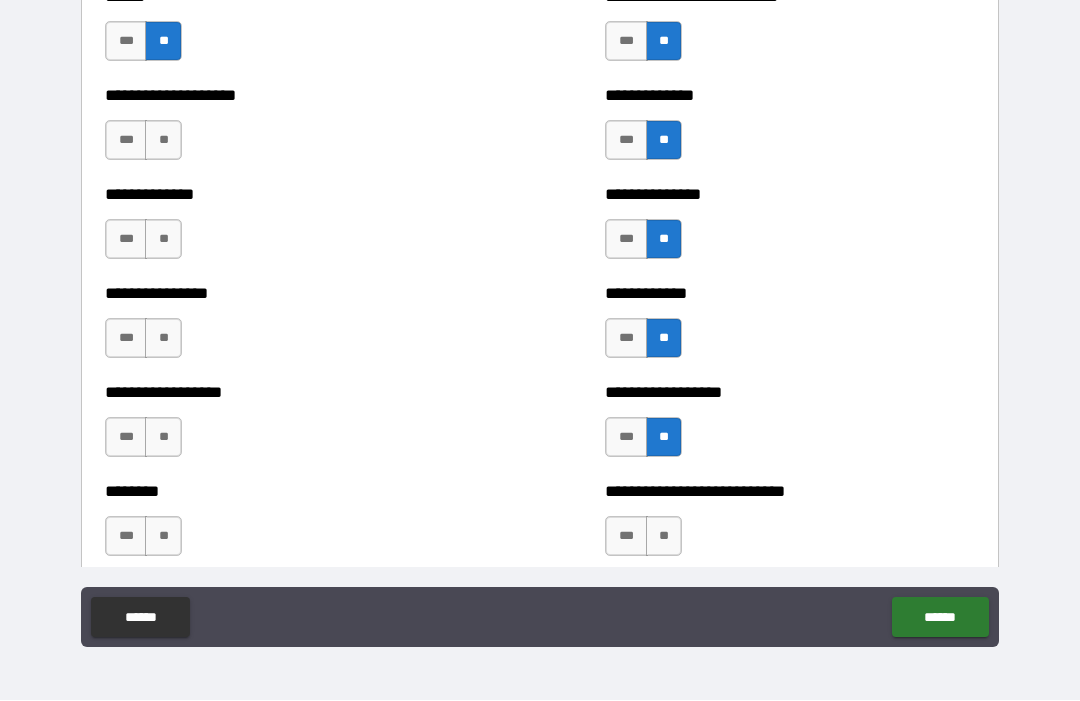 click on "**" at bounding box center [163, 141] 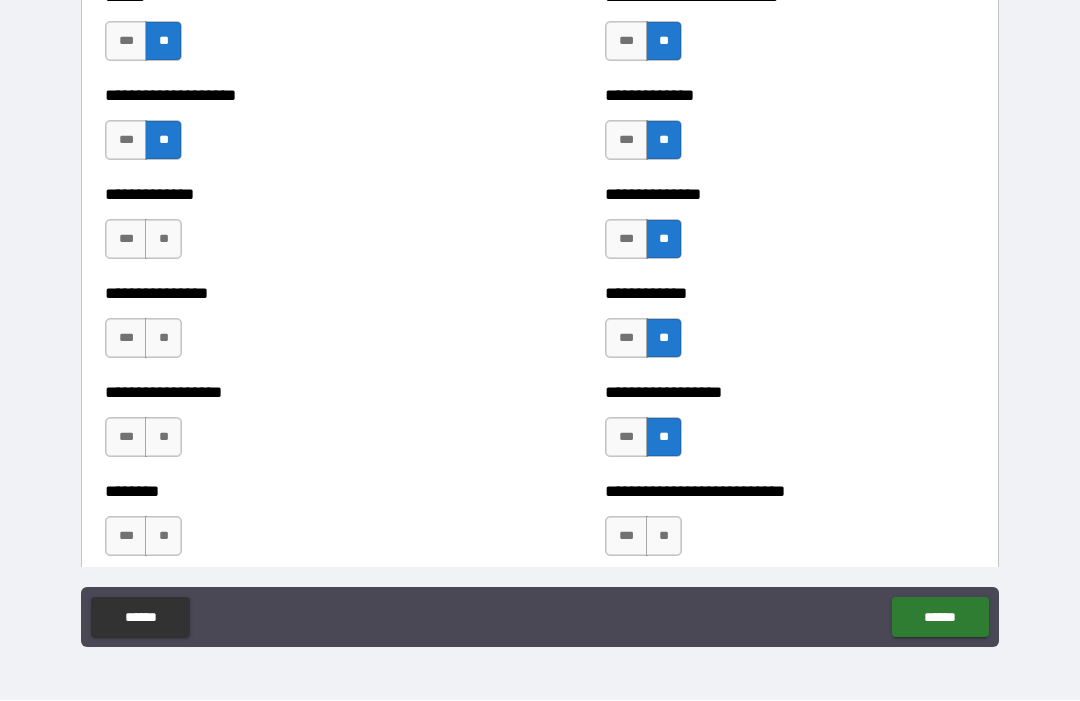 click on "**" at bounding box center [163, 240] 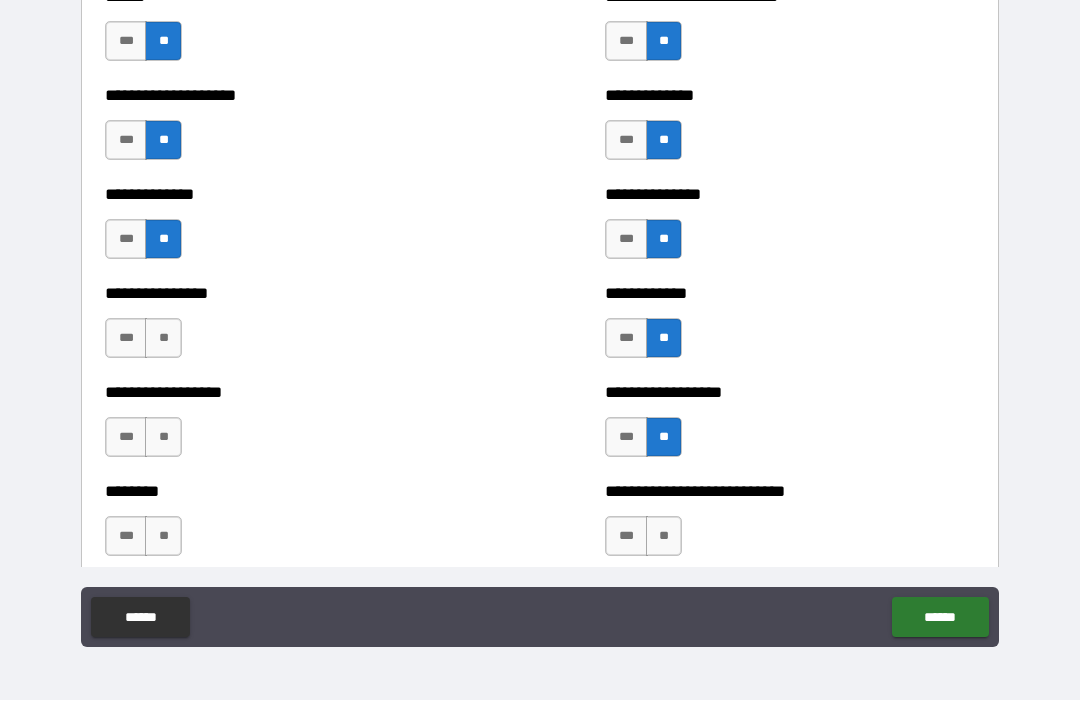 click on "**" at bounding box center [163, 339] 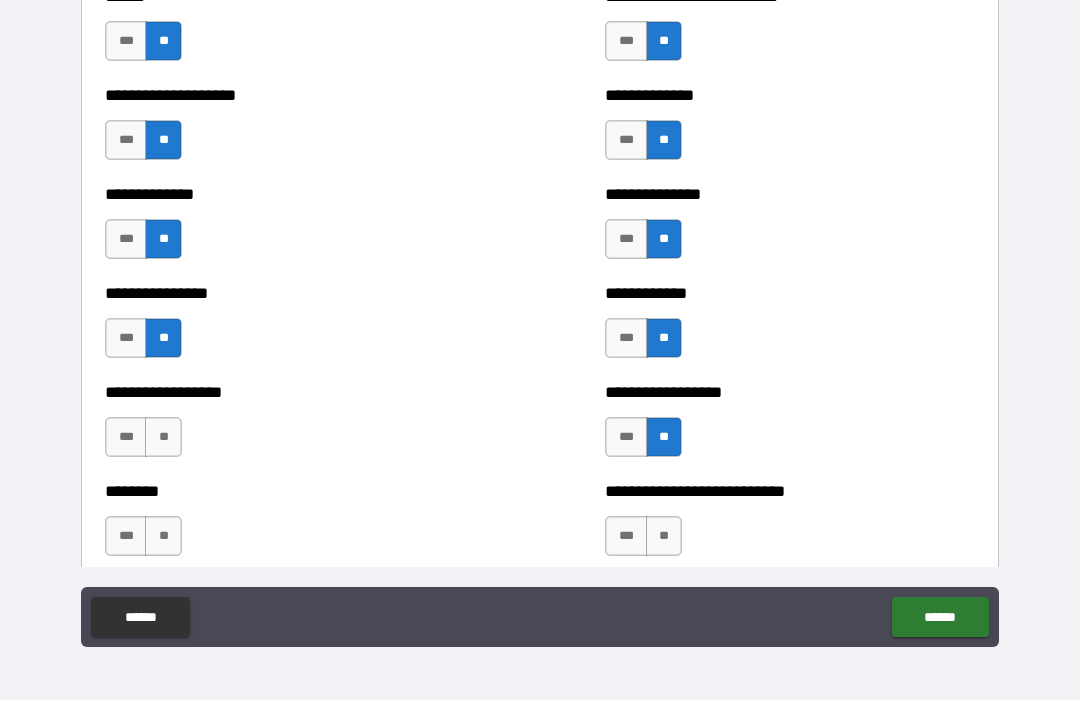 click on "**" at bounding box center (163, 438) 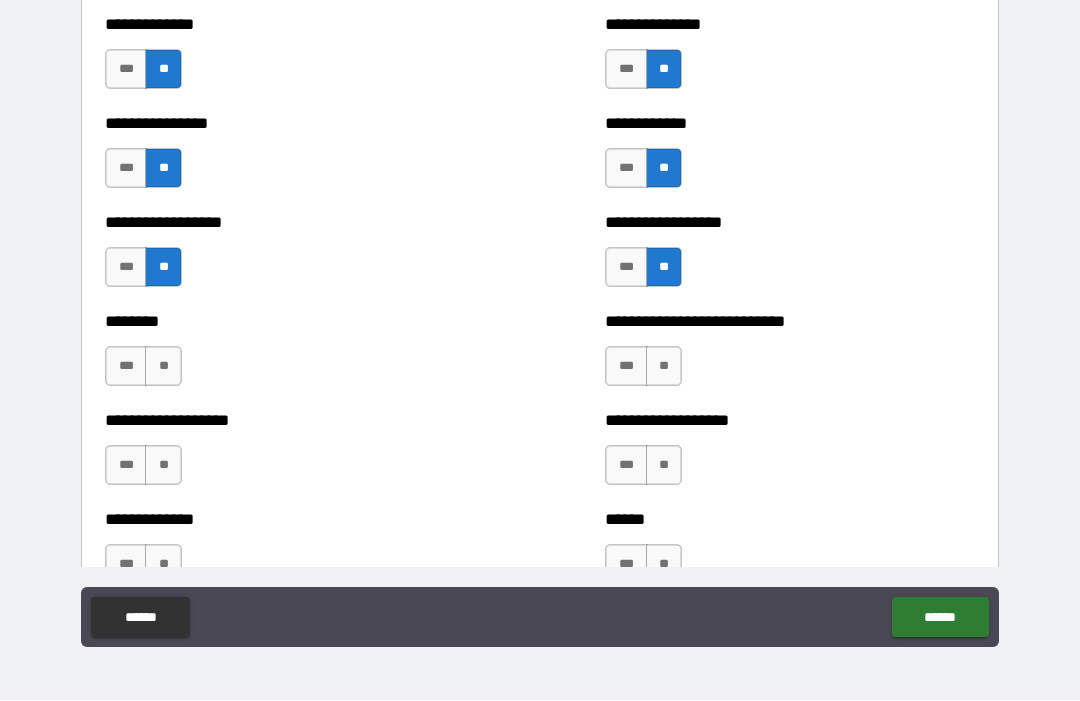 scroll, scrollTop: 4288, scrollLeft: 0, axis: vertical 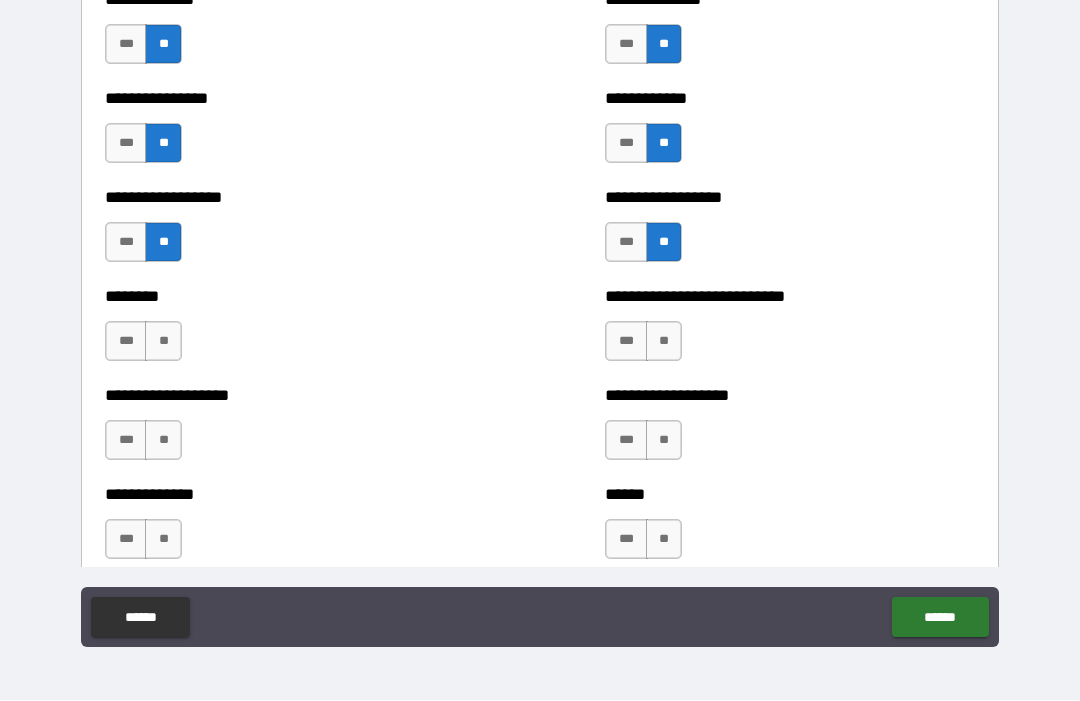 click on "**" at bounding box center [163, 342] 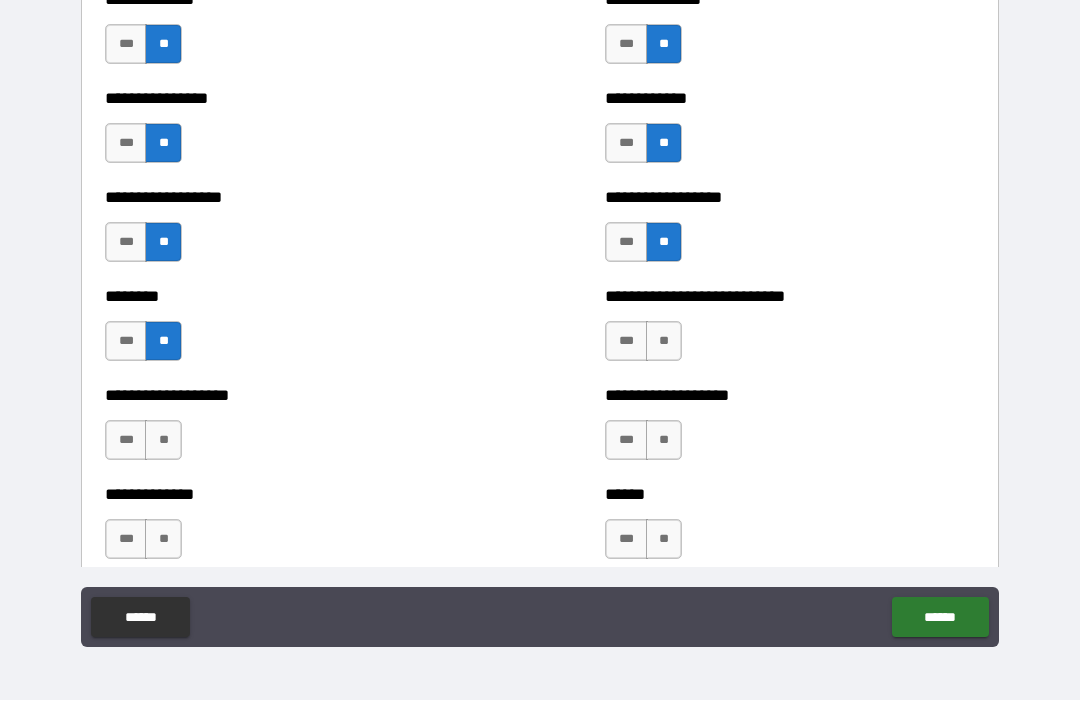click on "**" at bounding box center (163, 441) 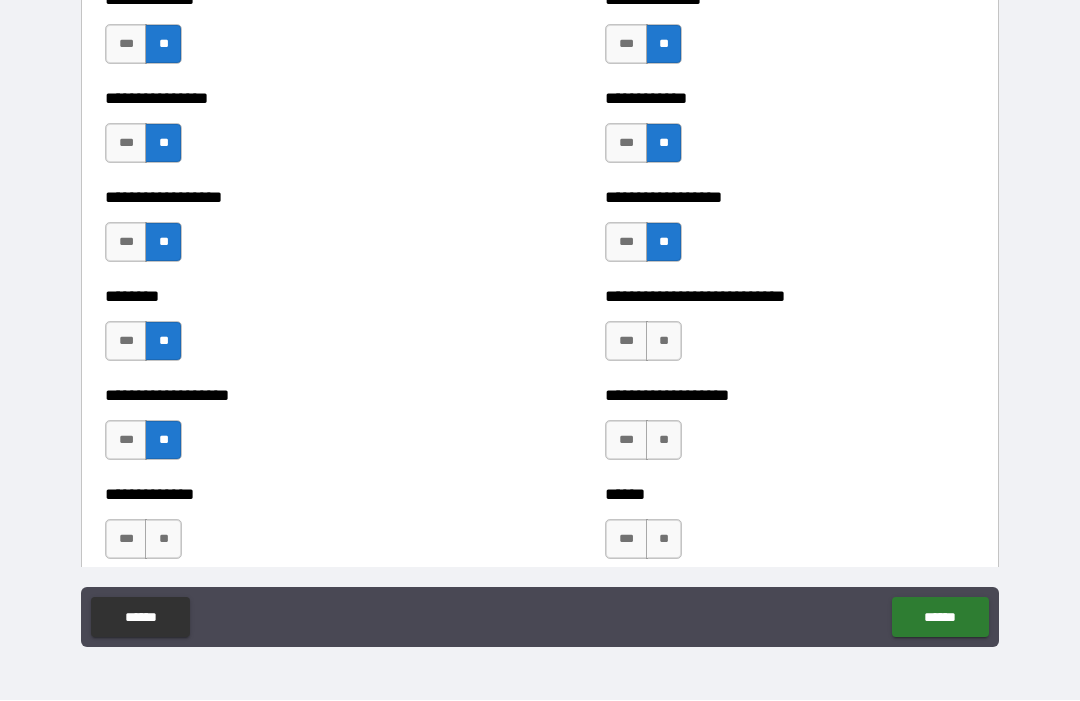 click on "**" at bounding box center [163, 540] 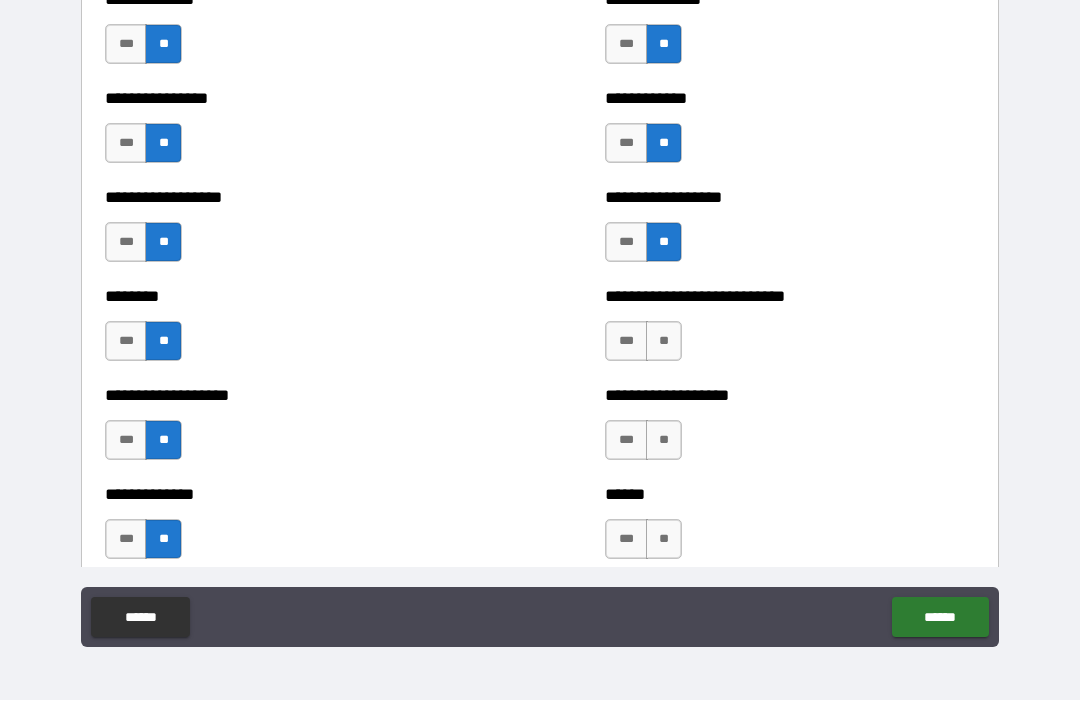 click on "**" at bounding box center (664, 342) 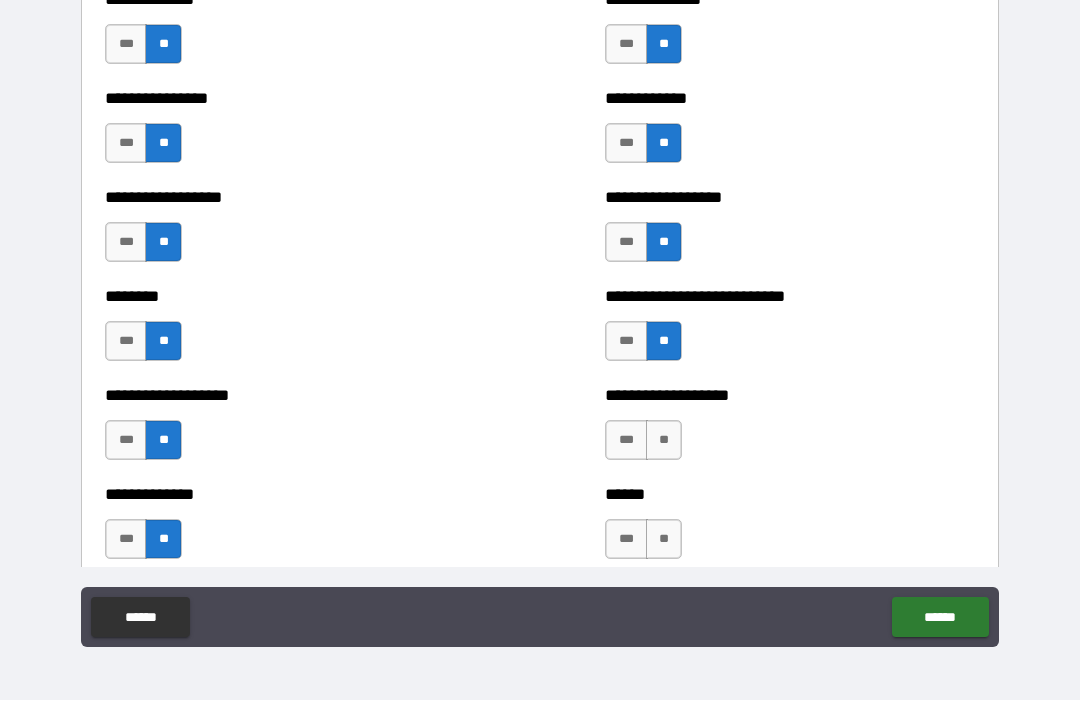 click on "**" at bounding box center (664, 441) 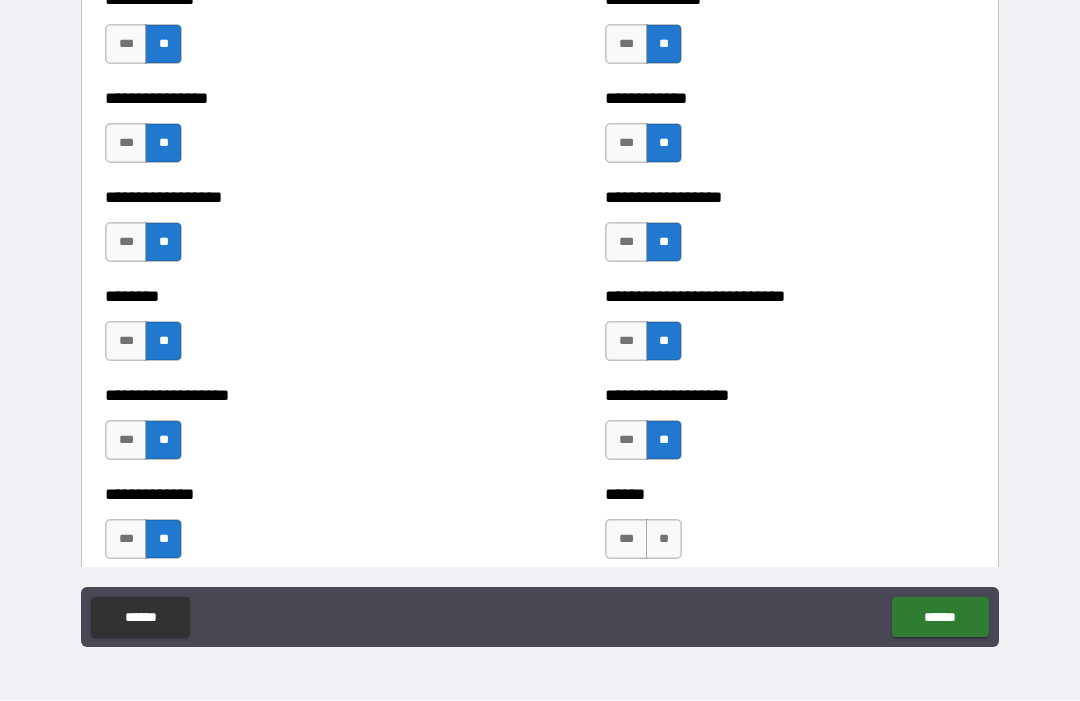 click on "**" at bounding box center (664, 540) 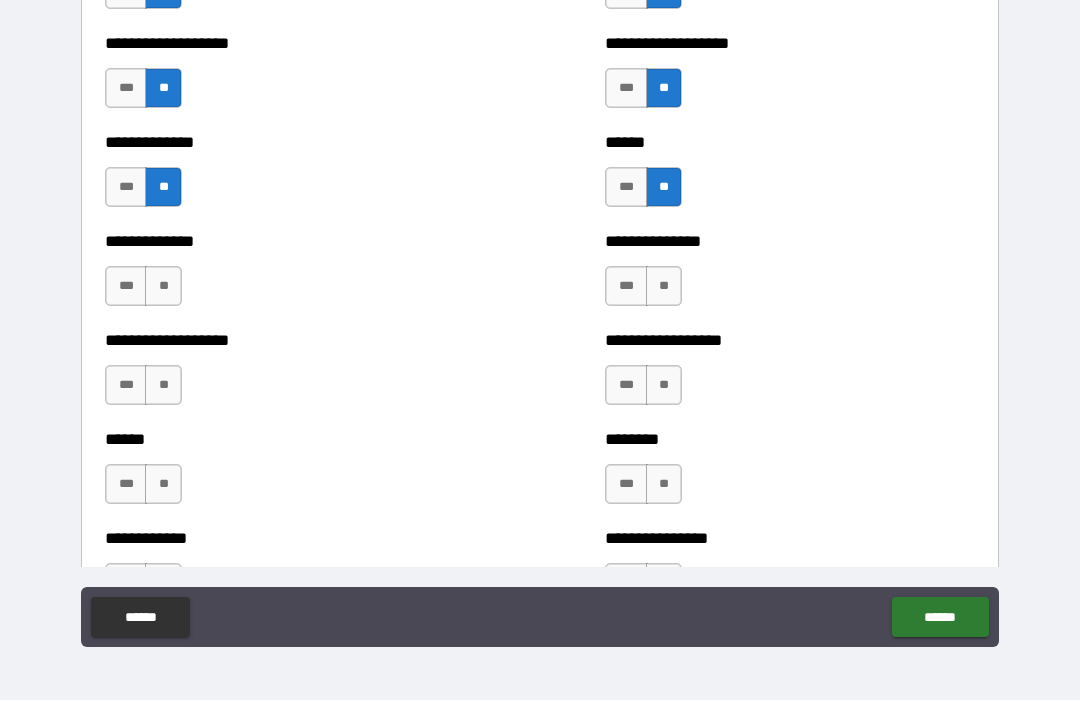 scroll, scrollTop: 4635, scrollLeft: 0, axis: vertical 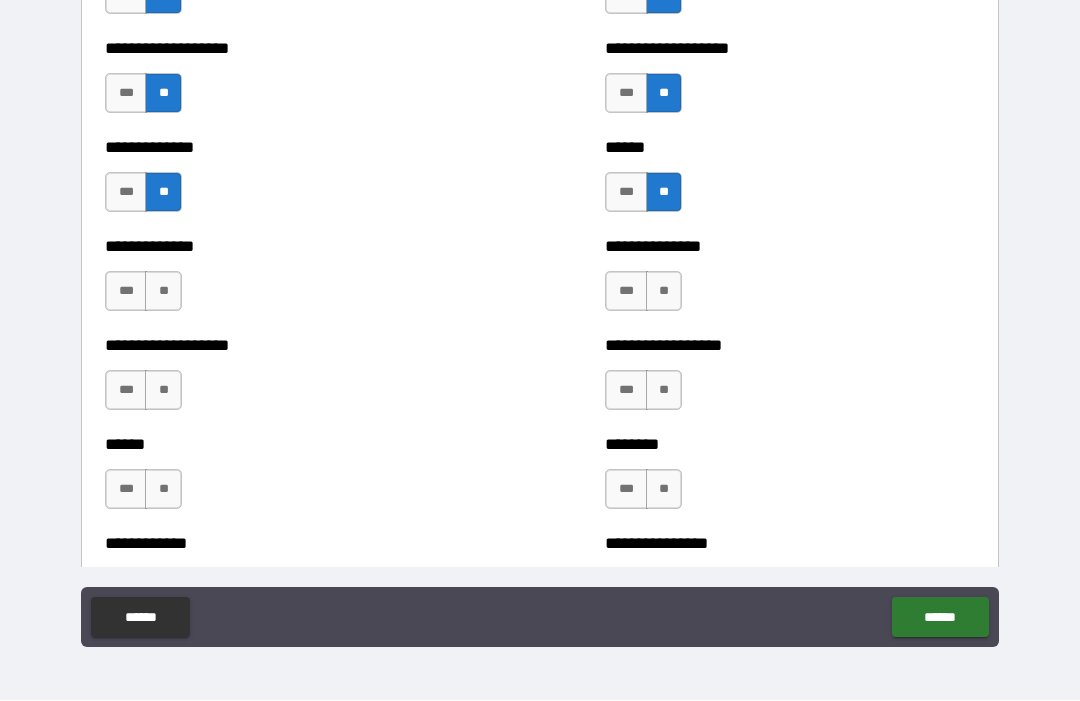 click on "**" at bounding box center (664, 292) 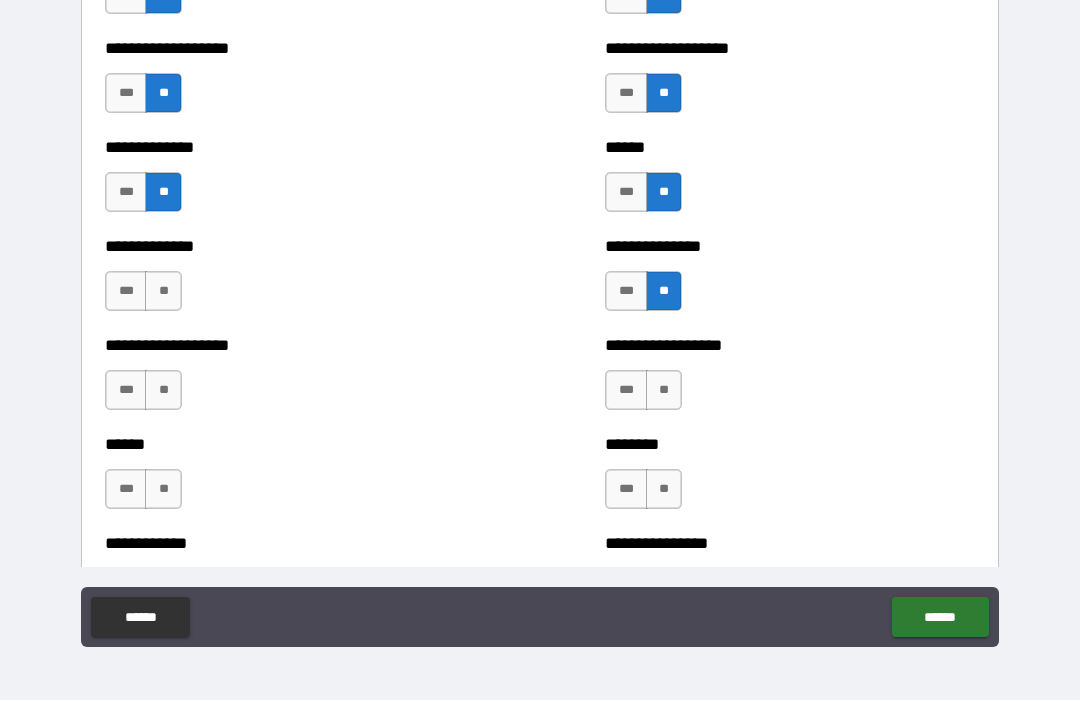 click on "**" at bounding box center (664, 391) 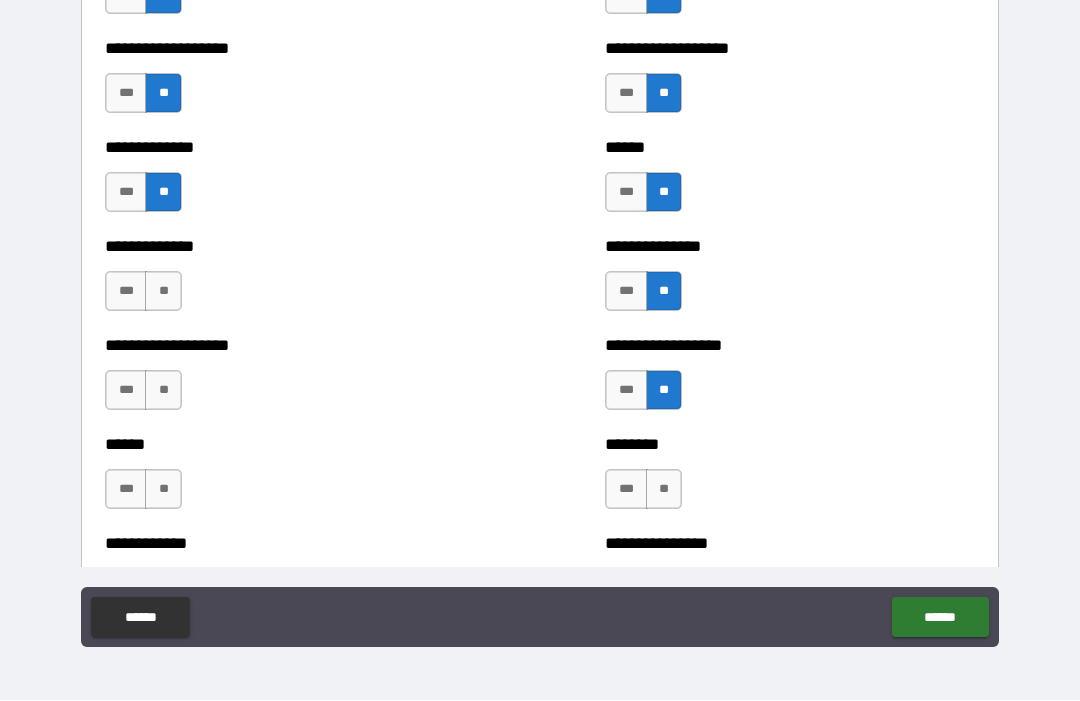 click on "**" at bounding box center (664, 490) 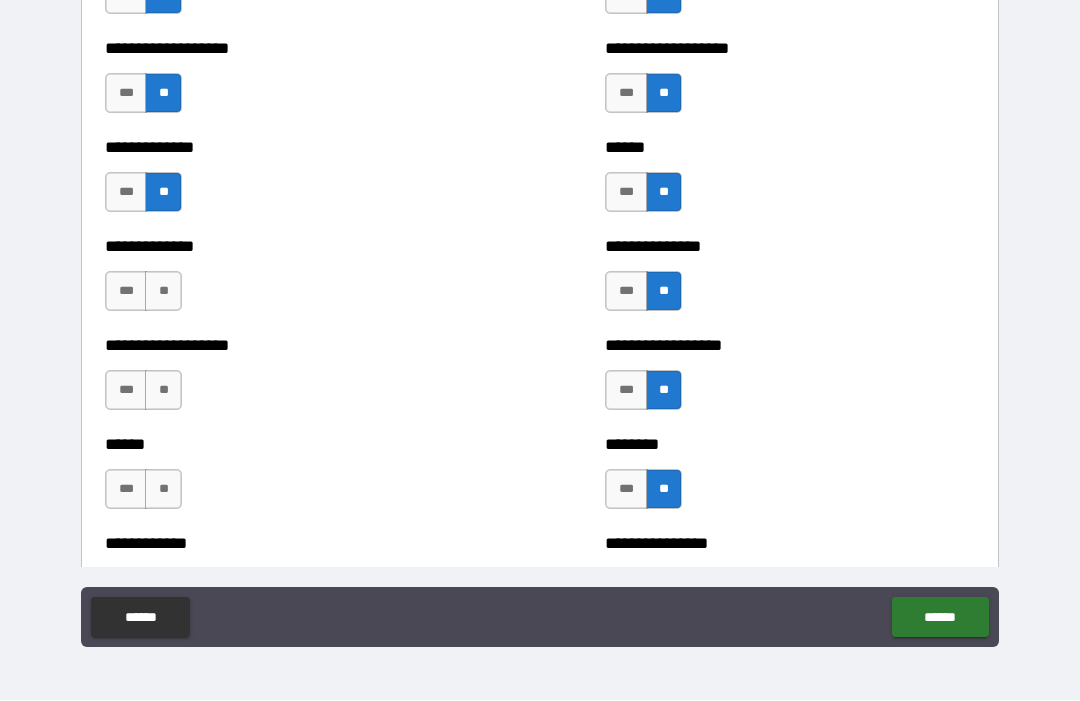 click on "**" at bounding box center [163, 292] 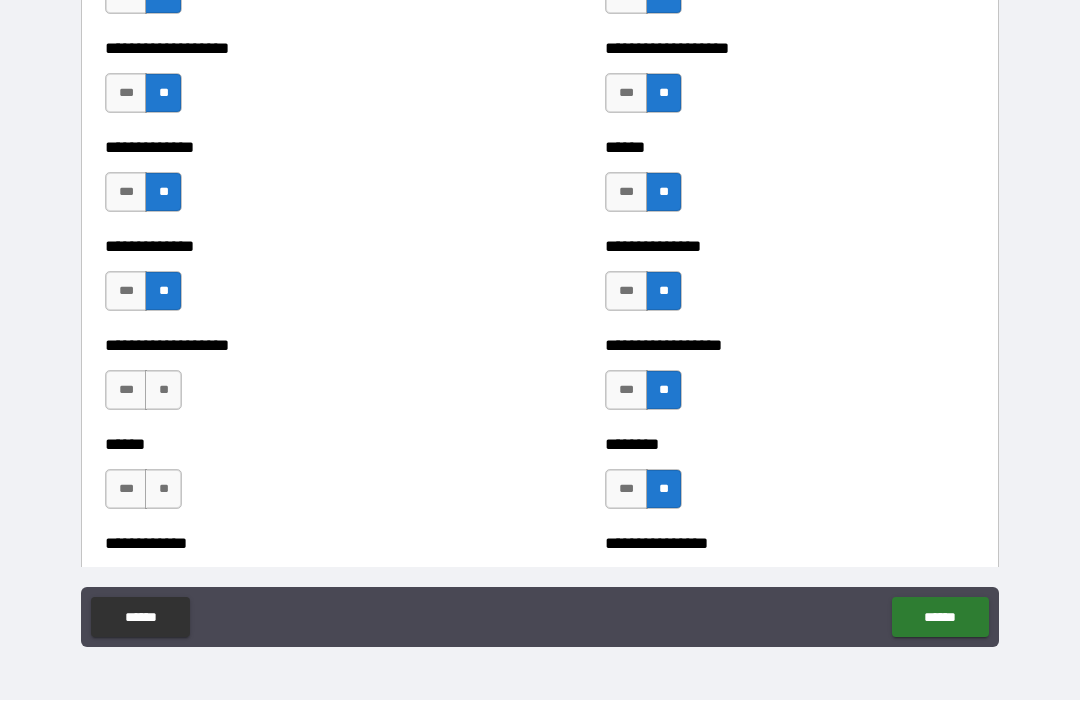 click on "**" at bounding box center [163, 391] 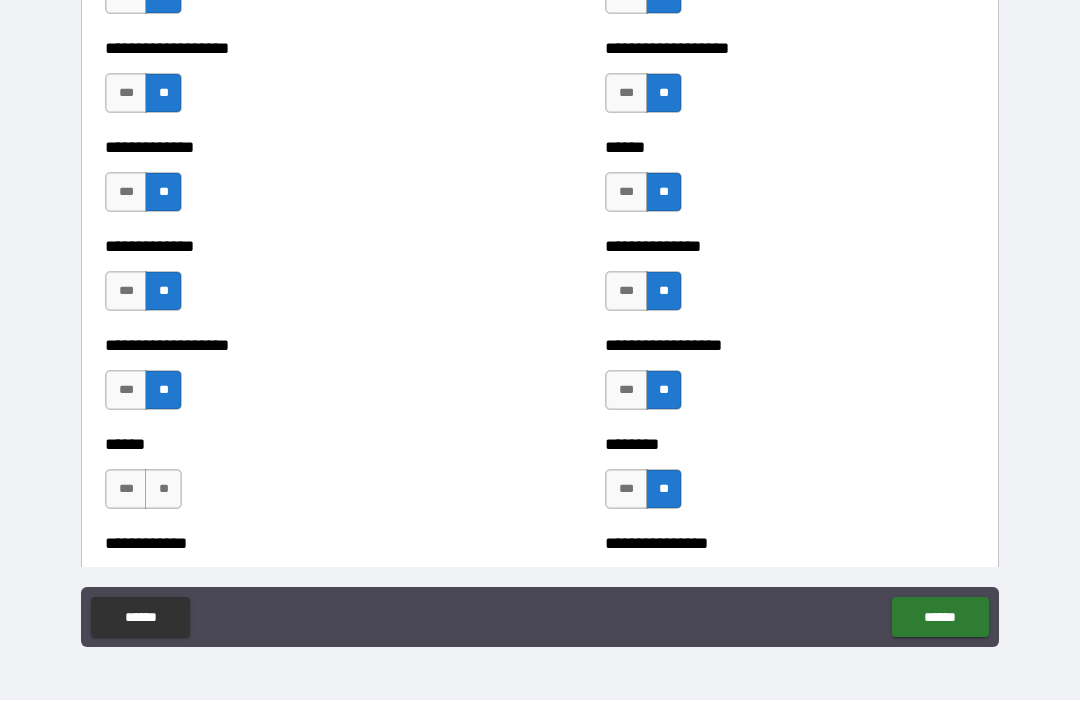 click on "**" at bounding box center [163, 490] 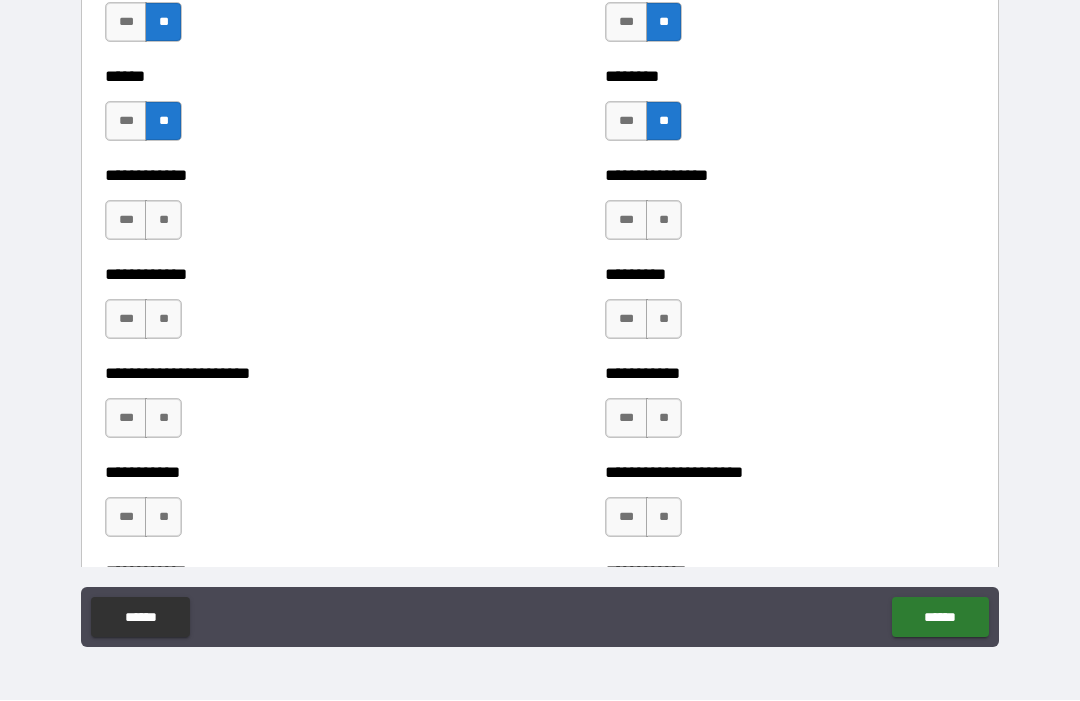 scroll, scrollTop: 4992, scrollLeft: 0, axis: vertical 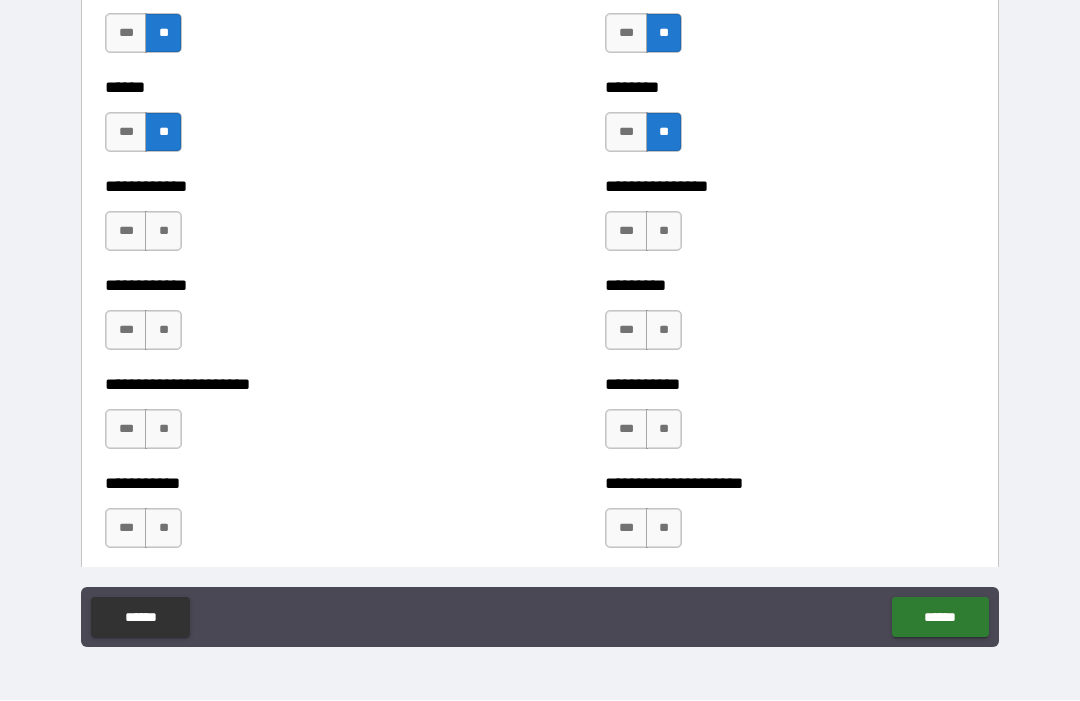 click on "**" at bounding box center [163, 430] 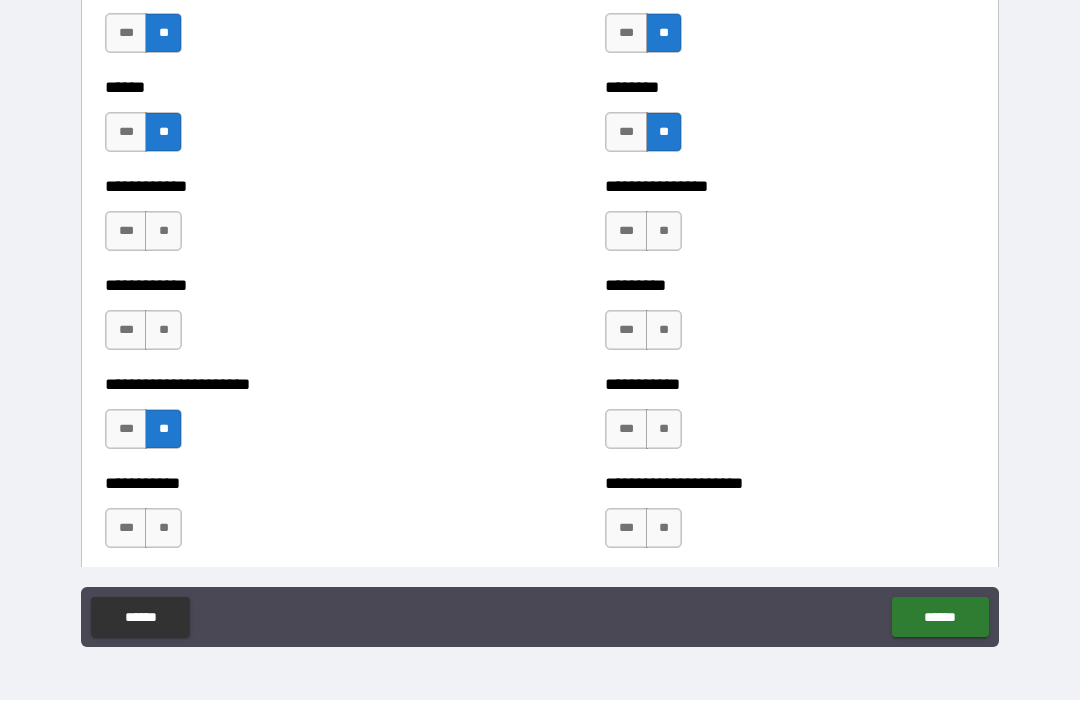 click on "**" at bounding box center (163, 331) 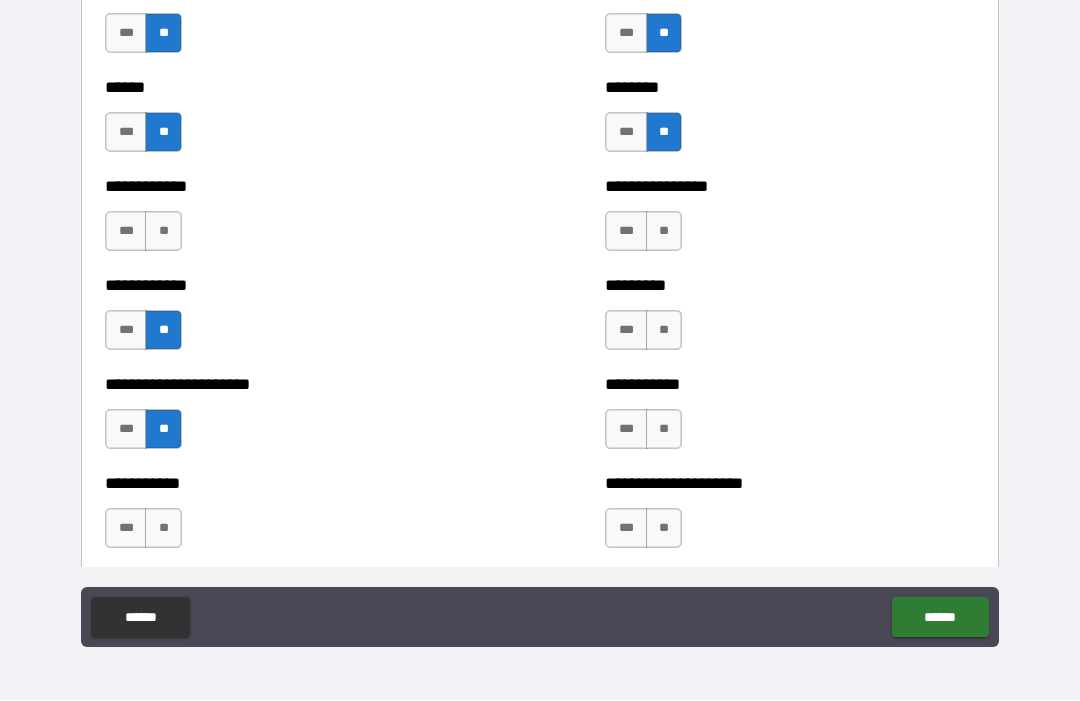 click on "**" at bounding box center (163, 232) 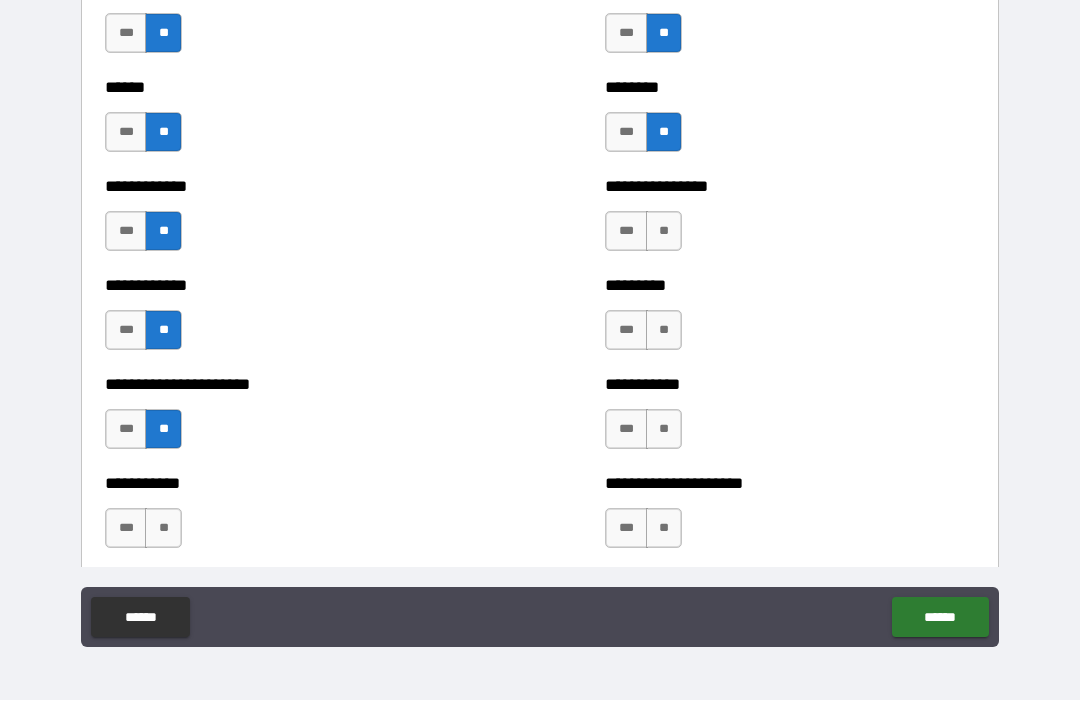 click on "**" at bounding box center (664, 232) 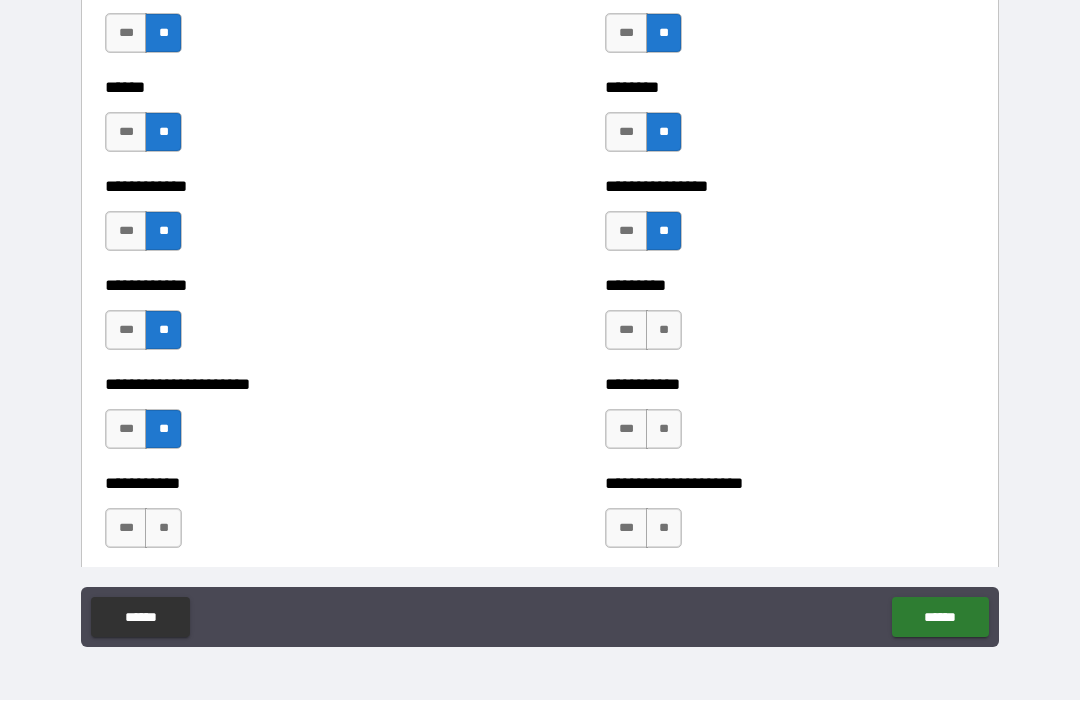 click on "**" at bounding box center [664, 331] 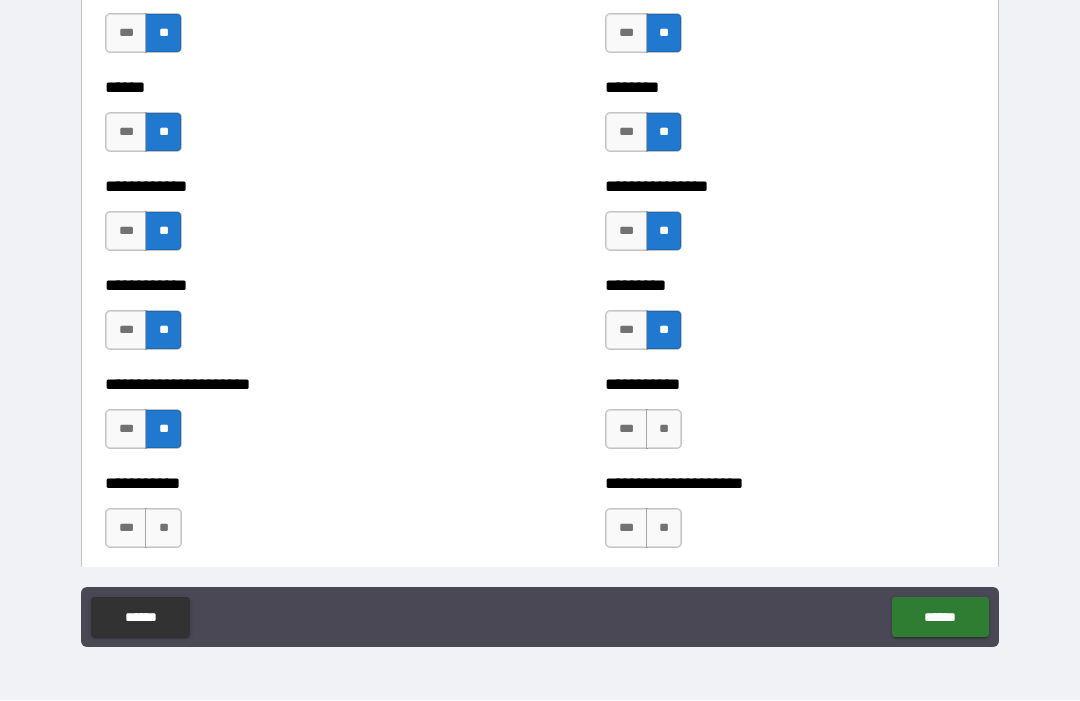 click on "**" at bounding box center [664, 430] 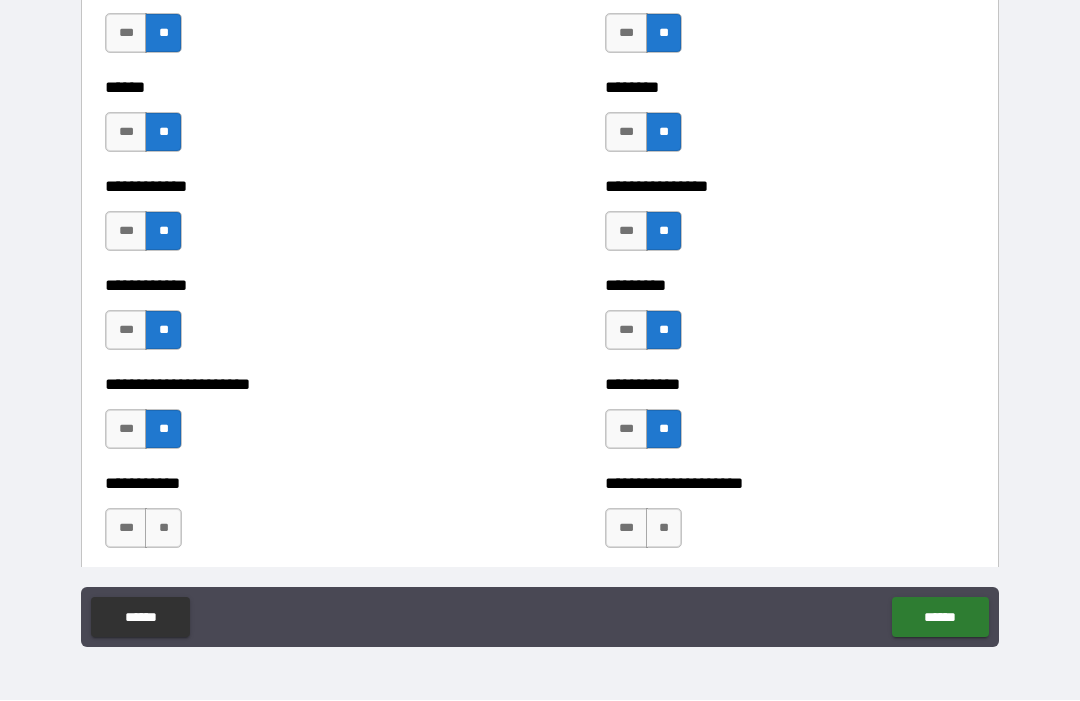 click on "***" at bounding box center [626, 529] 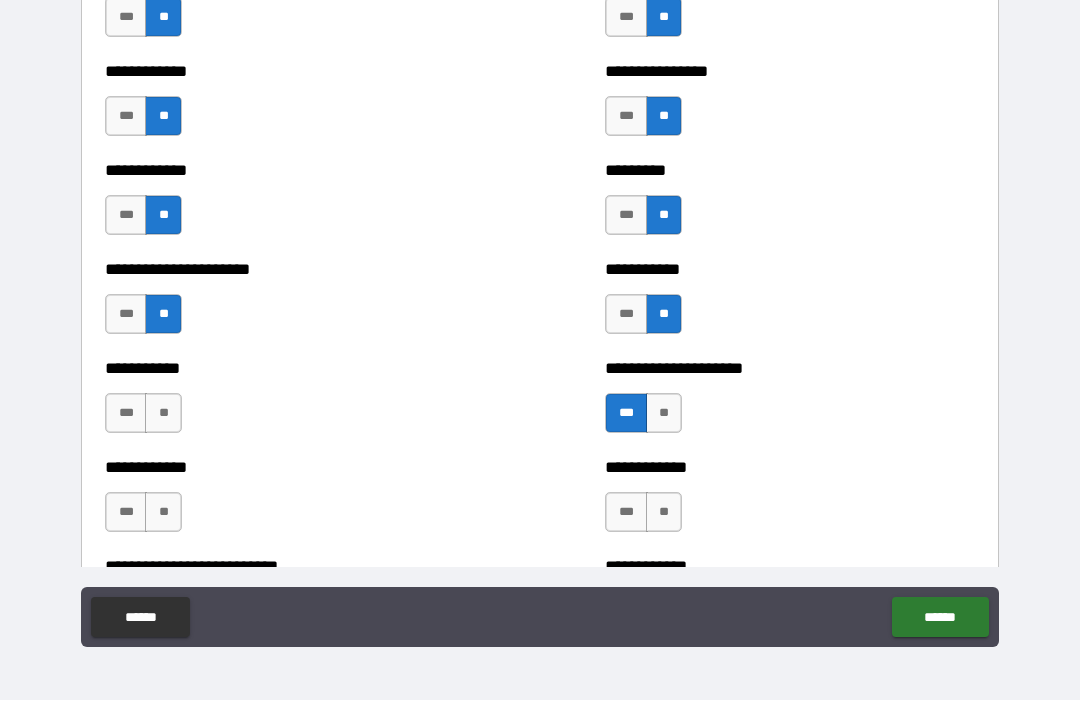 scroll, scrollTop: 5115, scrollLeft: 0, axis: vertical 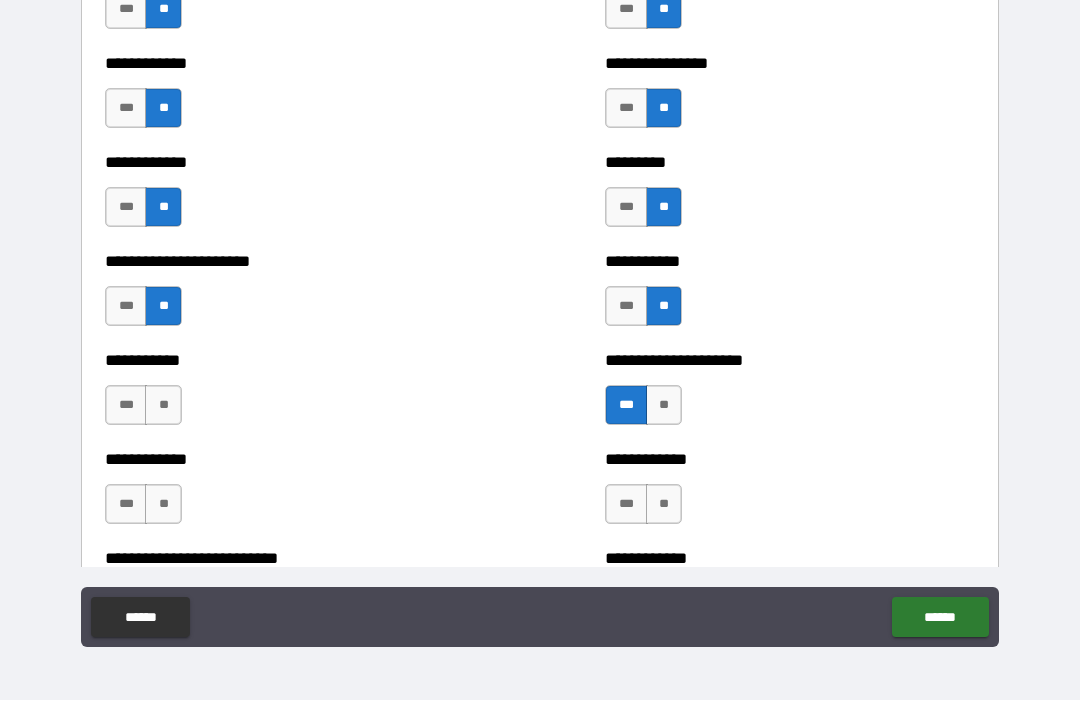 click on "**" at bounding box center (163, 406) 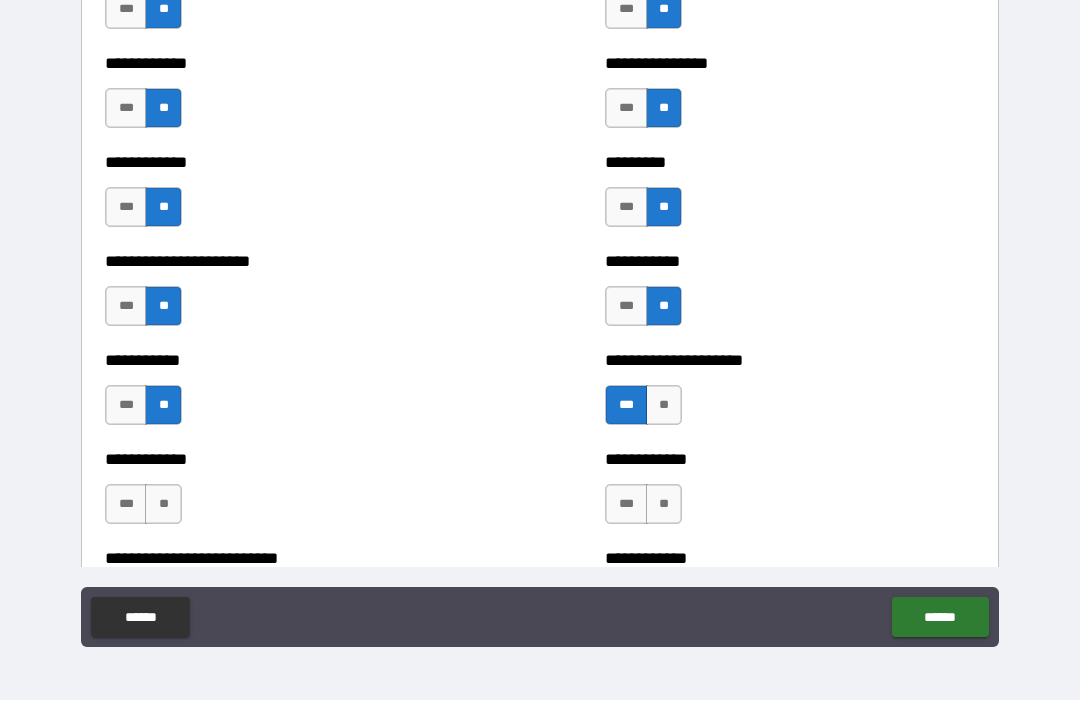 click on "**" at bounding box center (163, 505) 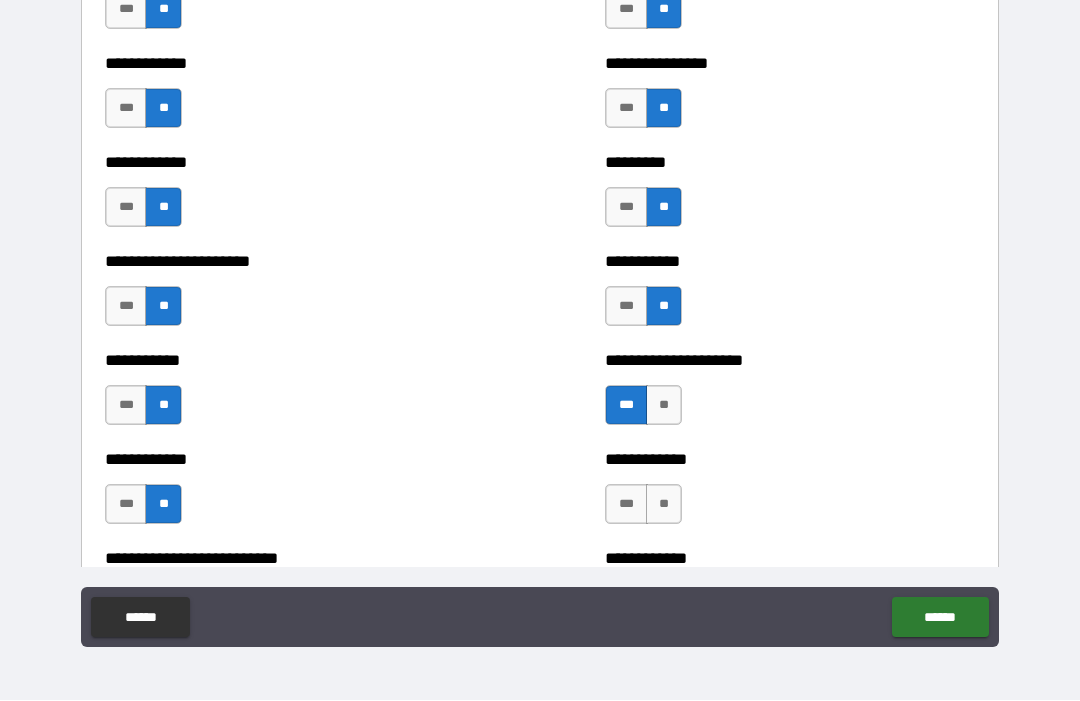 click on "**" at bounding box center (664, 505) 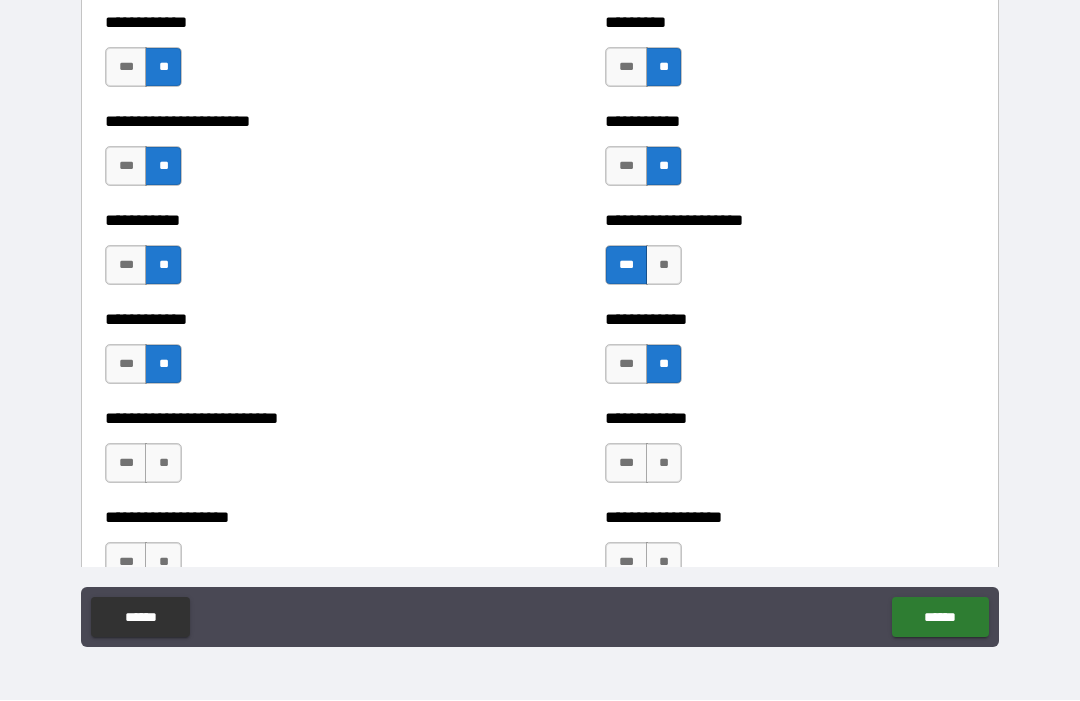 scroll, scrollTop: 5271, scrollLeft: 0, axis: vertical 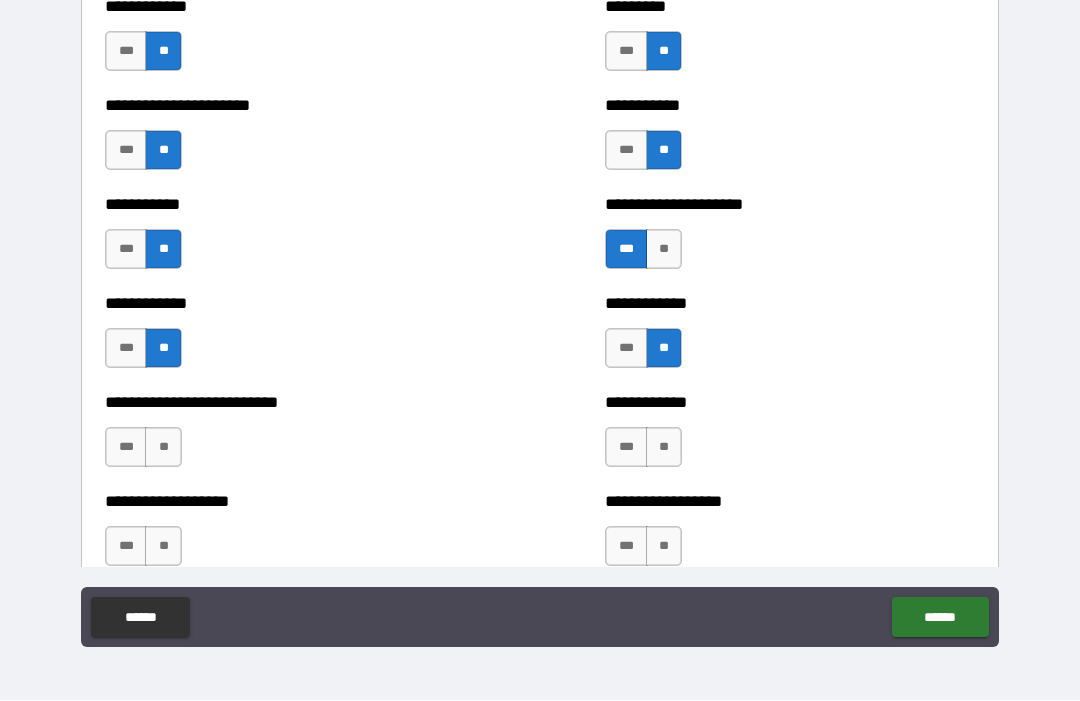 click on "**" at bounding box center (163, 448) 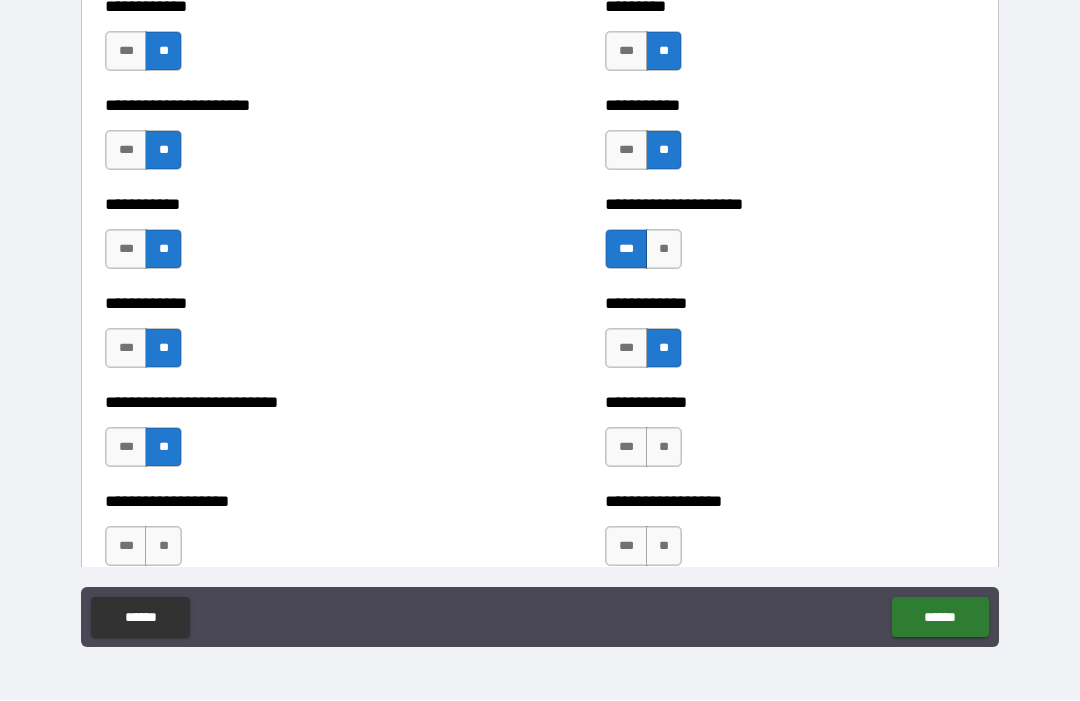 click on "**" at bounding box center (664, 448) 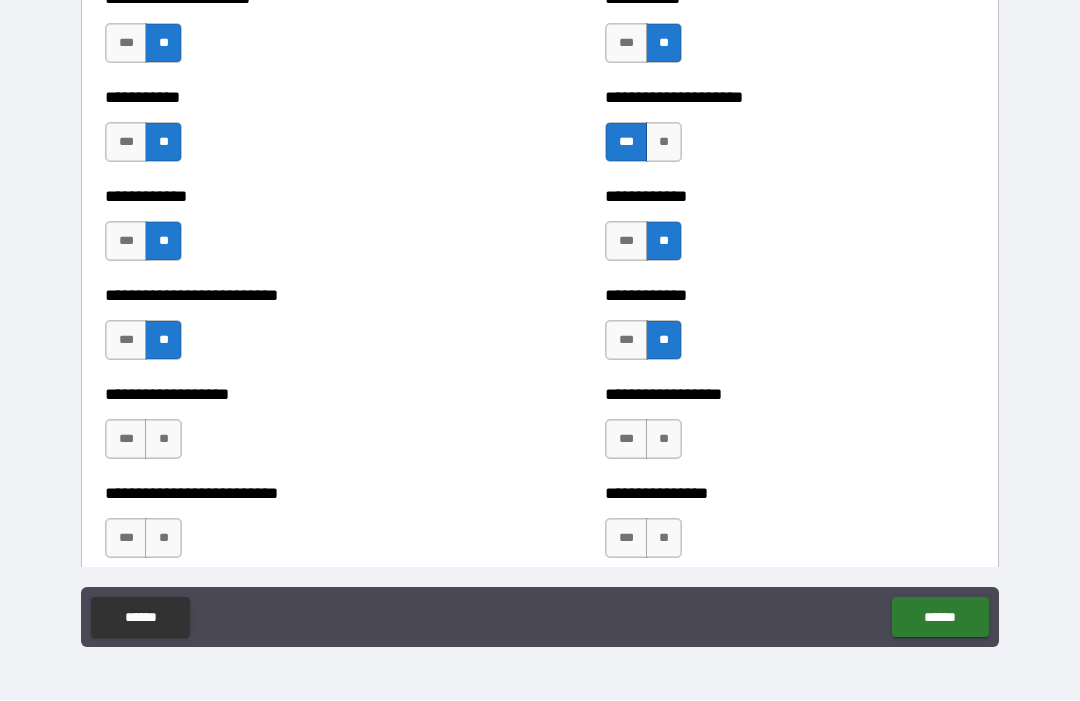 scroll, scrollTop: 5379, scrollLeft: 0, axis: vertical 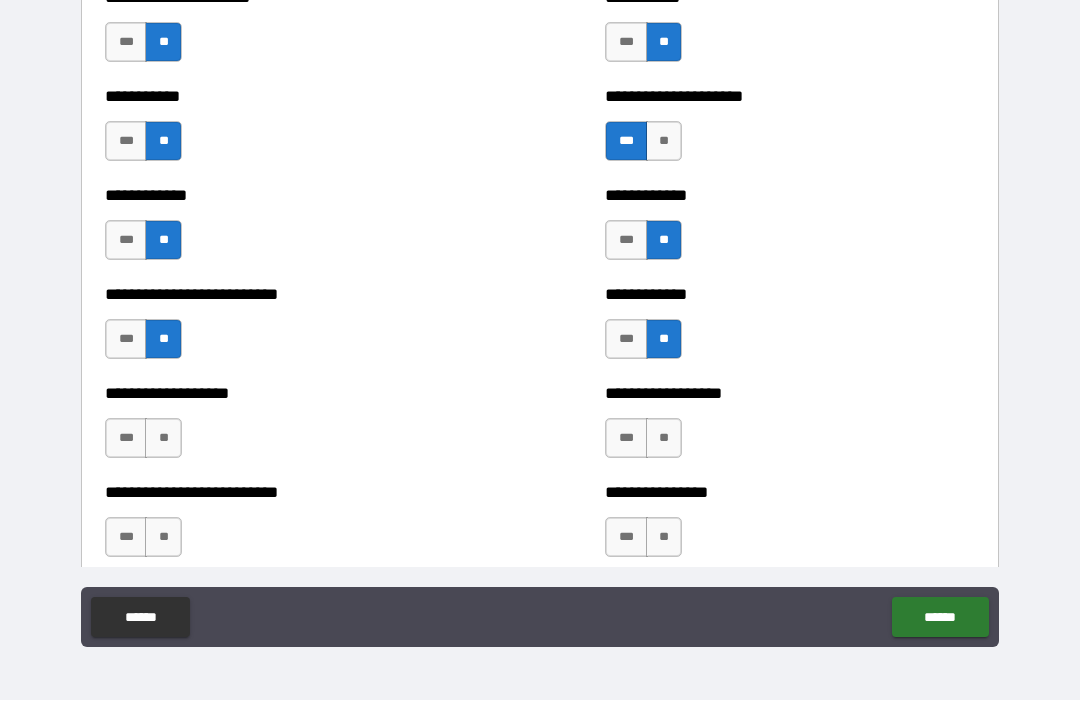 click on "**" at bounding box center (163, 439) 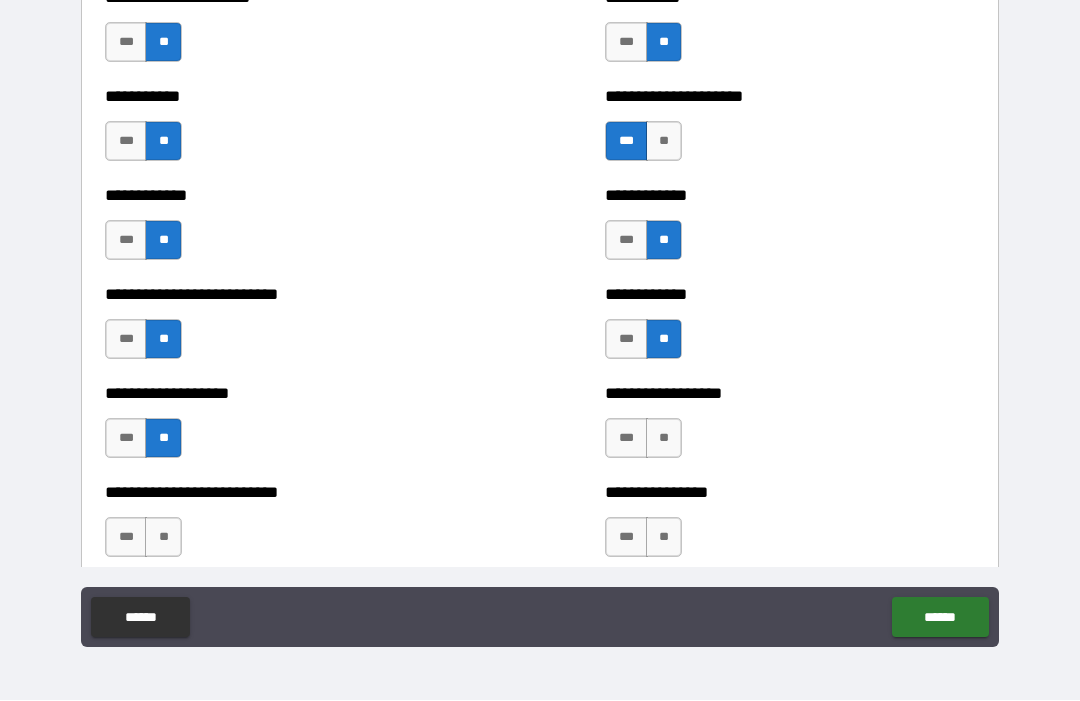 click on "**" at bounding box center (664, 439) 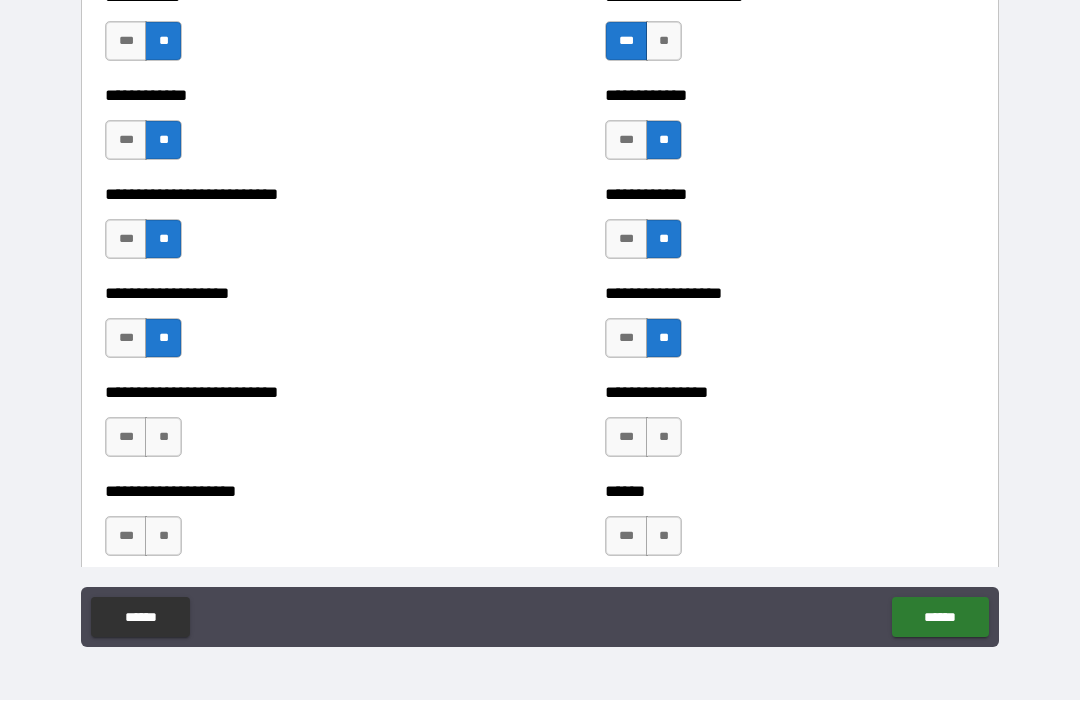 scroll, scrollTop: 5507, scrollLeft: 0, axis: vertical 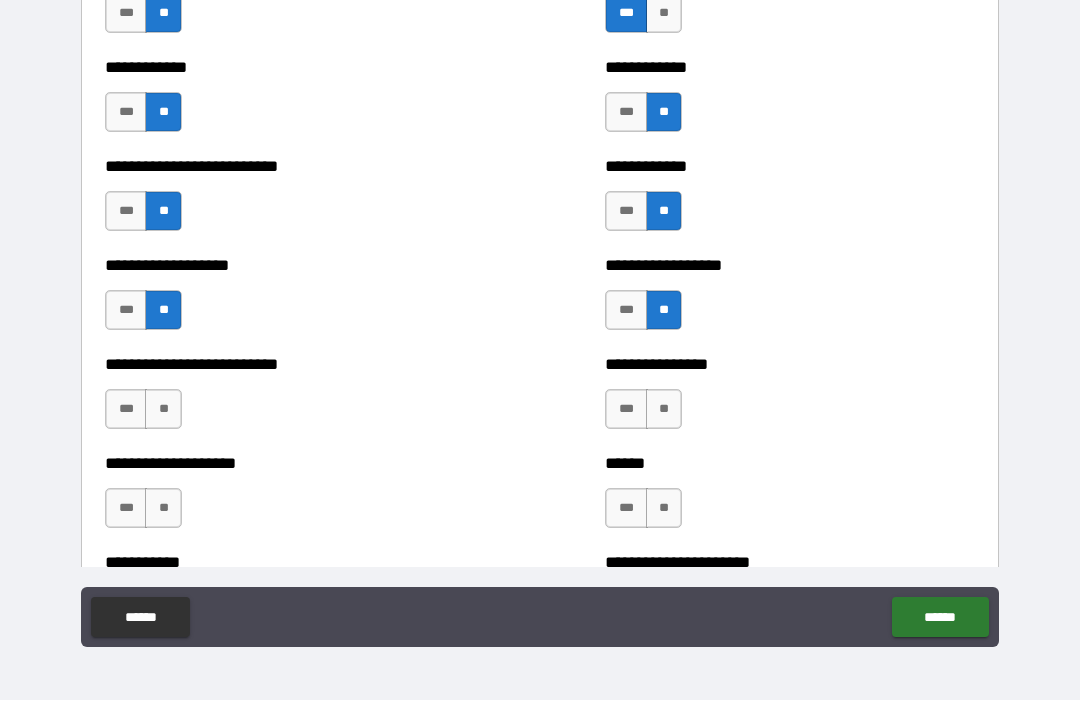 click on "**" at bounding box center [163, 410] 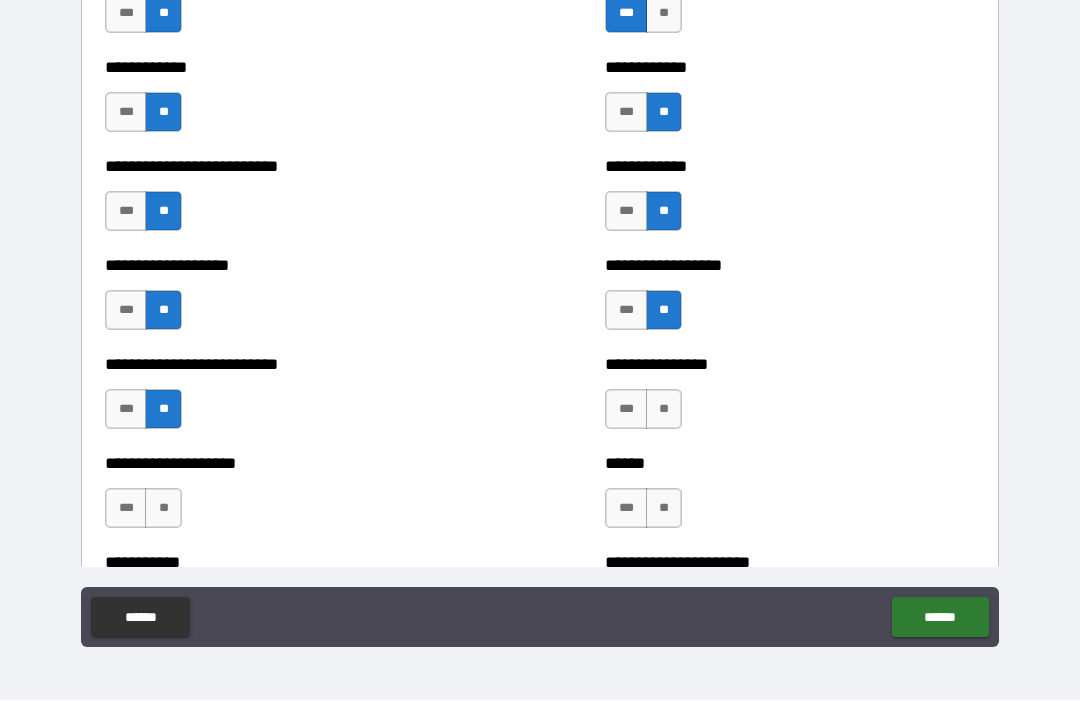 click on "**" at bounding box center [664, 410] 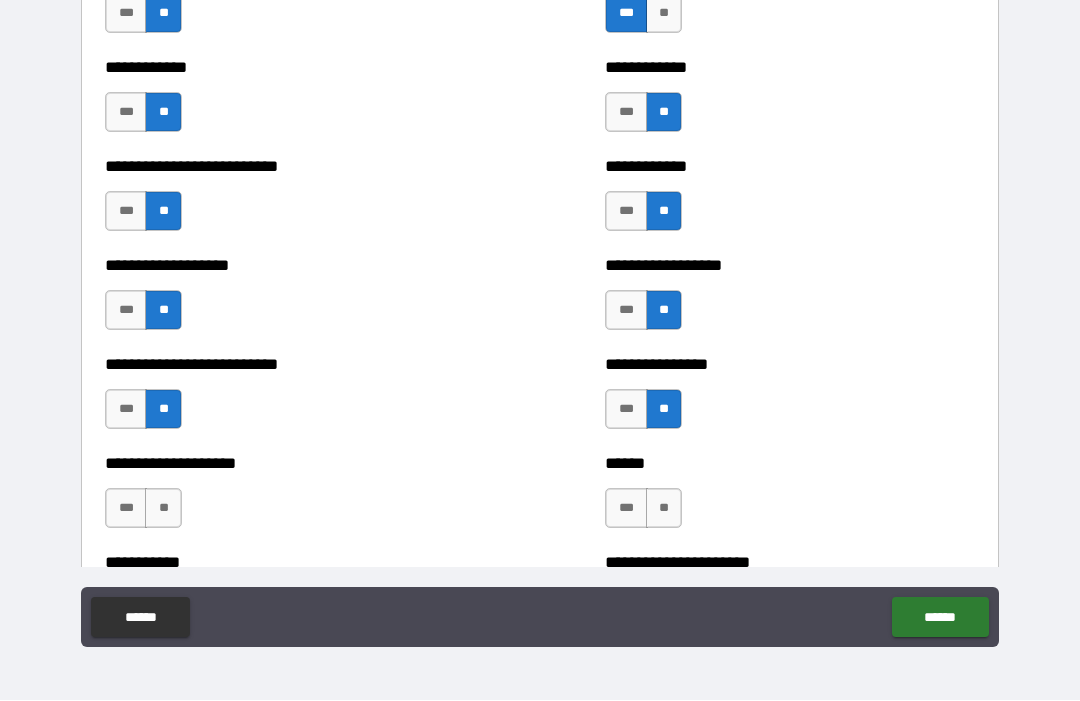 click on "**" at bounding box center [664, 509] 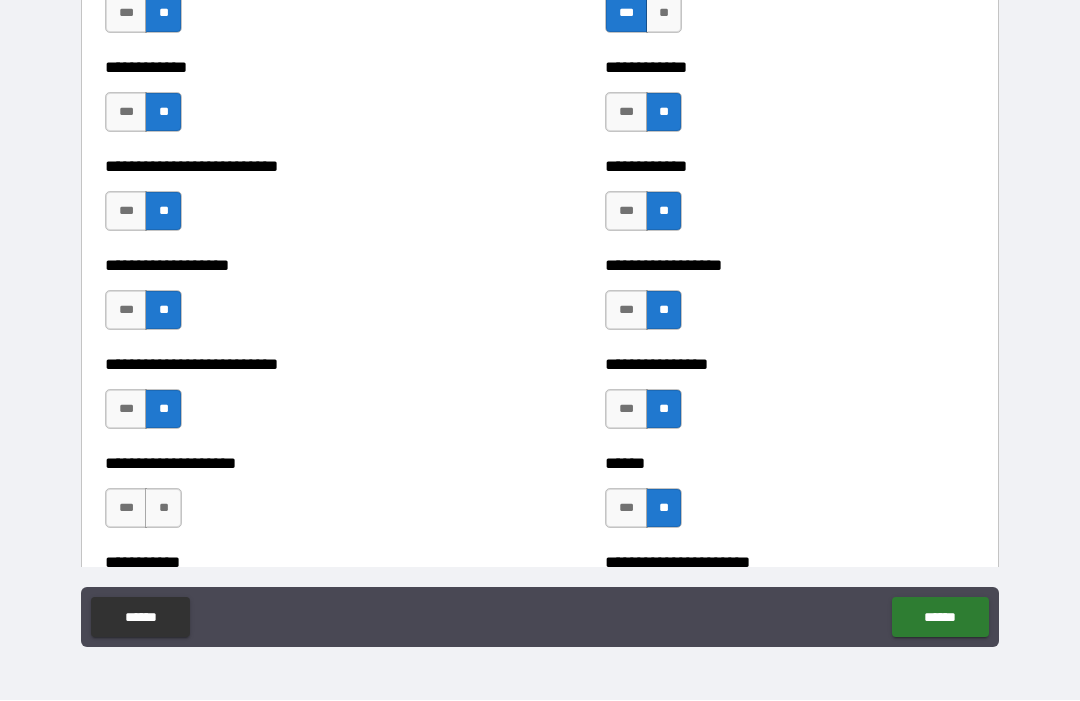 click on "**" at bounding box center [163, 509] 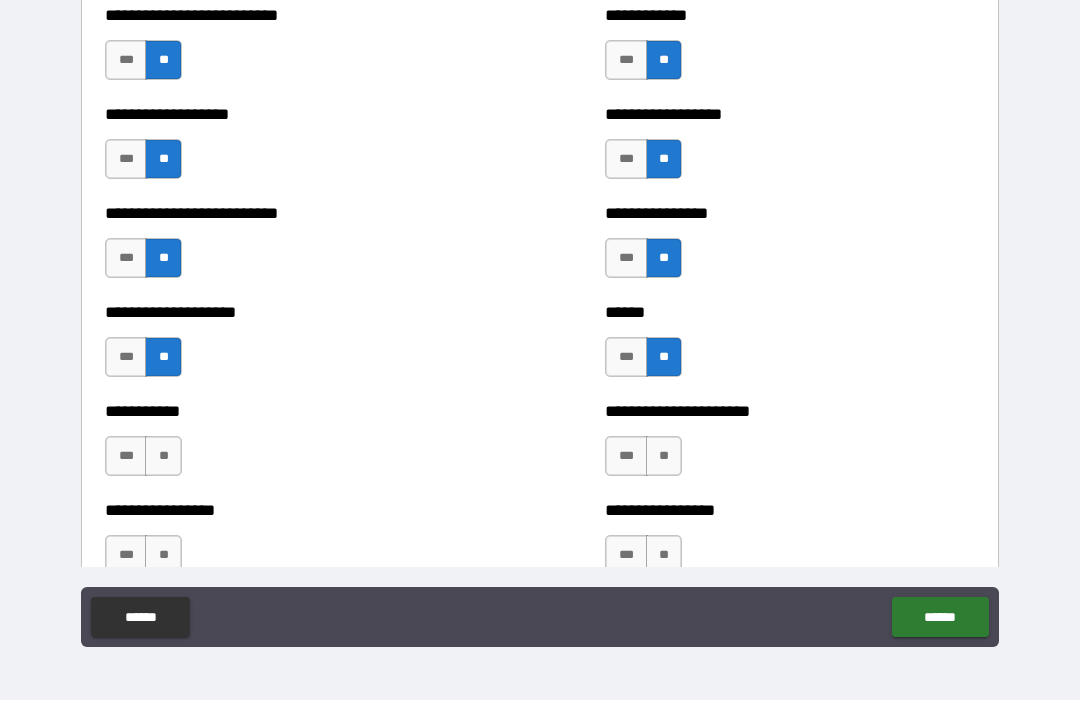 scroll, scrollTop: 5678, scrollLeft: 0, axis: vertical 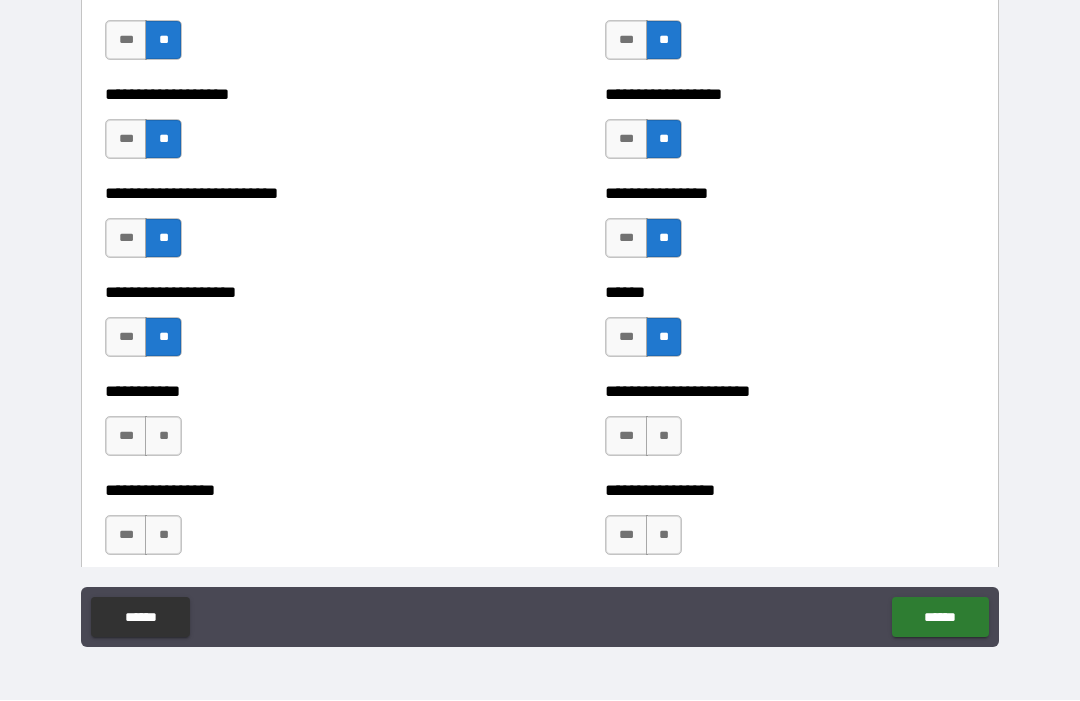 click on "**" at bounding box center [163, 437] 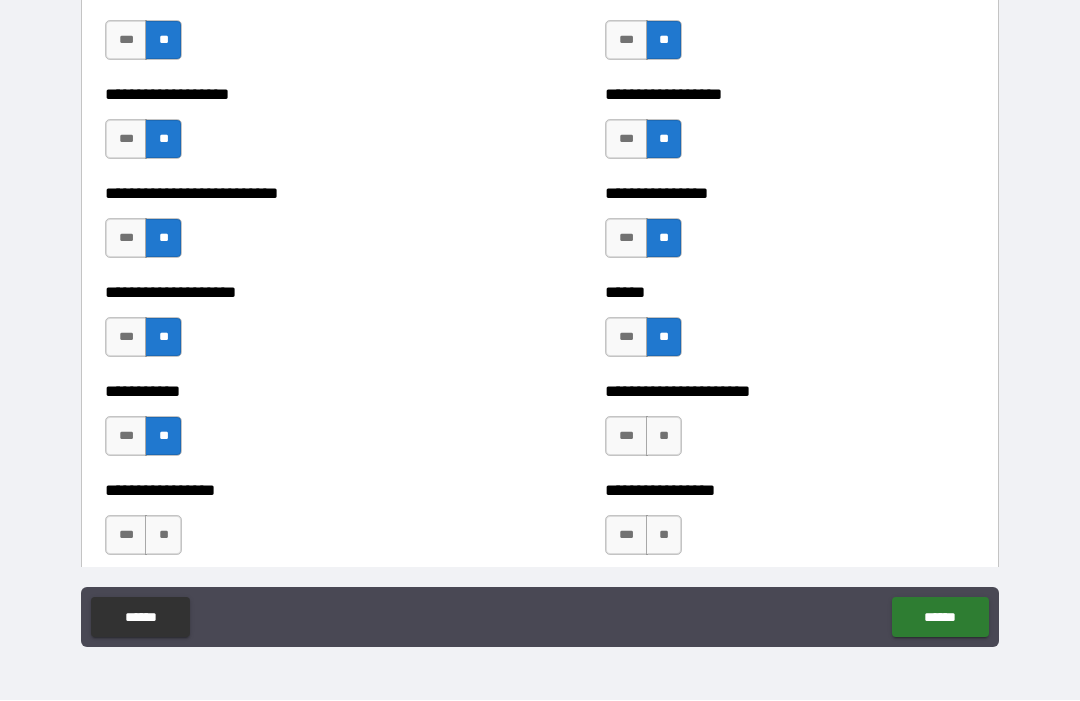 click on "**" at bounding box center [664, 437] 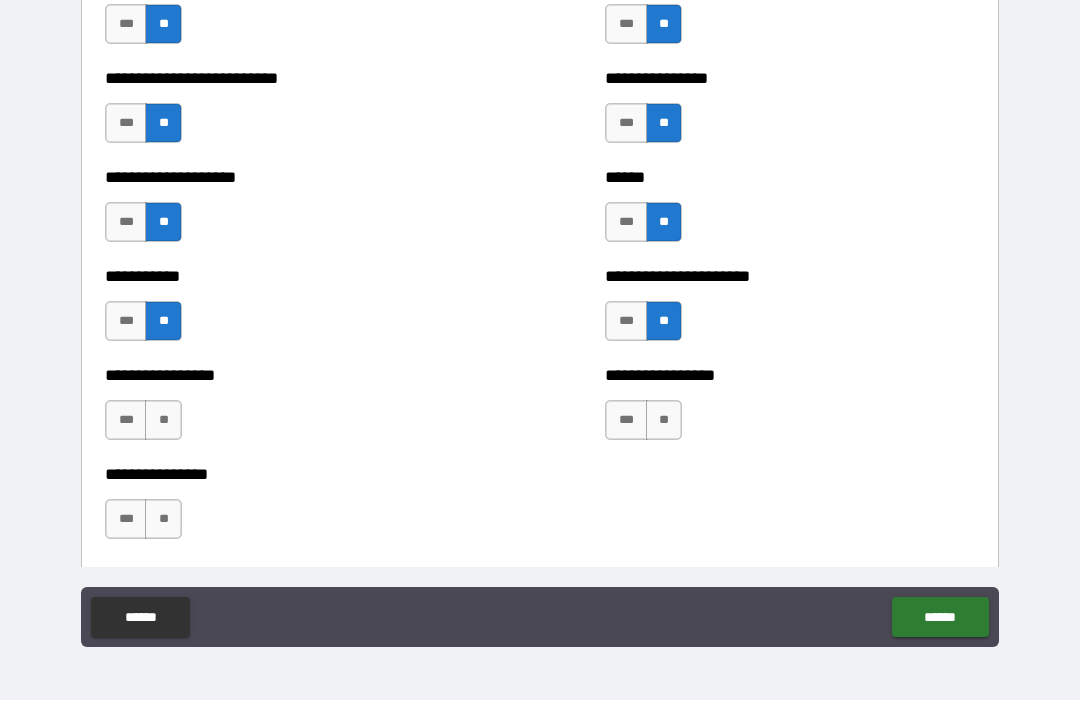 scroll, scrollTop: 5794, scrollLeft: 0, axis: vertical 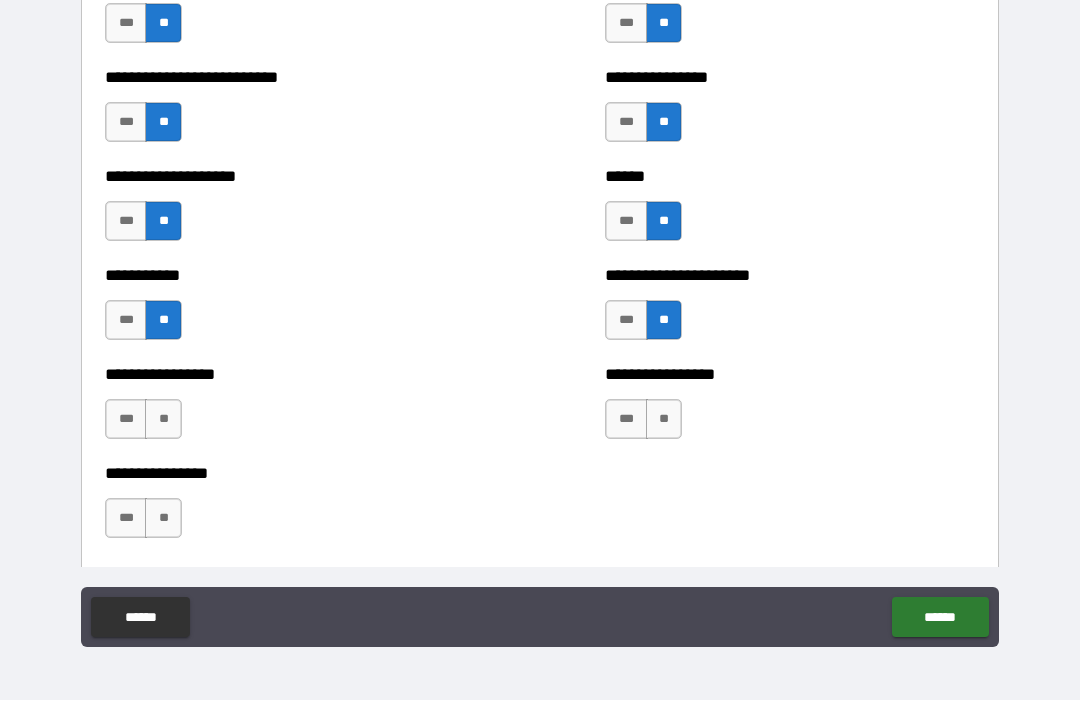 click on "**" at bounding box center (163, 420) 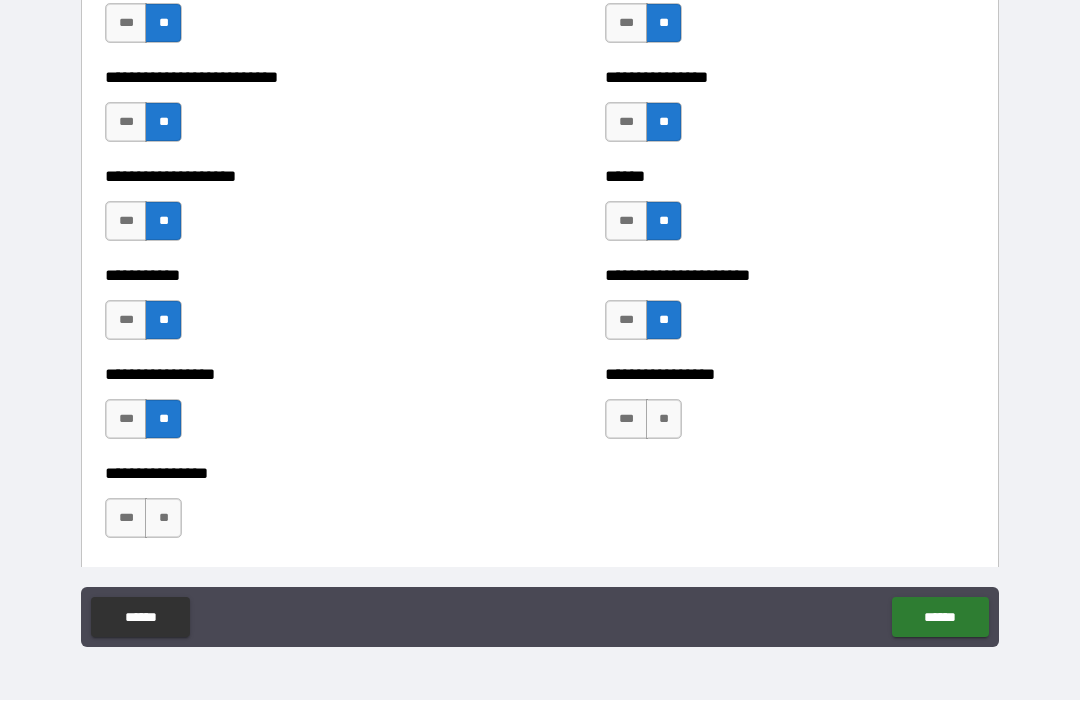click on "**" at bounding box center [664, 420] 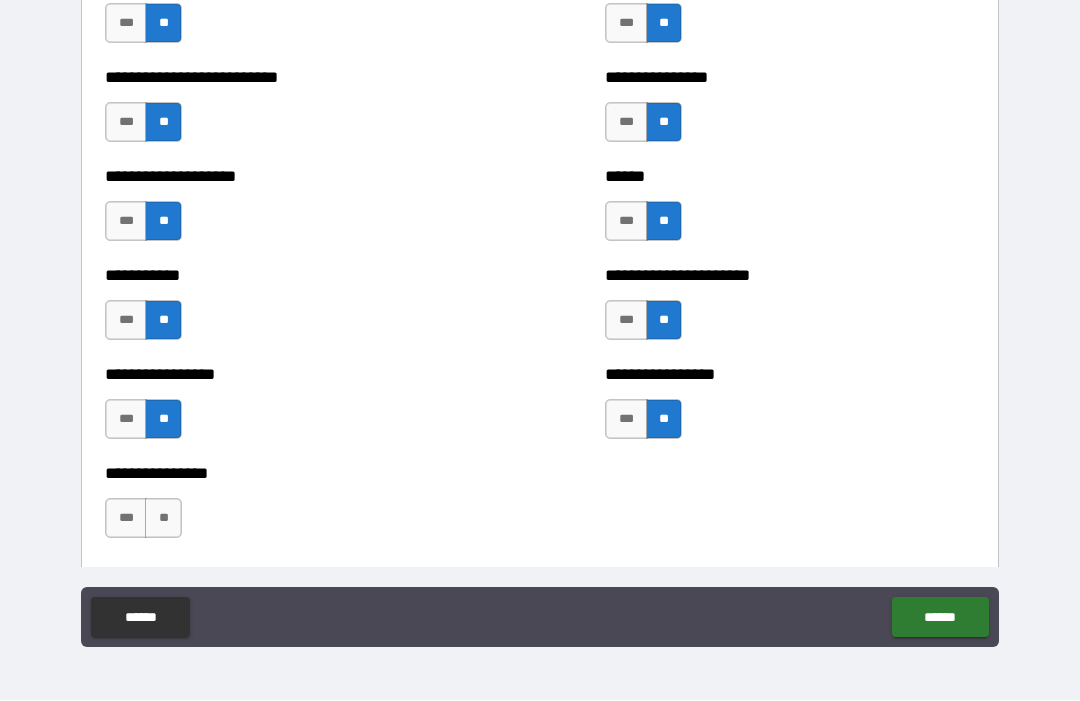 click on "**" at bounding box center (163, 519) 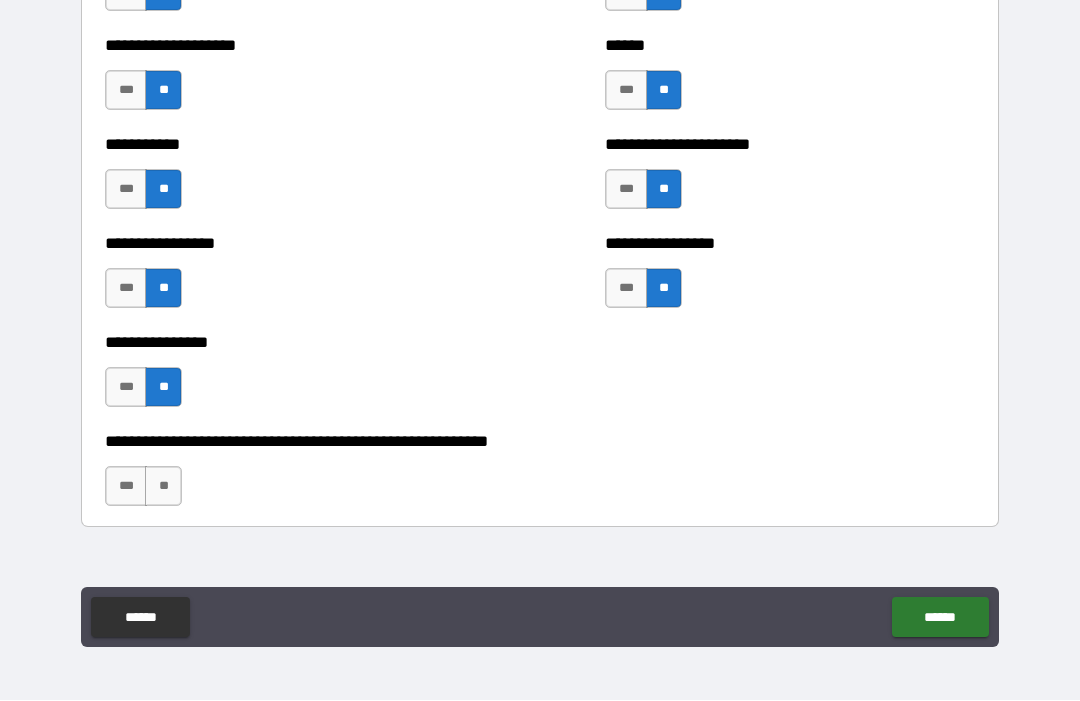 scroll, scrollTop: 5936, scrollLeft: 0, axis: vertical 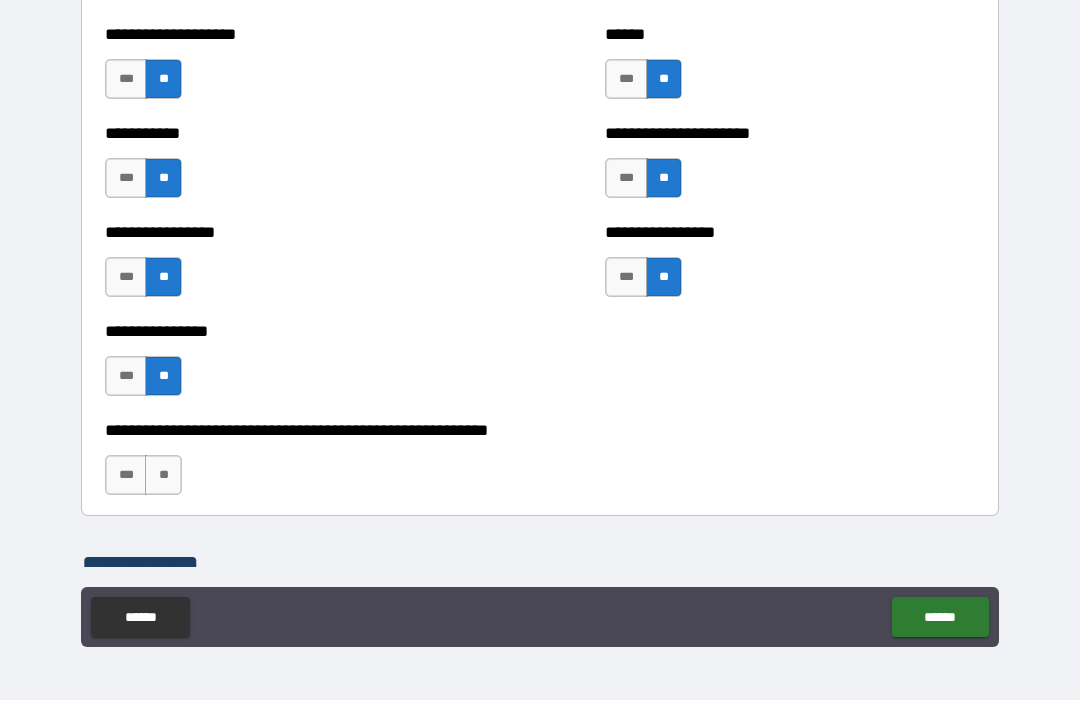 click on "**" at bounding box center [163, 476] 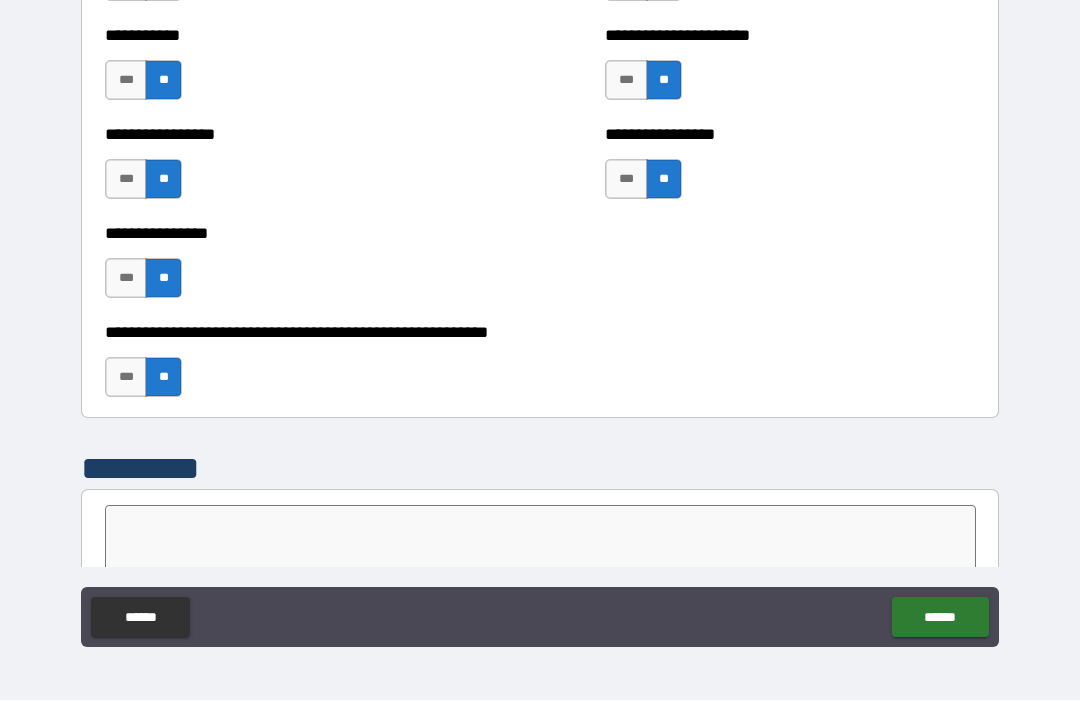 scroll, scrollTop: 6061, scrollLeft: 0, axis: vertical 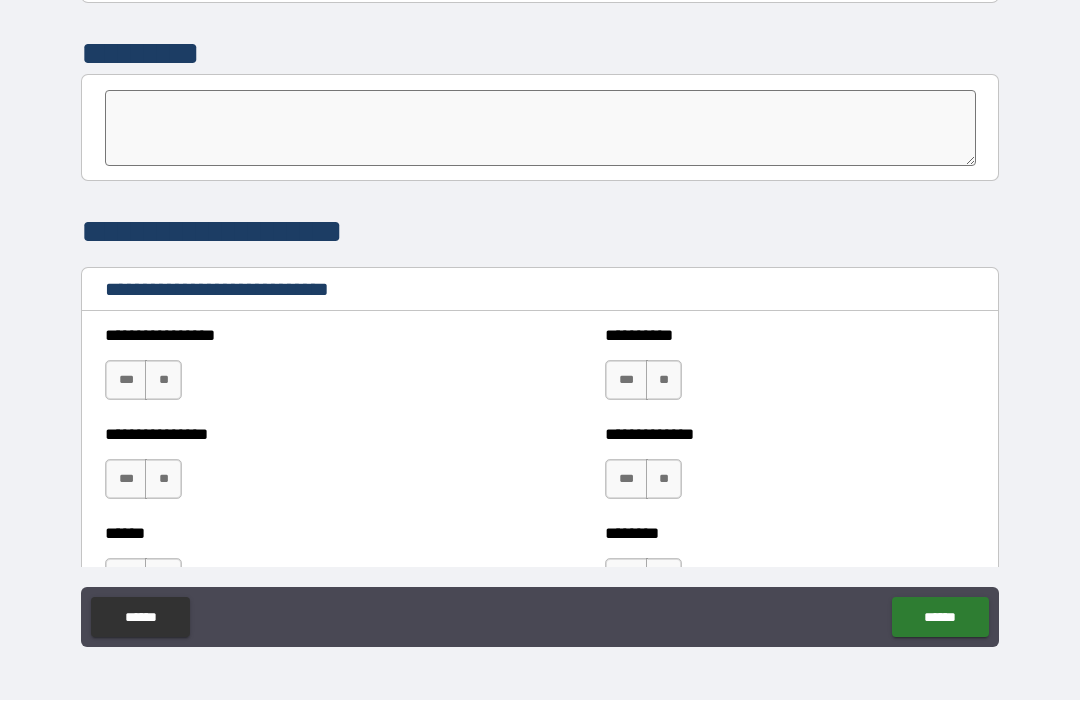click on "**" at bounding box center [163, 381] 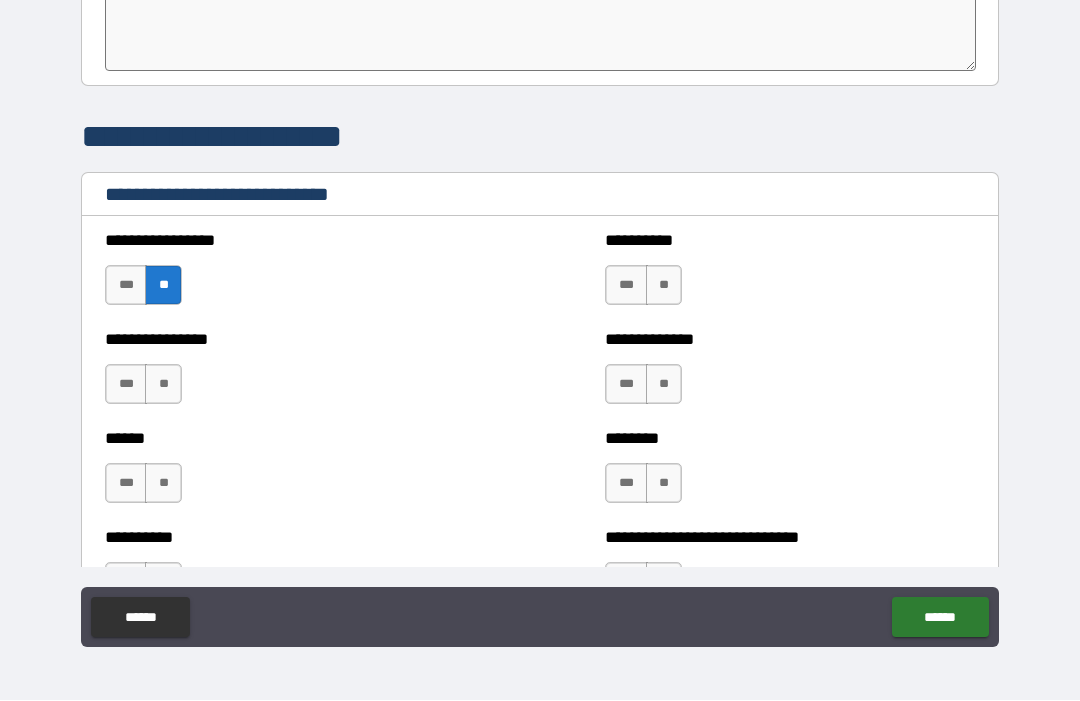 scroll, scrollTop: 6547, scrollLeft: 0, axis: vertical 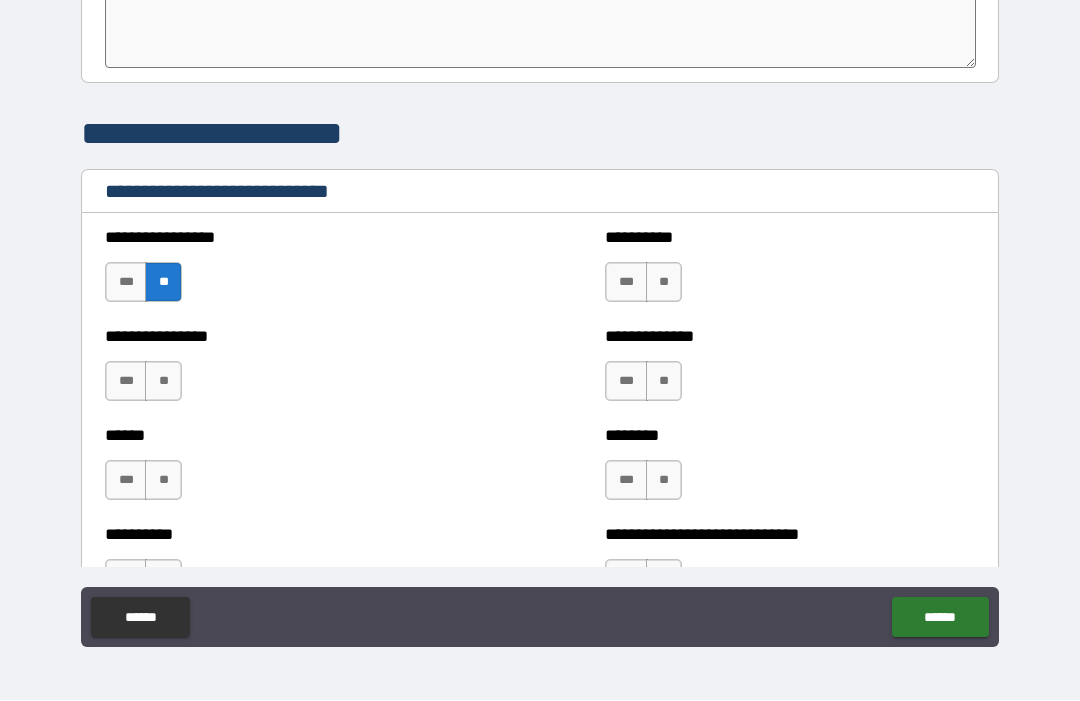 click on "***" at bounding box center [126, 481] 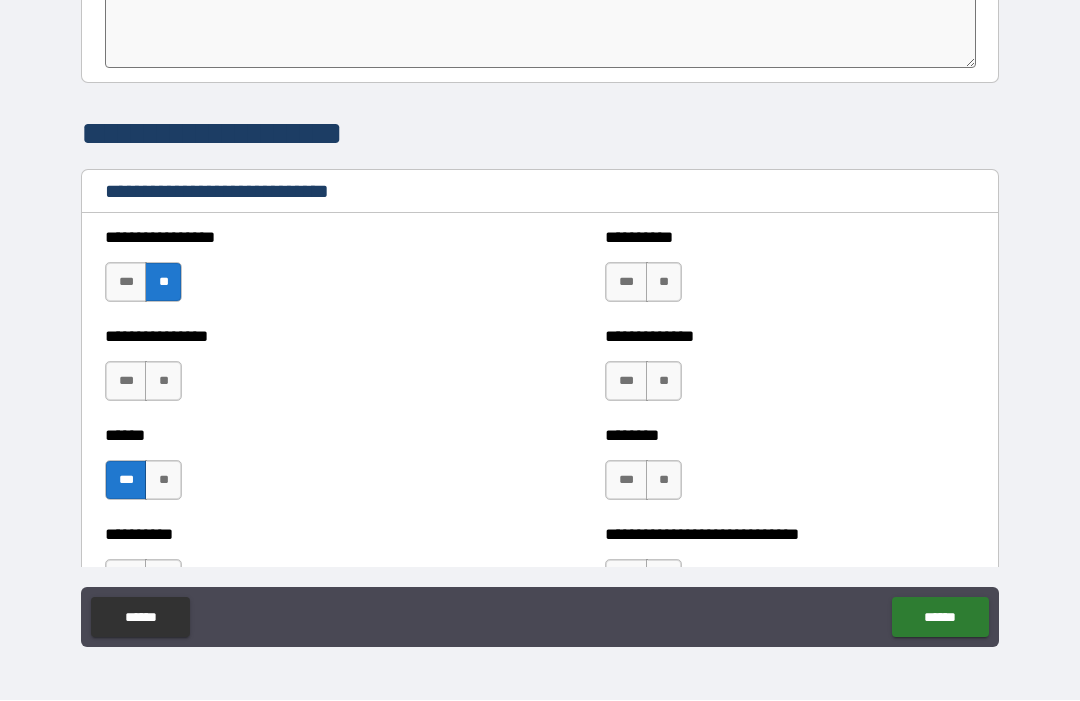 click on "***" at bounding box center (626, 283) 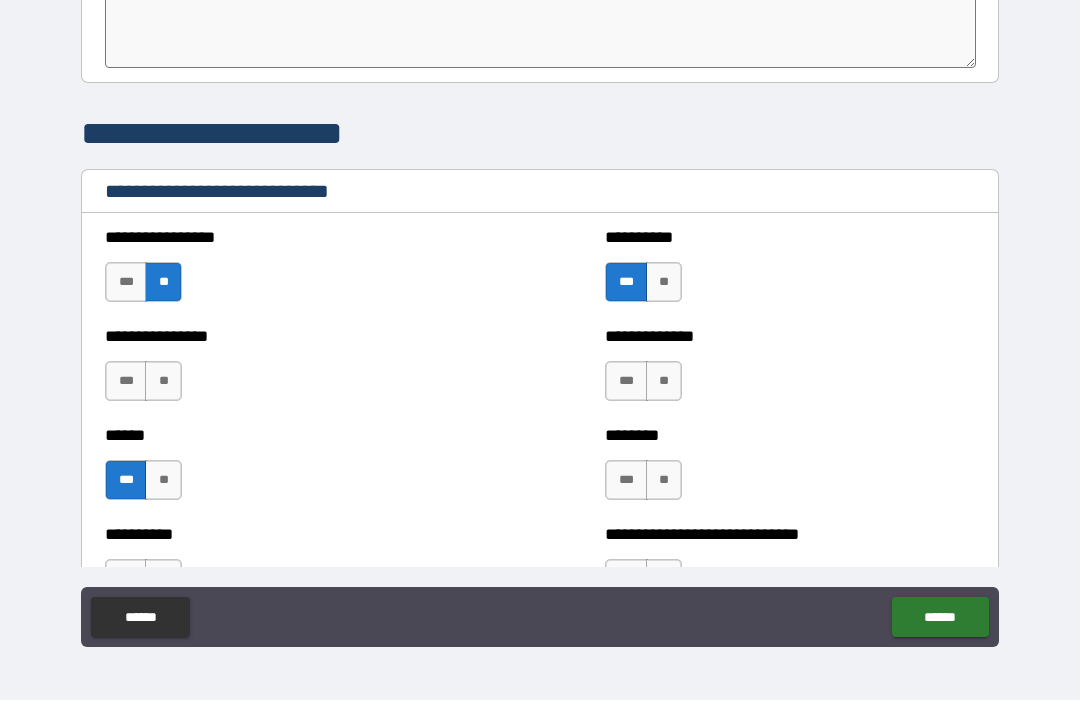 click on "**" at bounding box center [664, 382] 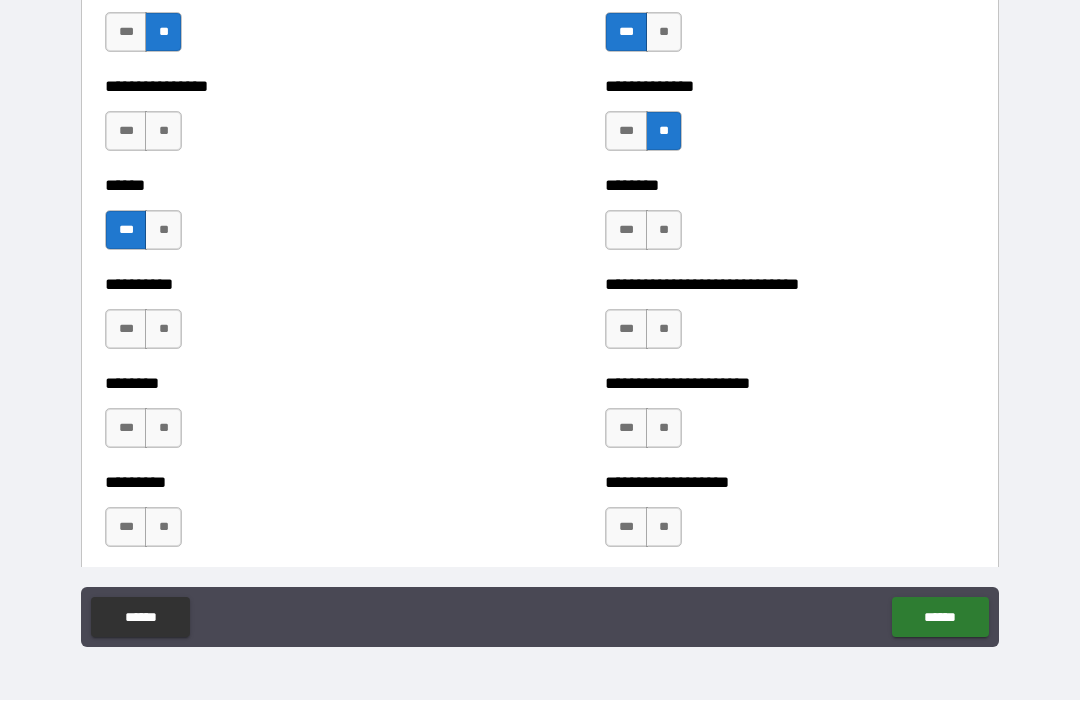 scroll, scrollTop: 6805, scrollLeft: 0, axis: vertical 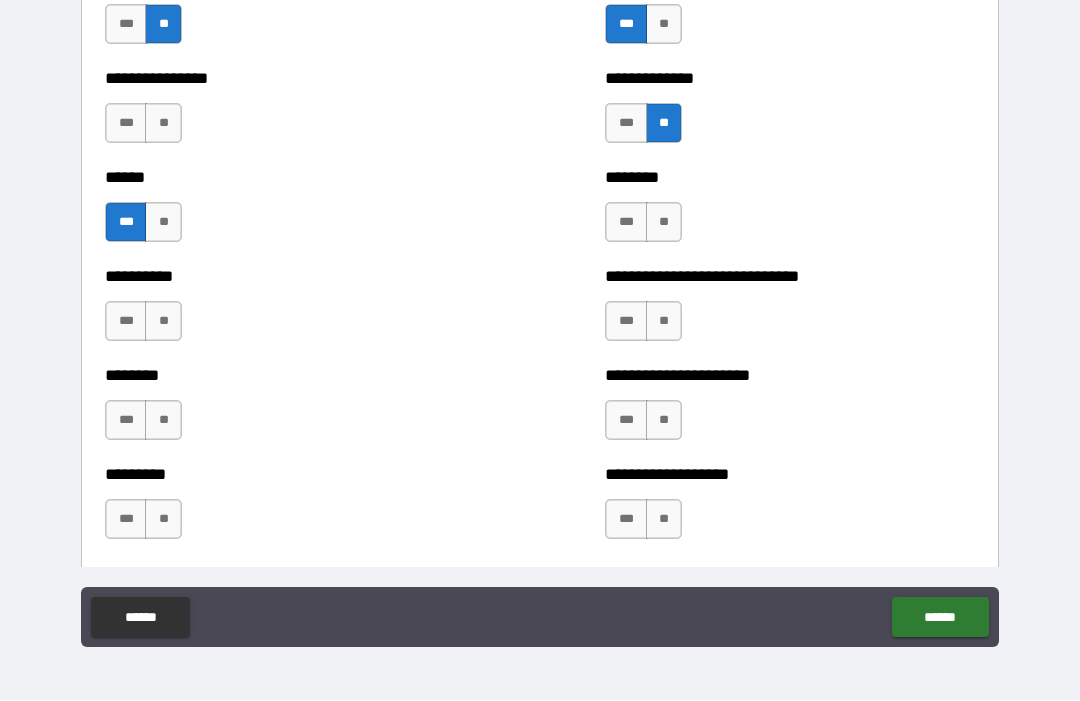 click on "***" at bounding box center (126, 124) 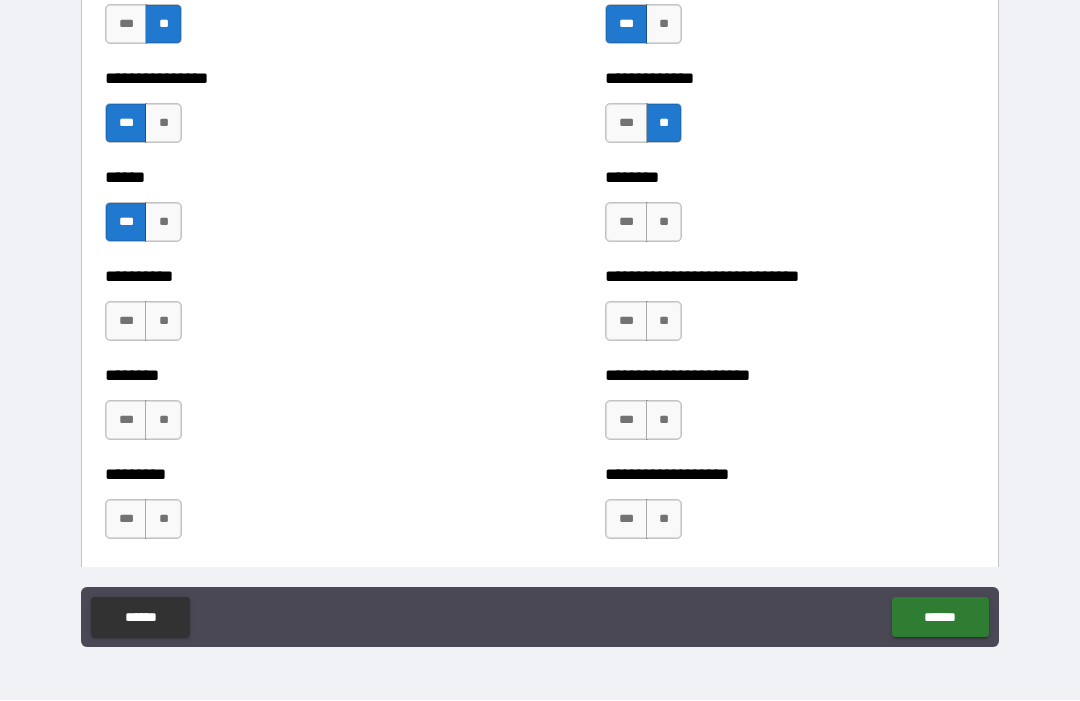 click on "**" at bounding box center (163, 322) 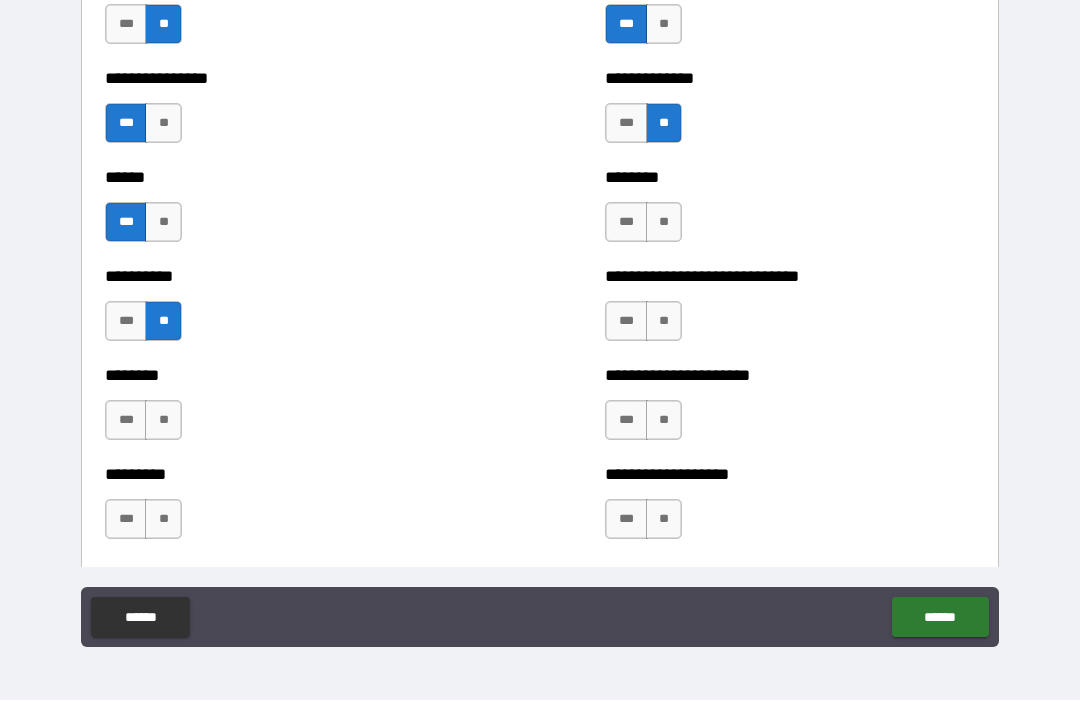 click on "**" at bounding box center [163, 421] 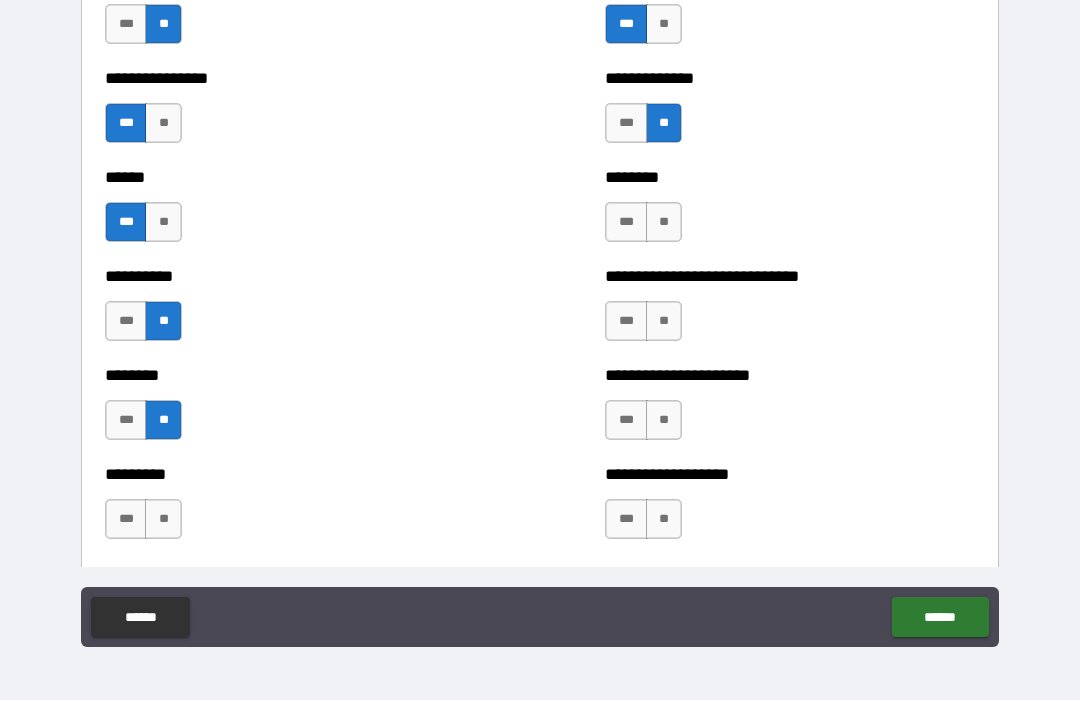 click on "***" at bounding box center (626, 322) 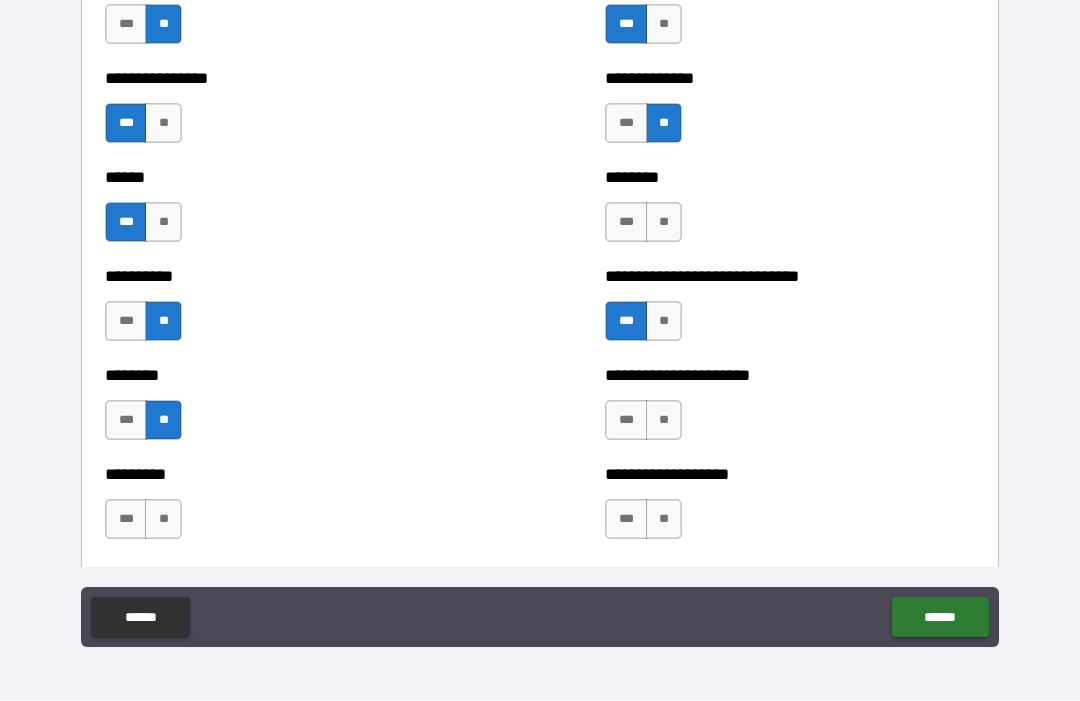 click on "**" at bounding box center (664, 223) 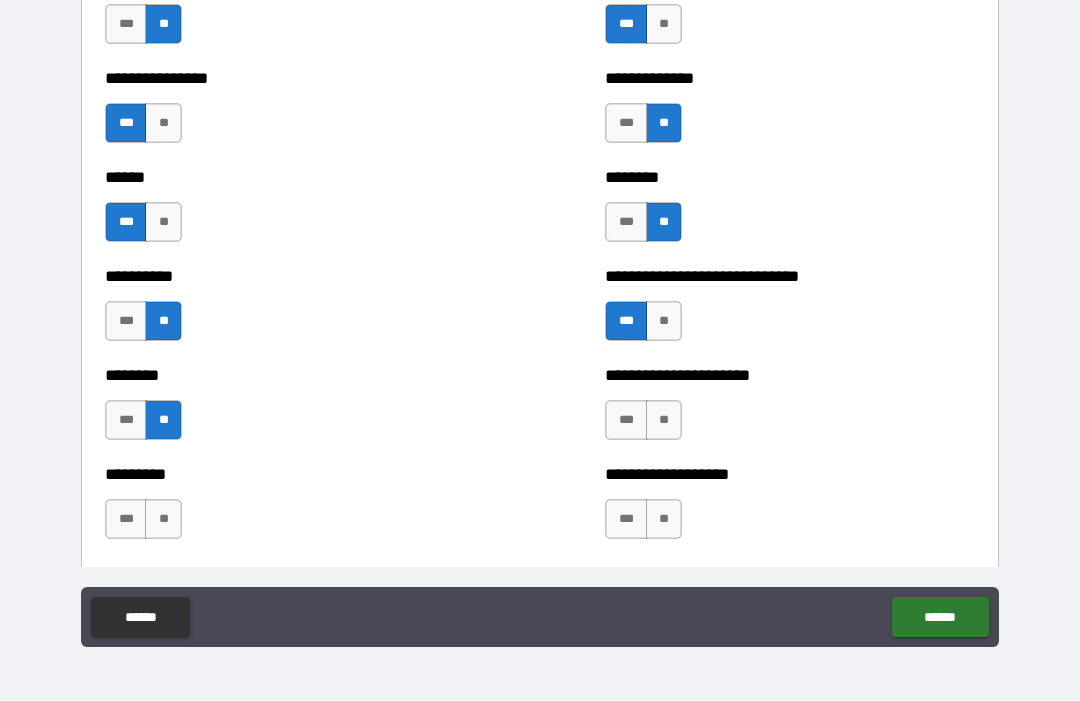 click on "***" at bounding box center [626, 223] 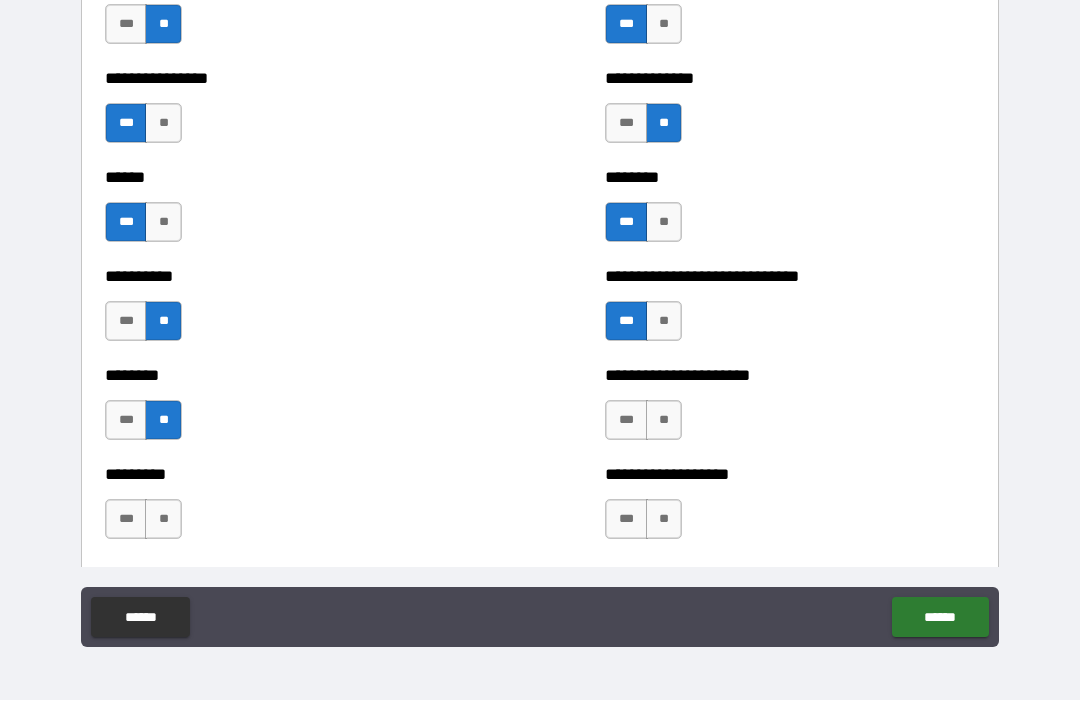 click on "***" at bounding box center (626, 421) 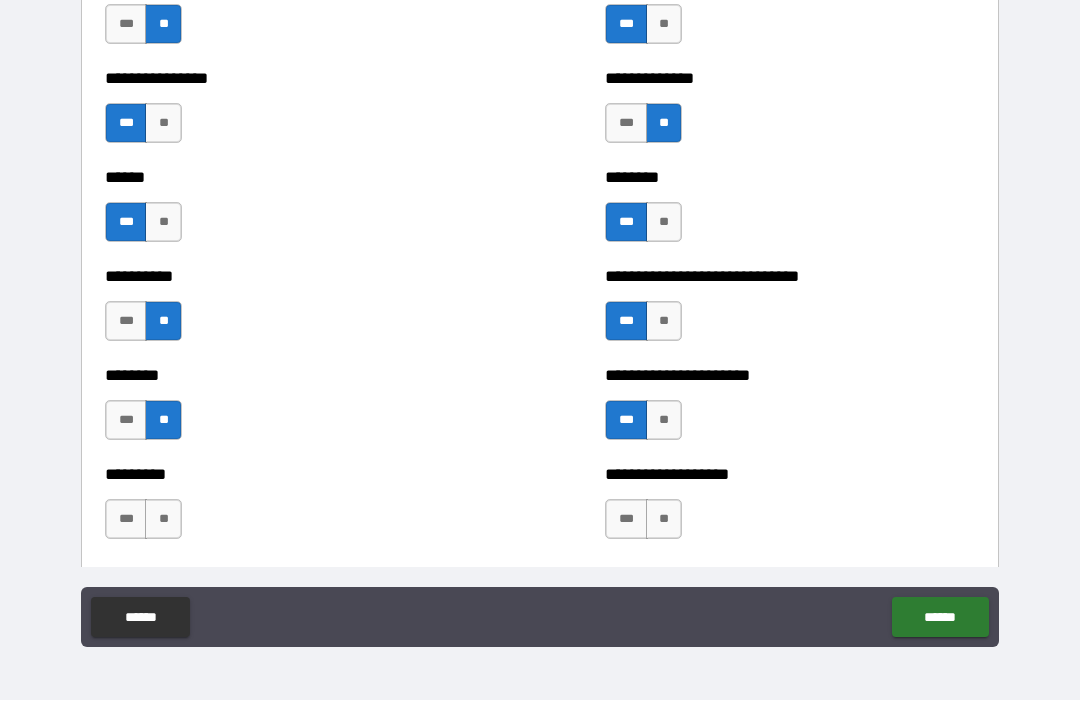 click on "***" at bounding box center [626, 520] 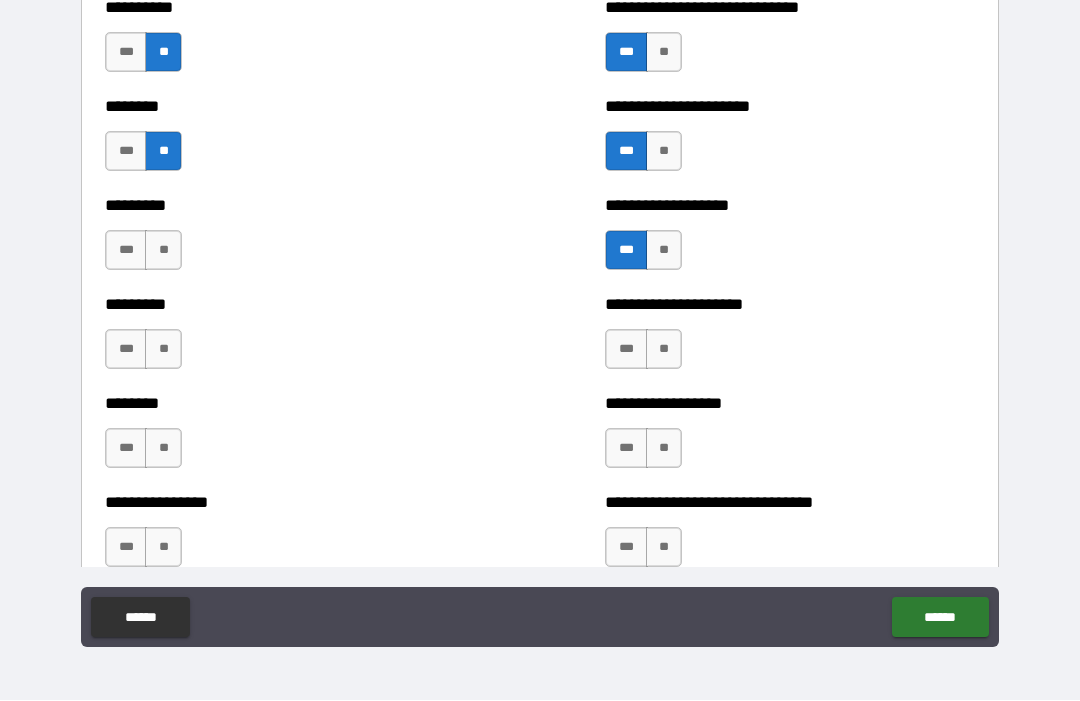 scroll, scrollTop: 7077, scrollLeft: 0, axis: vertical 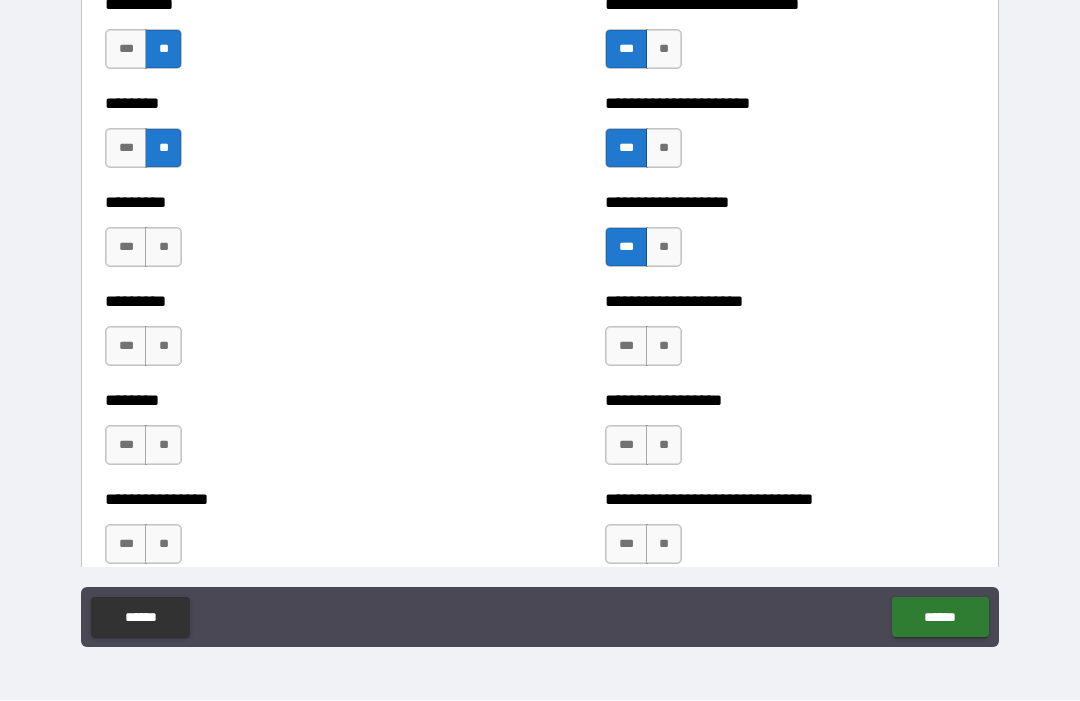 click on "**" at bounding box center (163, 248) 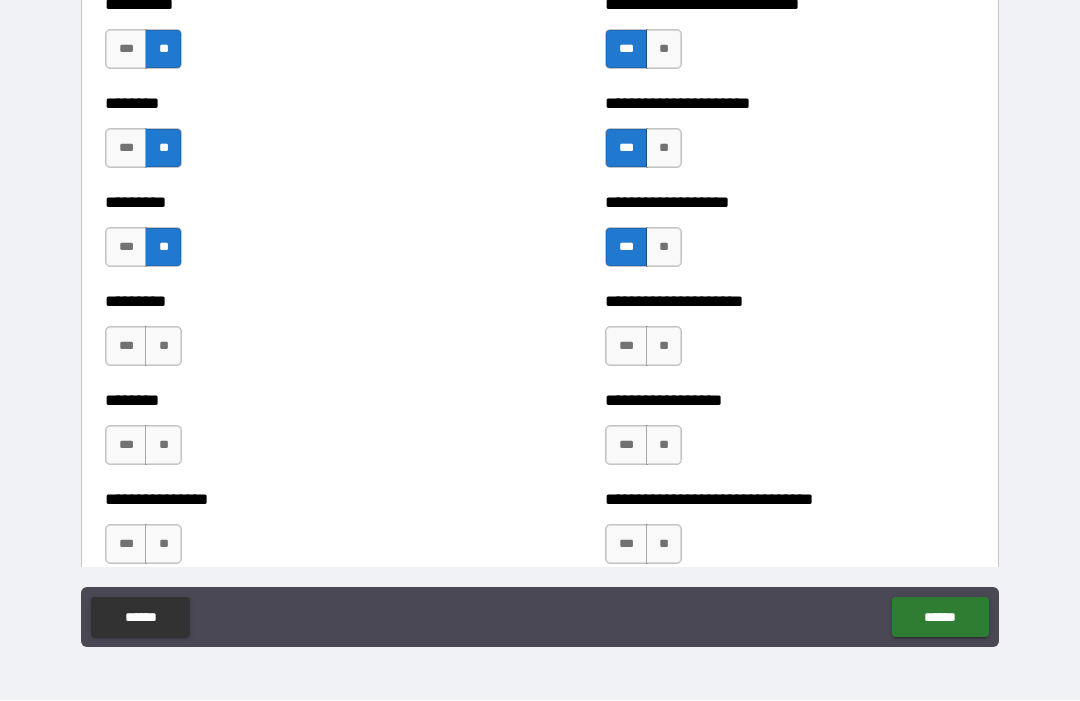 click on "***" at bounding box center (126, 347) 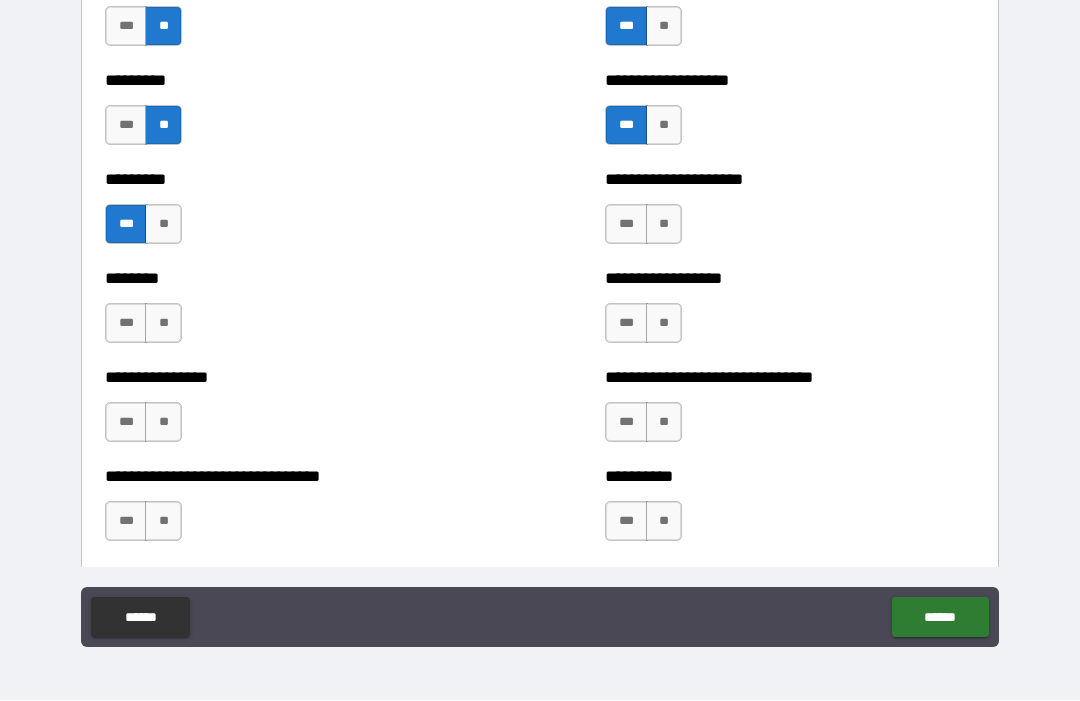 scroll, scrollTop: 7204, scrollLeft: 0, axis: vertical 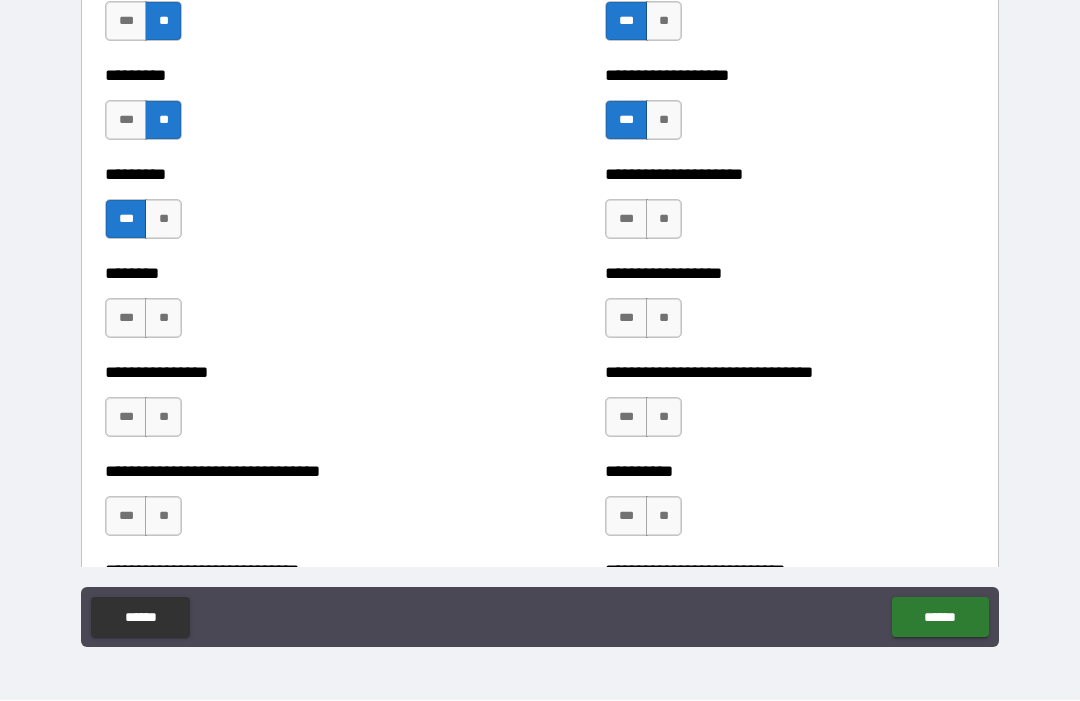 click on "**" at bounding box center (163, 319) 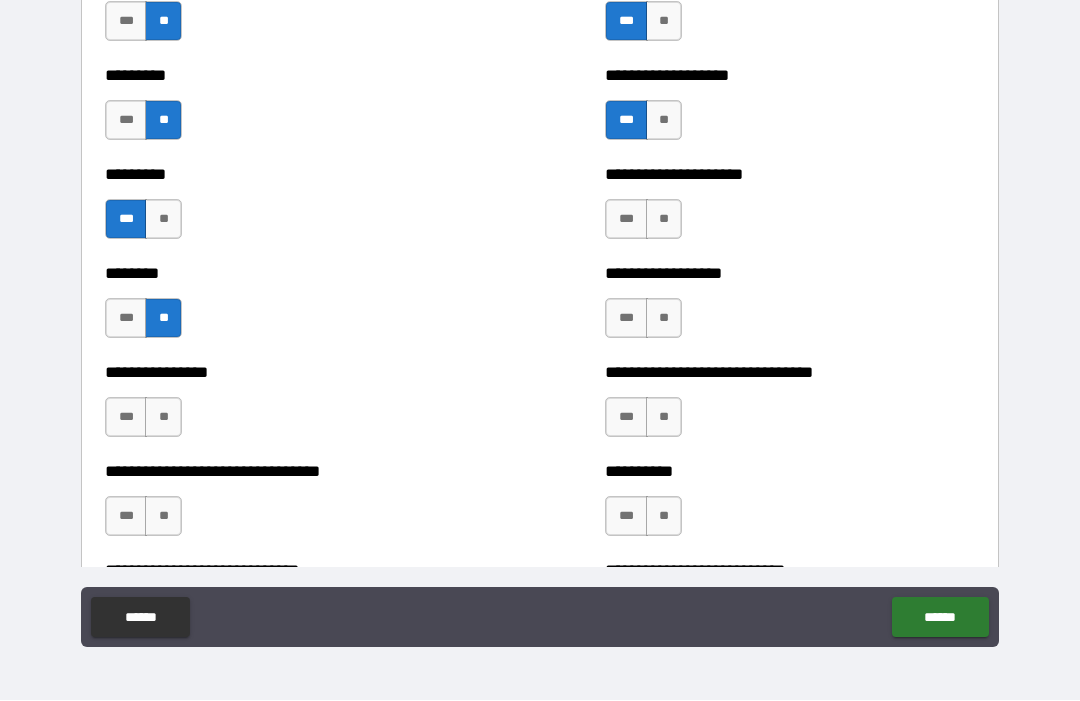 click on "**" at bounding box center (163, 418) 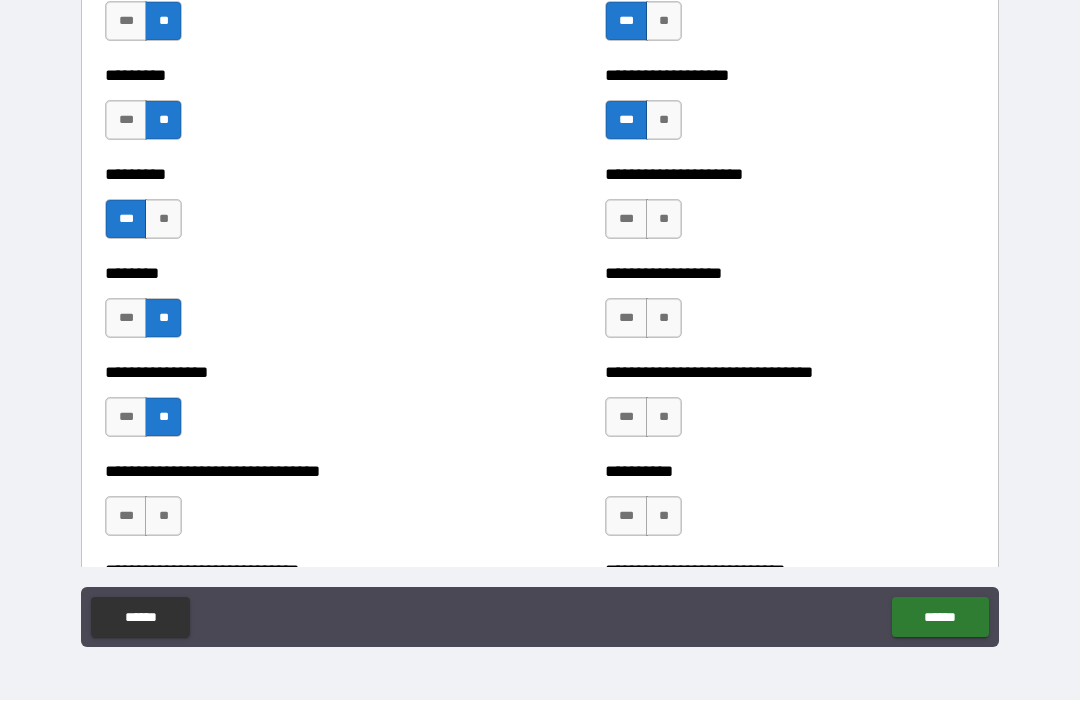 click on "**" at bounding box center [664, 319] 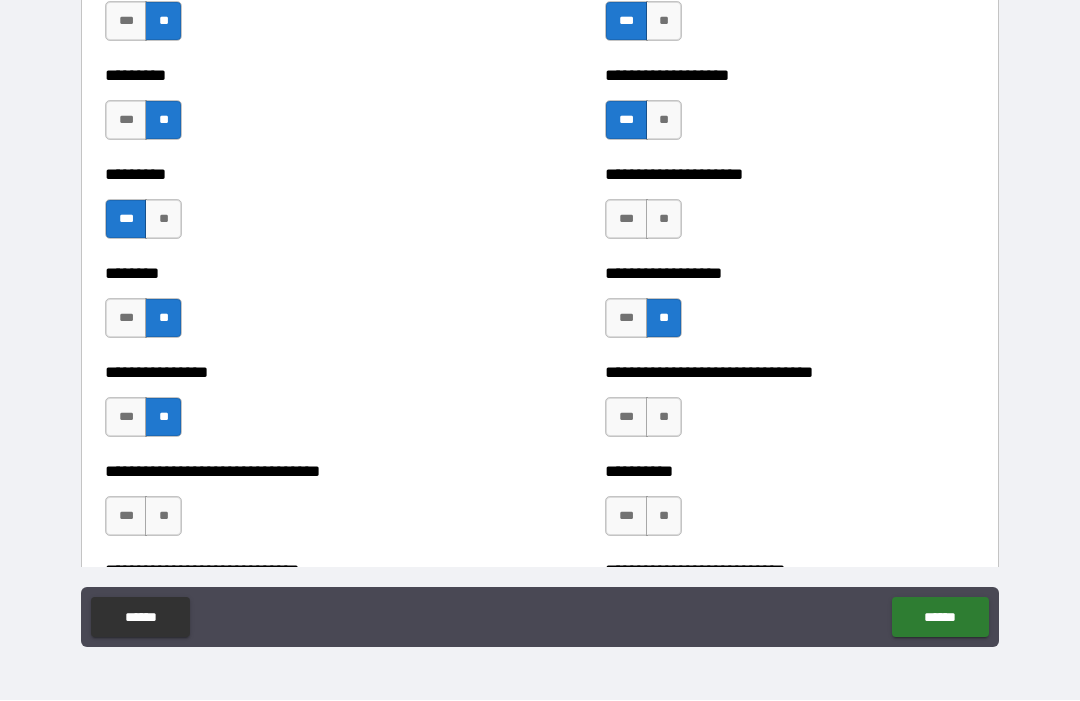 click on "***" at bounding box center [626, 220] 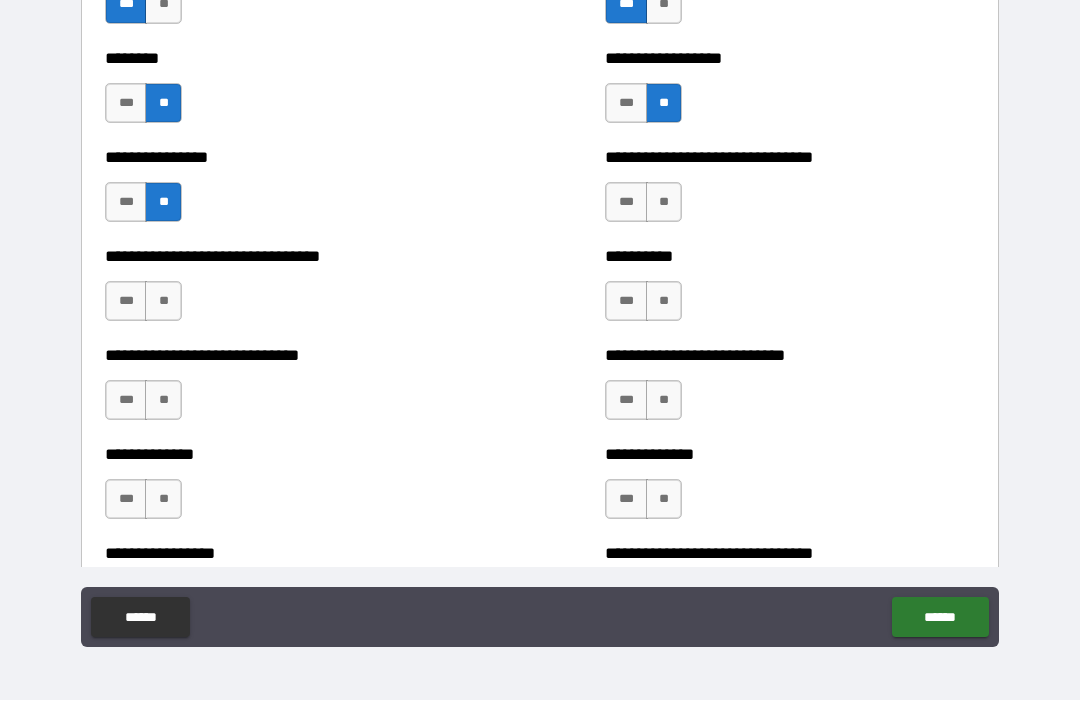 scroll, scrollTop: 7418, scrollLeft: 0, axis: vertical 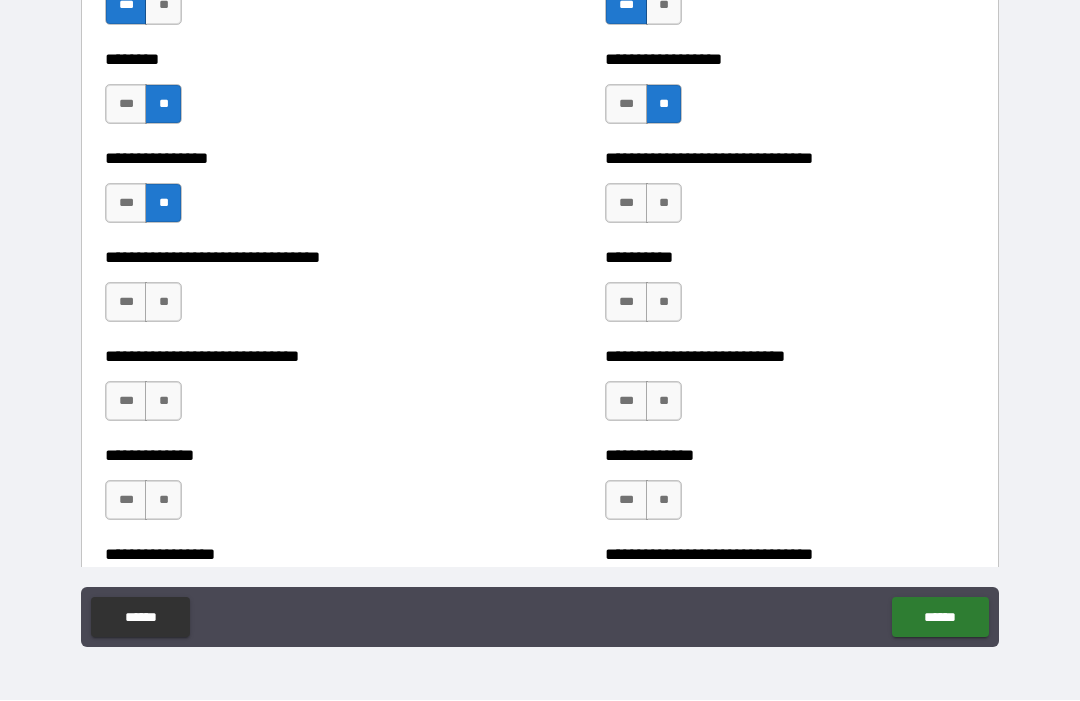 click on "***" at bounding box center (626, 204) 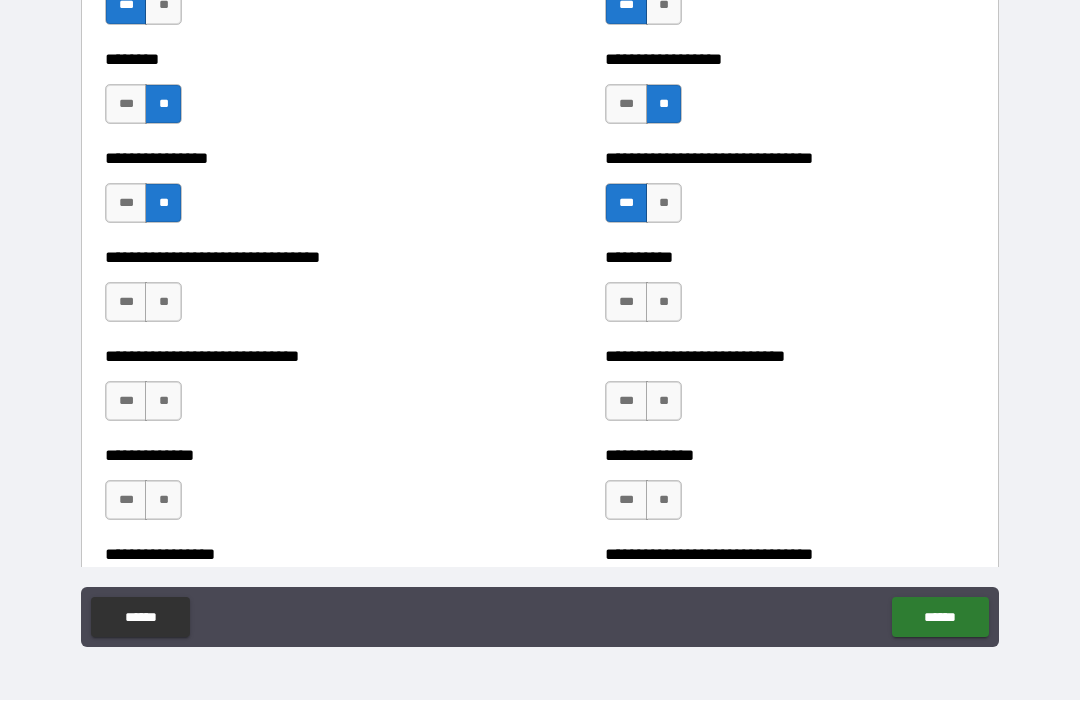 click on "**" at bounding box center (664, 303) 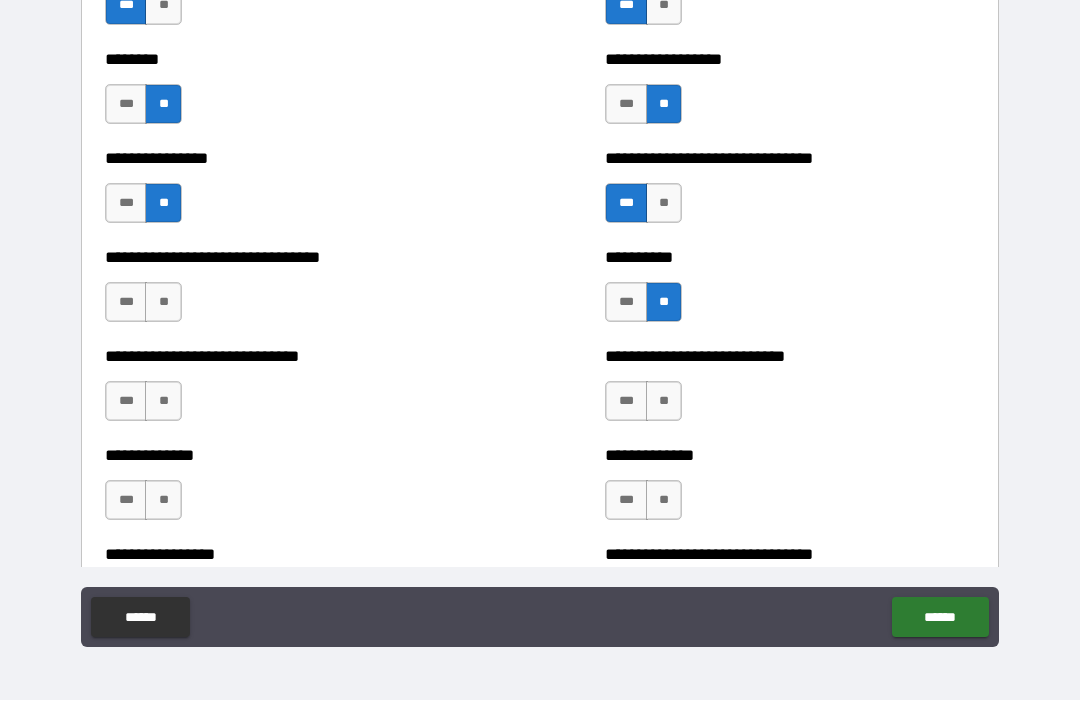 click on "**" at bounding box center [664, 402] 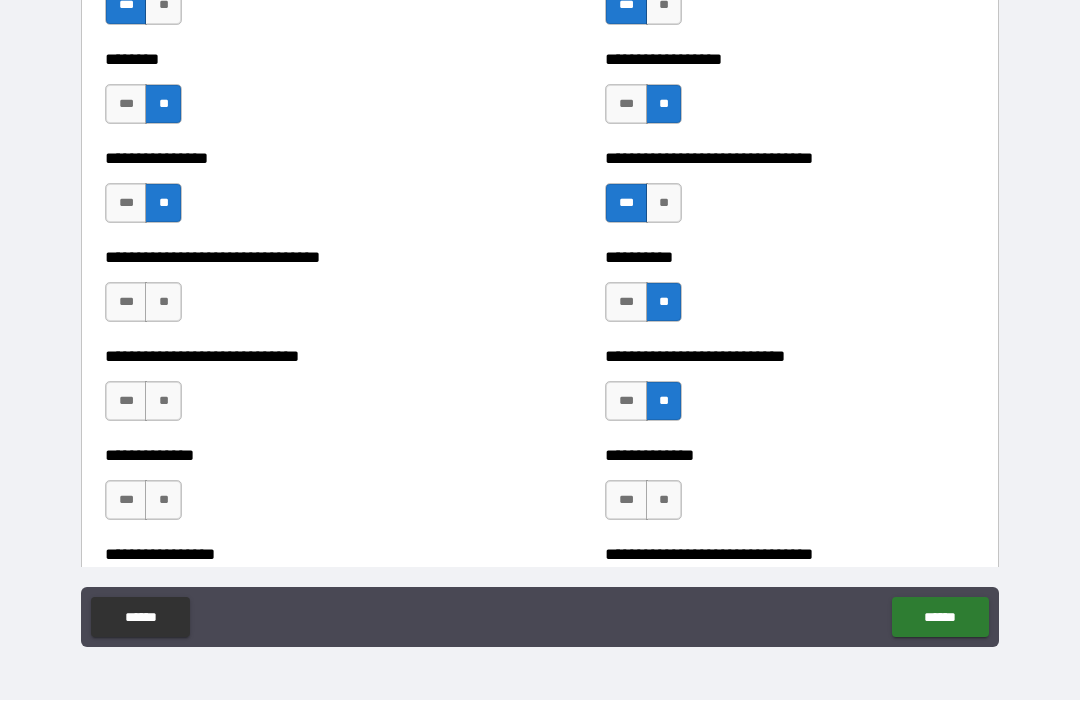 click on "**" at bounding box center (664, 501) 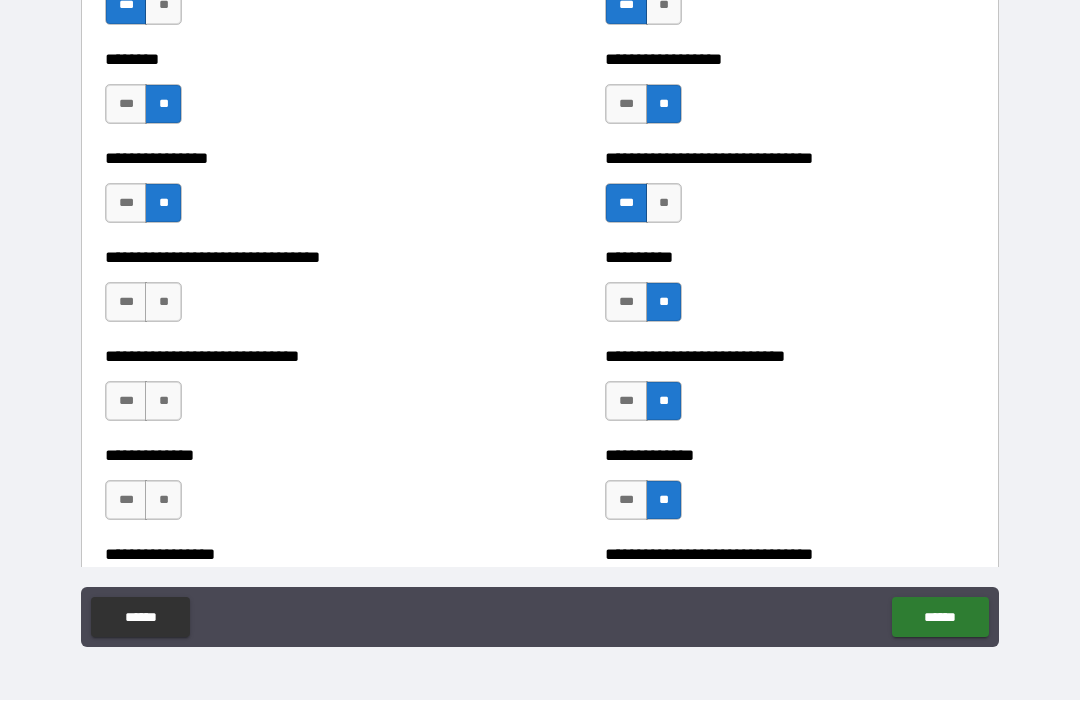 click on "**" at bounding box center (163, 402) 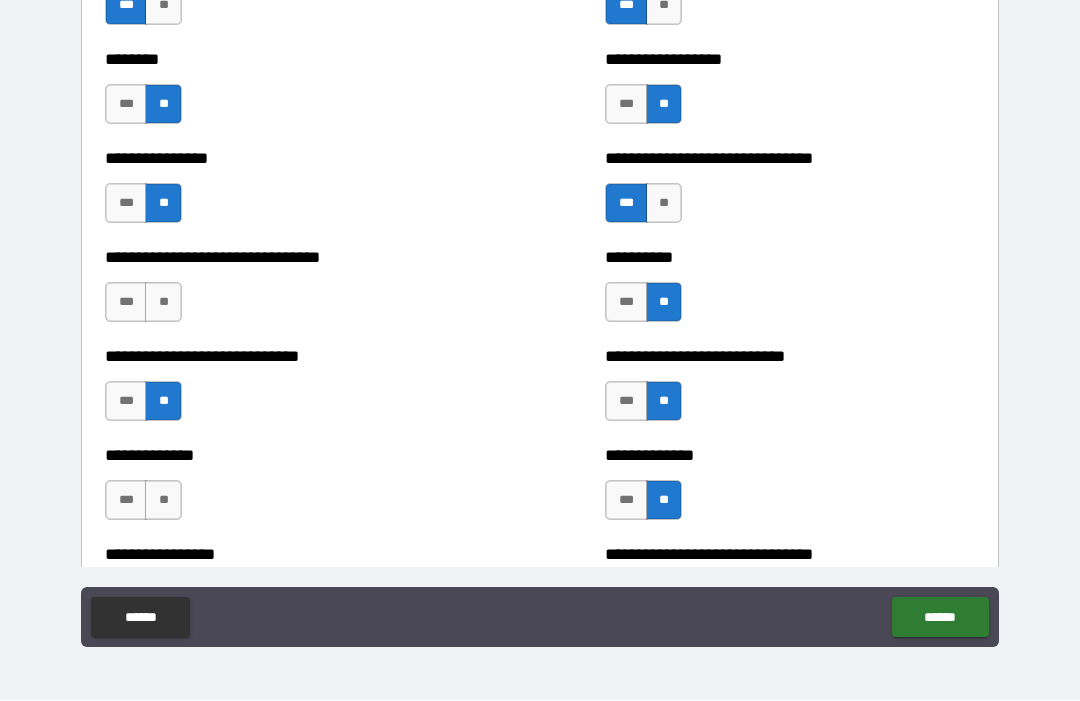 click on "**" at bounding box center [163, 303] 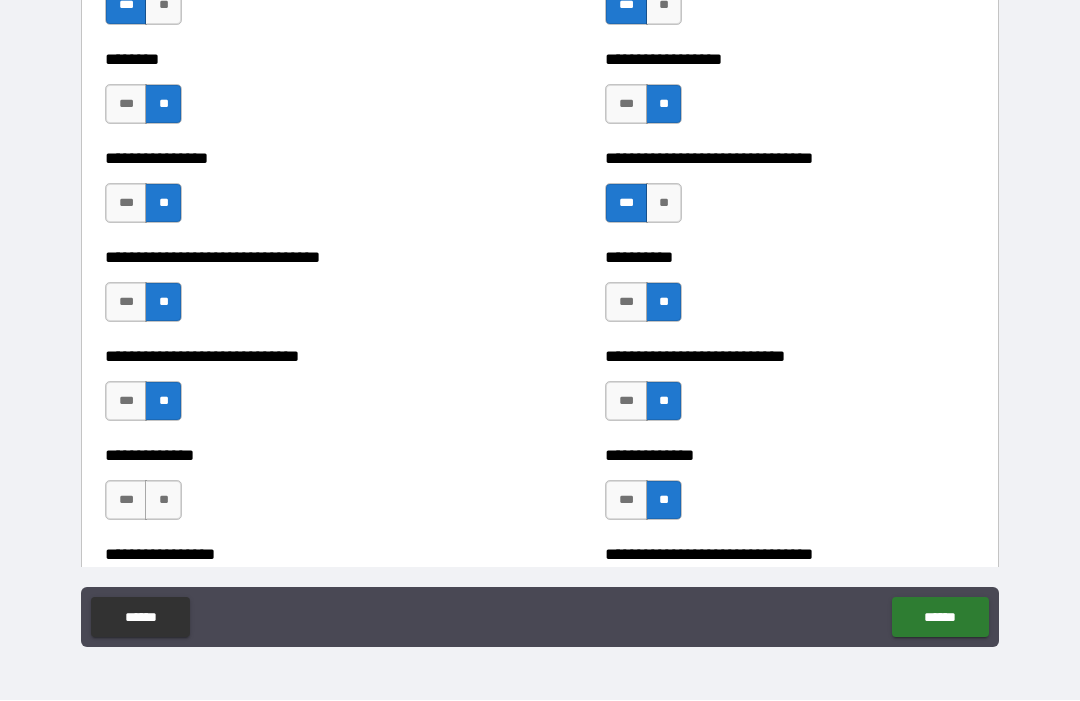 click on "**" at bounding box center (163, 501) 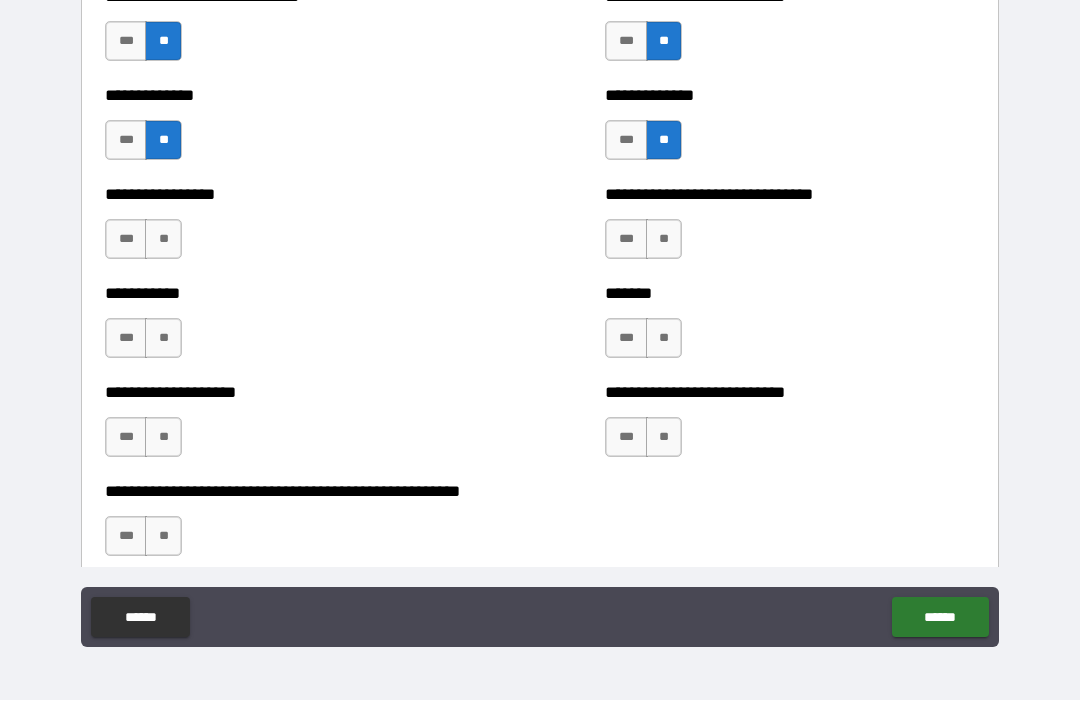 scroll, scrollTop: 7780, scrollLeft: 0, axis: vertical 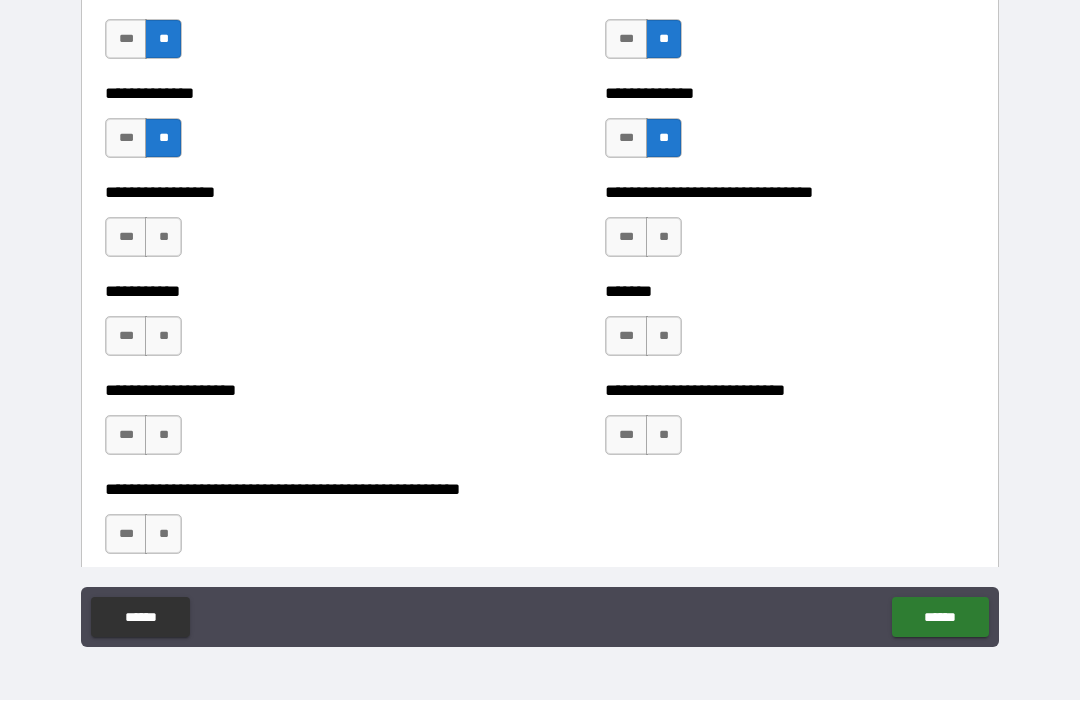 click on "**" at bounding box center [163, 337] 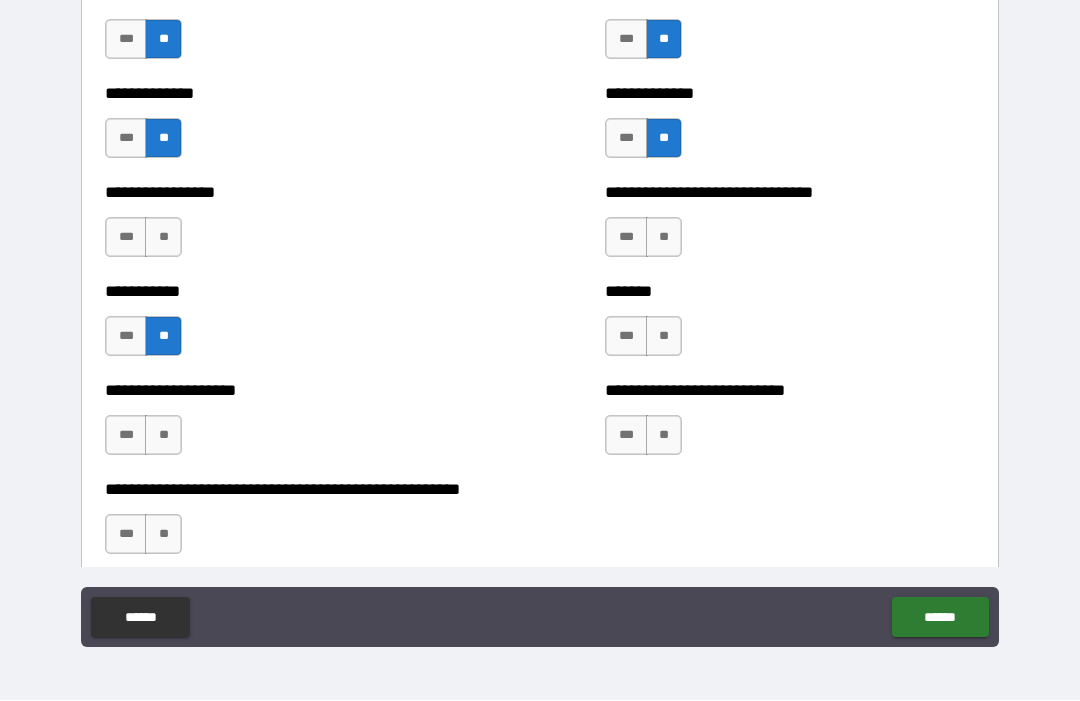 click on "***" at bounding box center (126, 238) 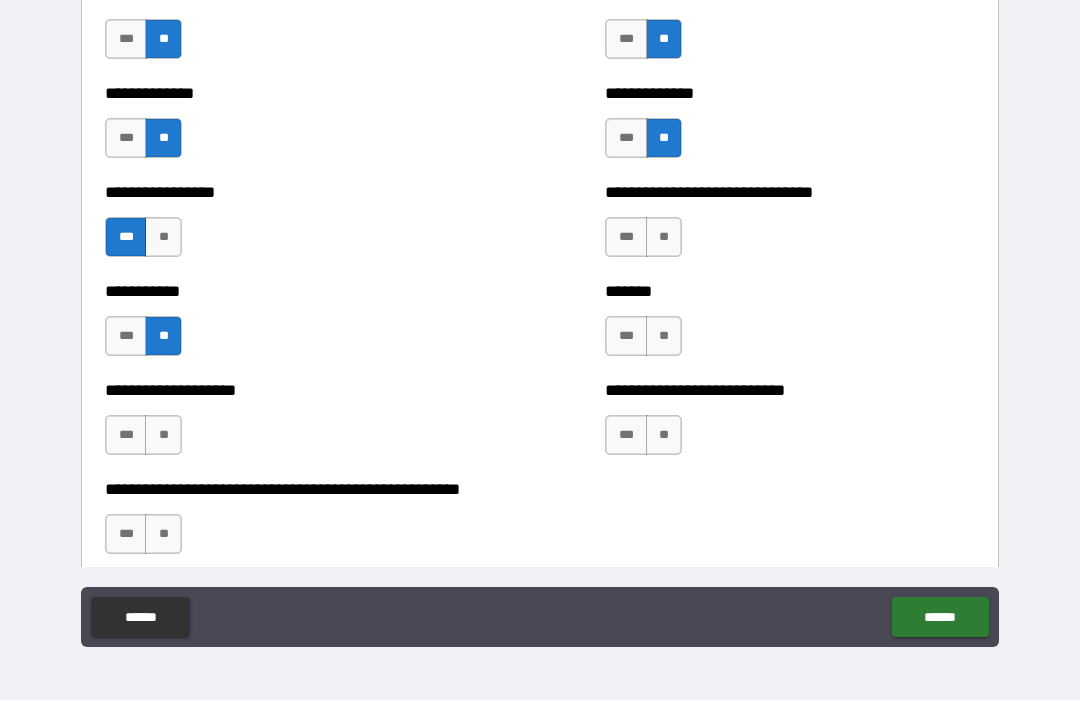 click on "**" at bounding box center [664, 436] 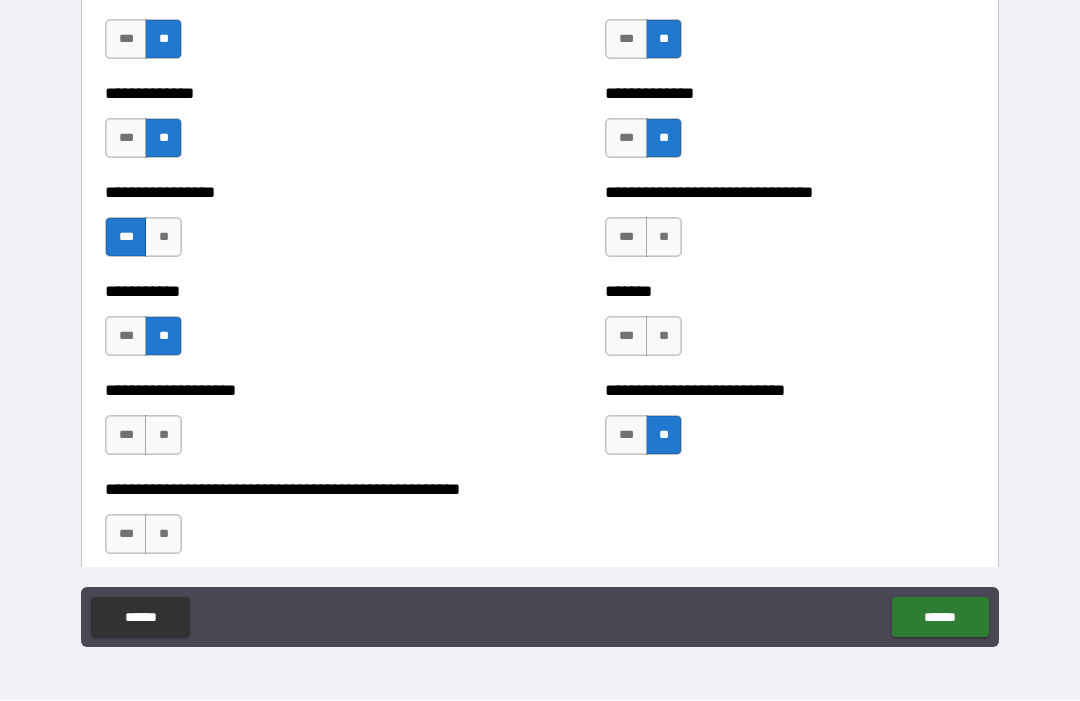 click on "***" at bounding box center (626, 337) 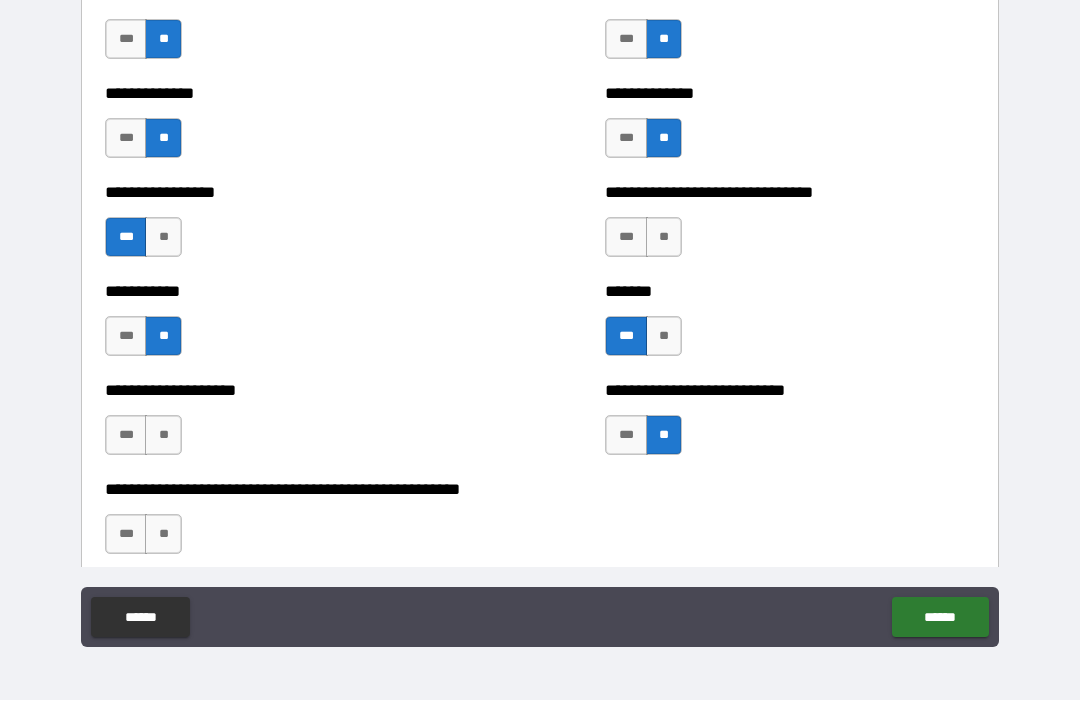 click on "**" at bounding box center [664, 238] 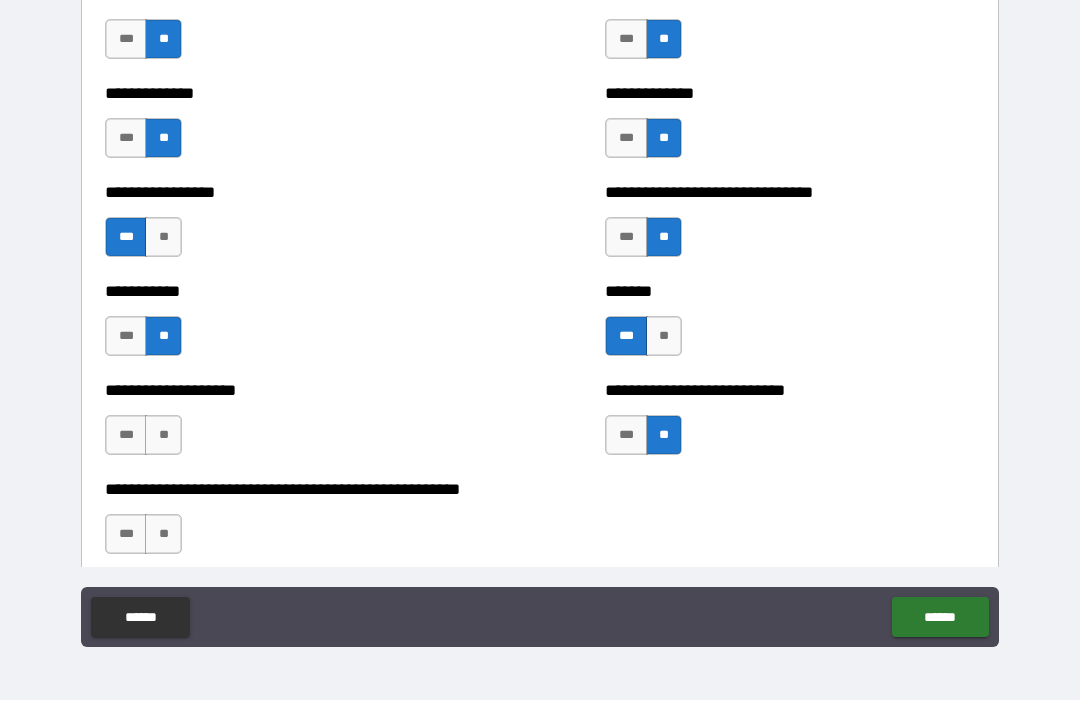 click on "***" at bounding box center [126, 436] 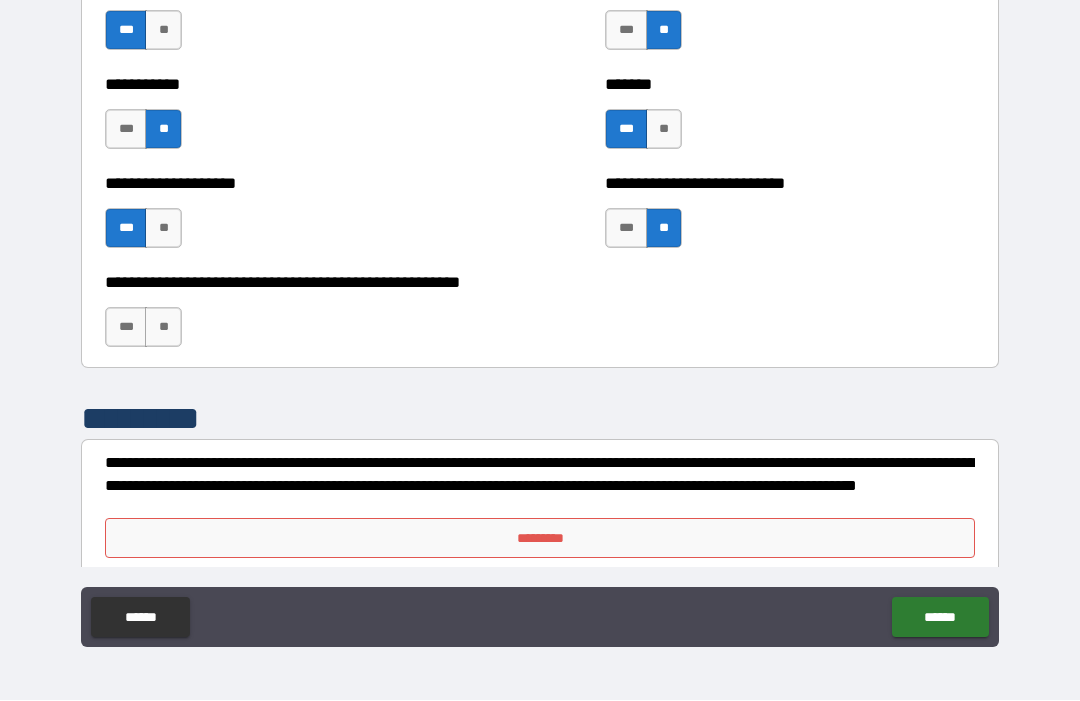 scroll, scrollTop: 7989, scrollLeft: 0, axis: vertical 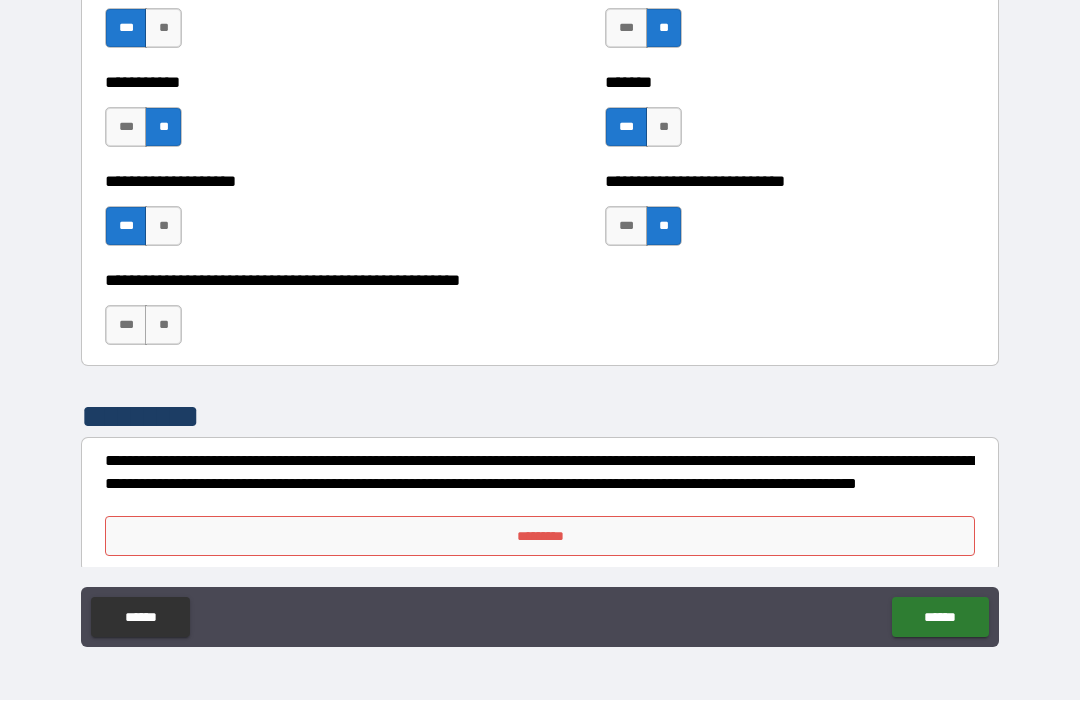 click on "**" at bounding box center (163, 326) 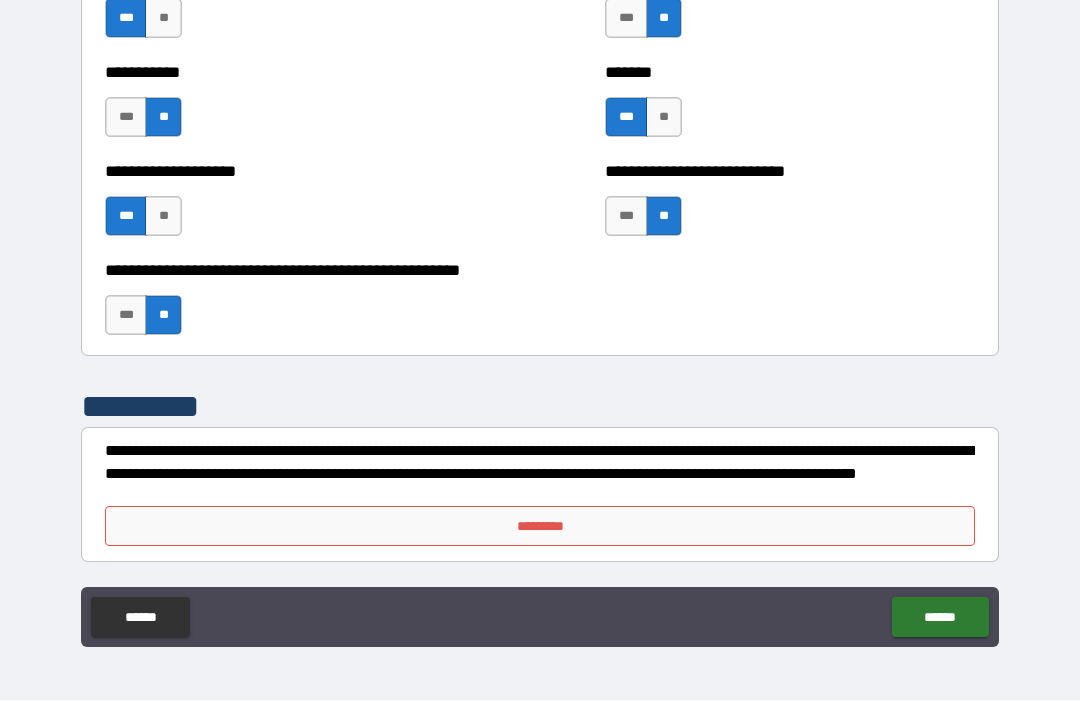 scroll, scrollTop: 7999, scrollLeft: 0, axis: vertical 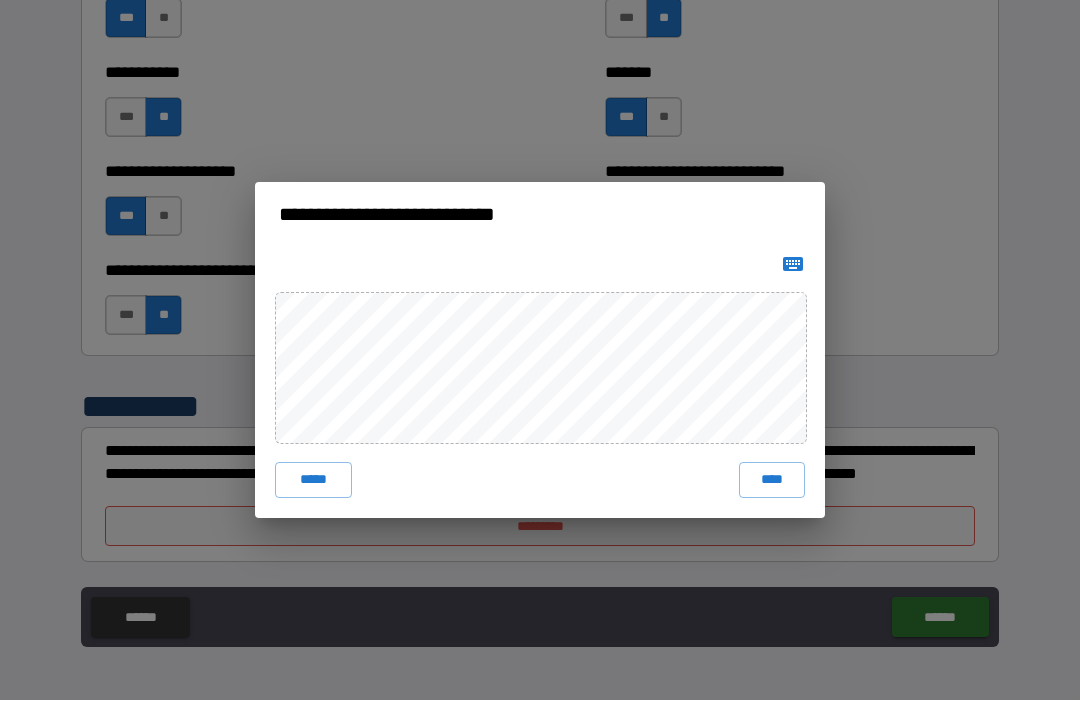 click on "****" at bounding box center [772, 481] 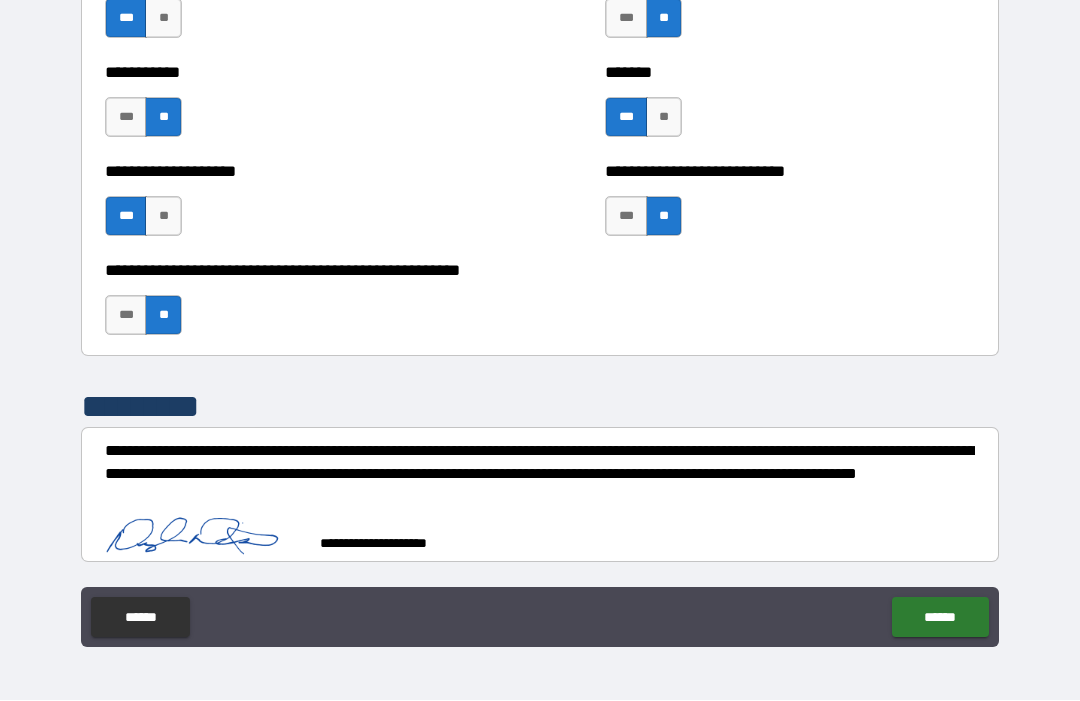 scroll, scrollTop: 7989, scrollLeft: 0, axis: vertical 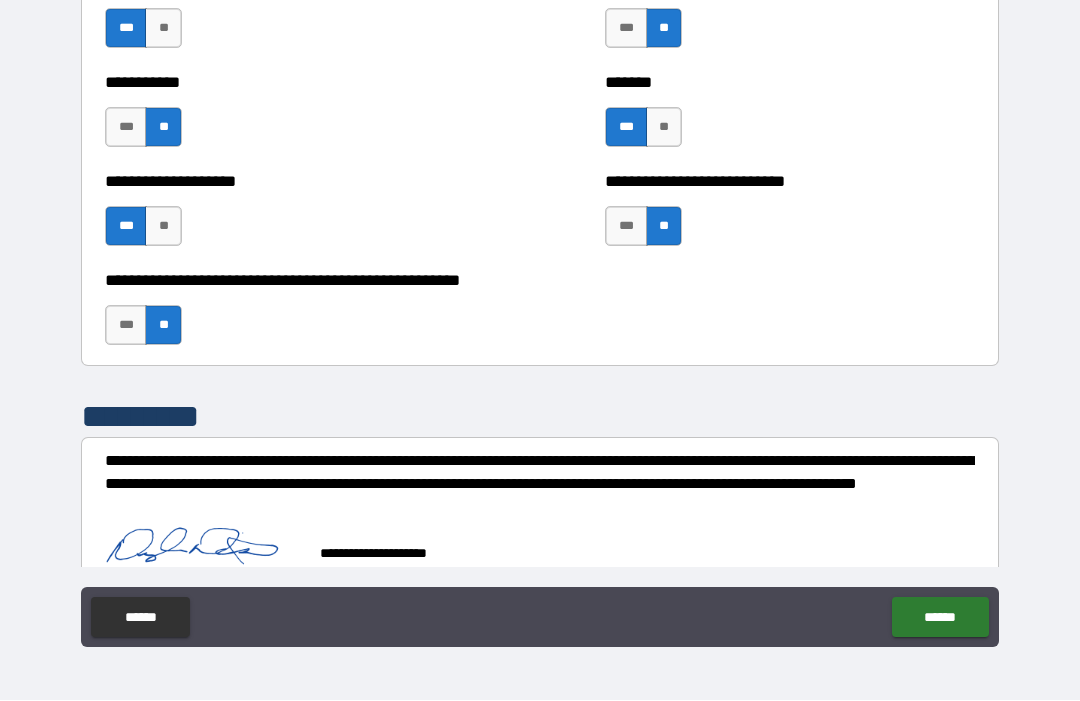 click on "******" at bounding box center (940, 618) 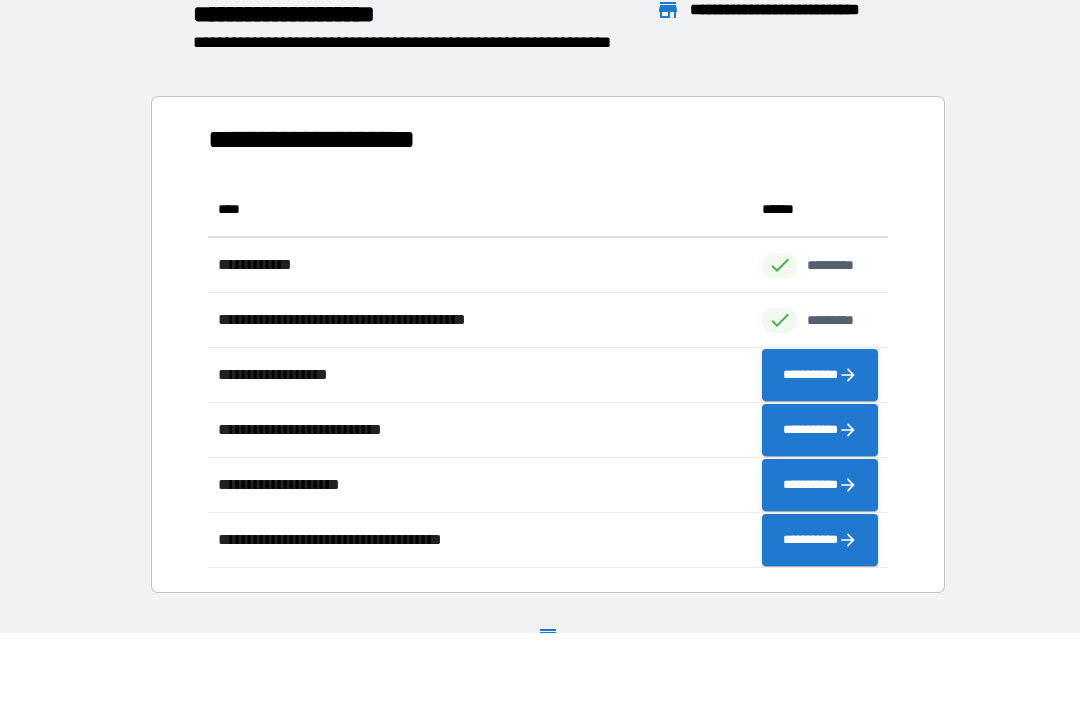 scroll, scrollTop: 386, scrollLeft: 680, axis: both 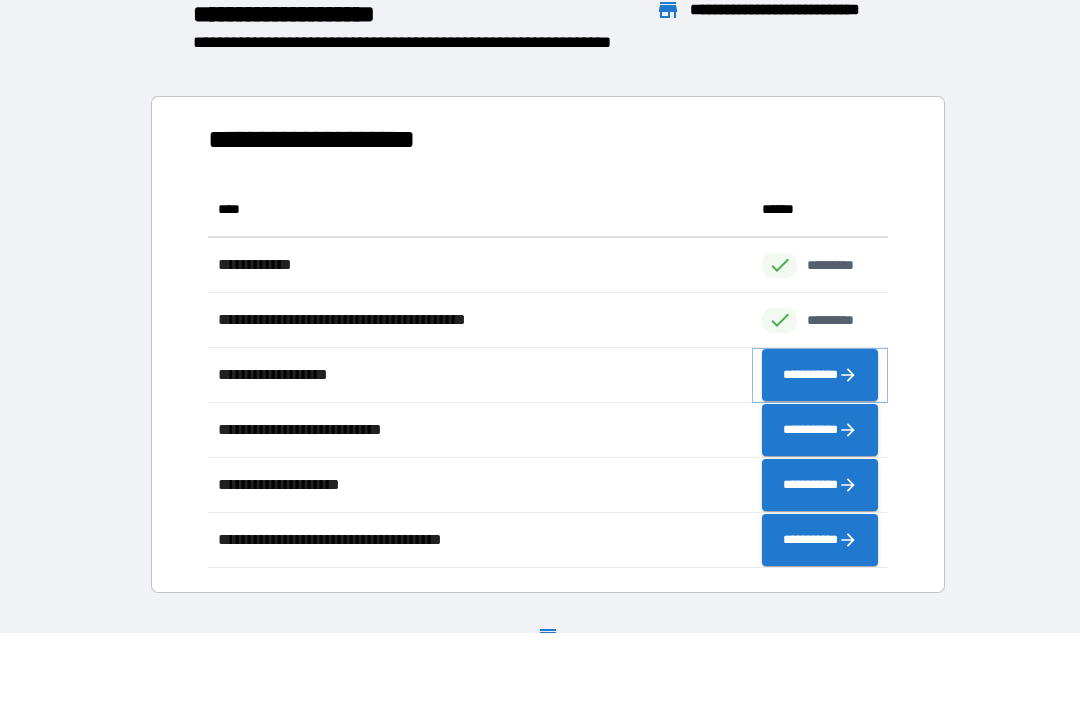 click on "**********" at bounding box center (820, 376) 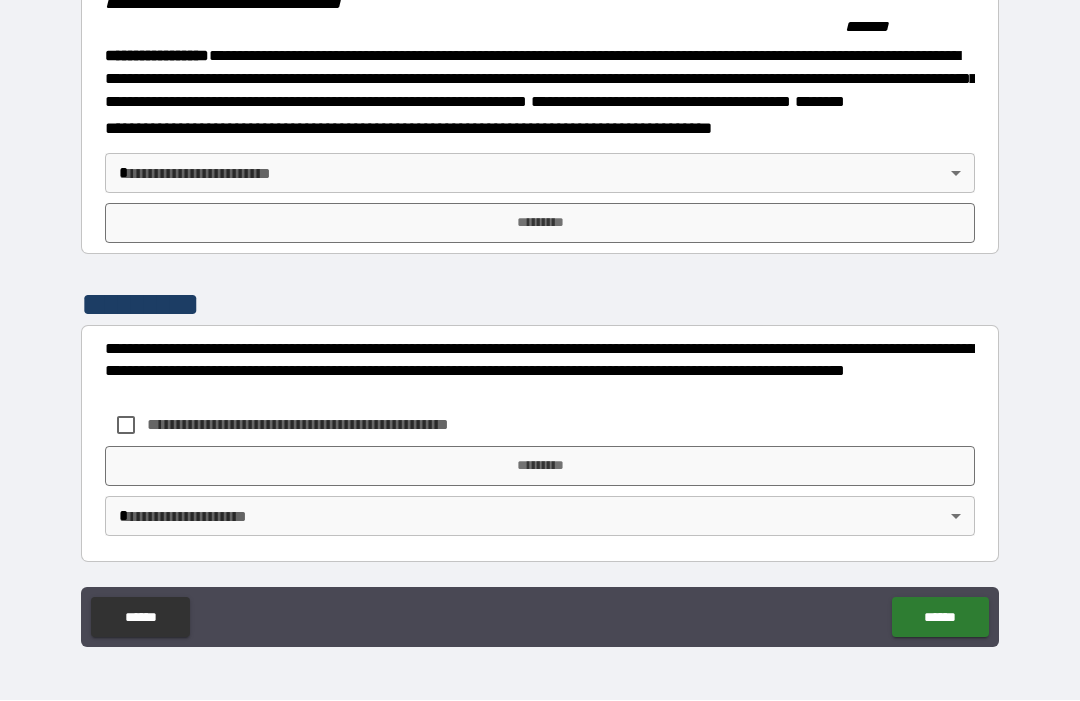 scroll, scrollTop: 2218, scrollLeft: 0, axis: vertical 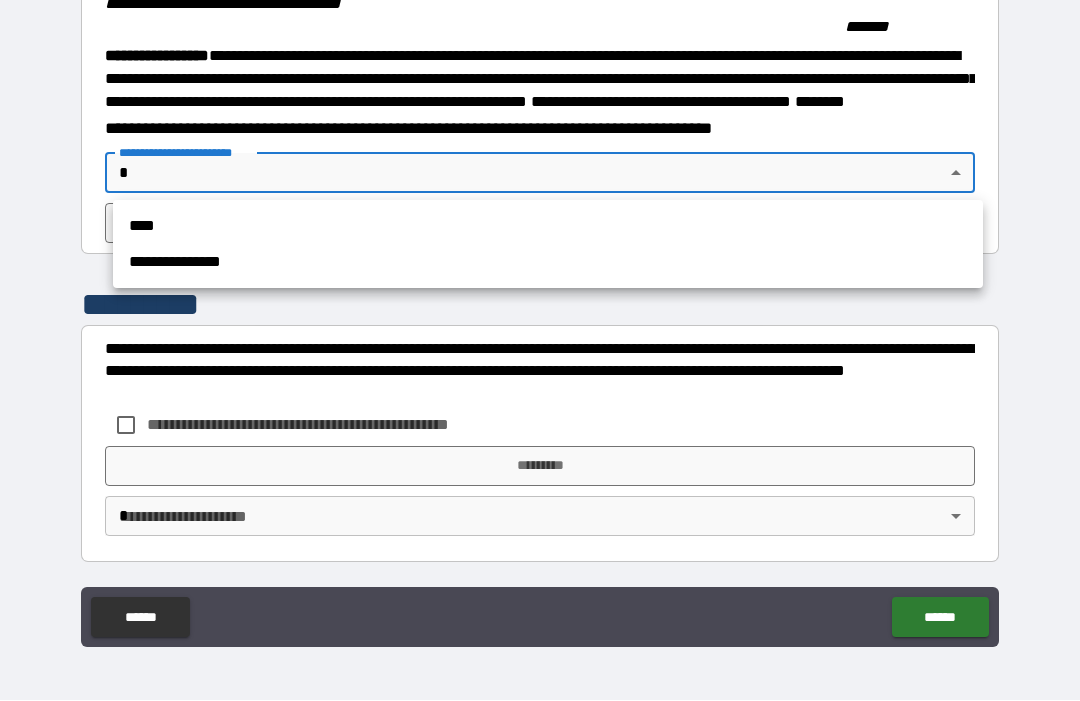 click on "****" at bounding box center [548, 227] 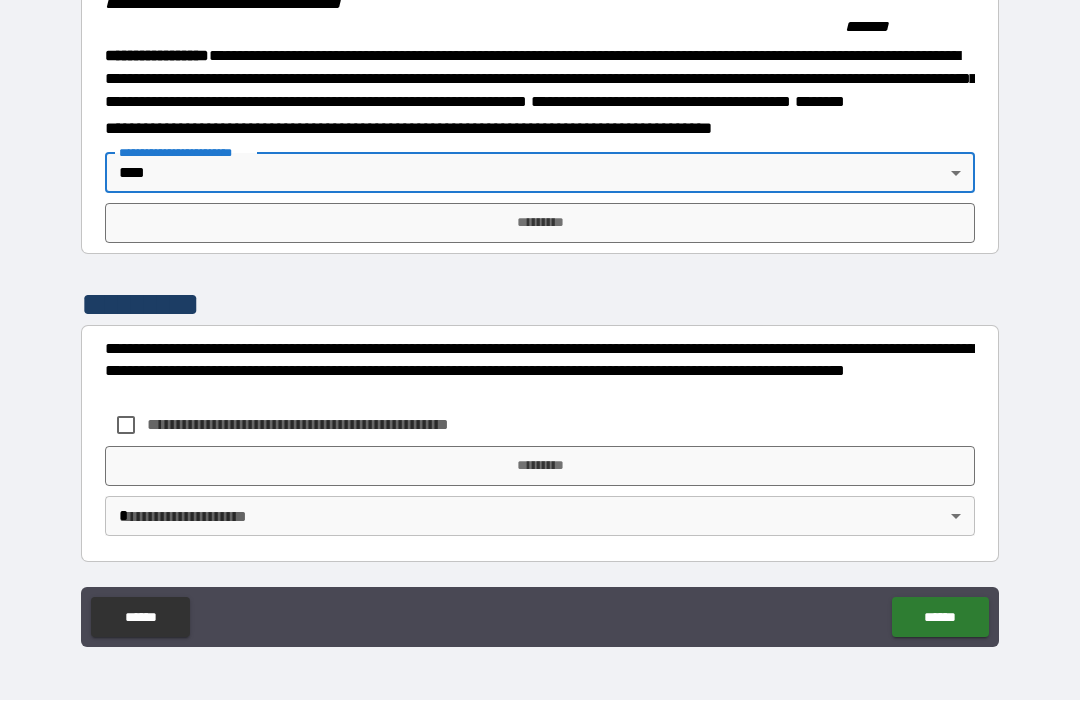type on "****" 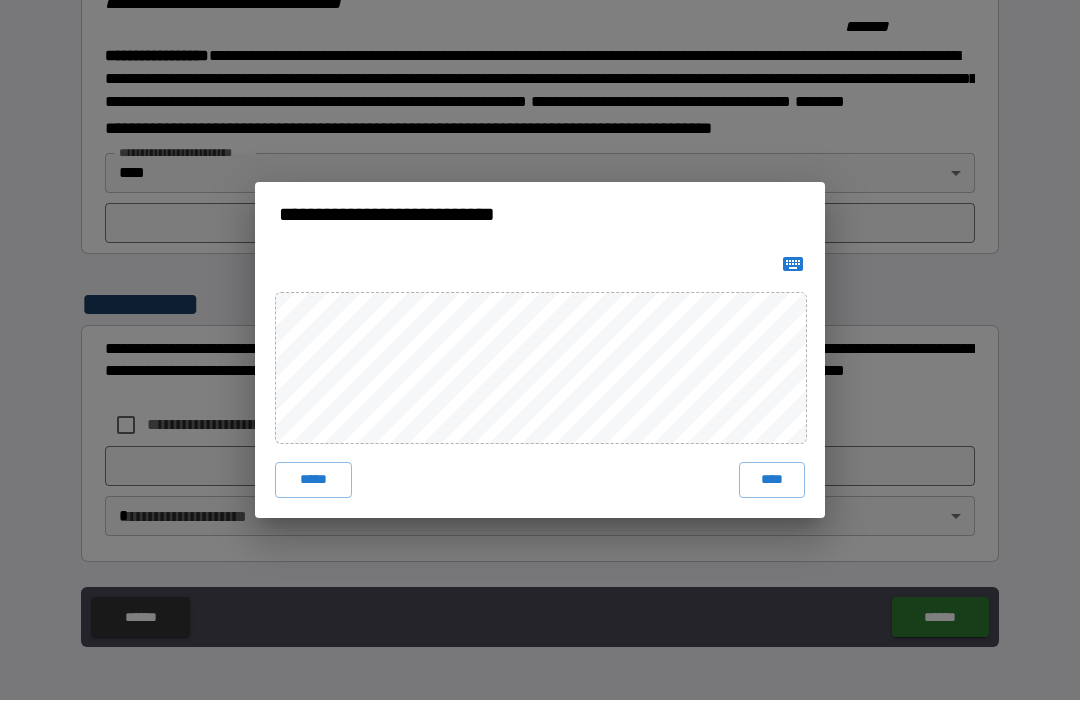 click on "****" at bounding box center [772, 481] 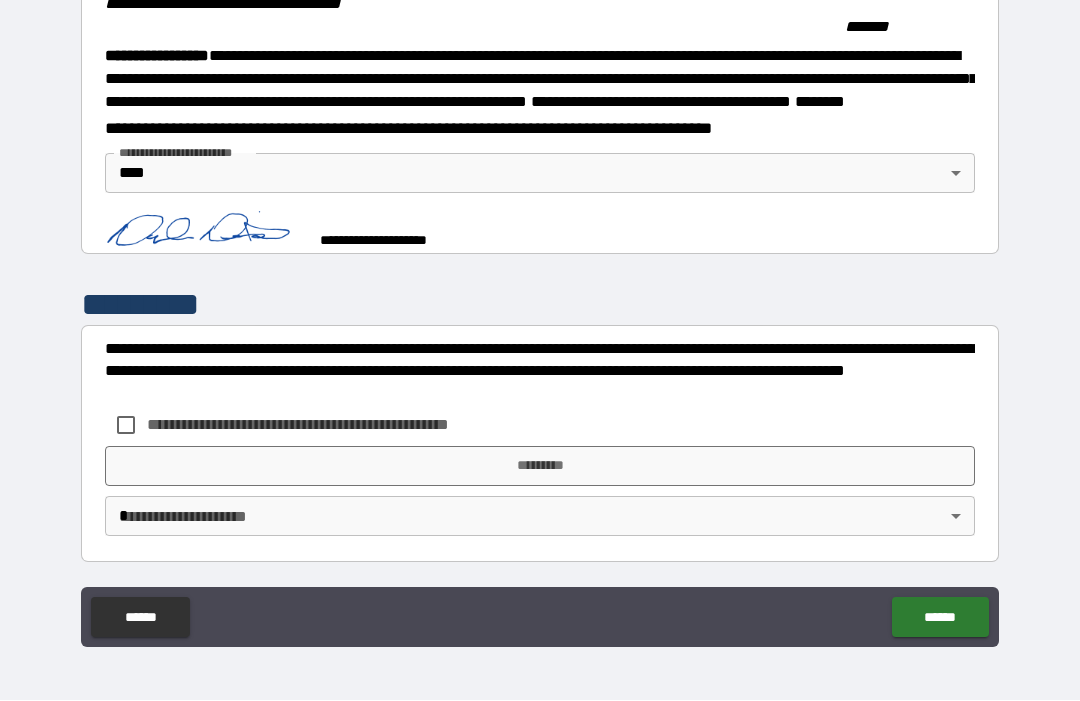 scroll, scrollTop: 2208, scrollLeft: 0, axis: vertical 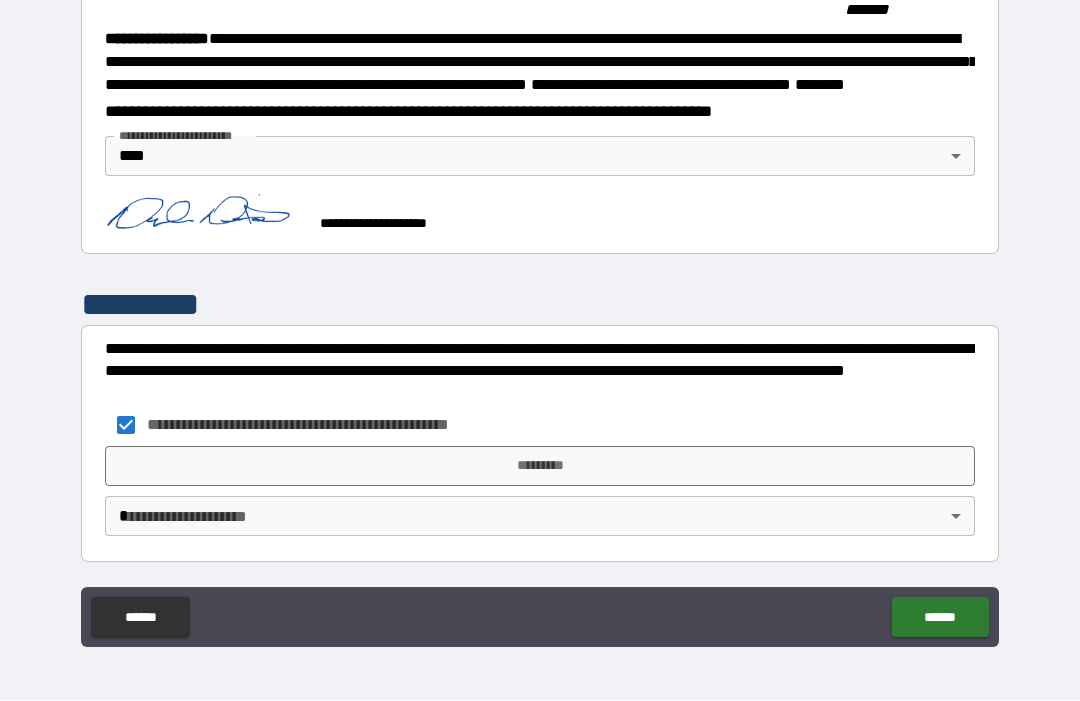 click on "*********" at bounding box center (540, 467) 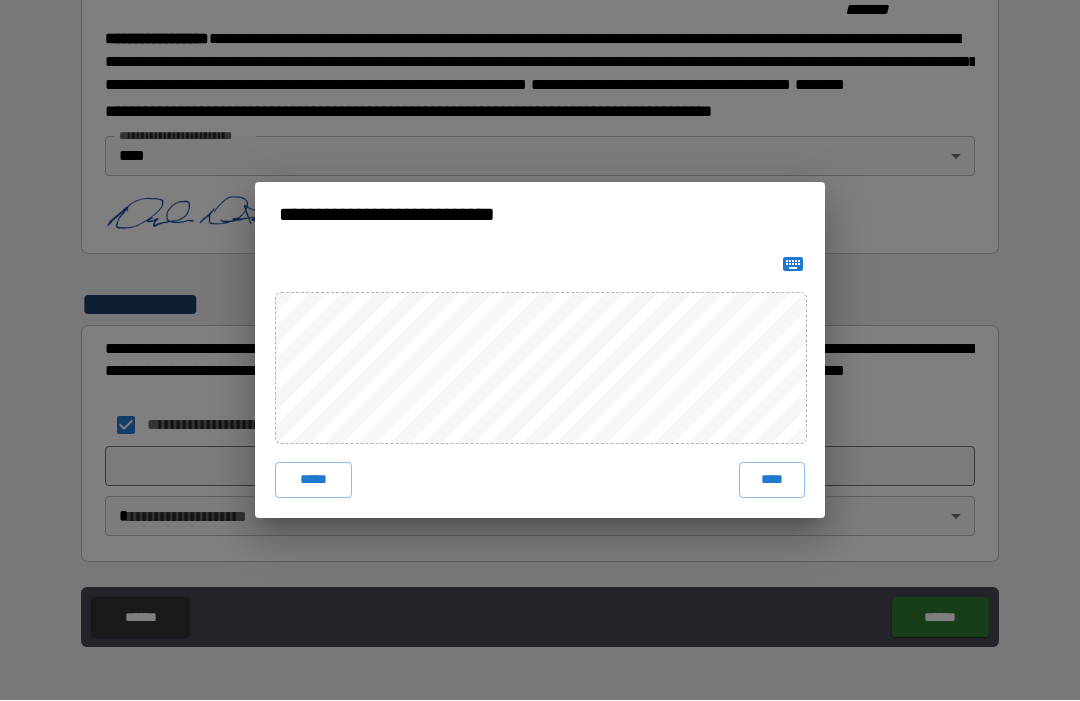 click on "****" at bounding box center (772, 481) 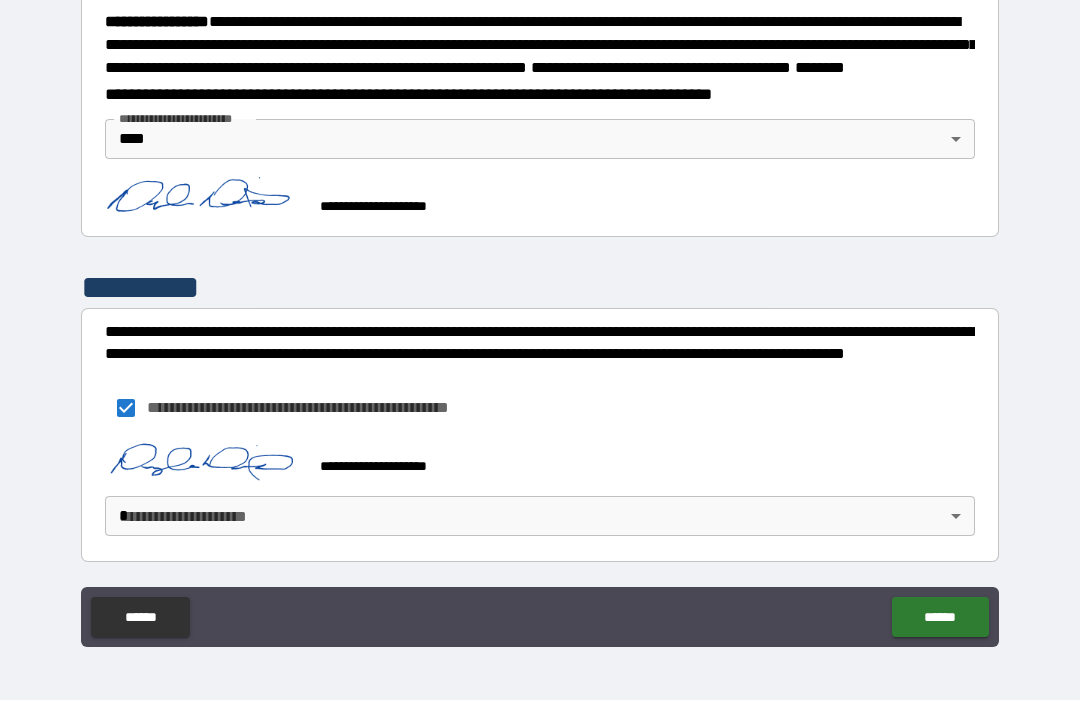 scroll, scrollTop: 2252, scrollLeft: 0, axis: vertical 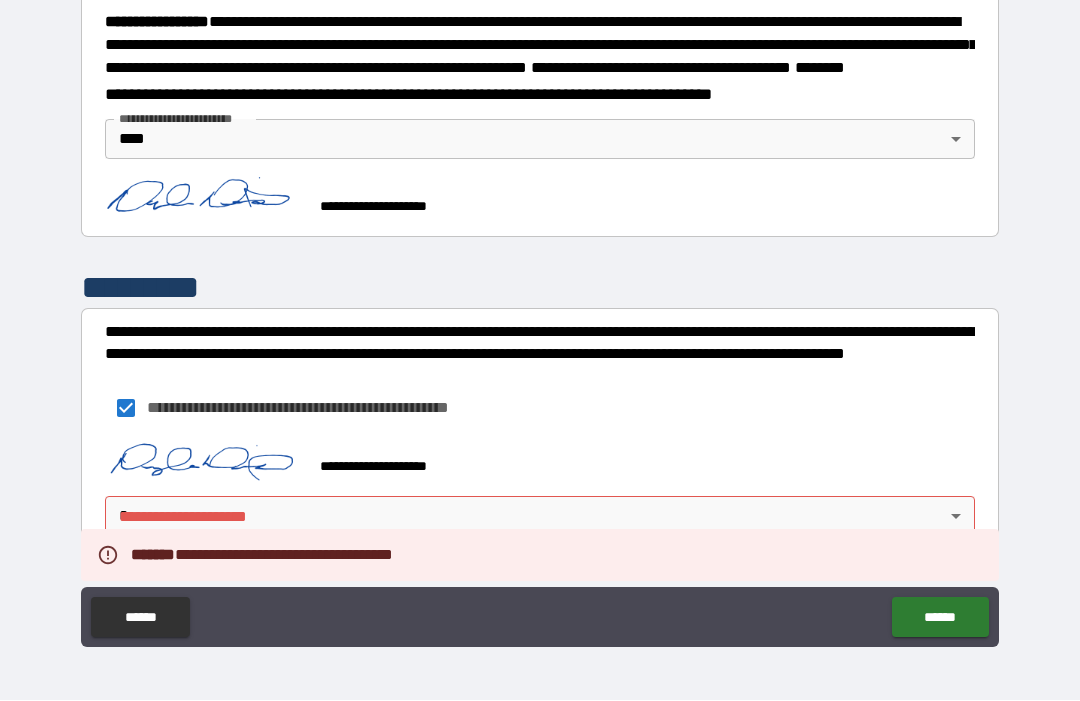 click on "**********" at bounding box center (540, 317) 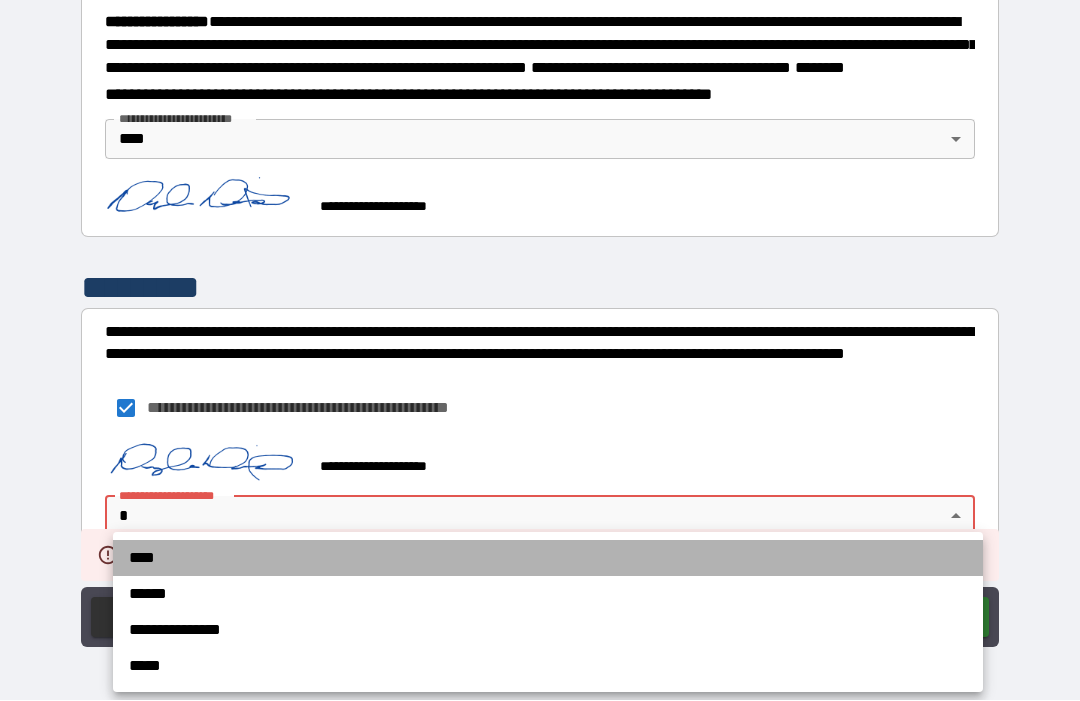 click on "****" at bounding box center [548, 559] 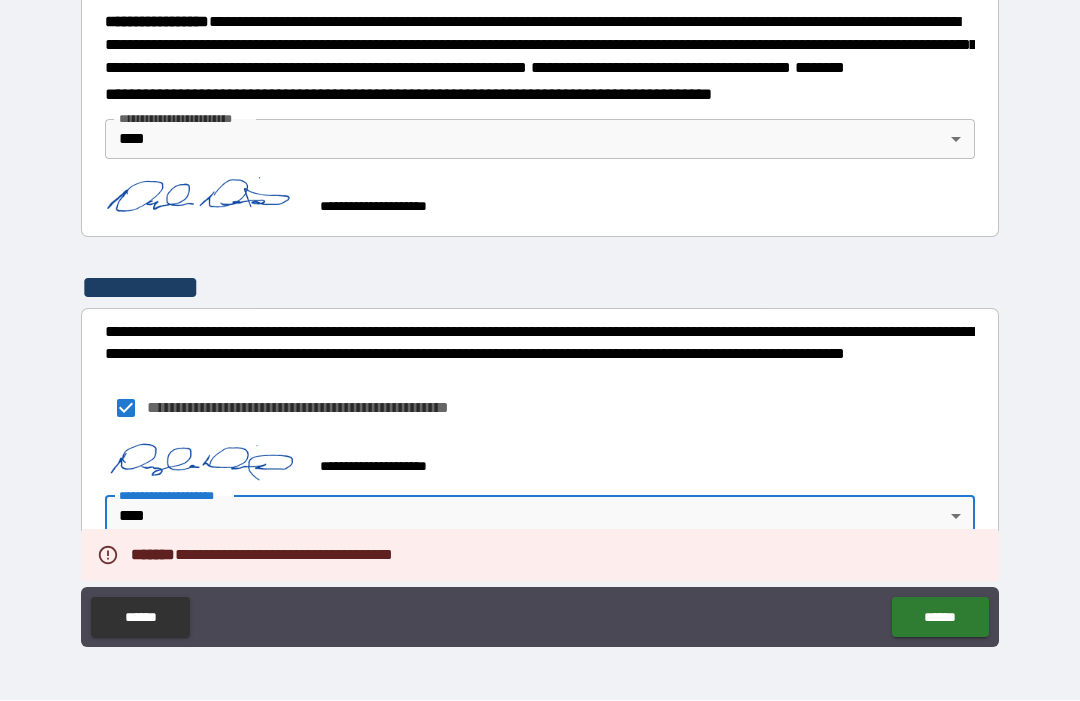 click on "******" at bounding box center [940, 618] 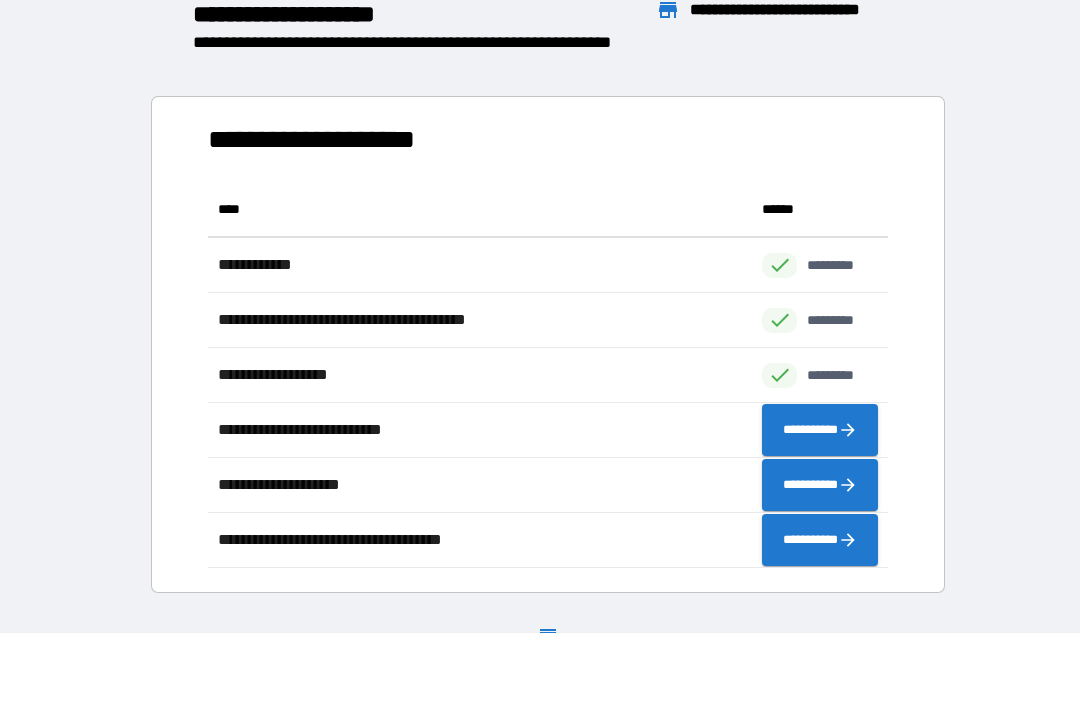 scroll, scrollTop: 1, scrollLeft: 1, axis: both 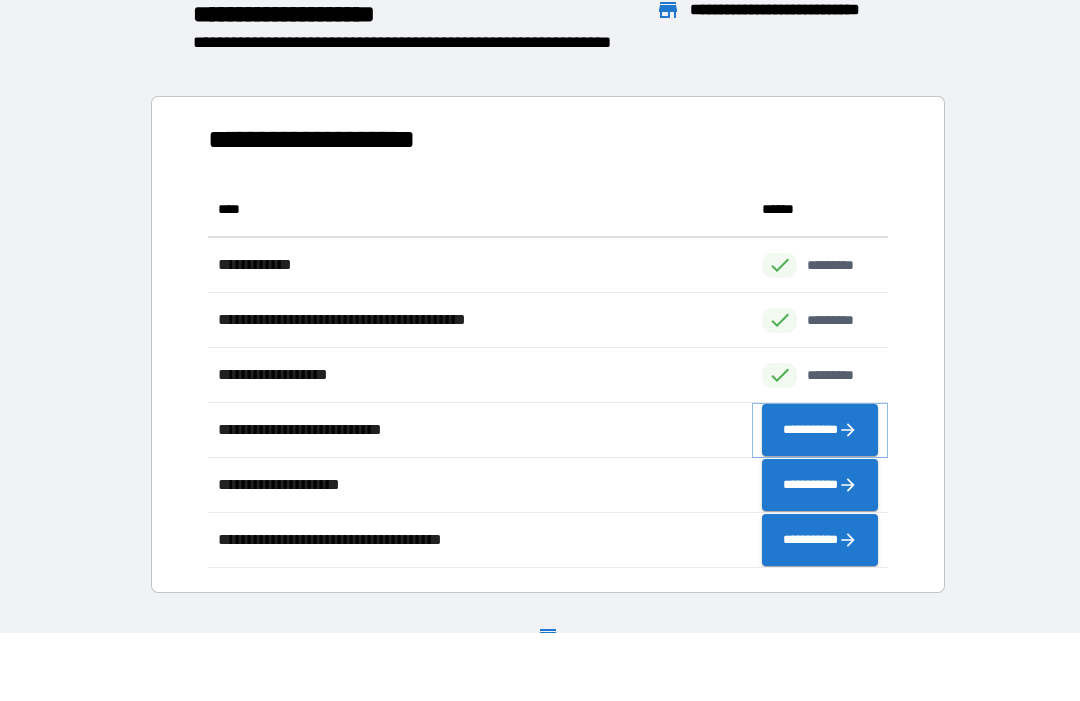 click on "**********" at bounding box center [820, 431] 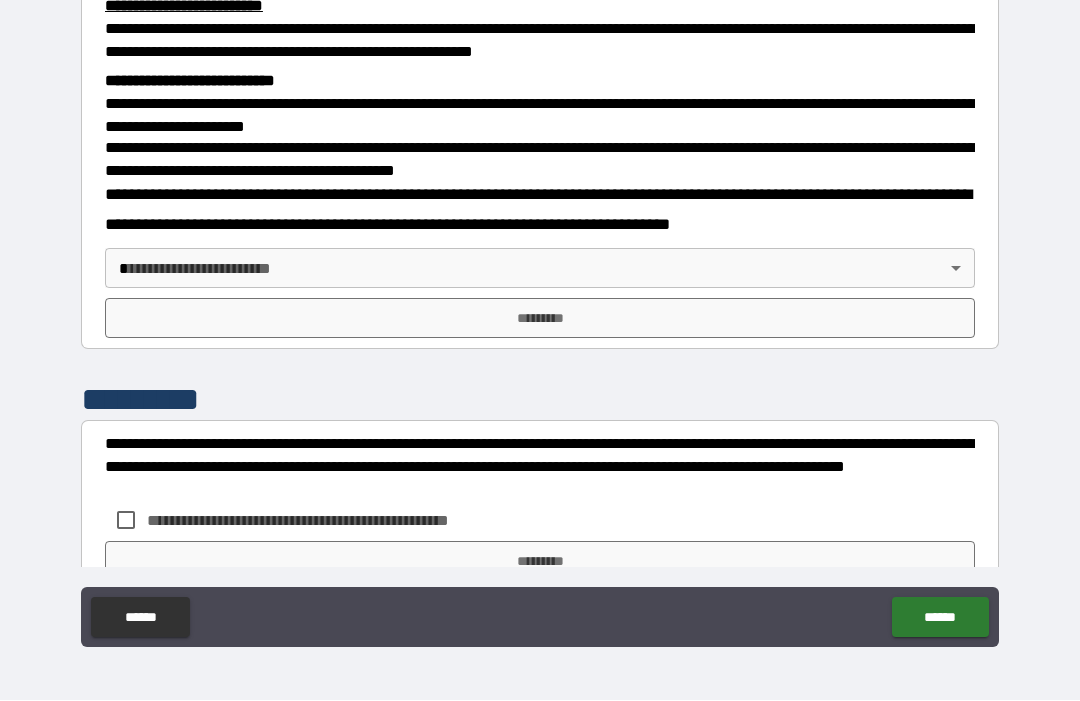 scroll, scrollTop: 614, scrollLeft: 0, axis: vertical 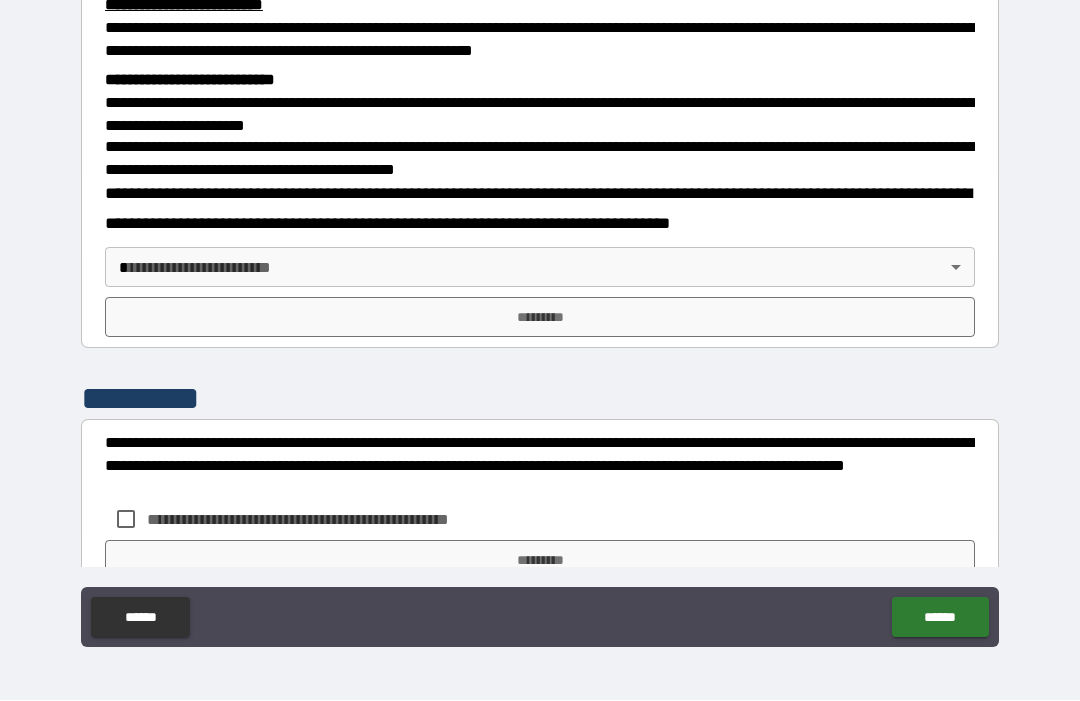 click on "**********" at bounding box center (540, 317) 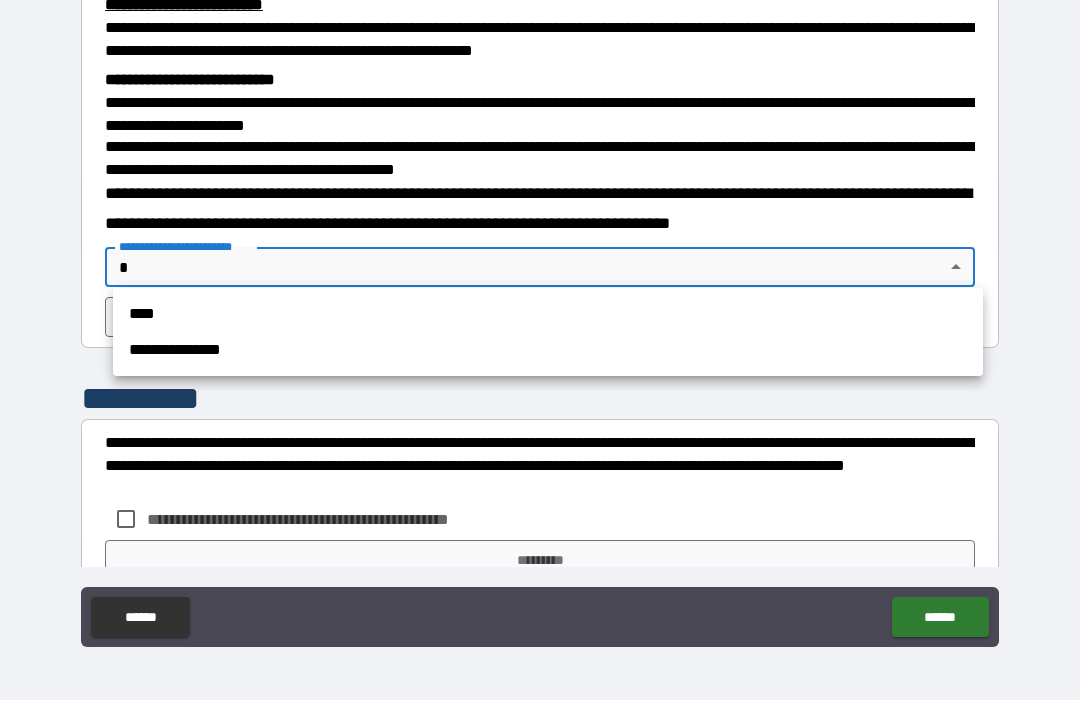 click on "****" at bounding box center [548, 315] 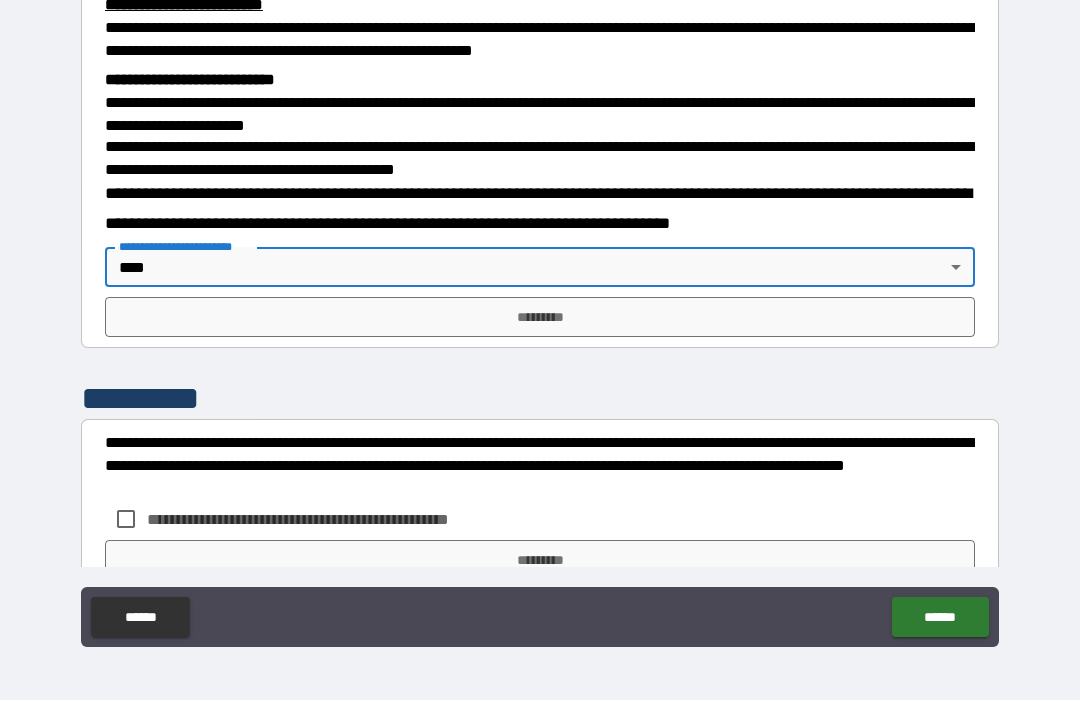 click on "*********" at bounding box center (540, 318) 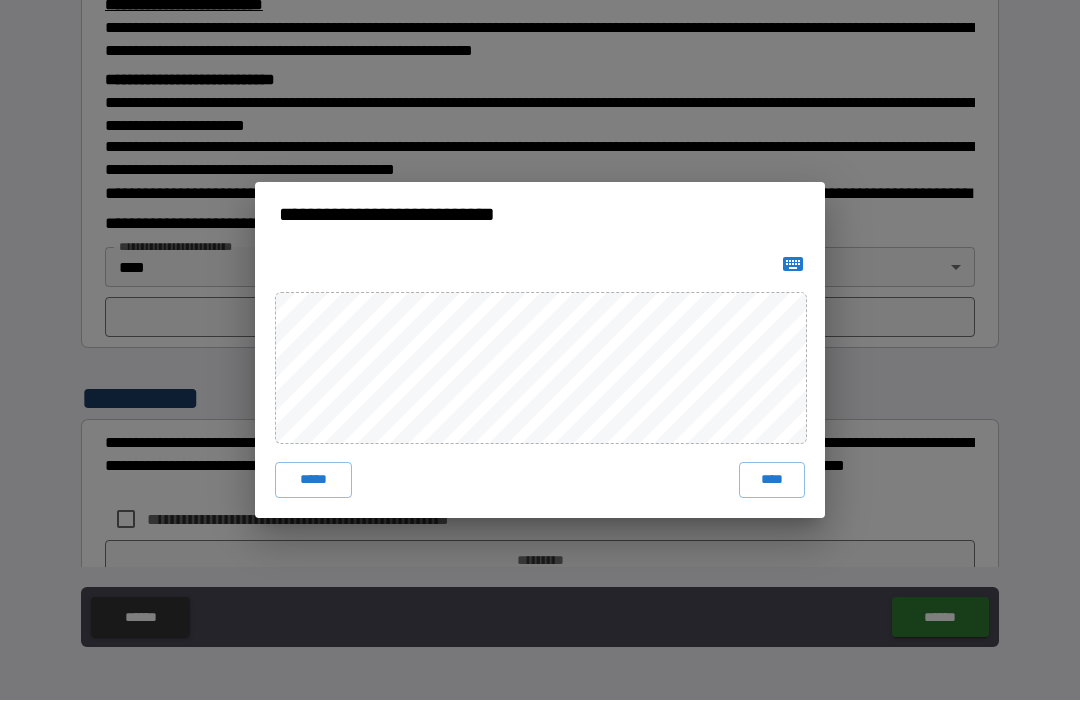 click on "****" at bounding box center [772, 481] 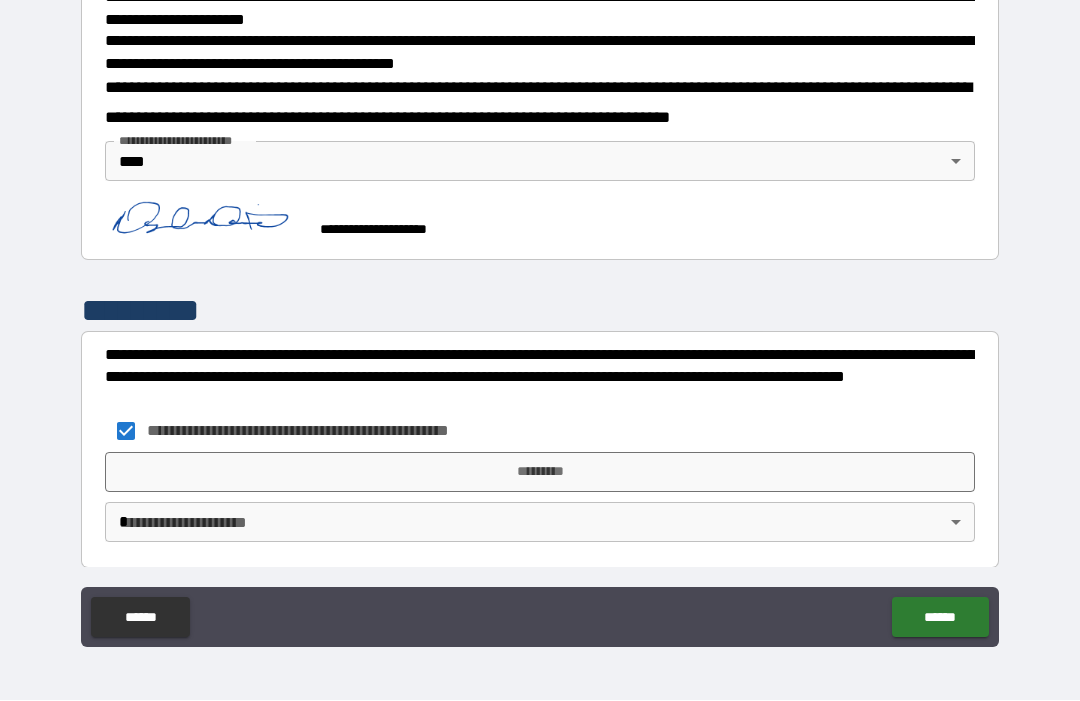 scroll, scrollTop: 719, scrollLeft: 0, axis: vertical 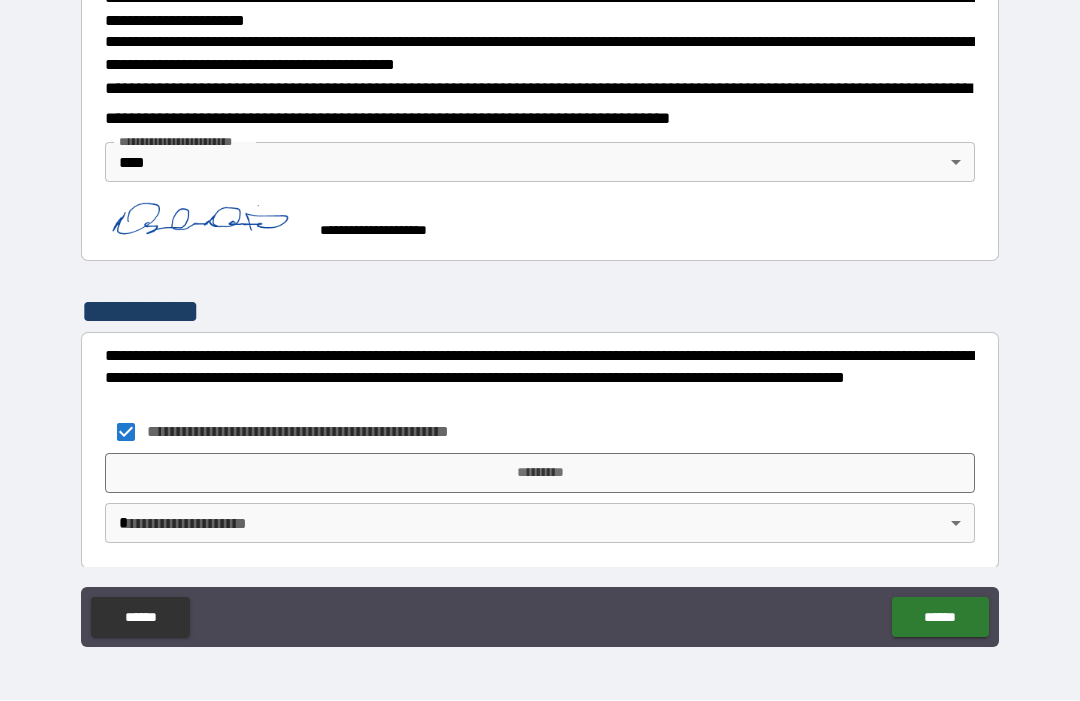 click on "*********" at bounding box center [540, 474] 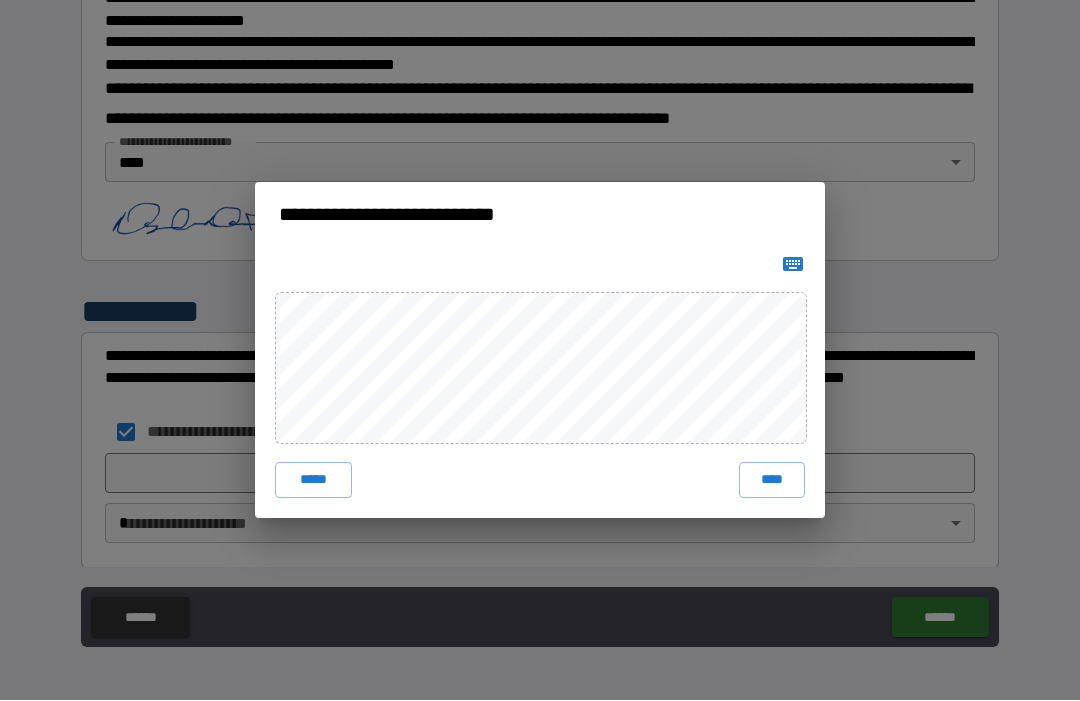 click on "****" at bounding box center [772, 481] 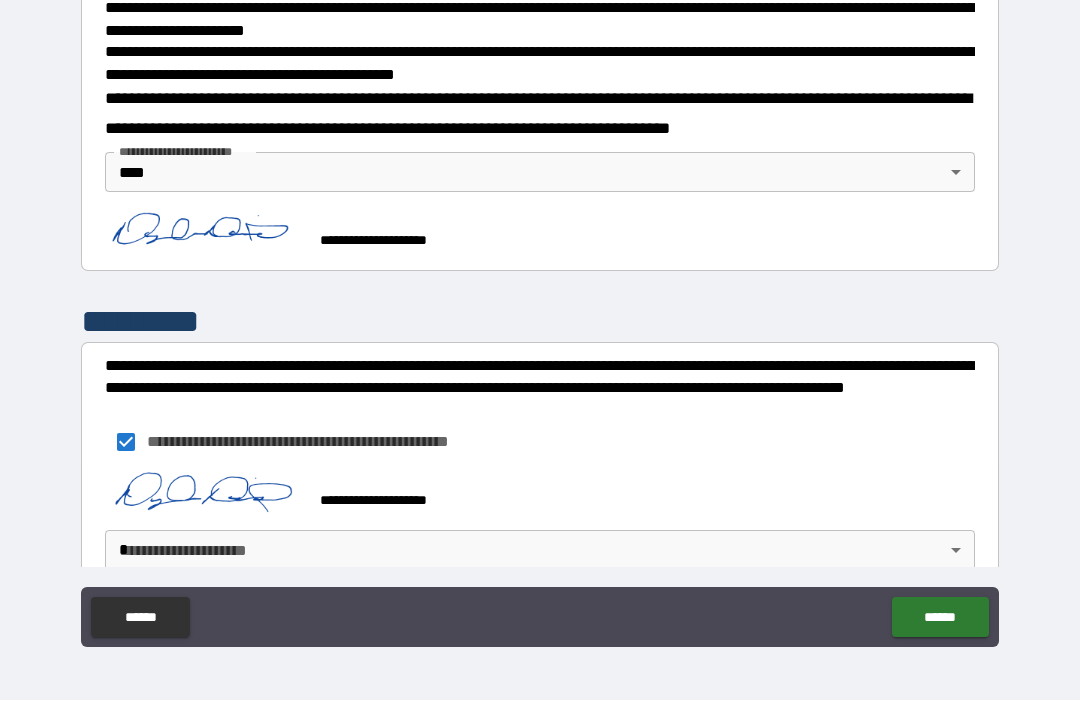 click on "**********" at bounding box center (540, 317) 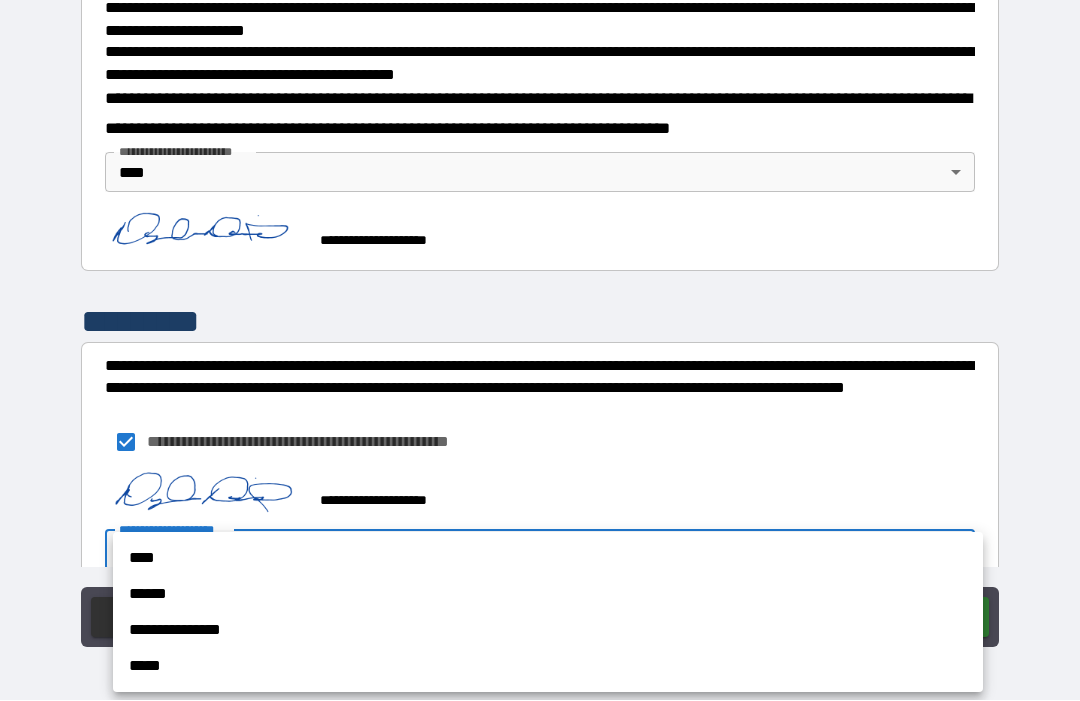 click on "****" at bounding box center [548, 559] 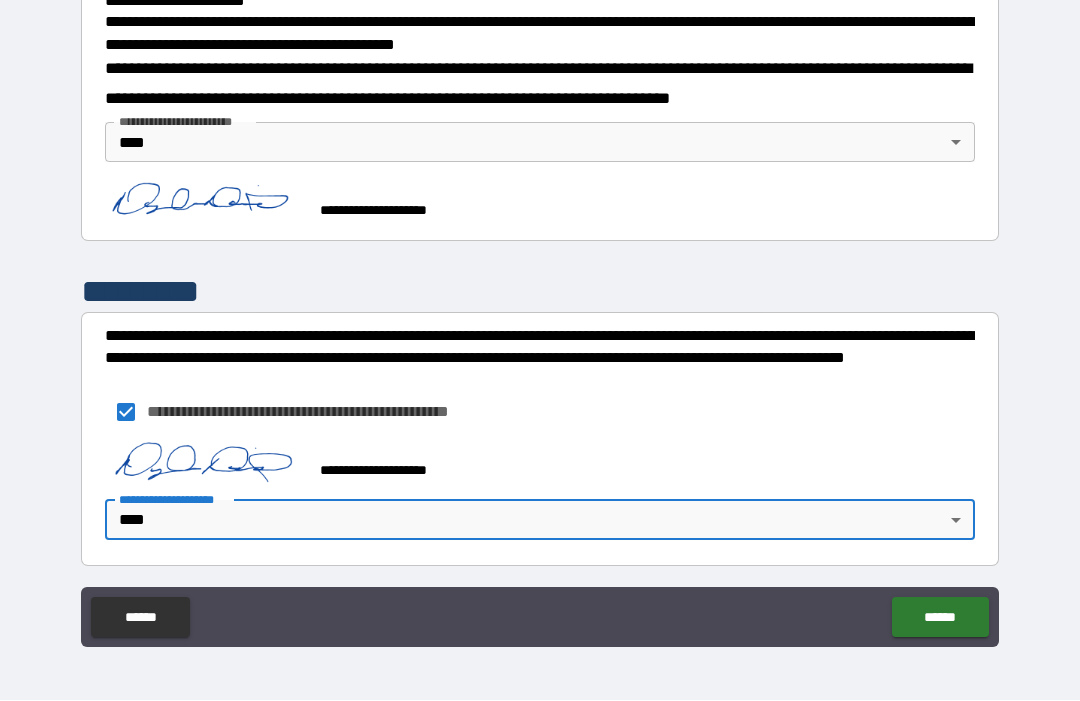 scroll, scrollTop: 737, scrollLeft: 0, axis: vertical 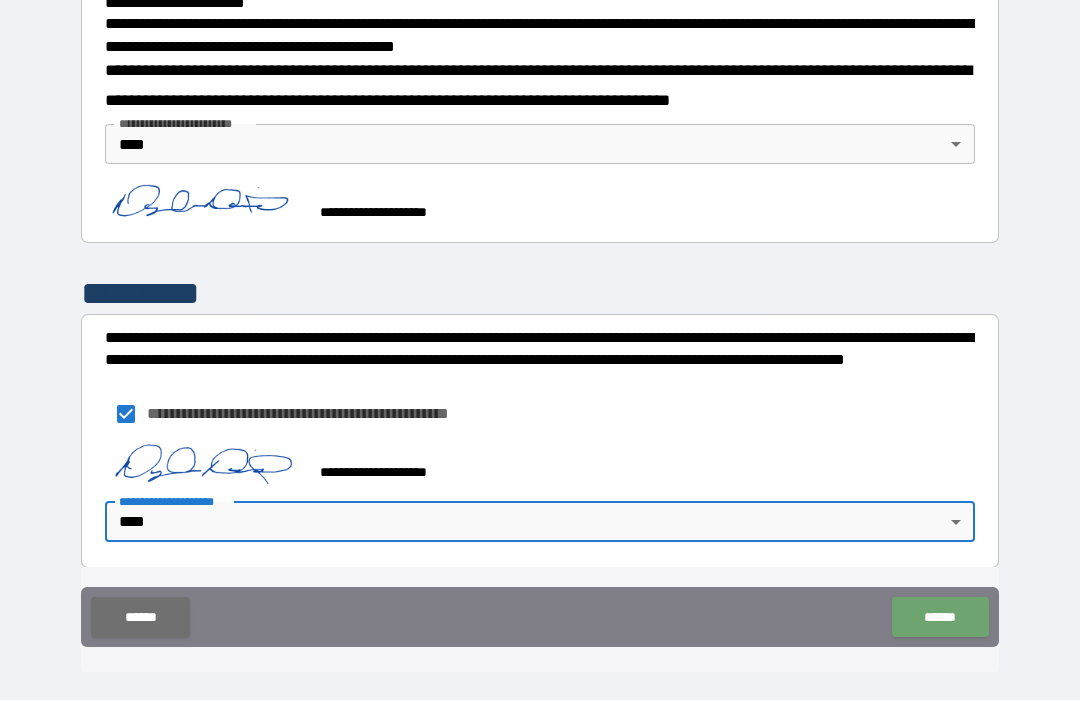 click on "******" at bounding box center [940, 618] 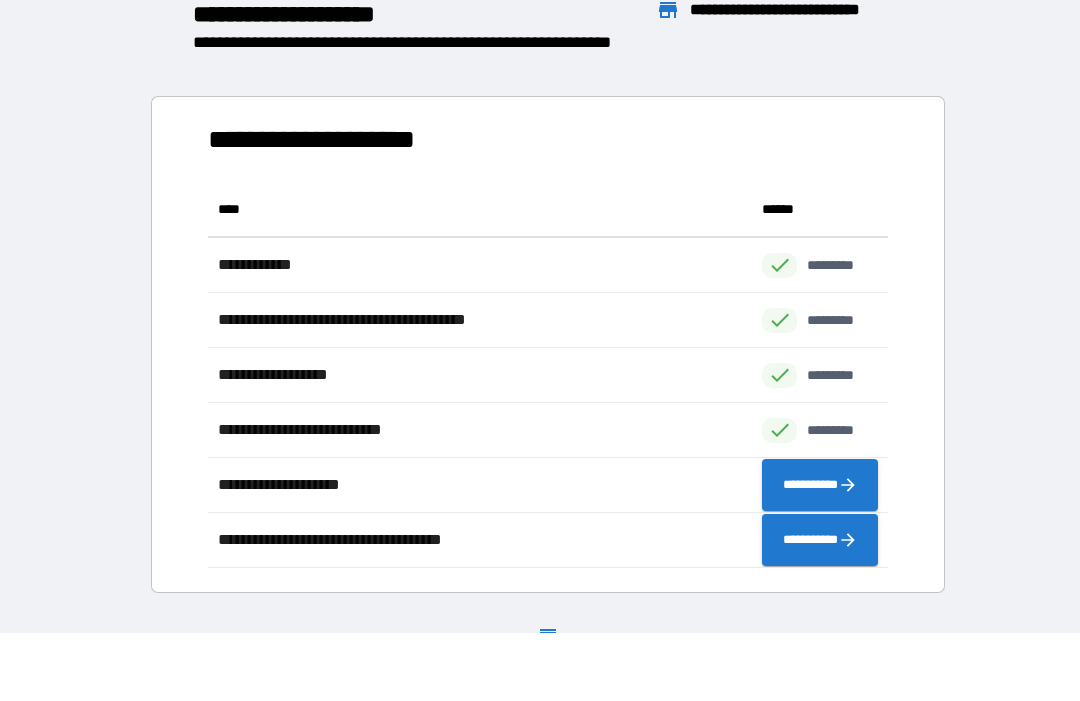 scroll, scrollTop: 1, scrollLeft: 1, axis: both 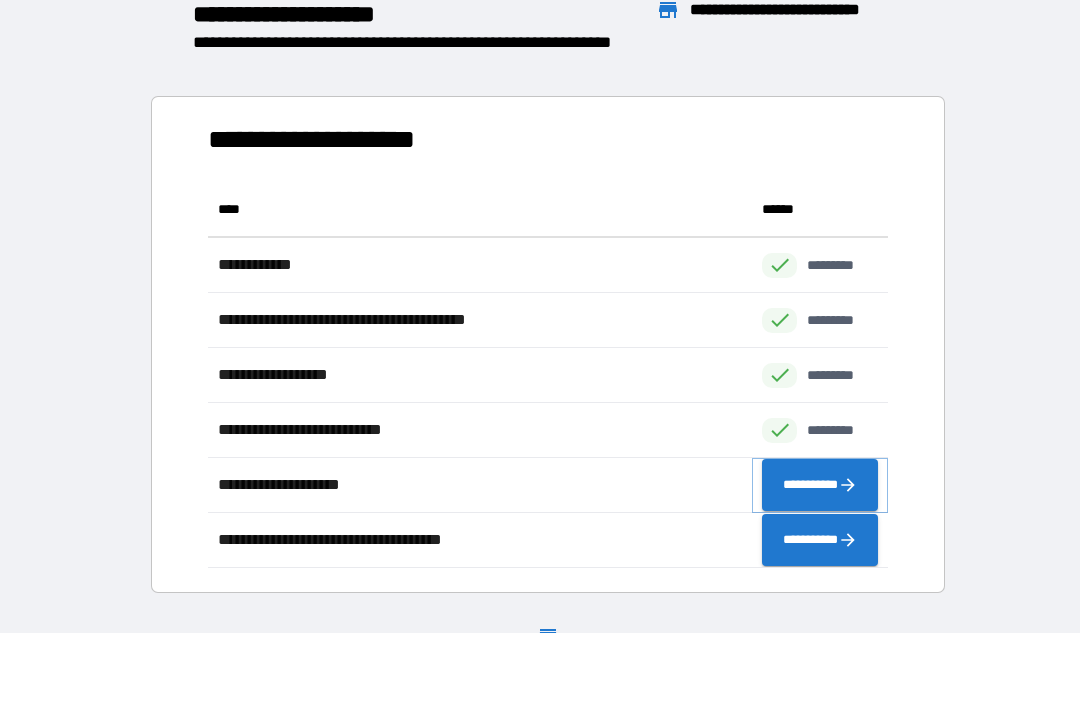 click on "**********" at bounding box center [820, 486] 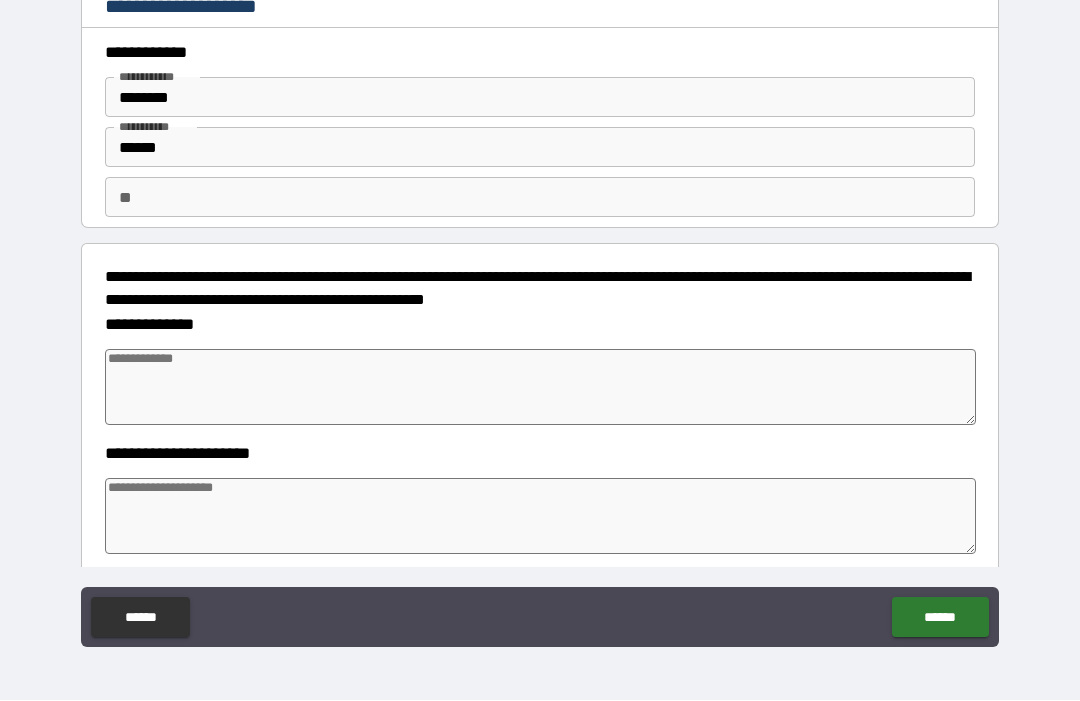 type on "*" 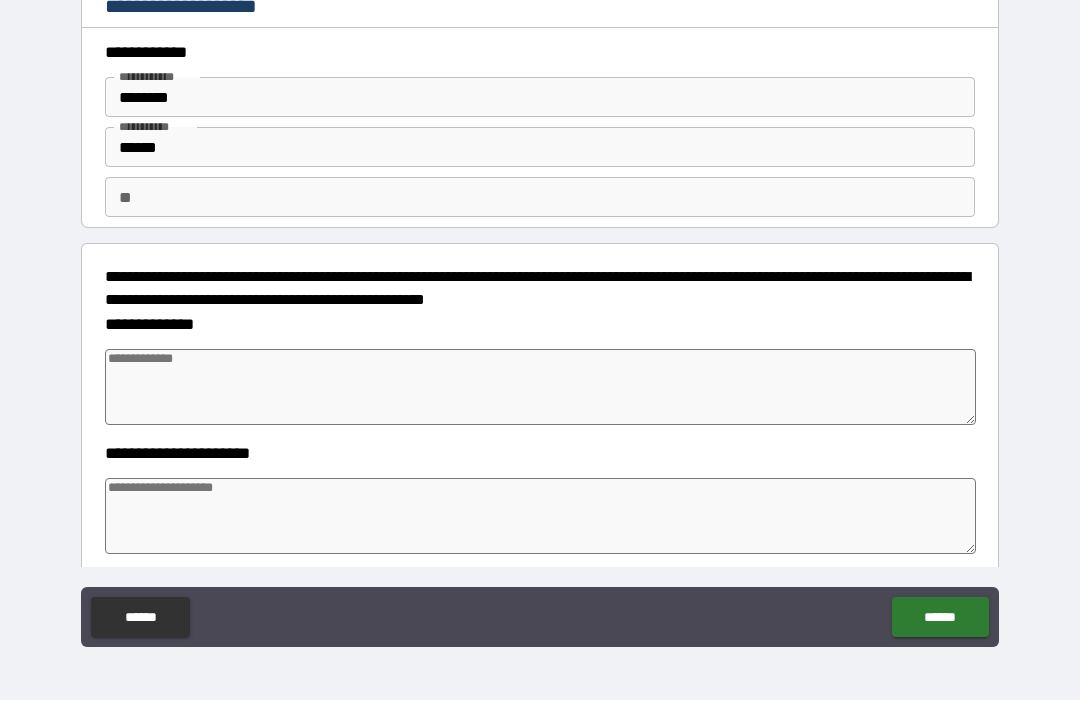 type on "*" 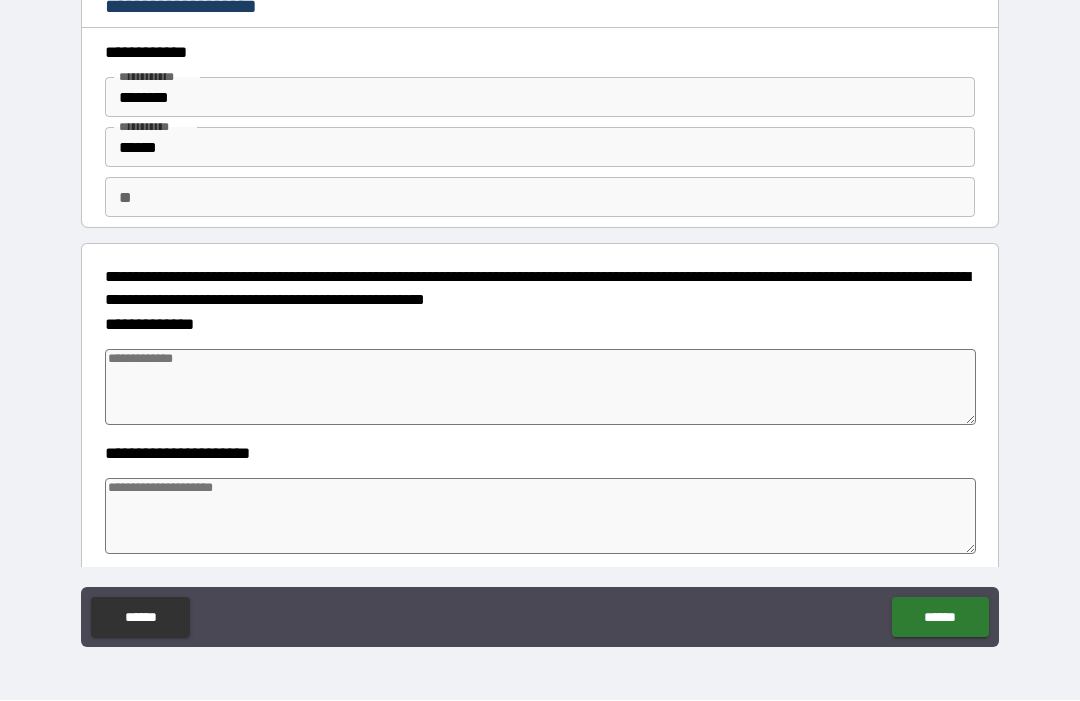 scroll, scrollTop: 0, scrollLeft: 0, axis: both 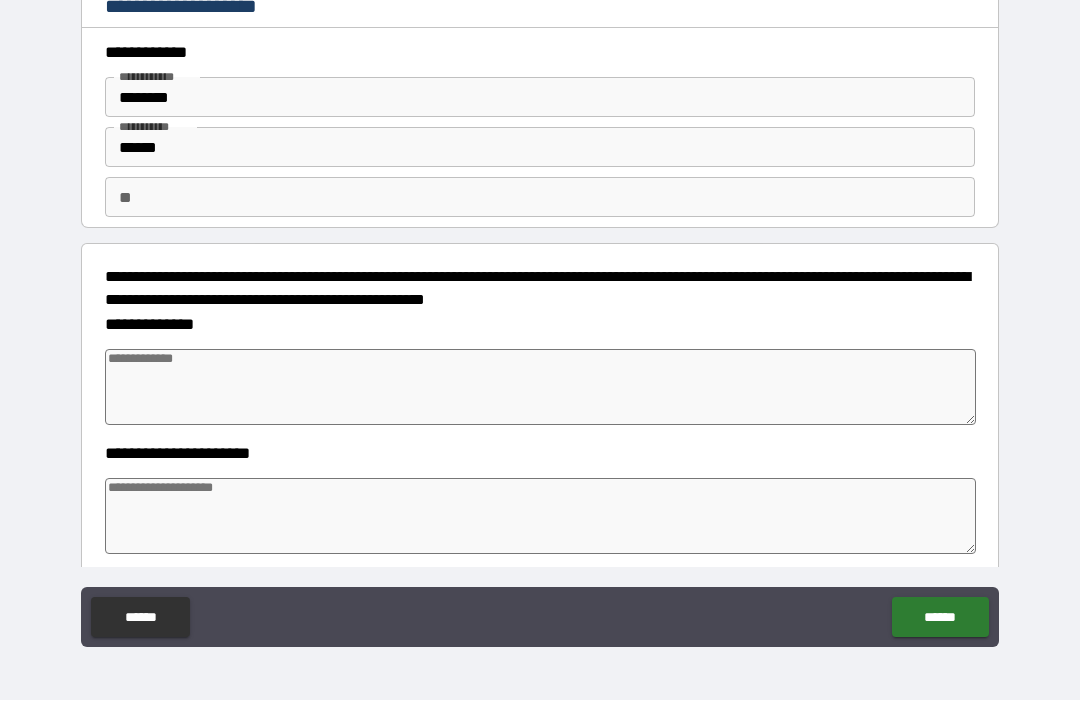 click at bounding box center [540, 388] 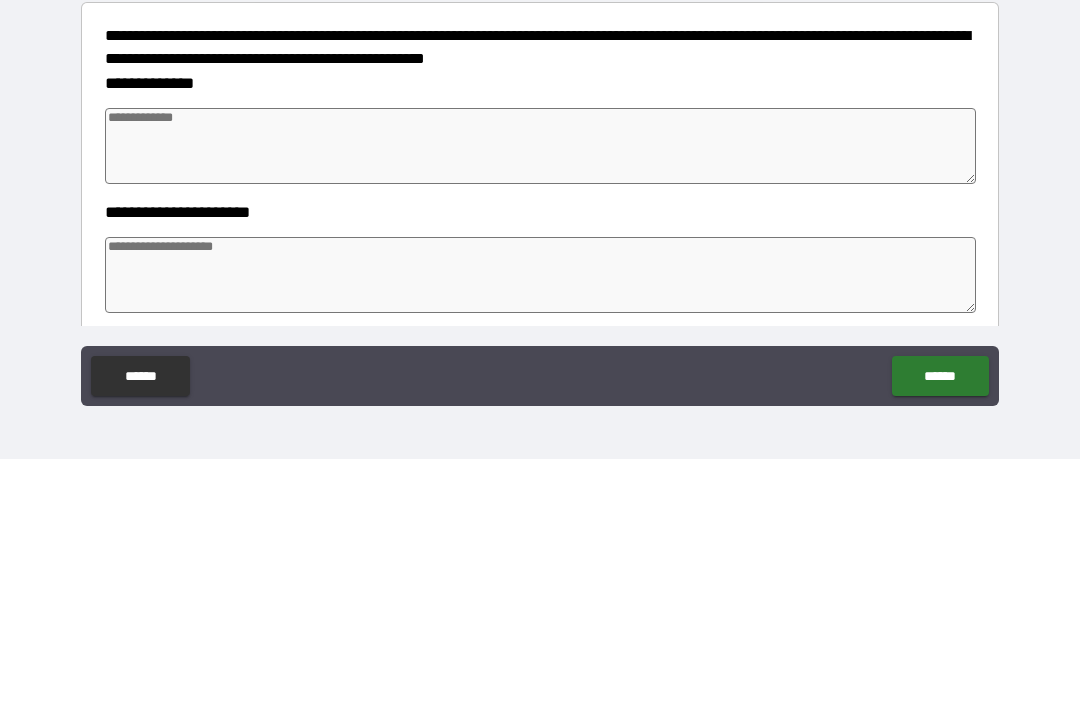 type on "*" 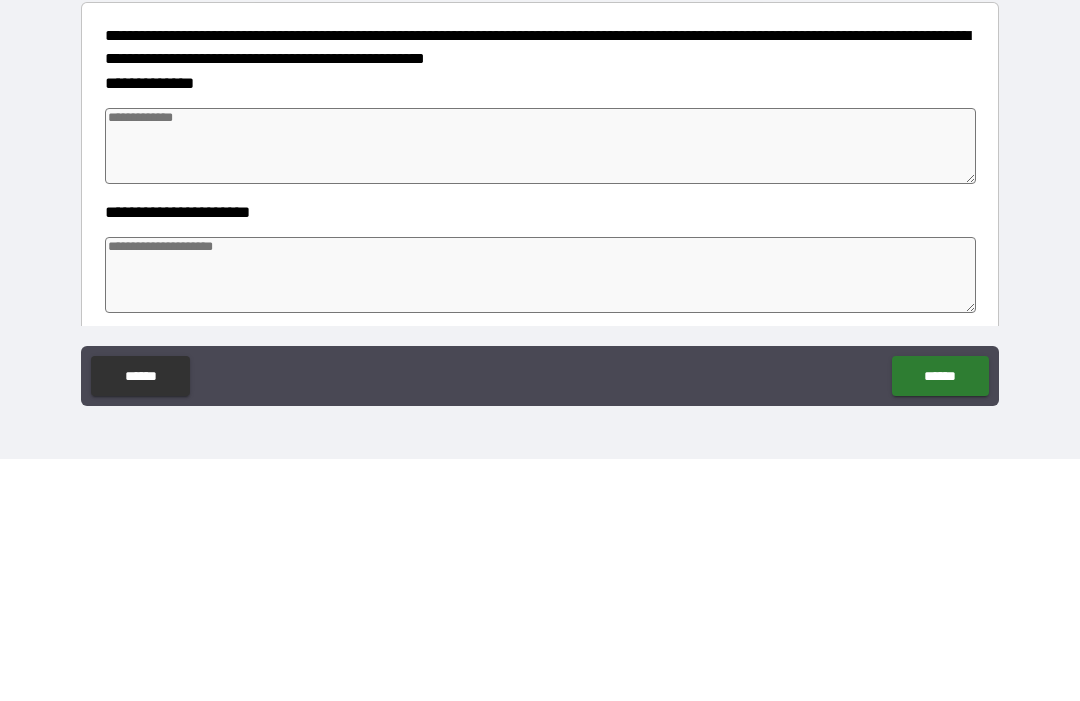 type on "*" 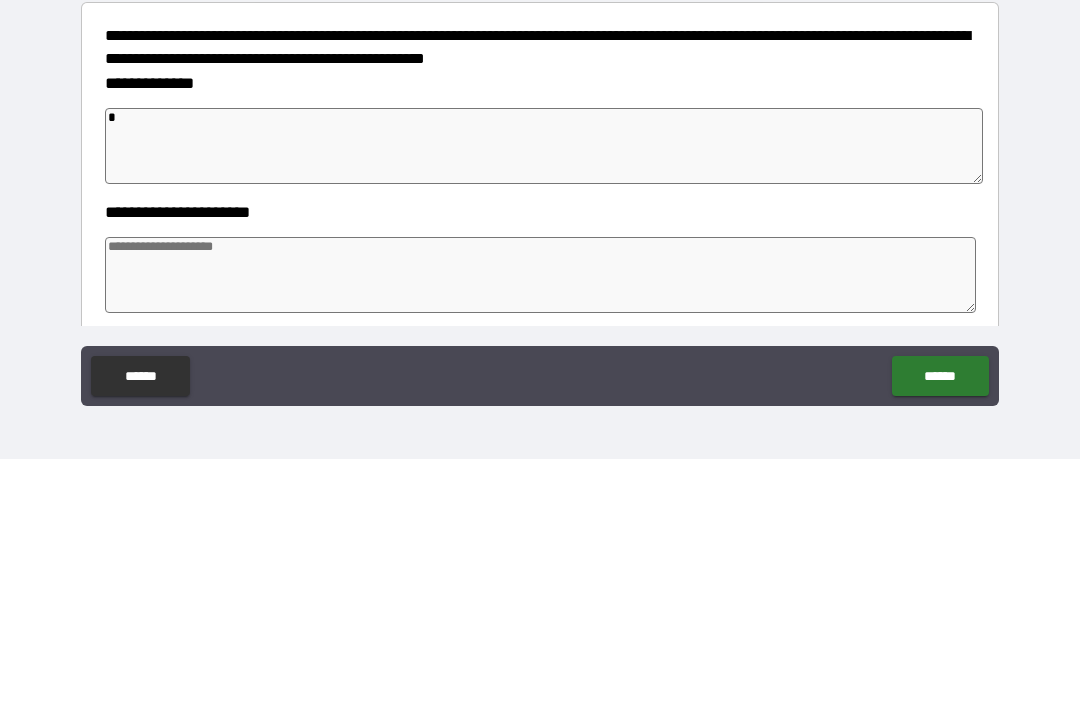 type on "**" 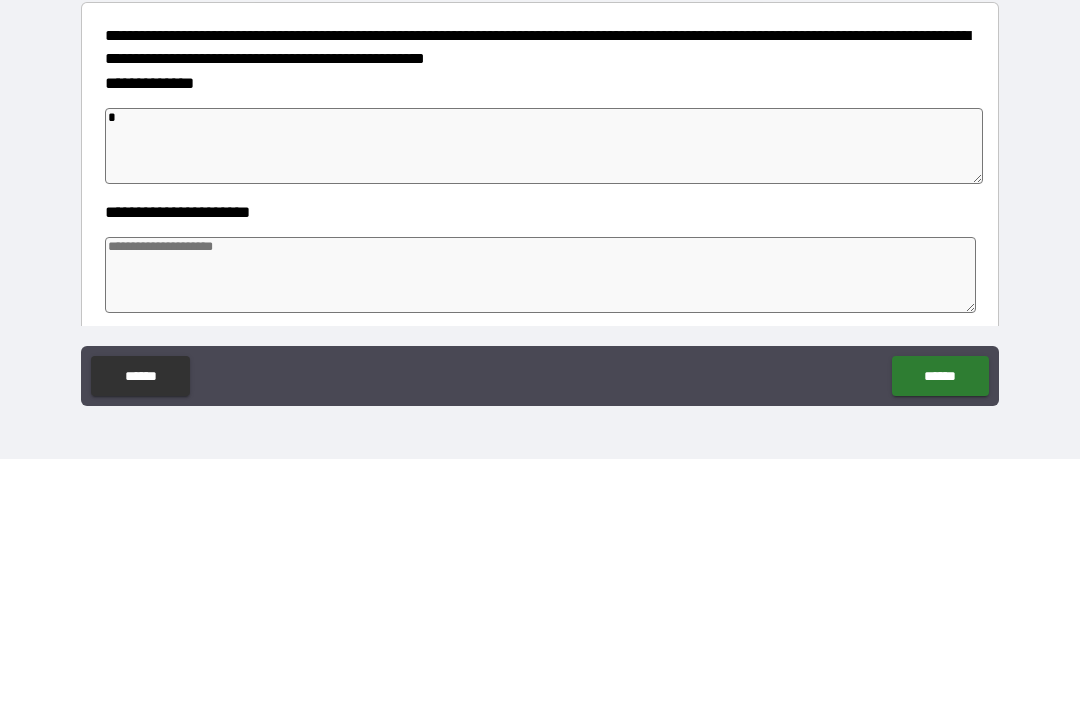 type on "*" 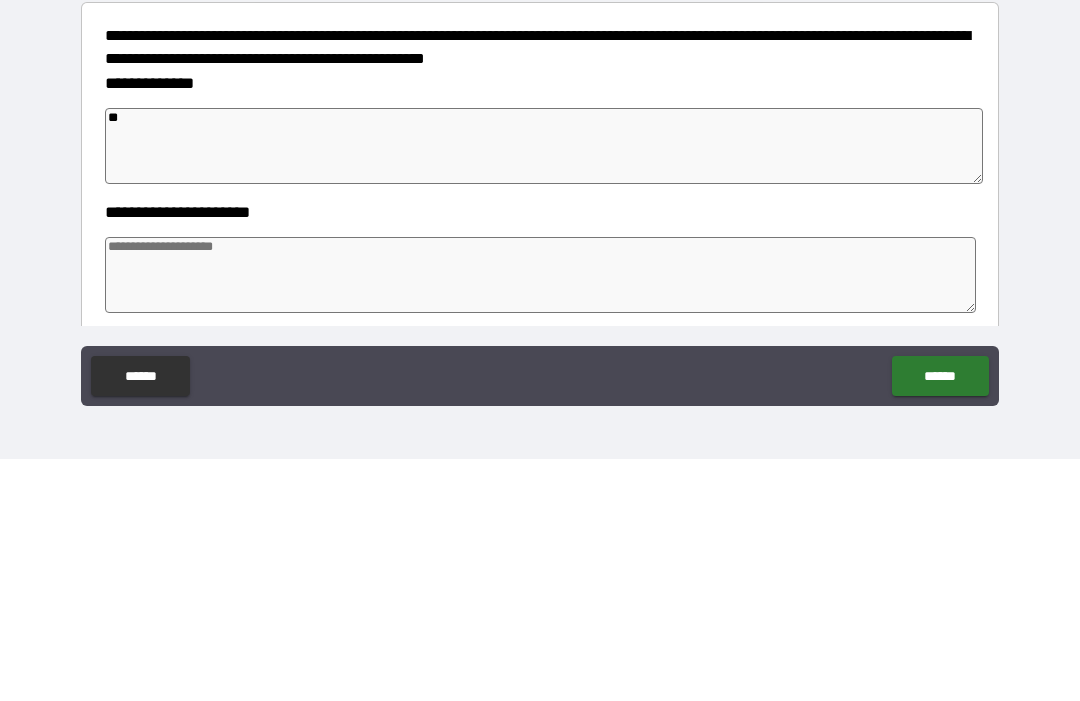 type on "*" 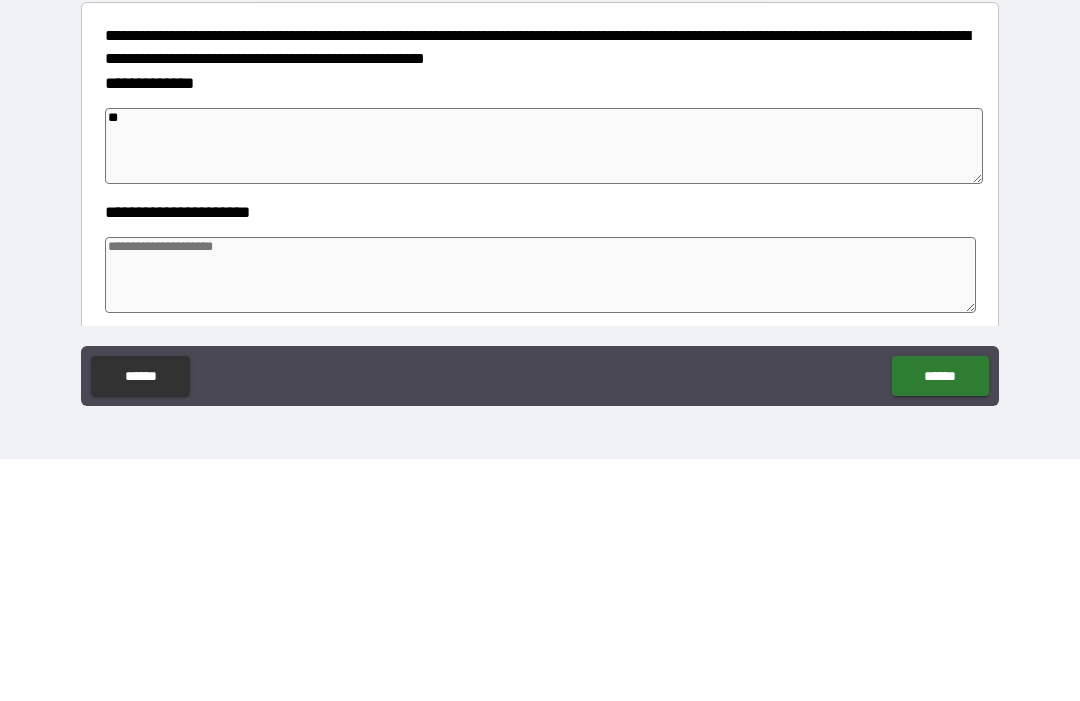 type on "***" 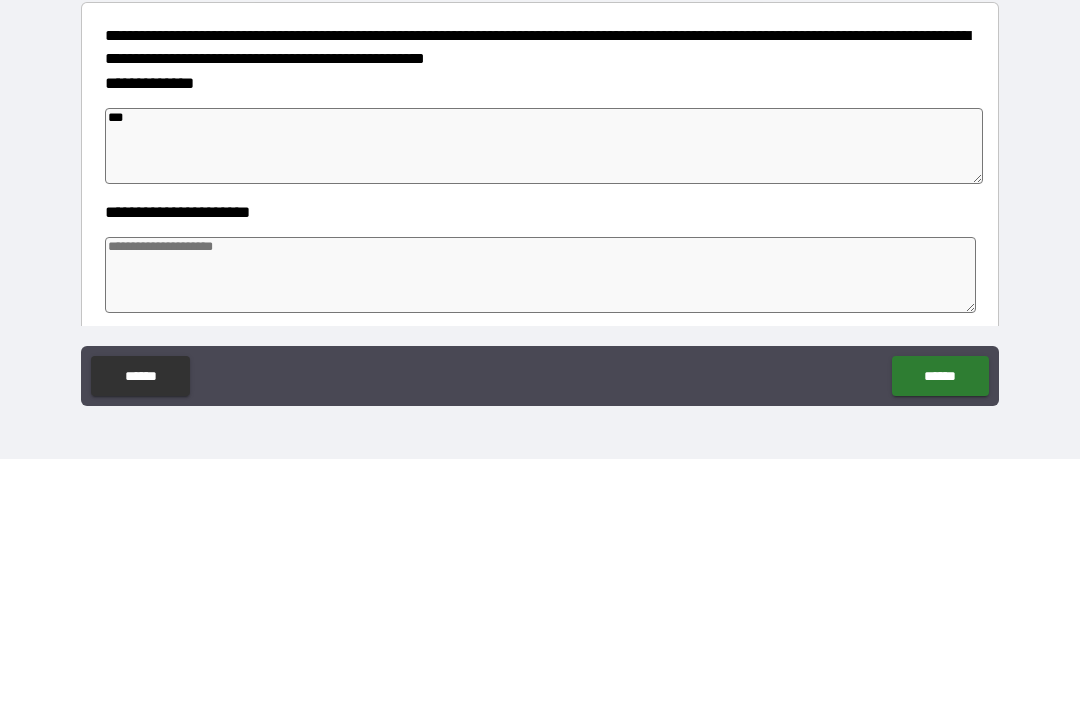 type on "*" 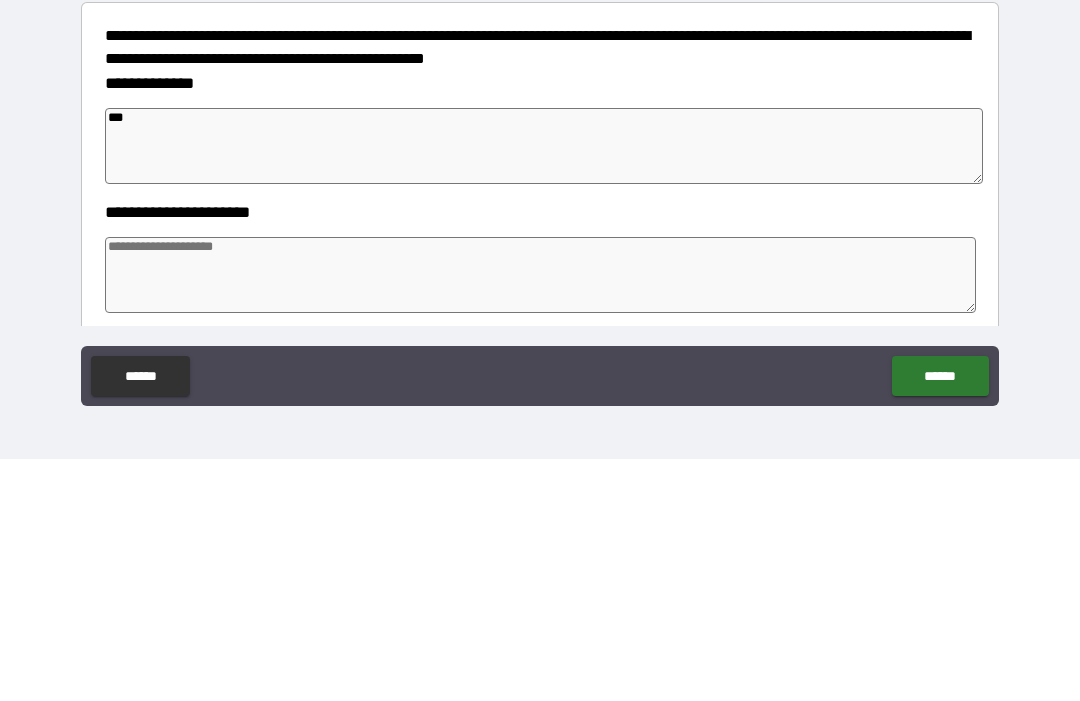 type on "*" 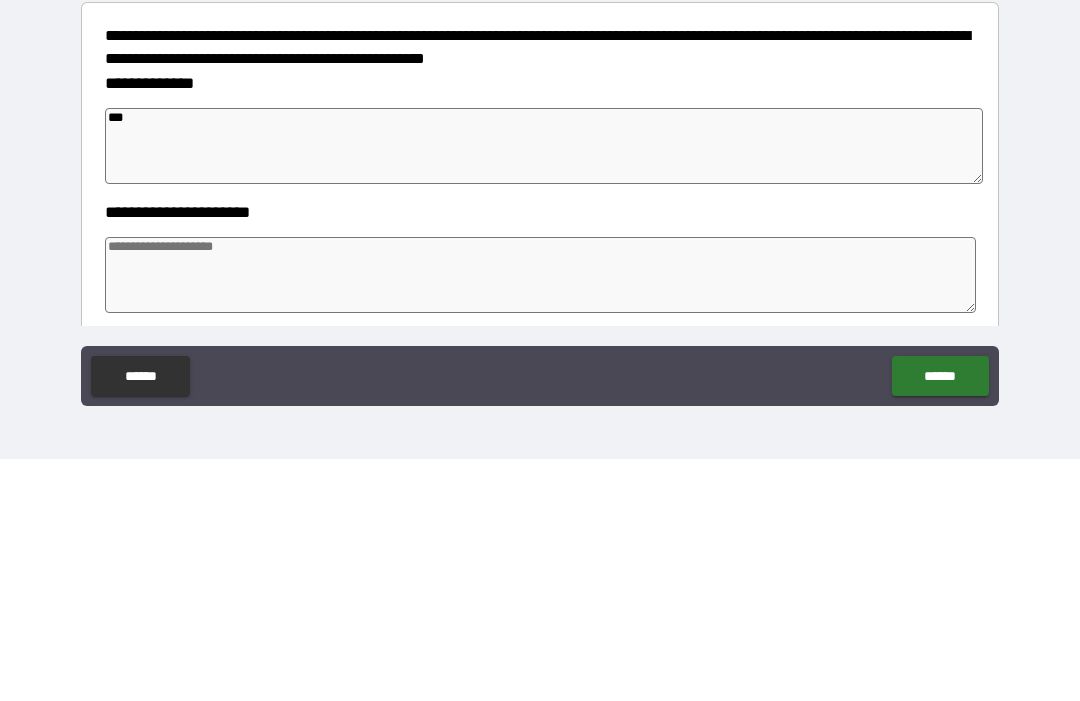 type on "*" 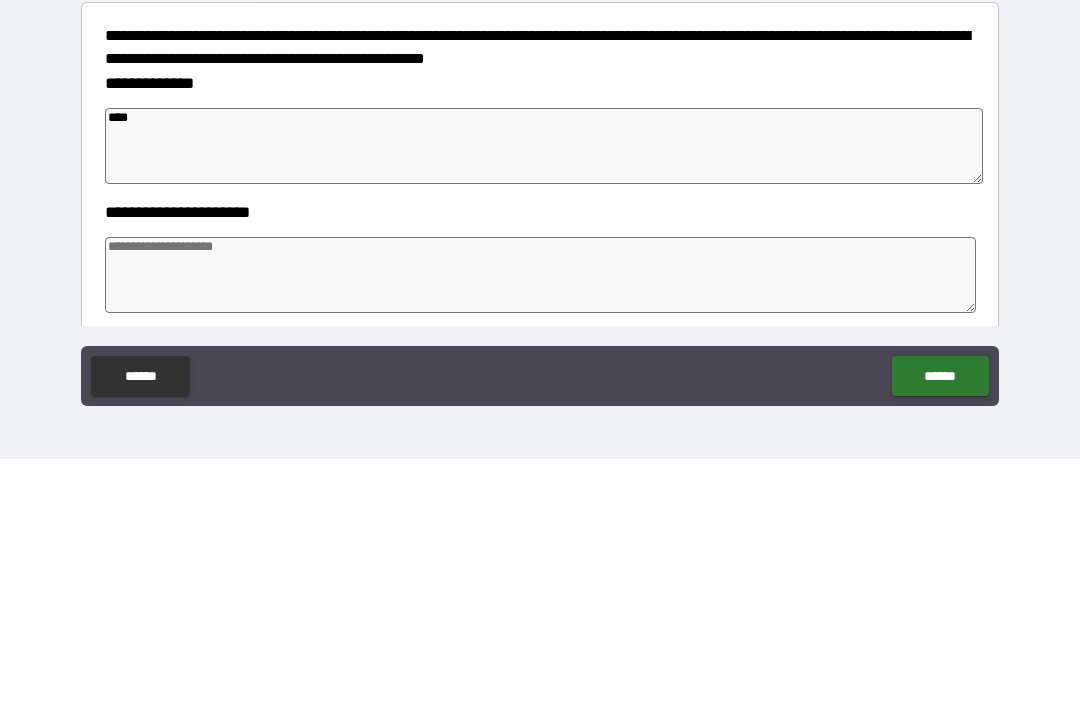 type on "*" 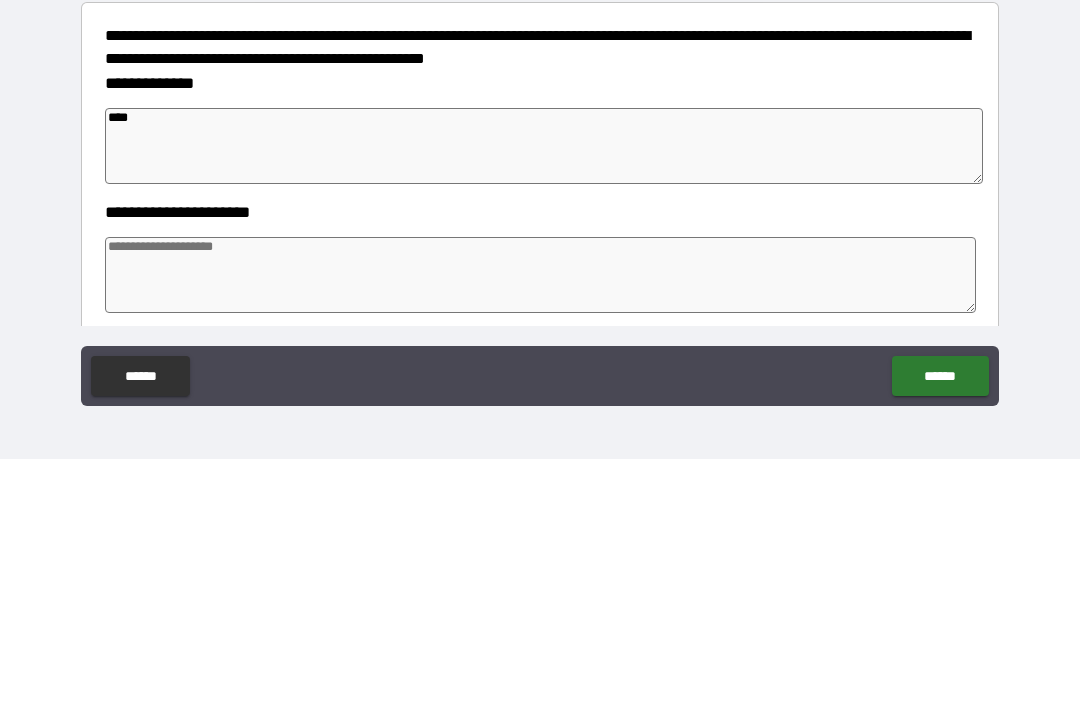 type on "*" 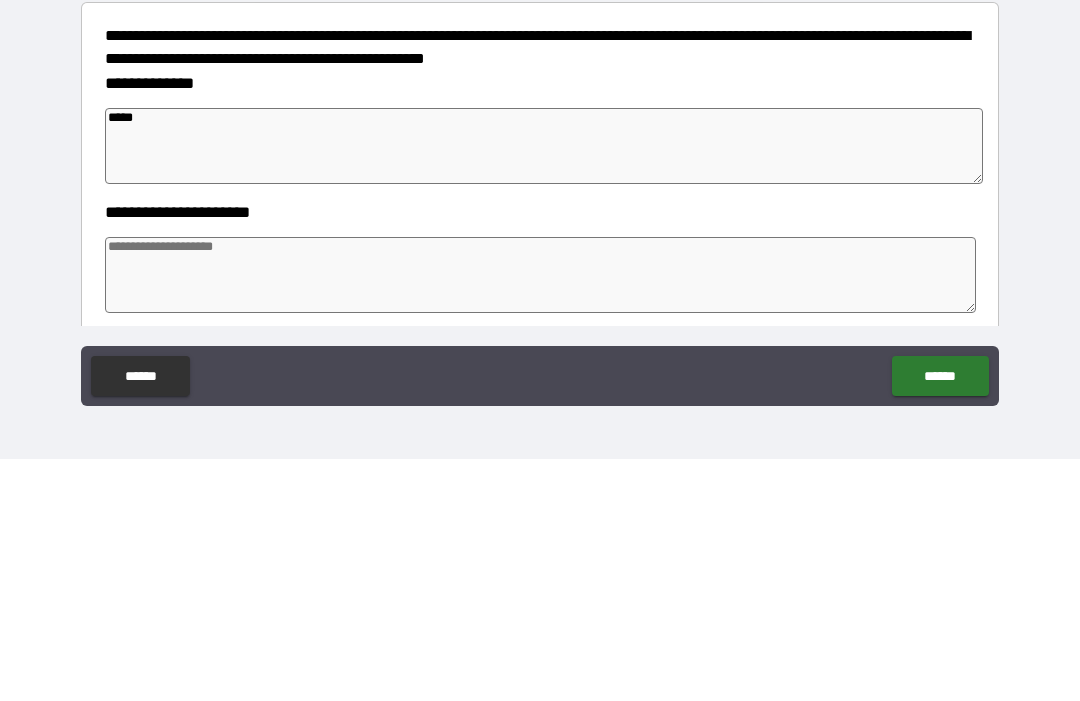 type on "*" 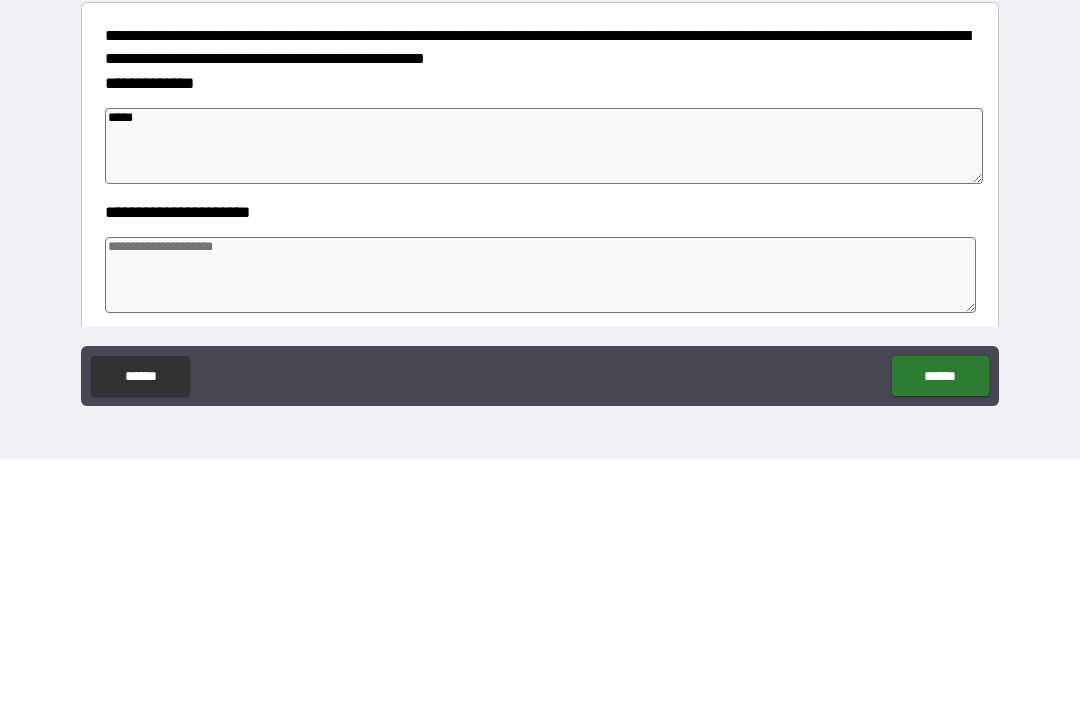 type on "******" 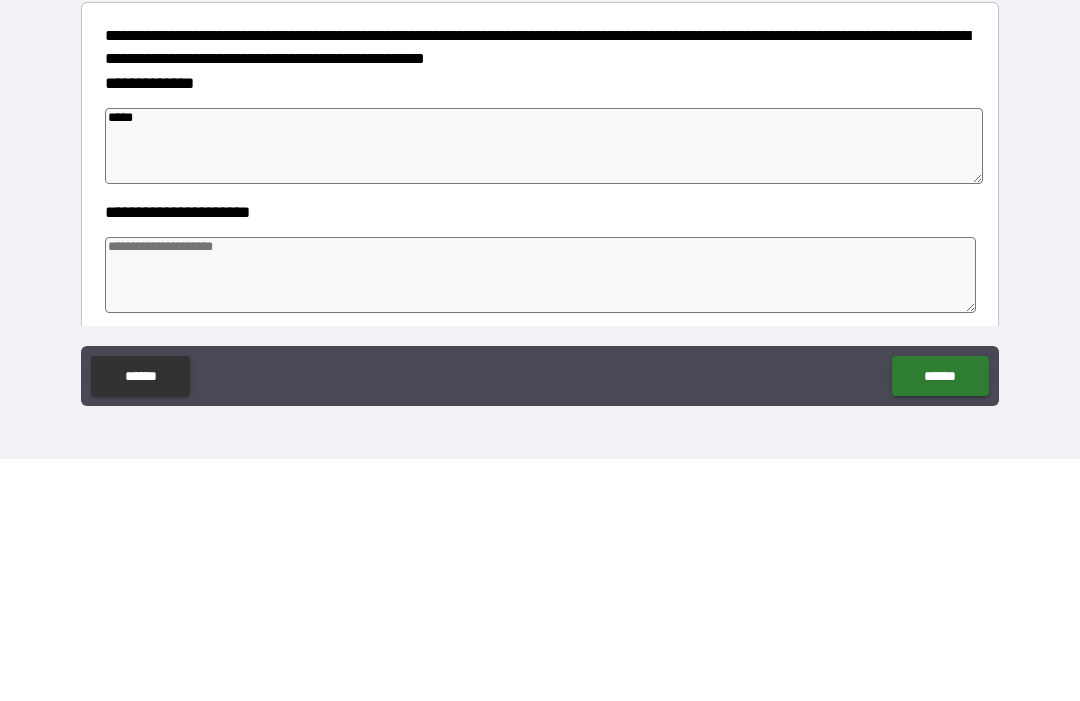 type on "*" 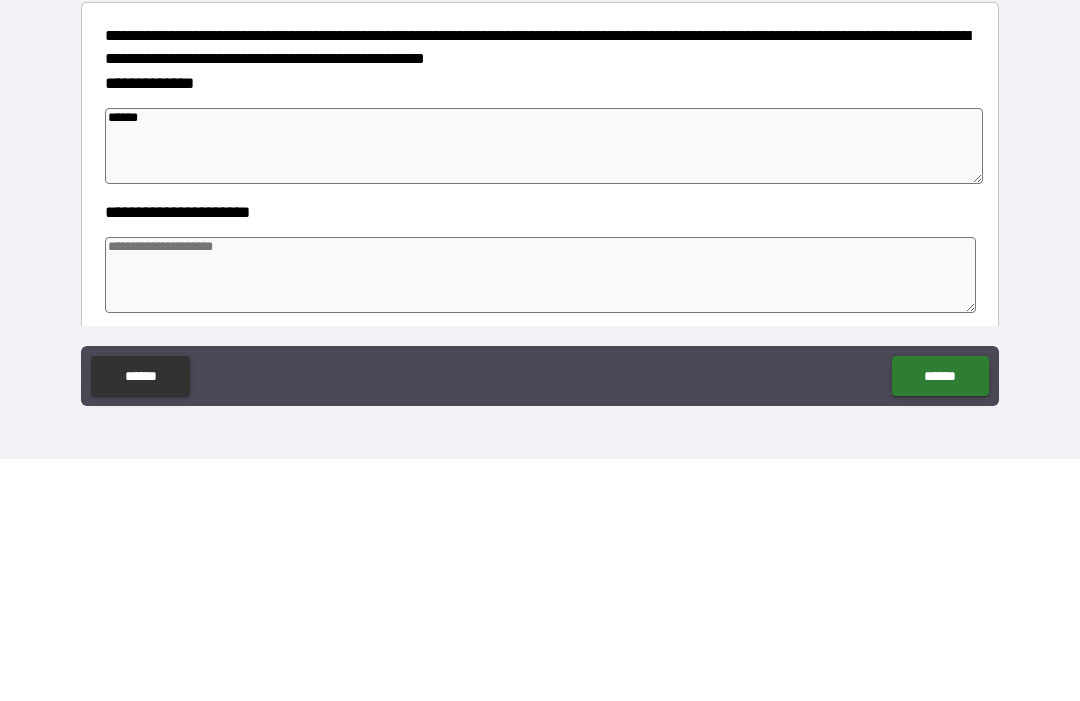 type on "*" 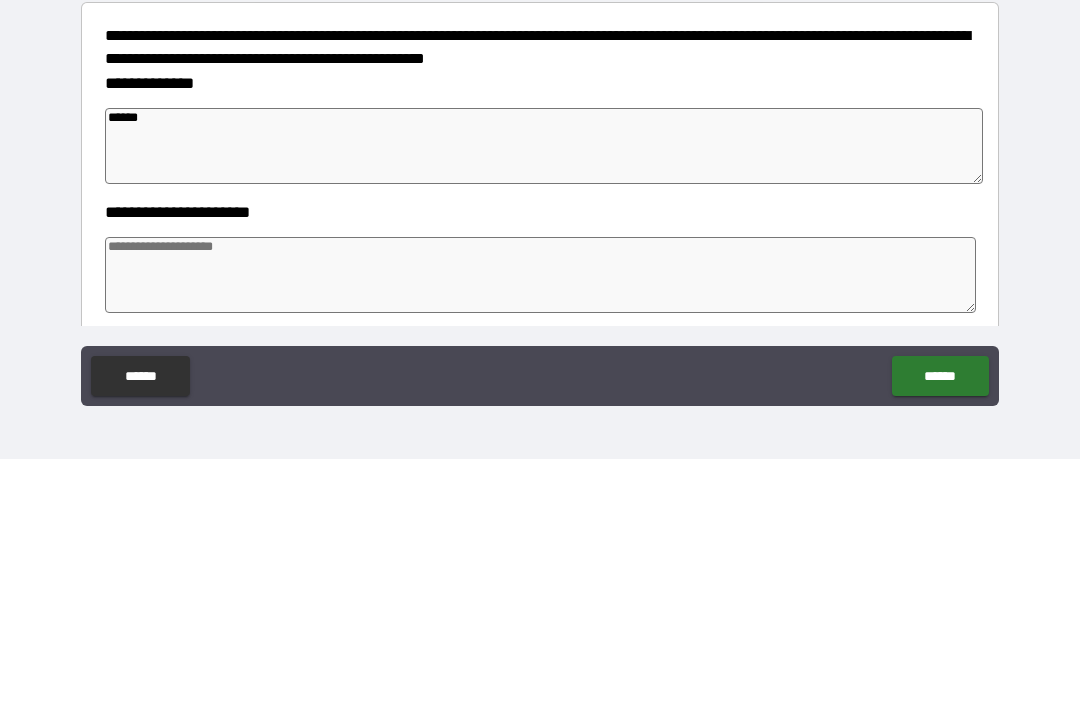 type on "*" 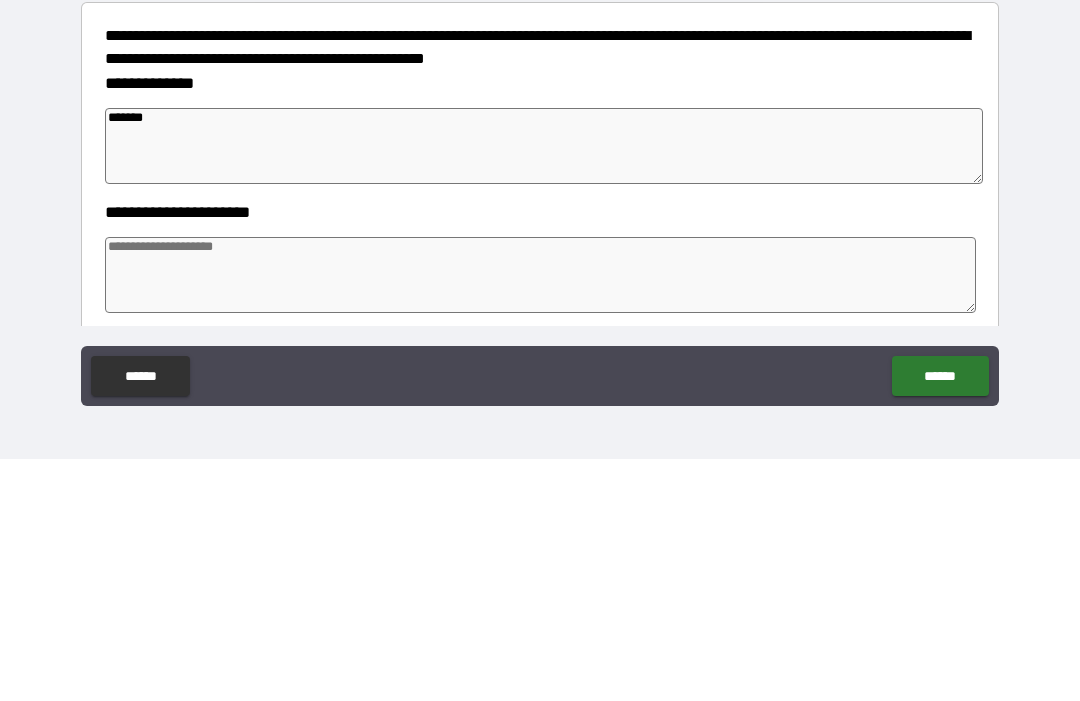 type on "*" 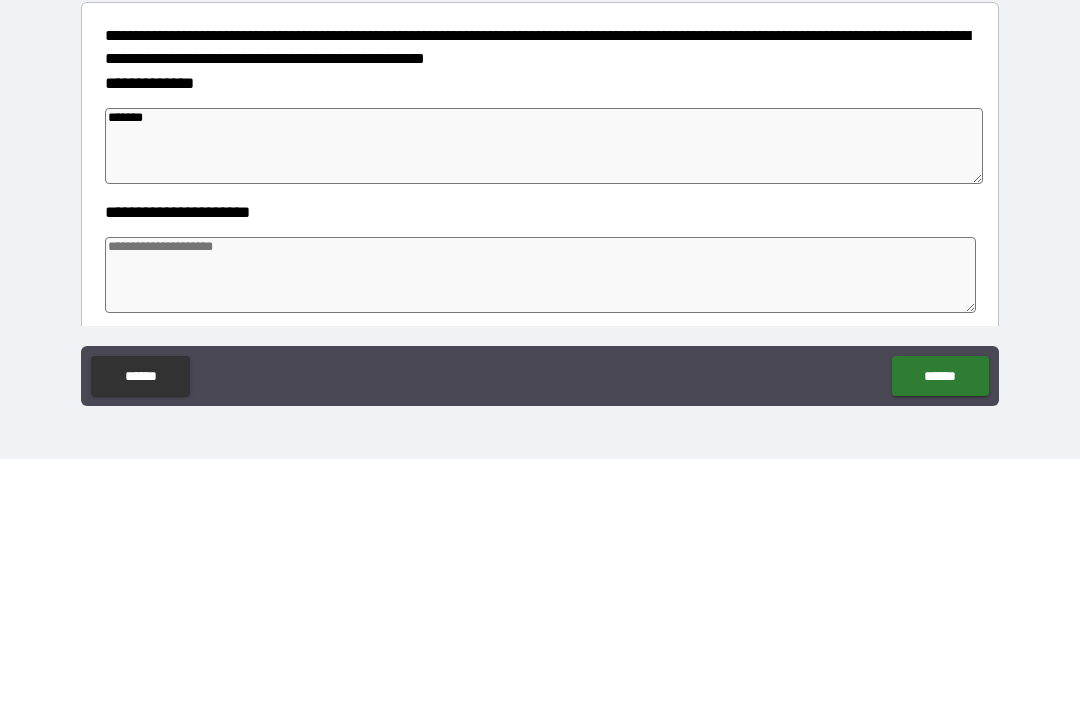 type on "*******" 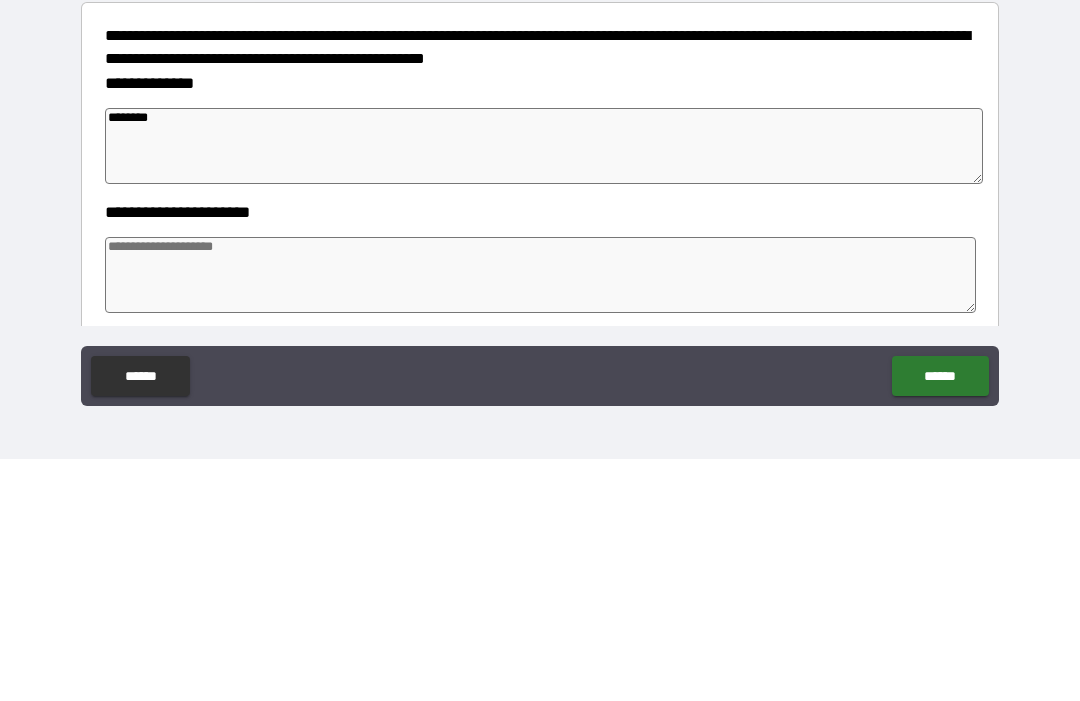 type on "*" 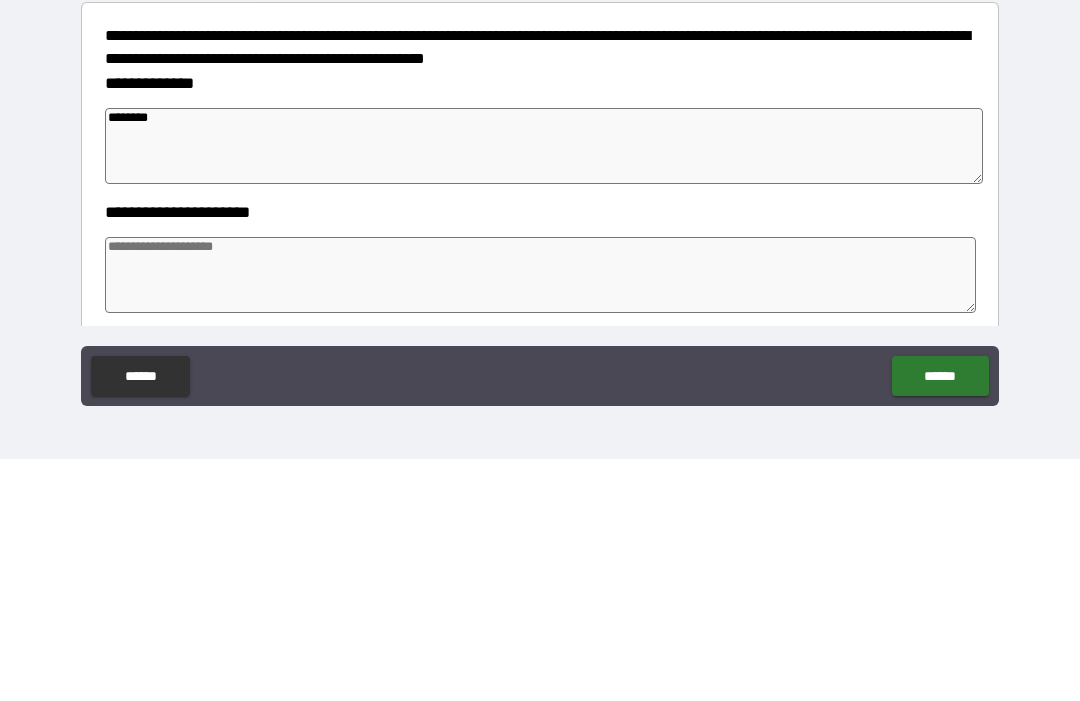 type on "*" 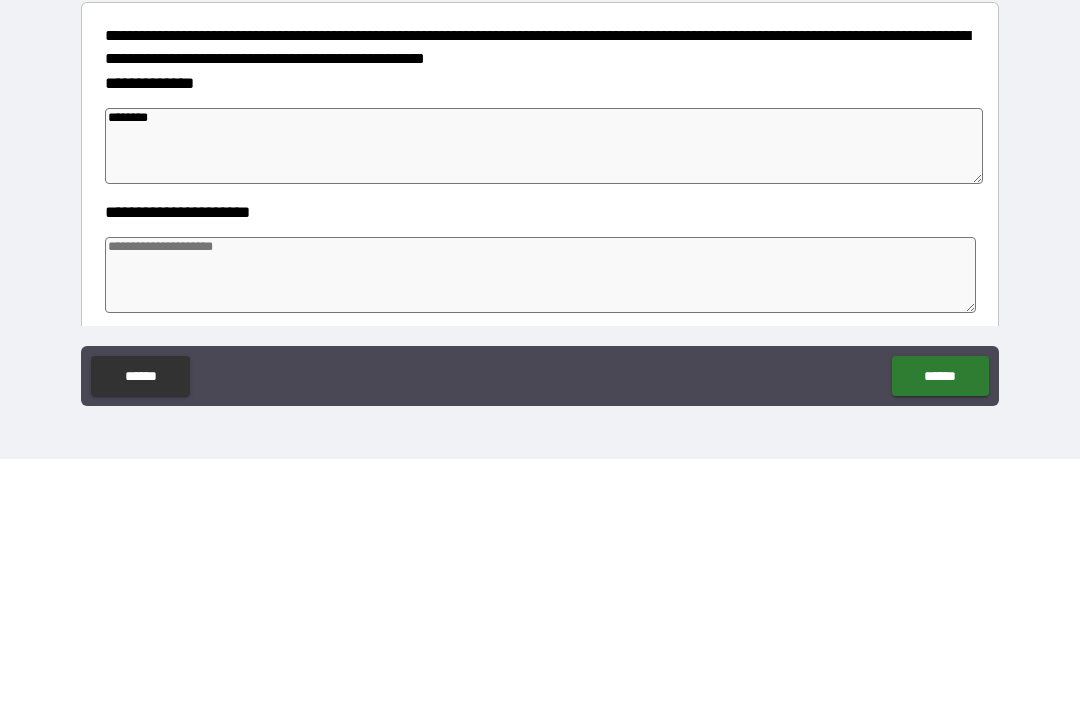 type on "*" 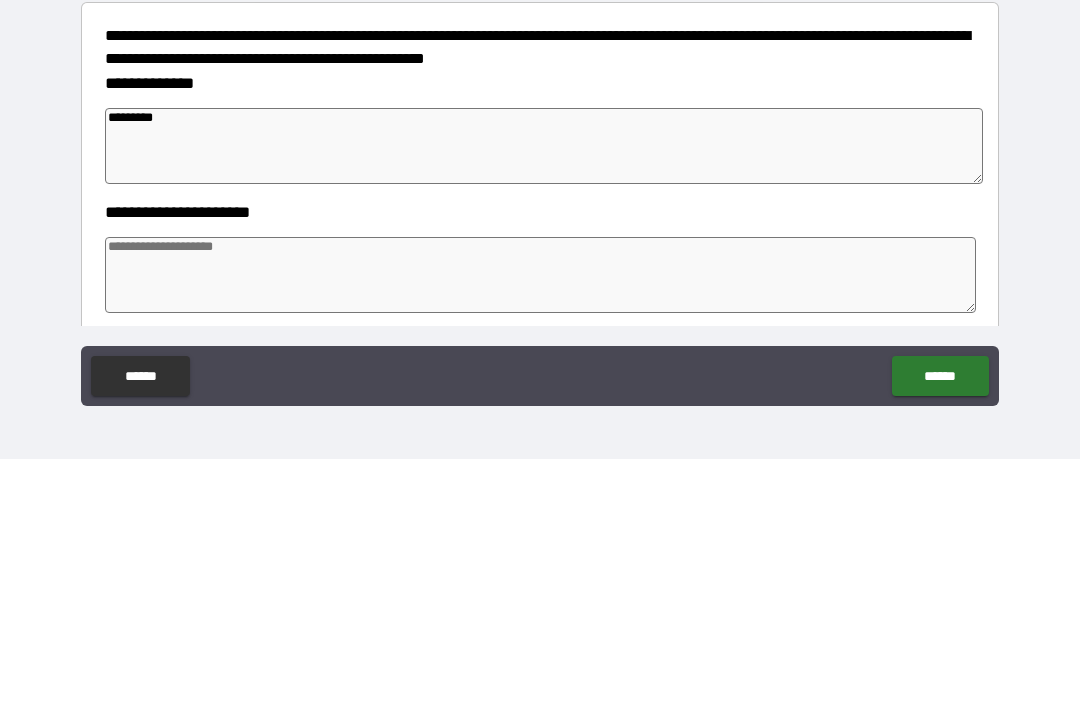 type on "*" 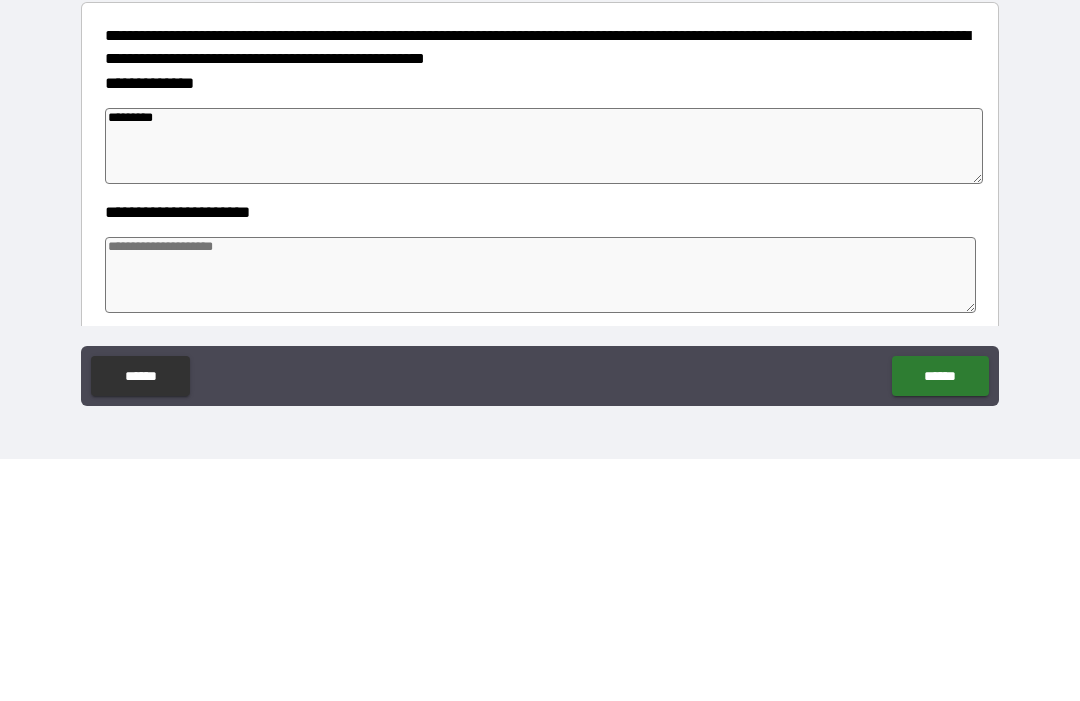 type on "**********" 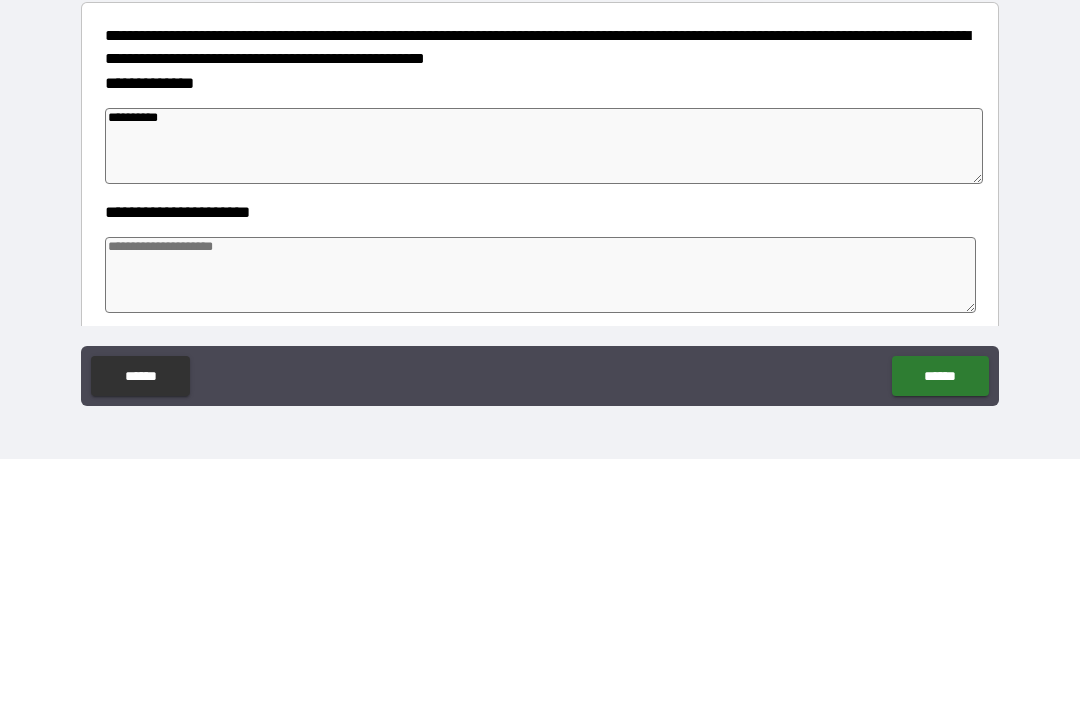 type on "*" 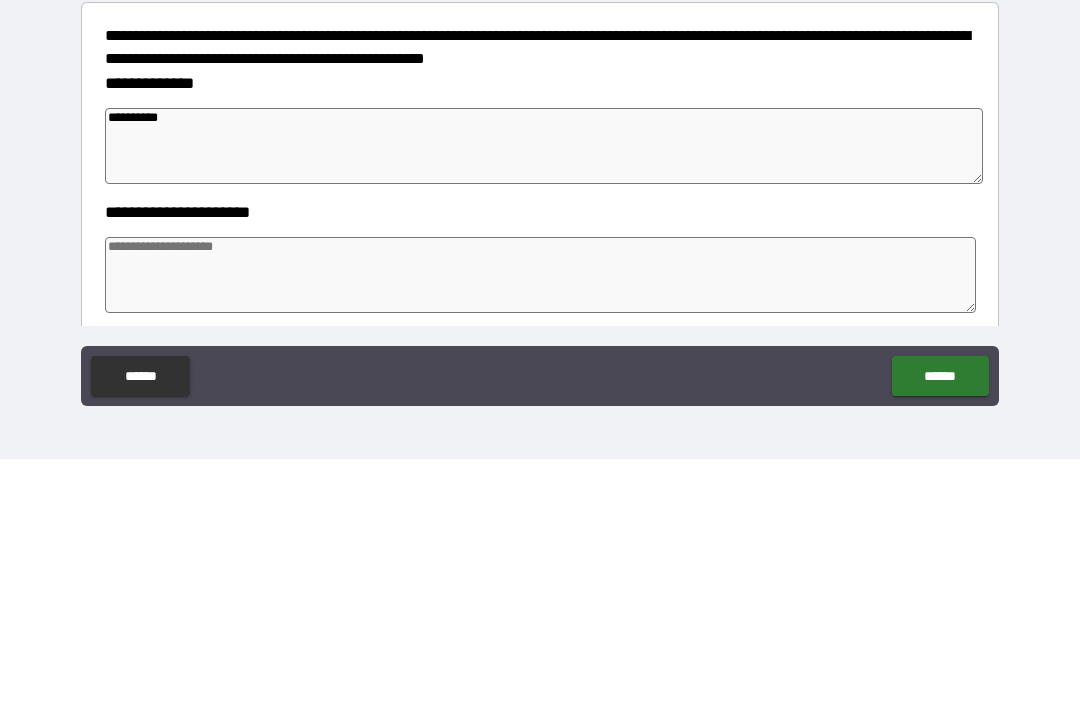 type on "*" 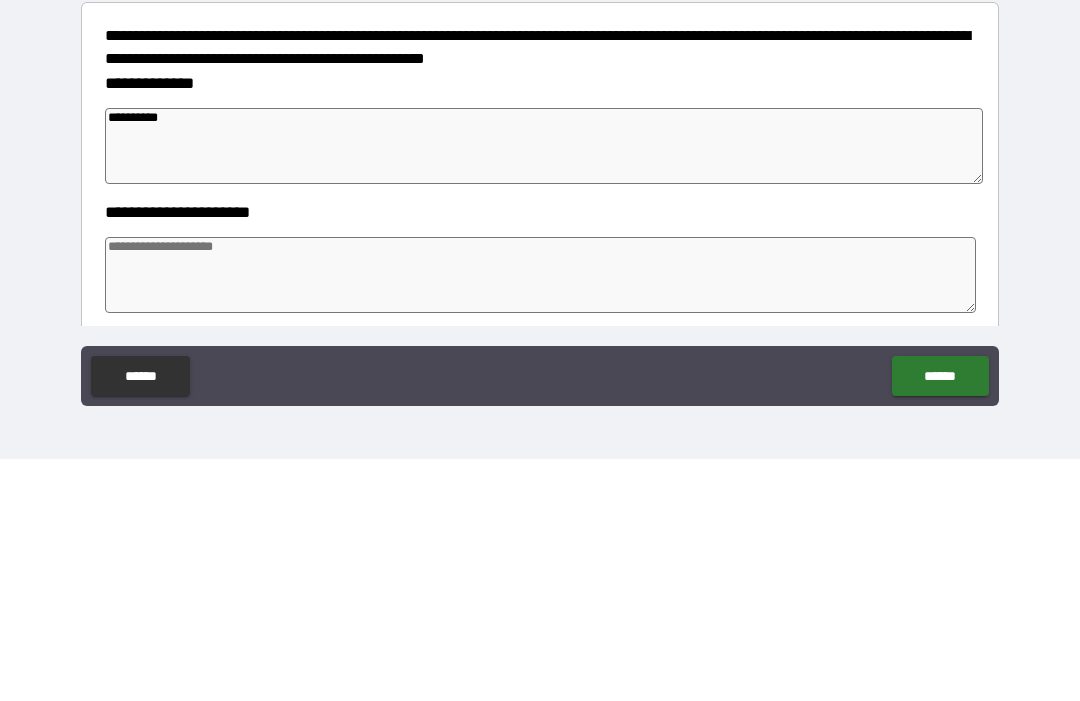 type on "*" 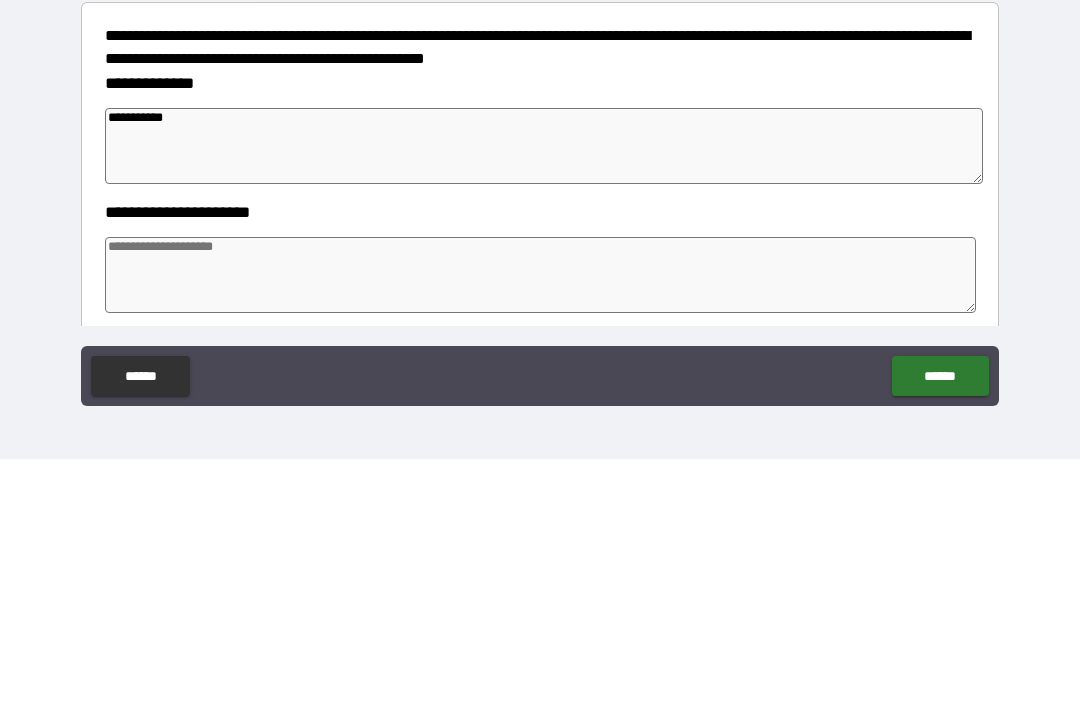 type on "*" 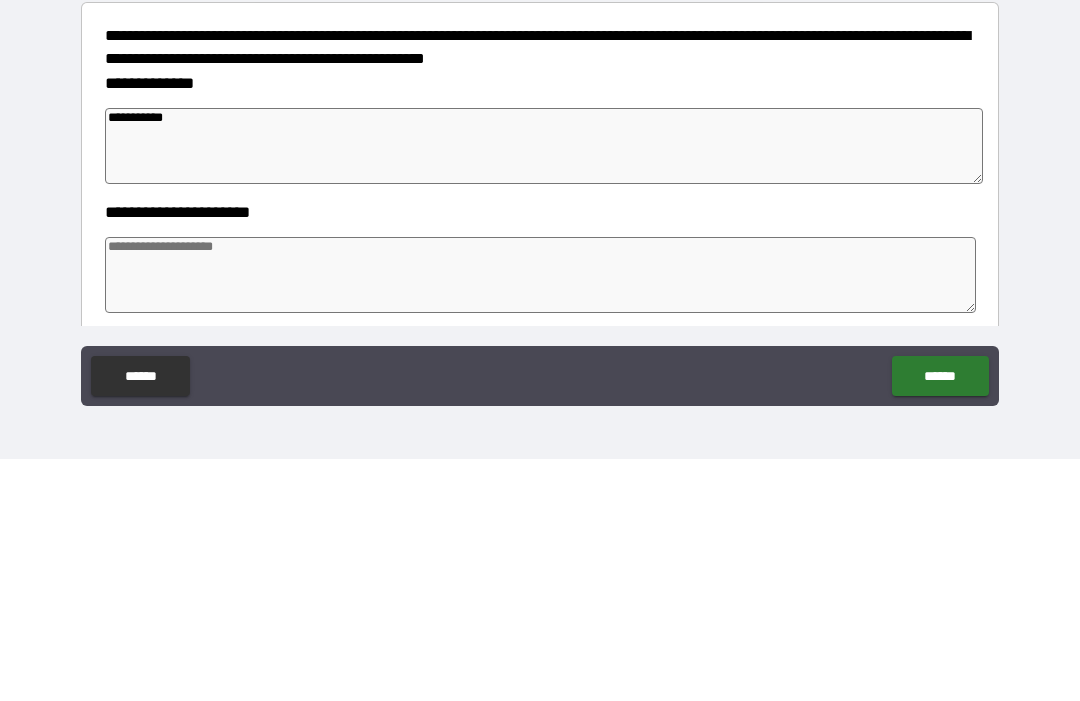 type on "**********" 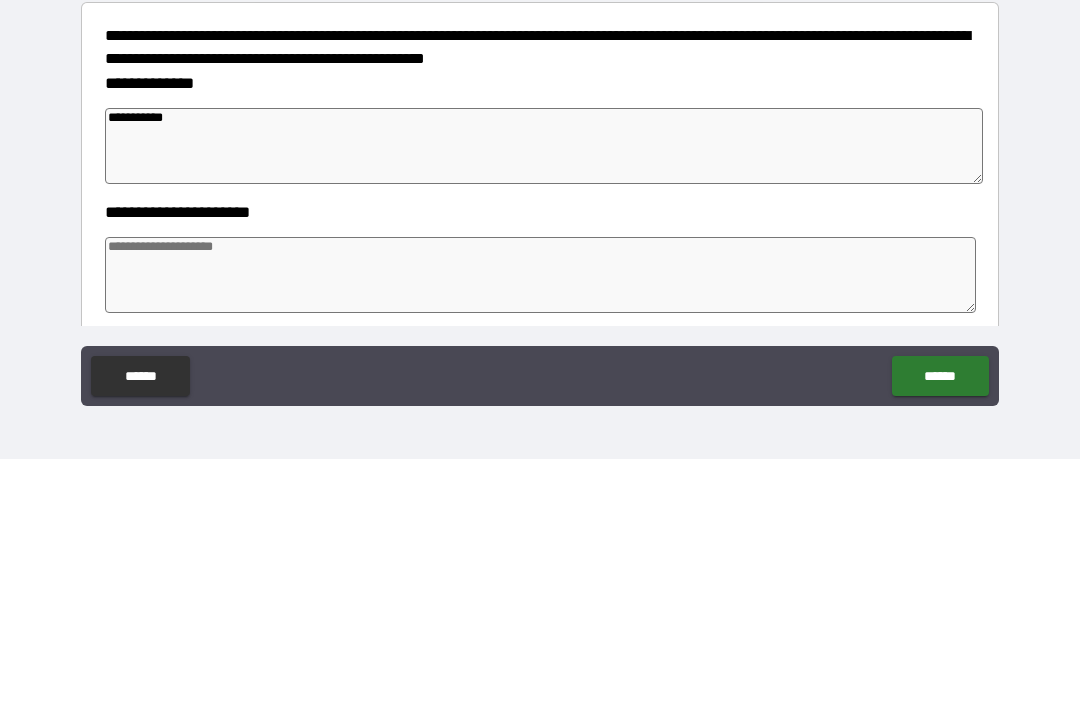 type on "*" 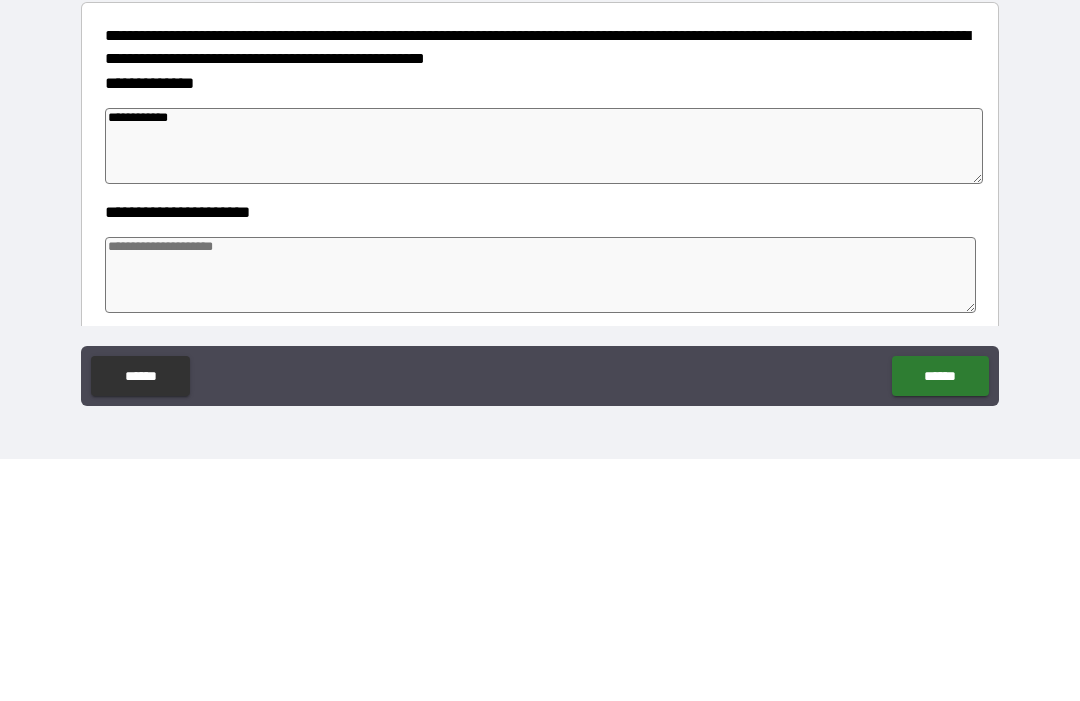type on "**********" 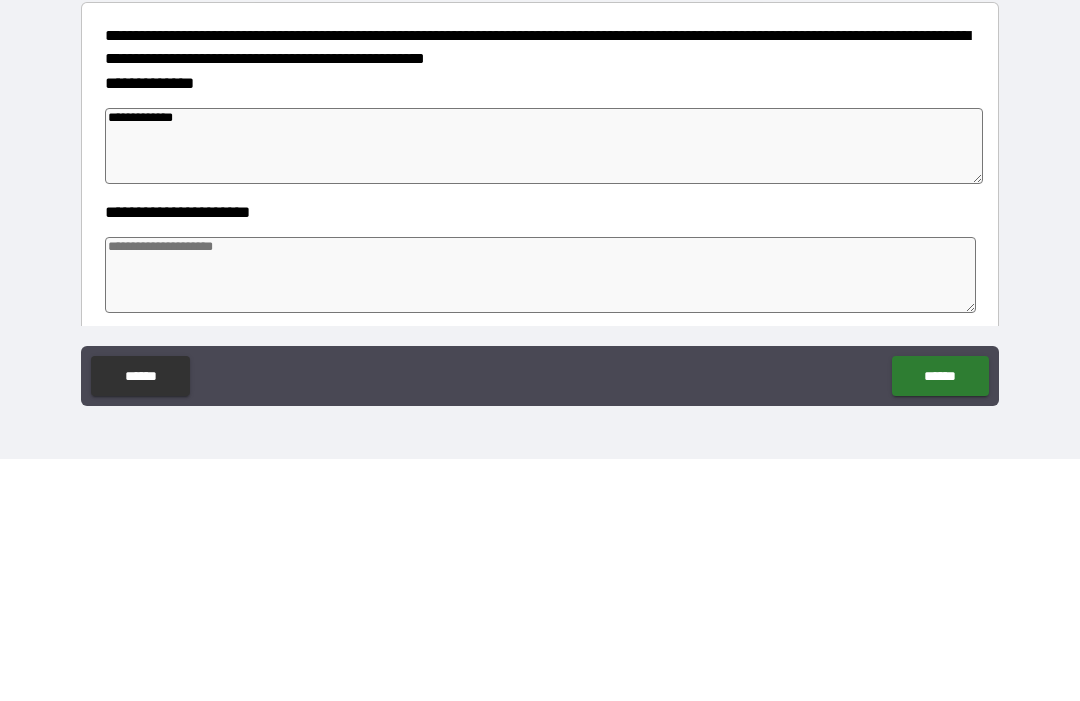 type on "*" 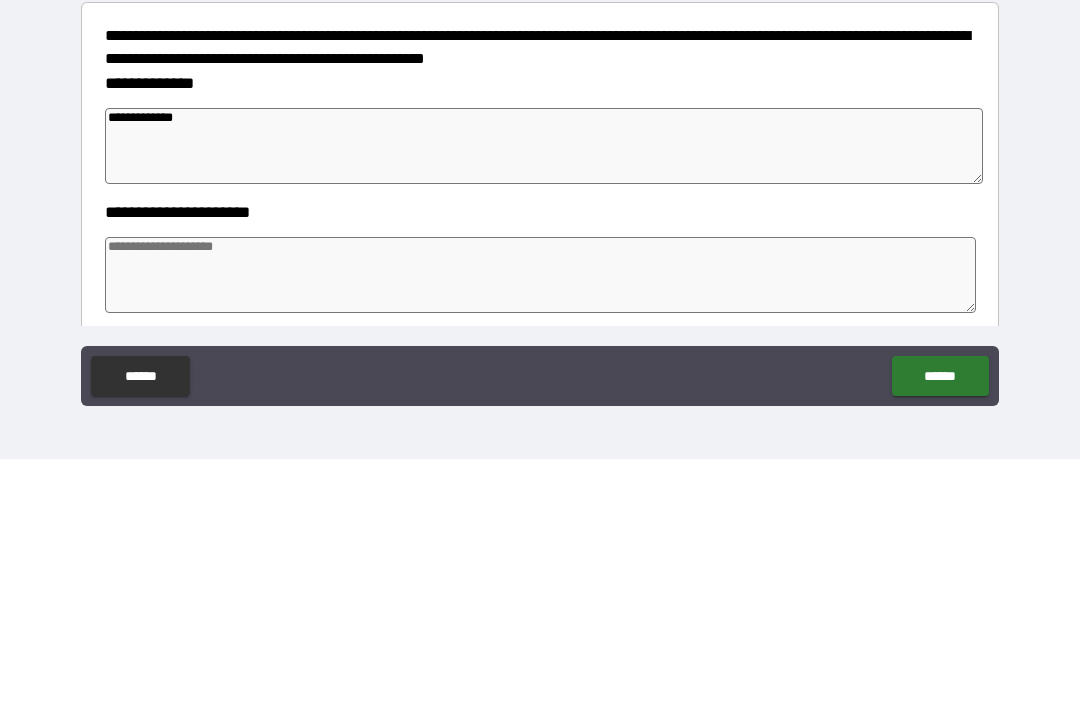 type on "*" 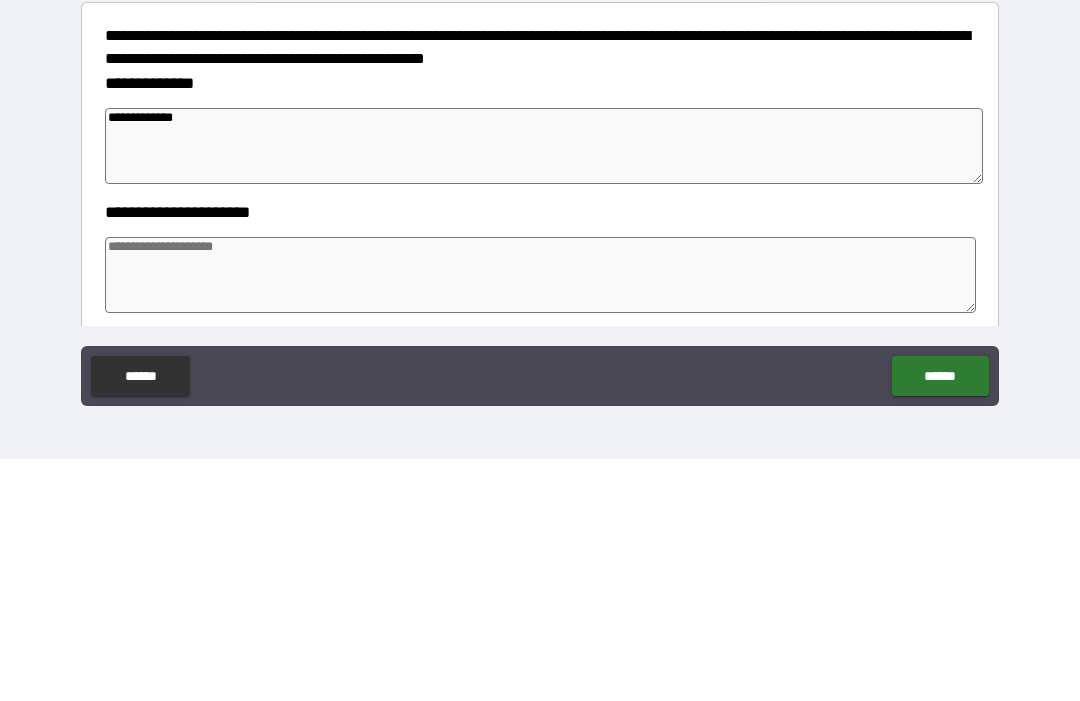 type on "*" 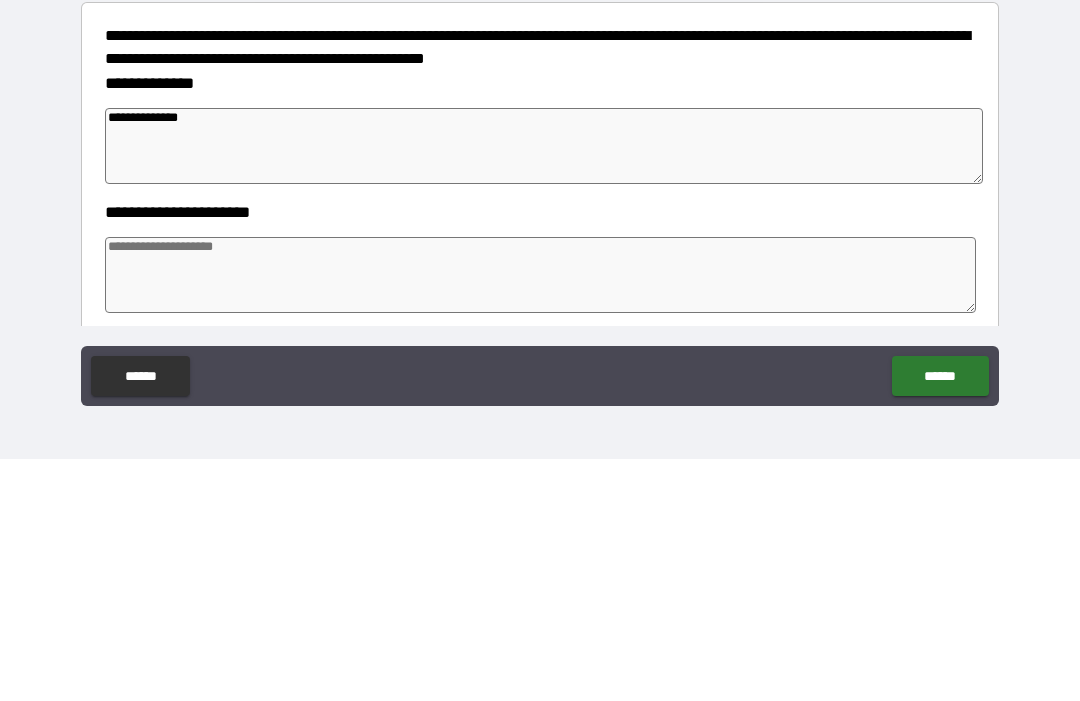type on "*" 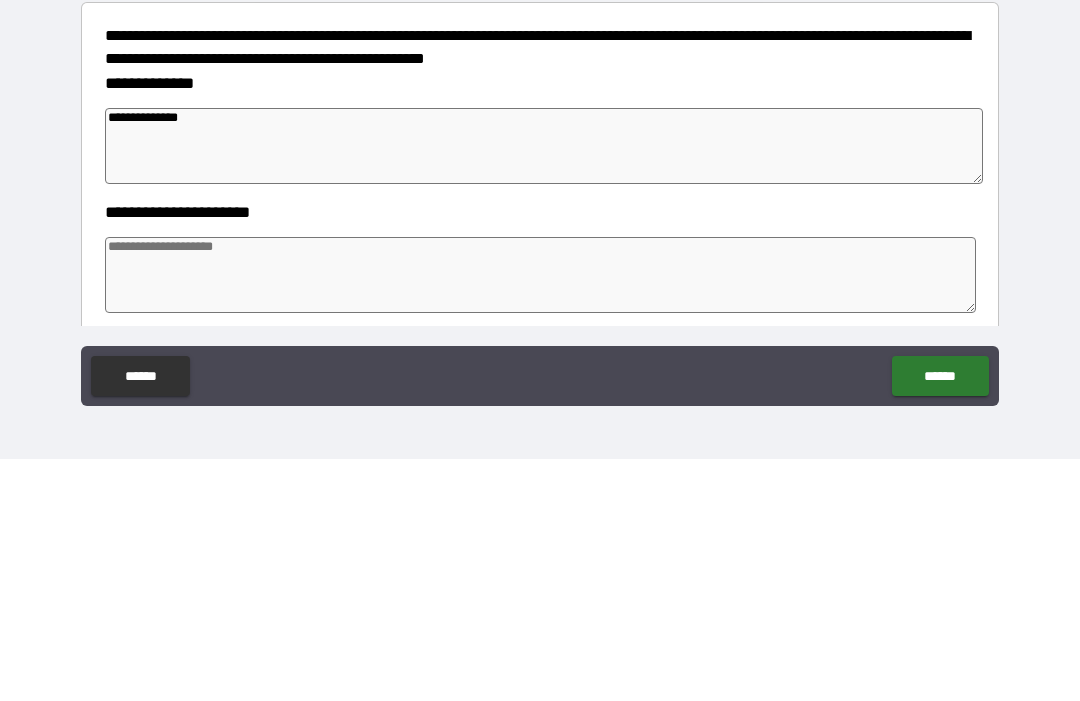 type on "*" 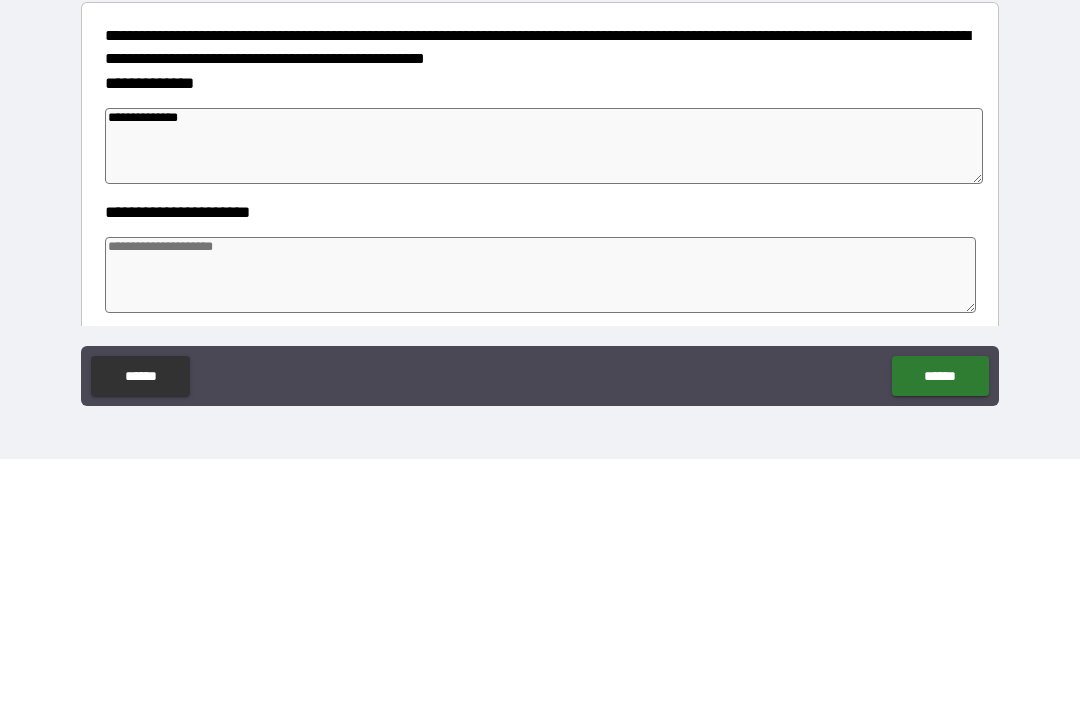 type on "*" 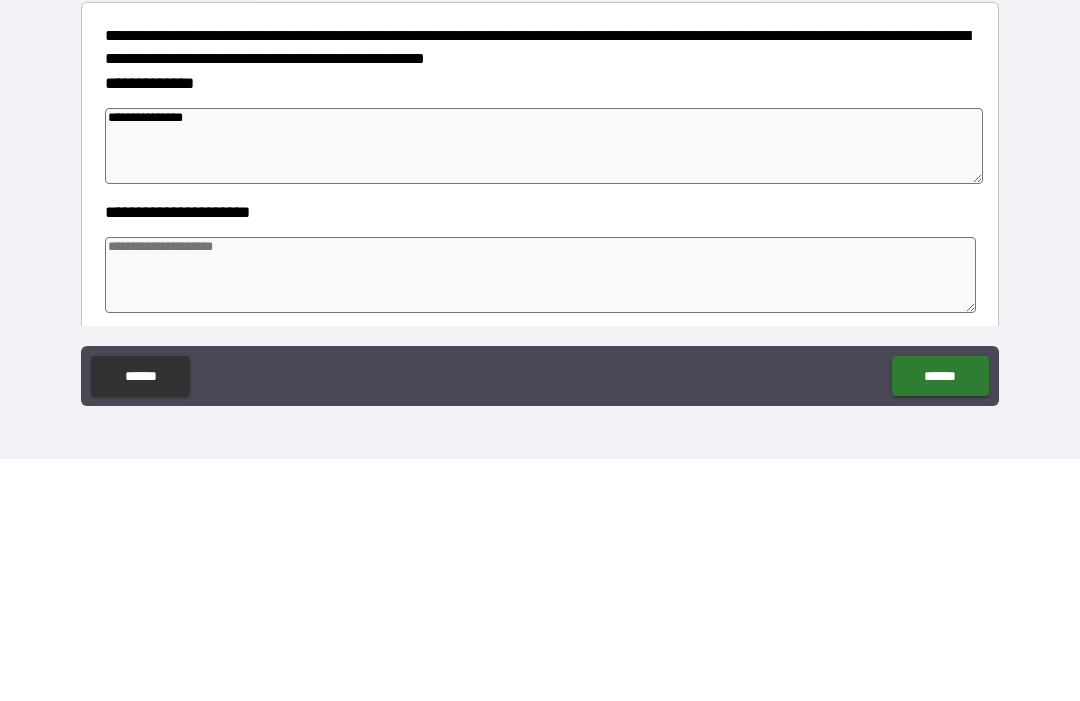 type on "*" 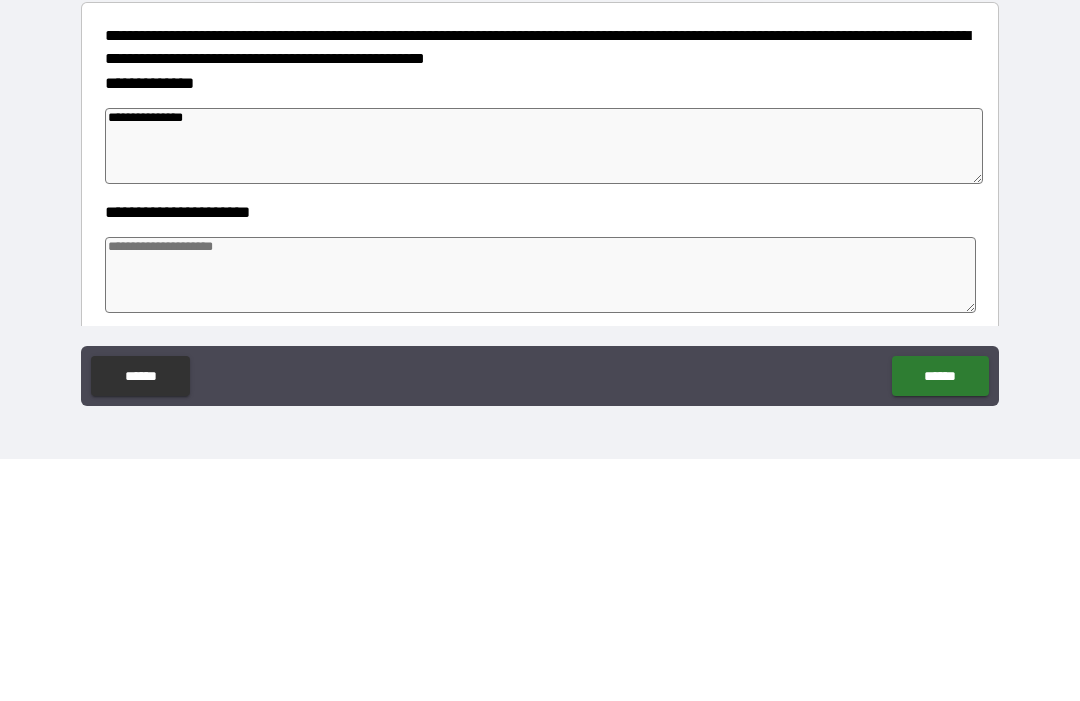 type on "*" 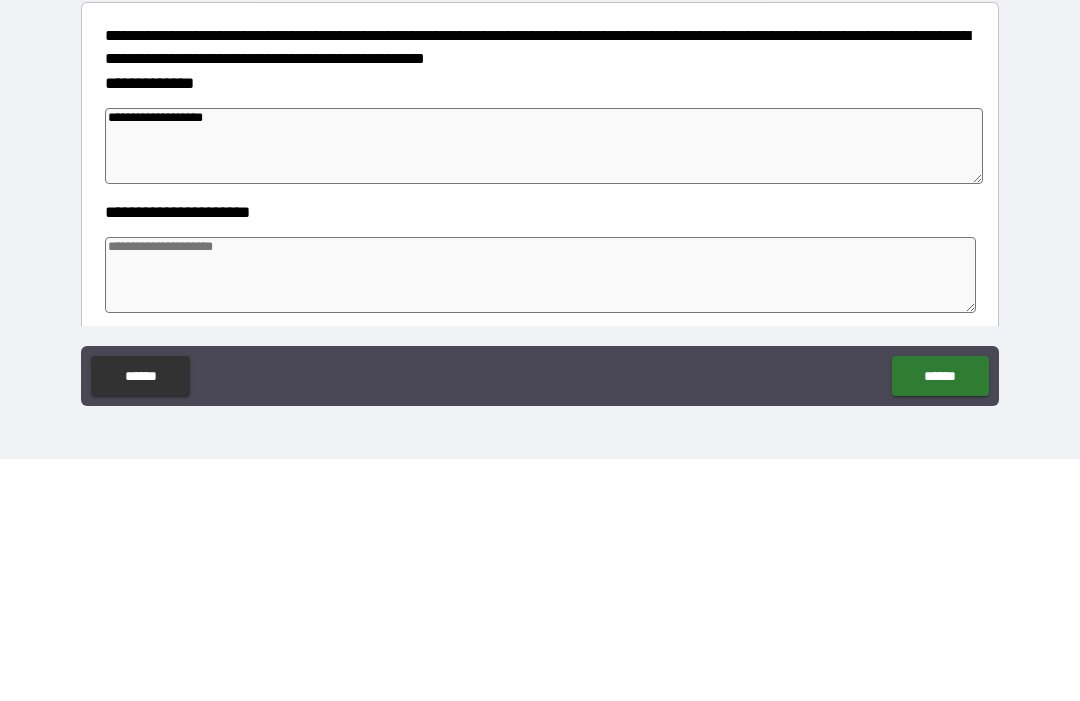 type on "**********" 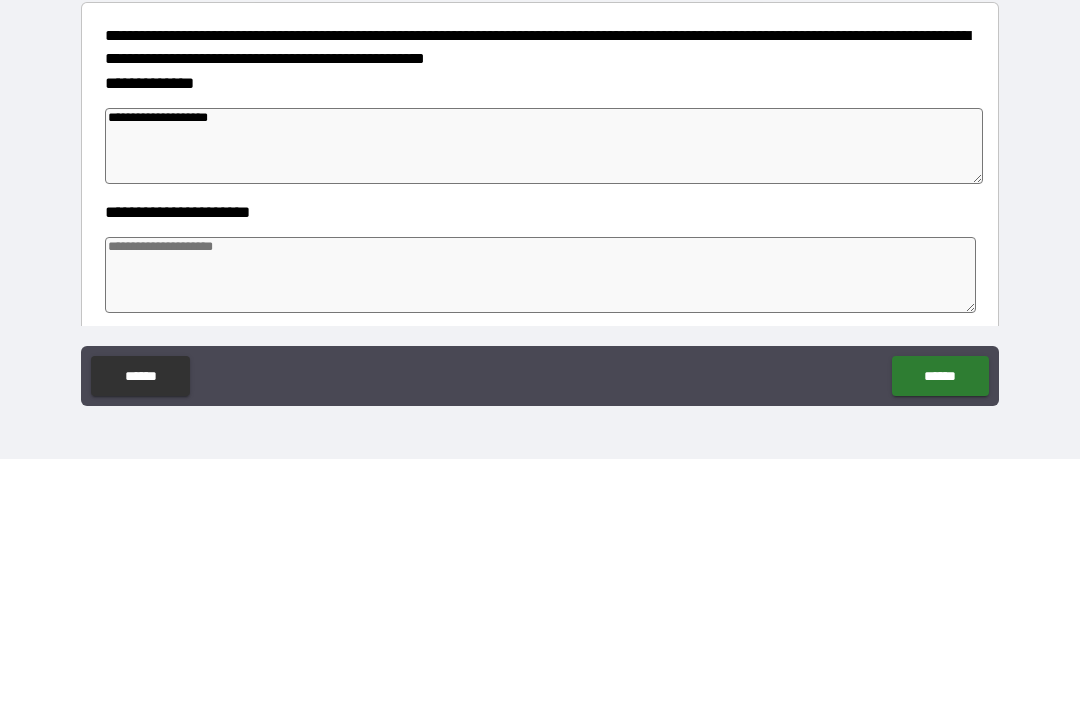 type on "*" 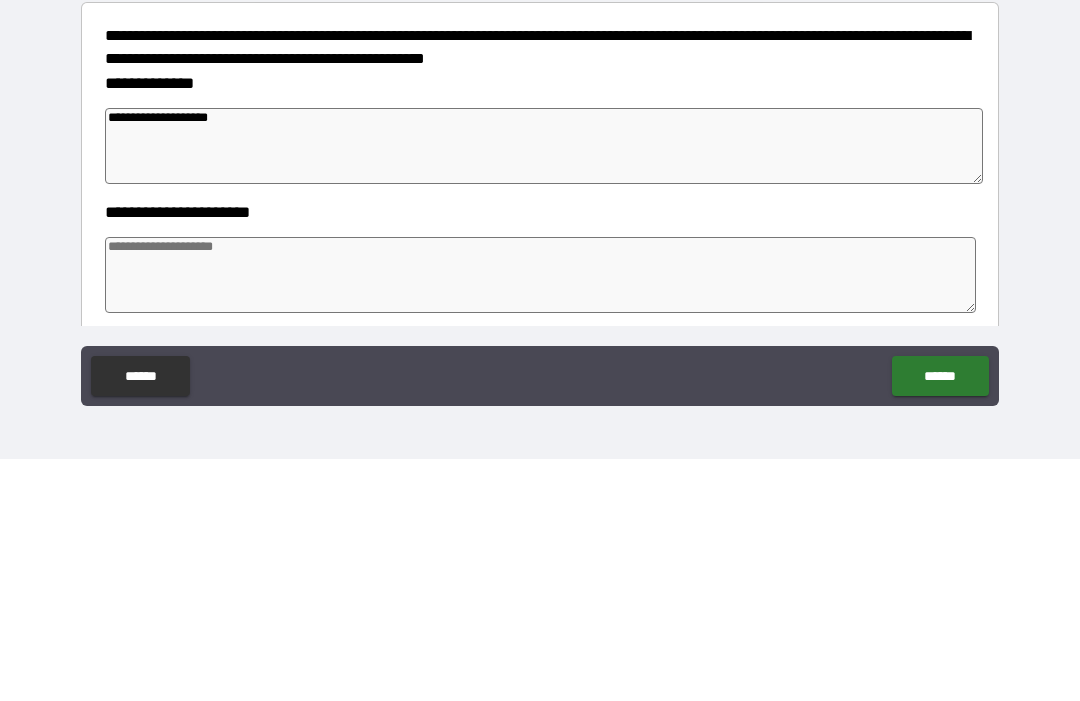 type on "*" 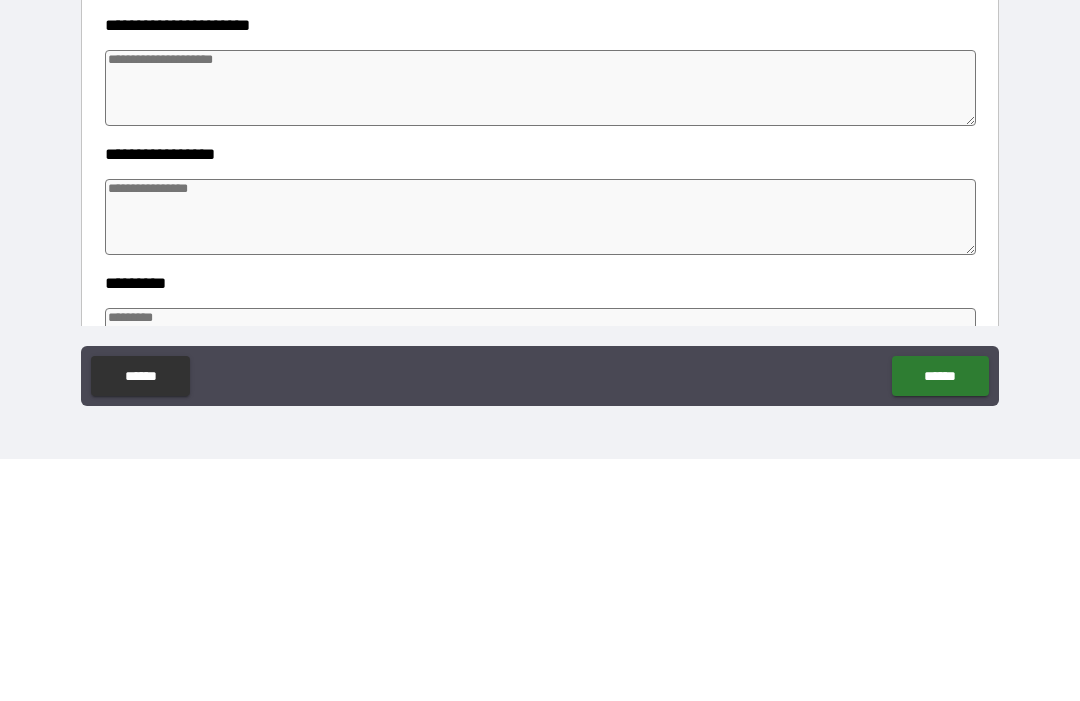 scroll, scrollTop: 182, scrollLeft: 0, axis: vertical 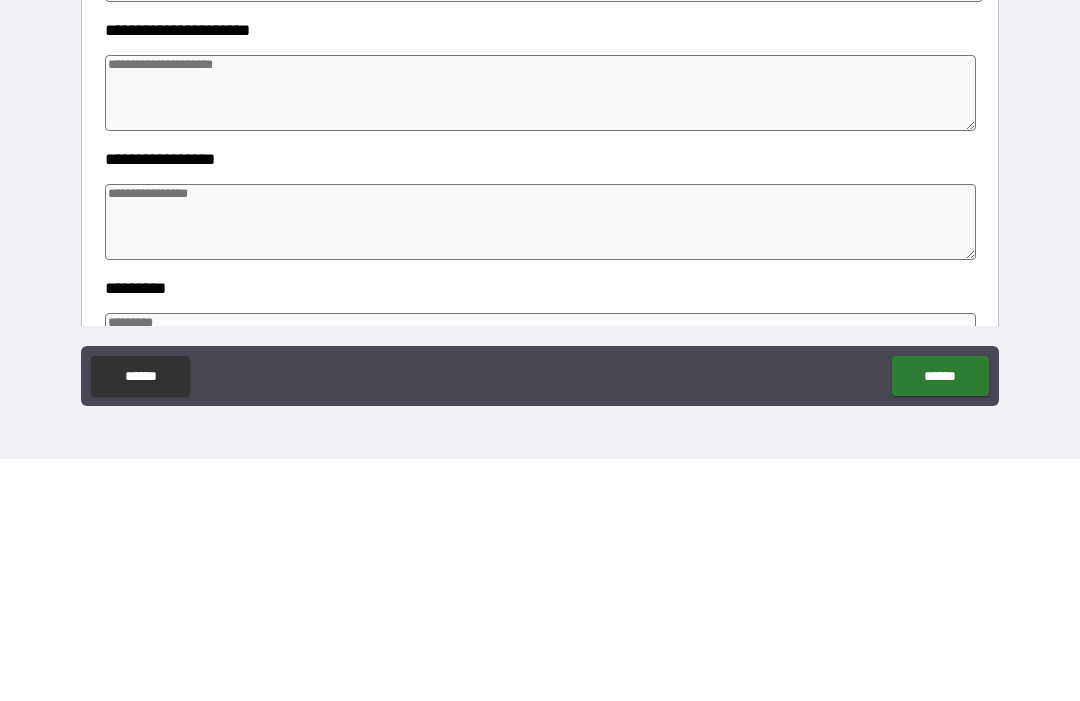 type on "**********" 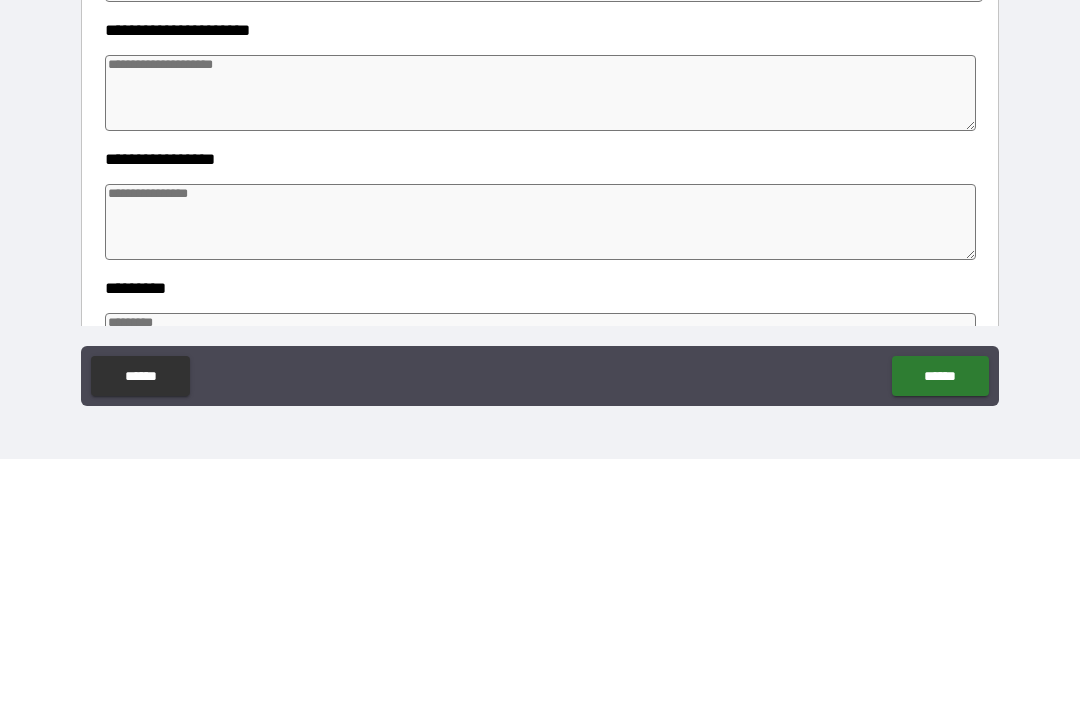 type on "*" 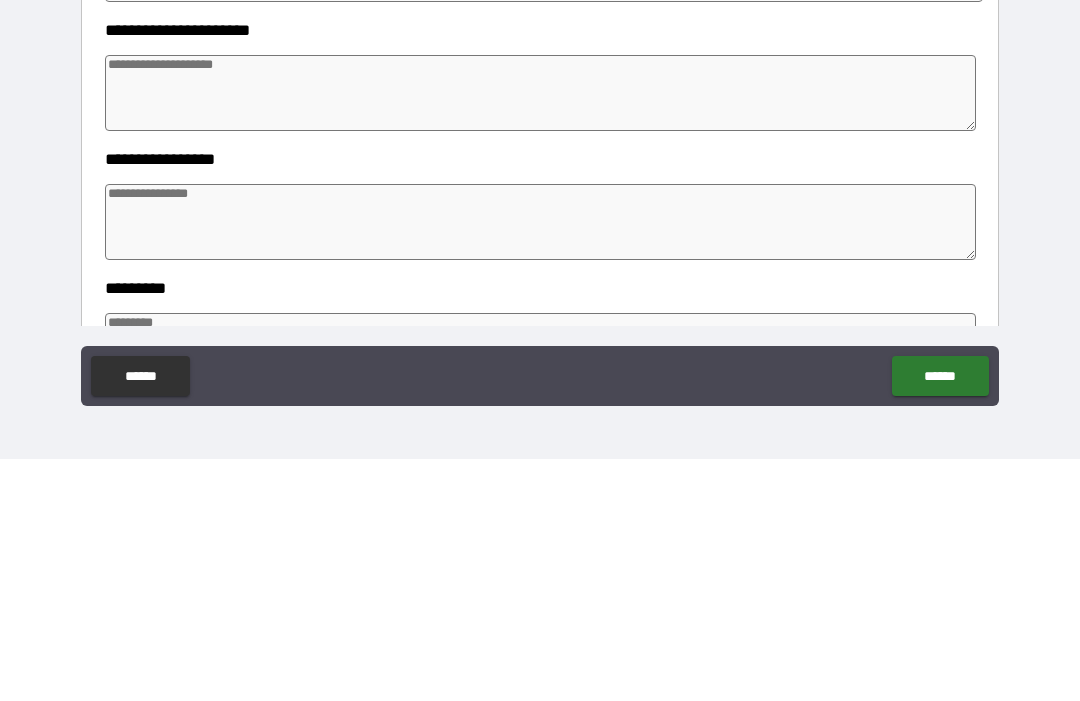 type on "*" 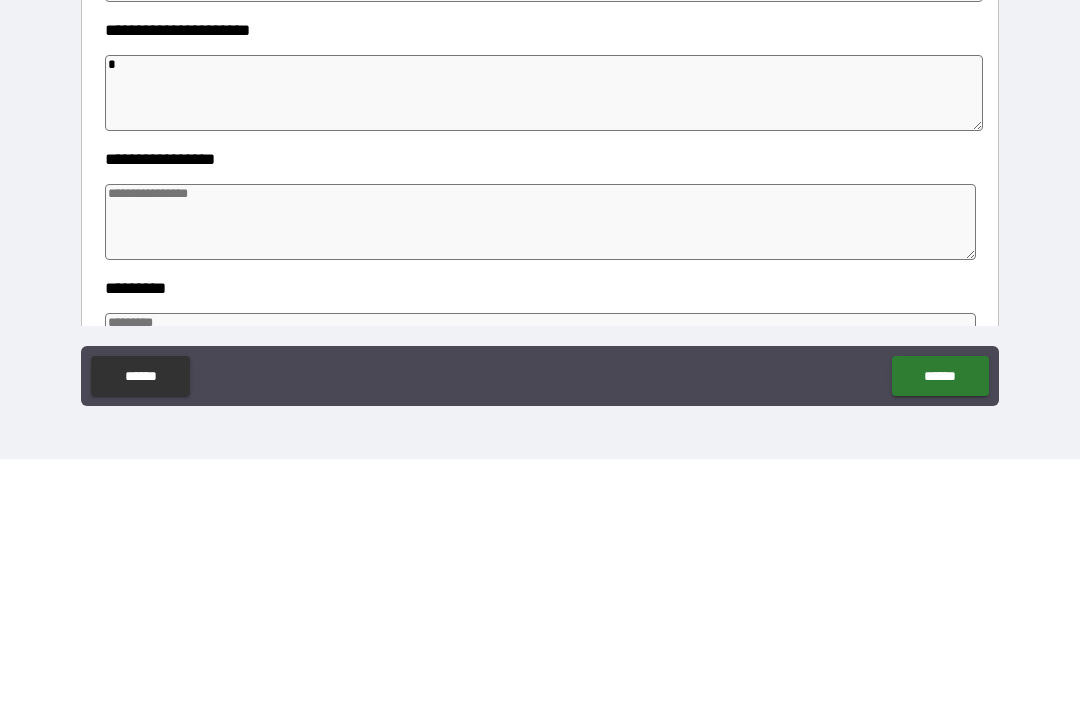 type on "*" 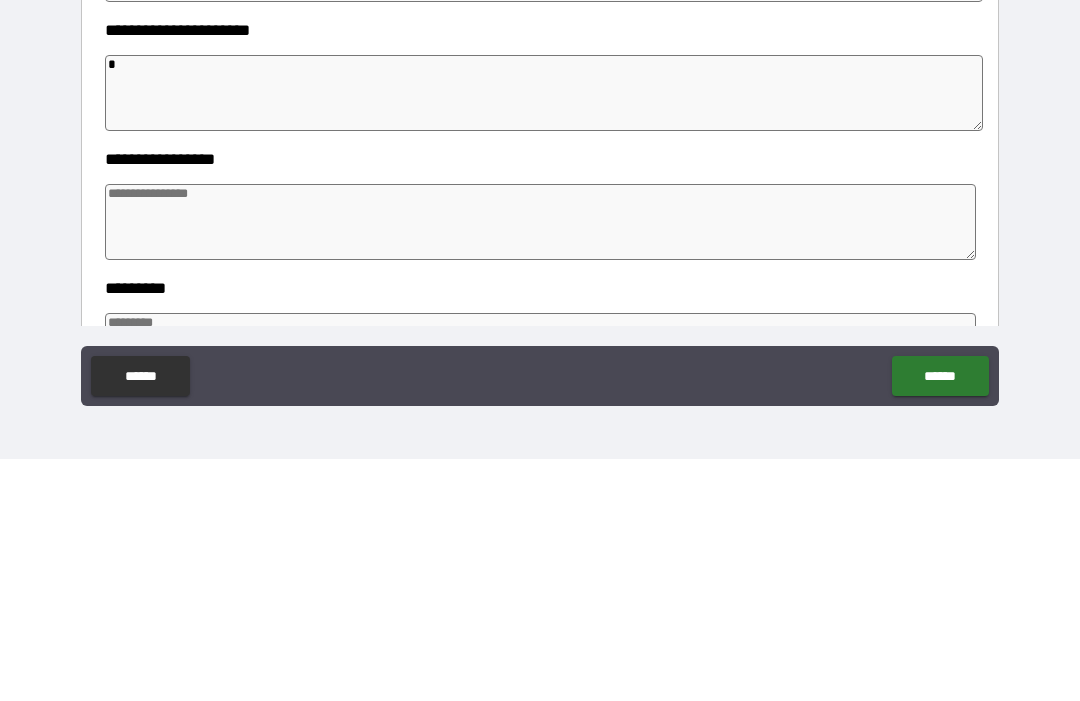 type on "*" 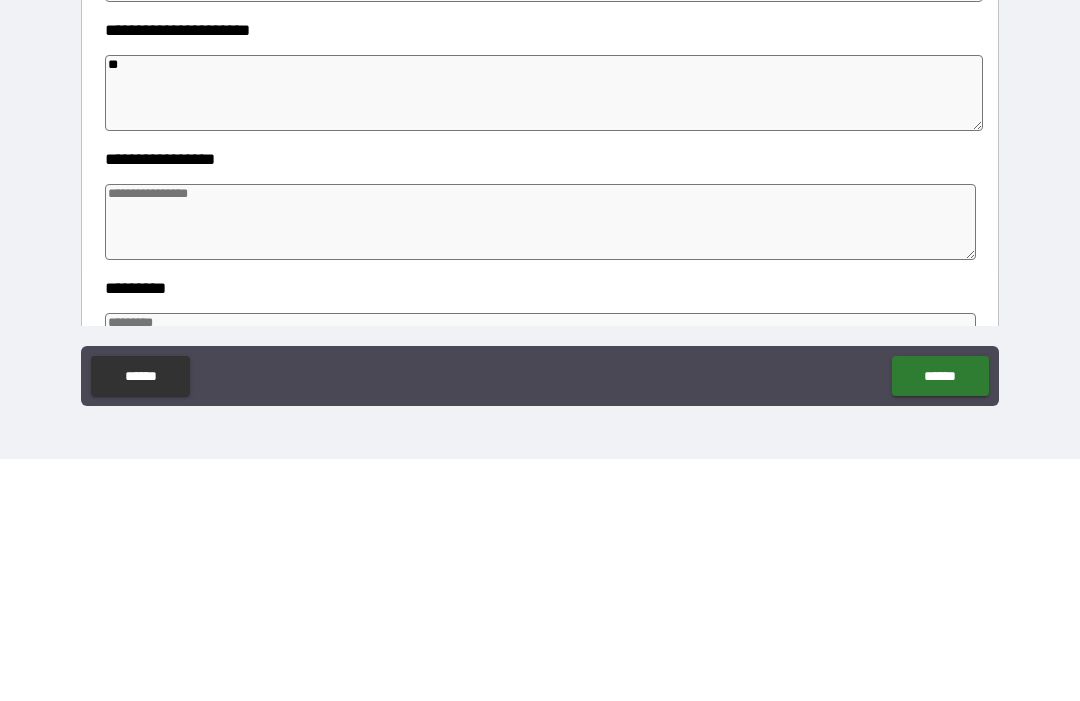 type on "*" 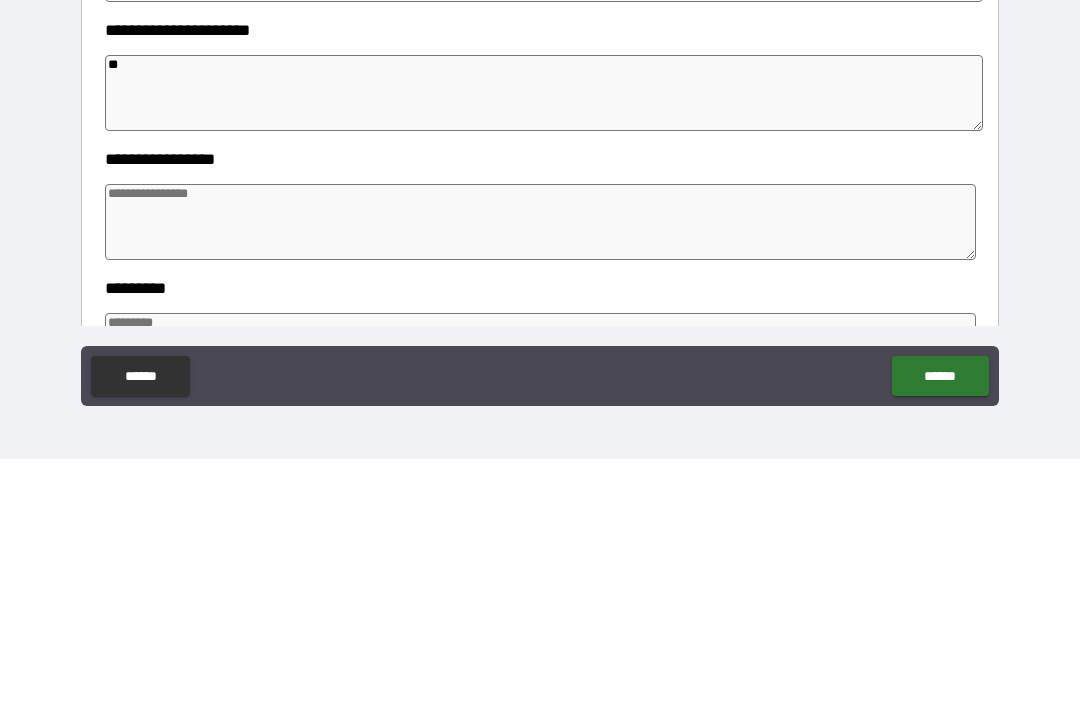type on "***" 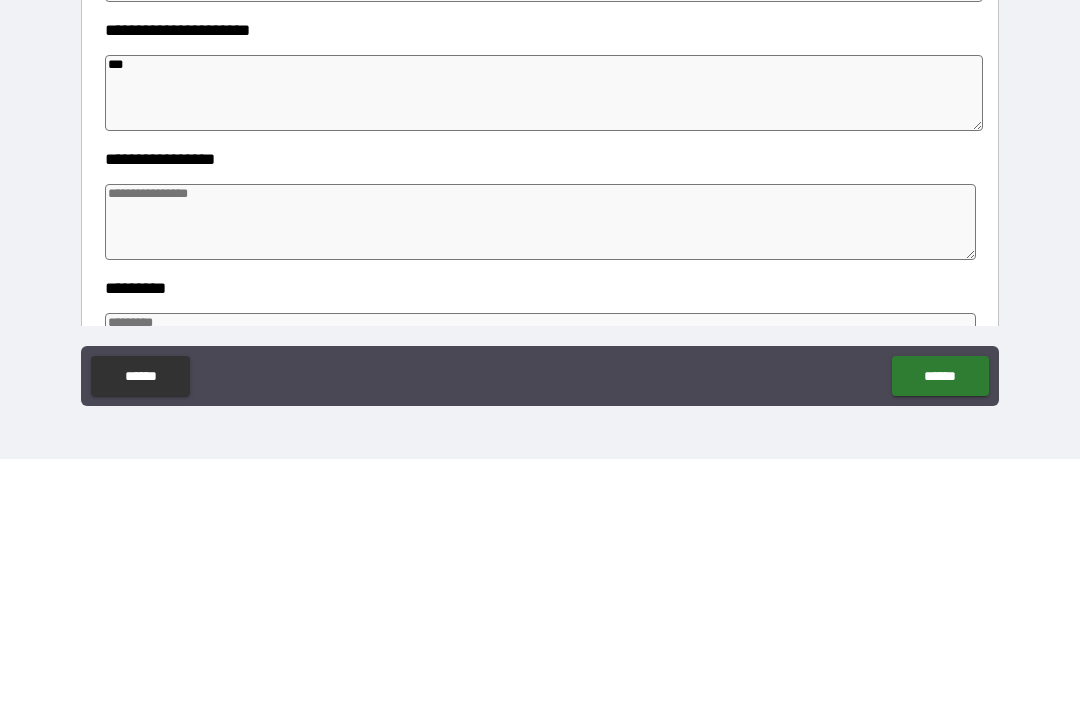 type on "*" 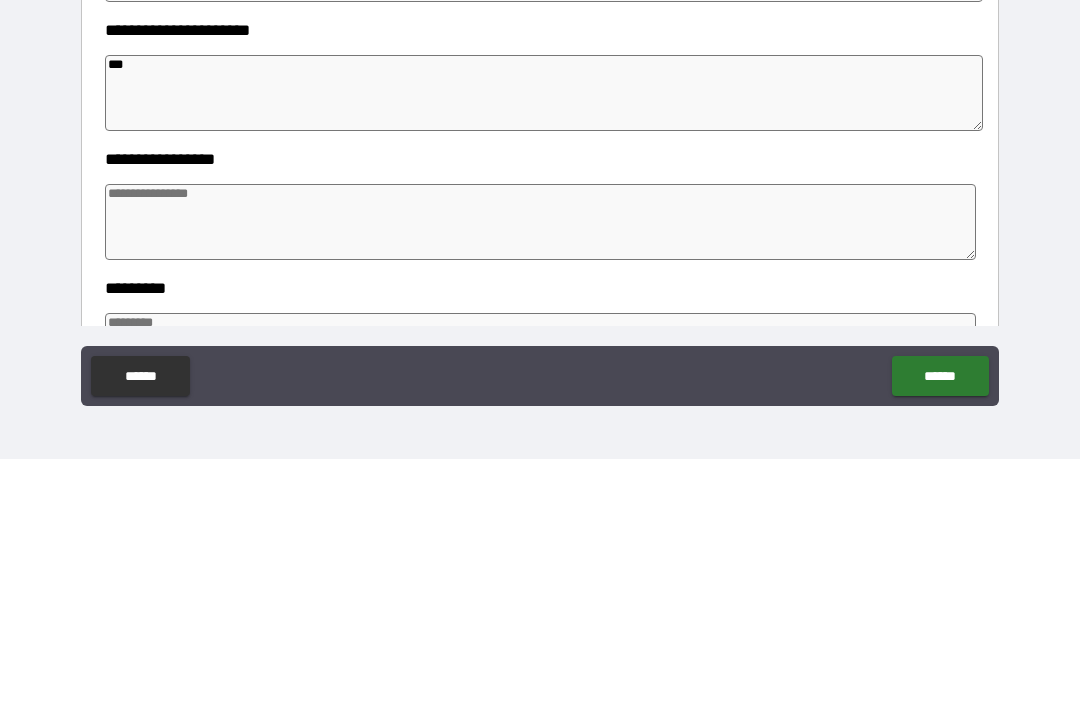 type on "*" 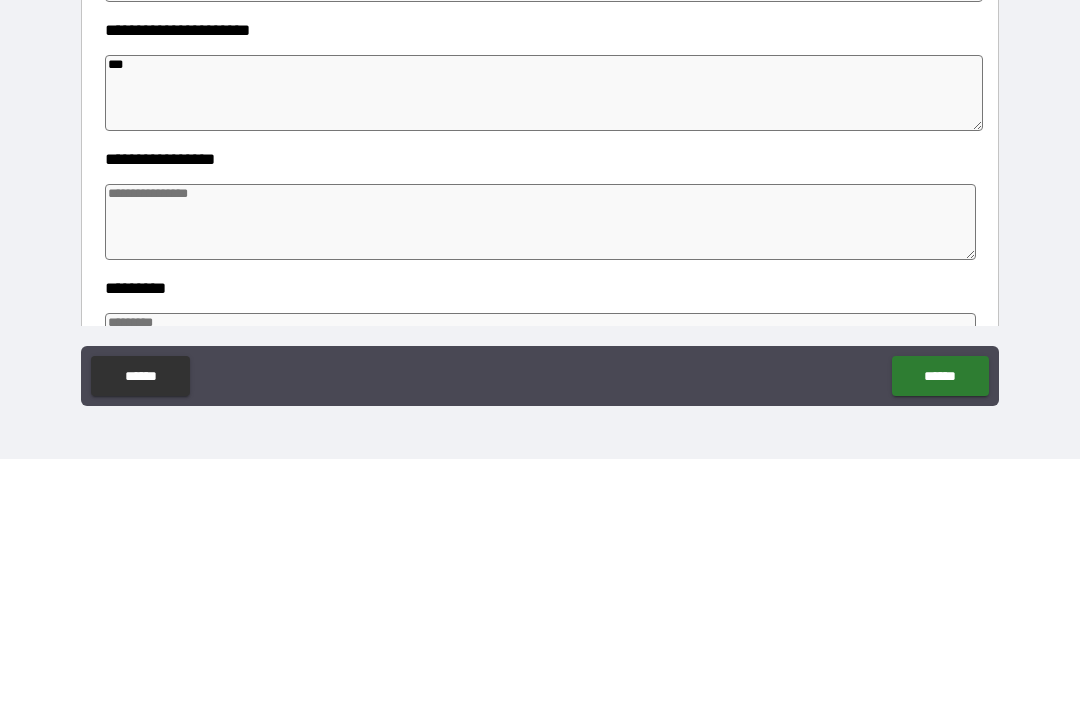 type on "*" 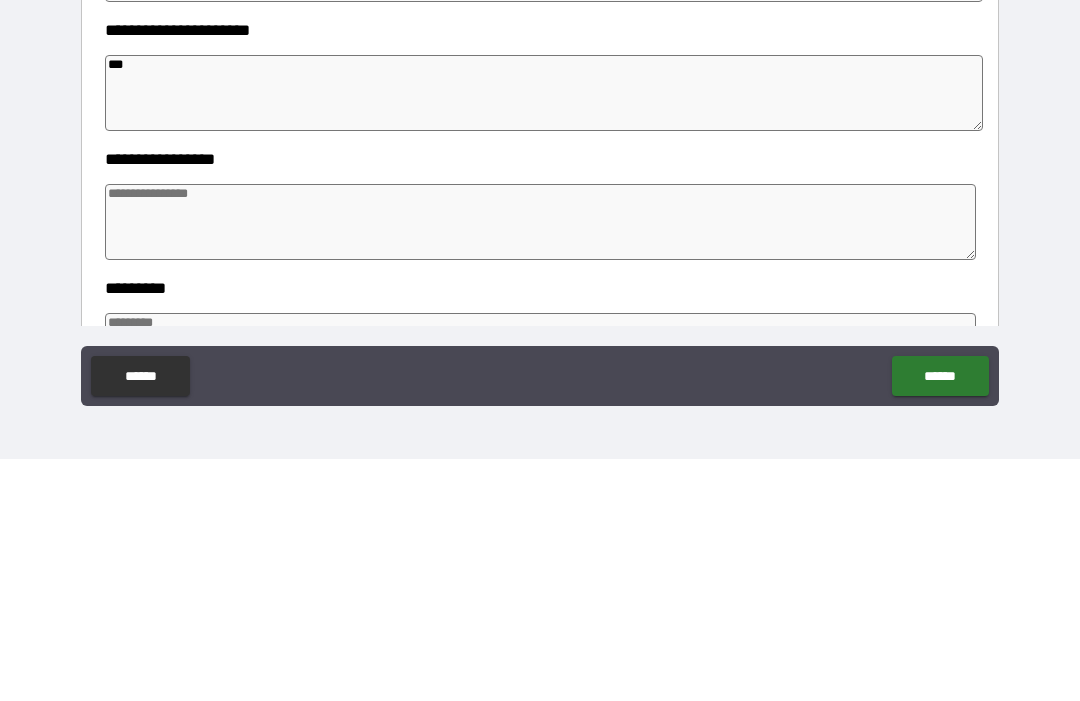 type on "****" 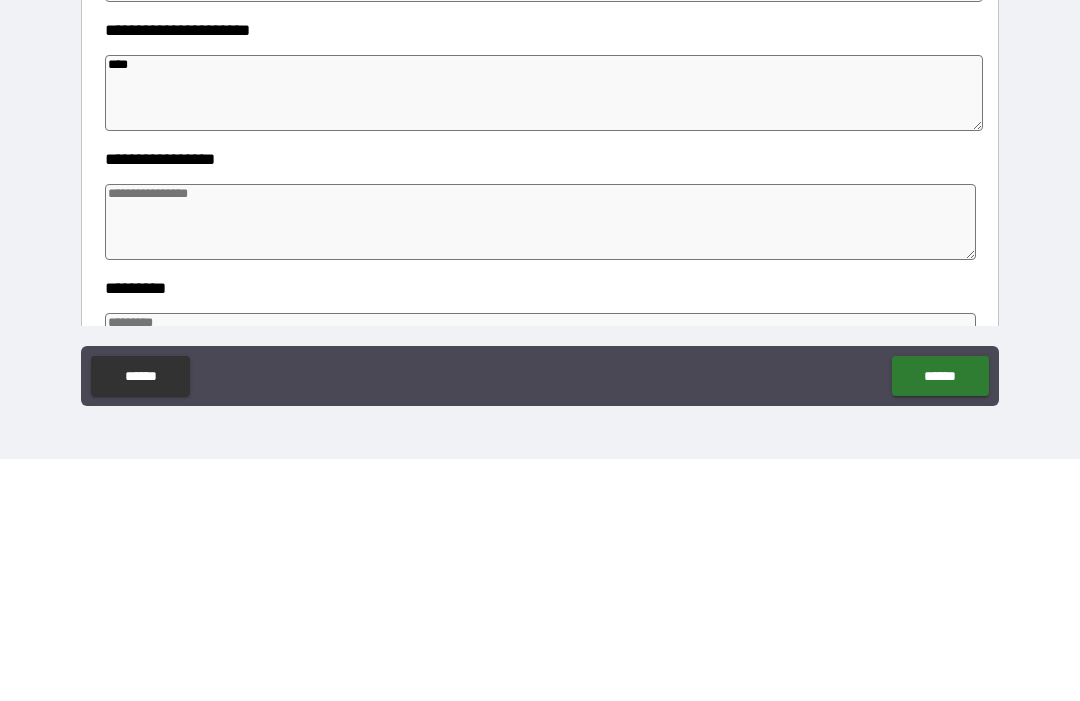 type on "*" 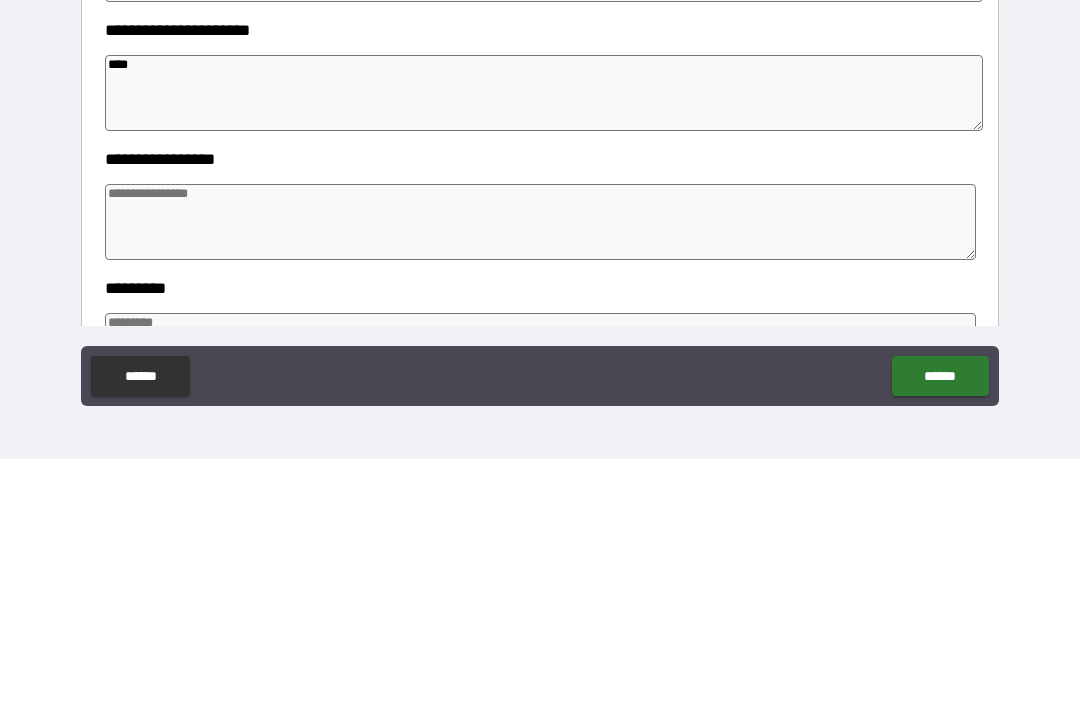 type on "*" 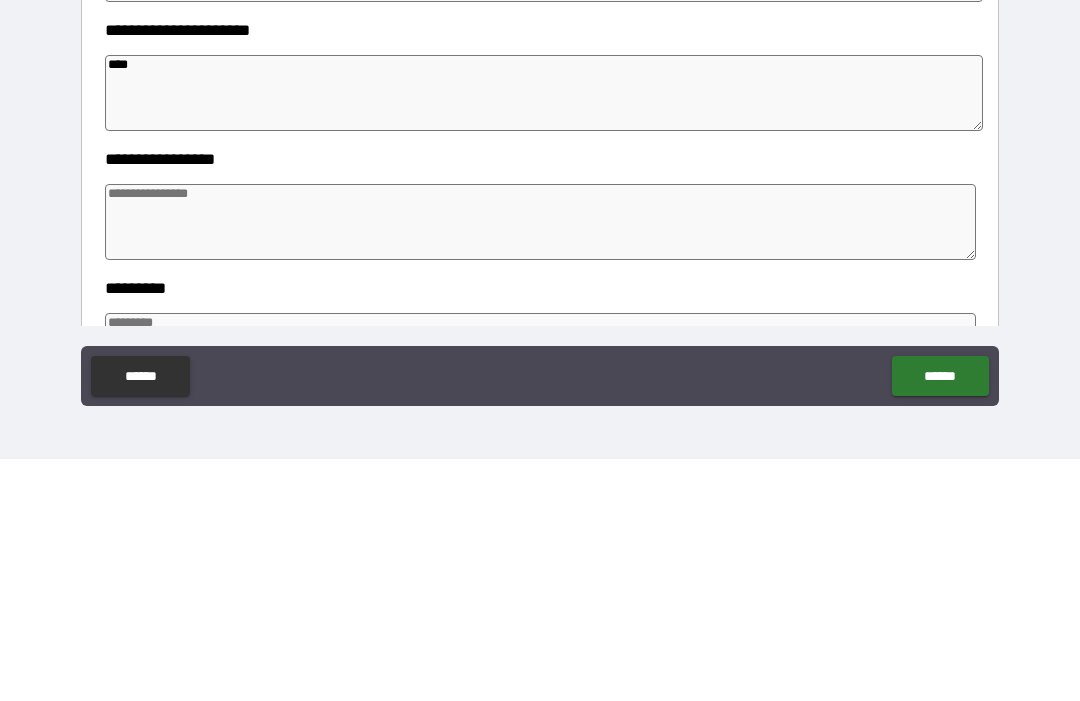type on "*" 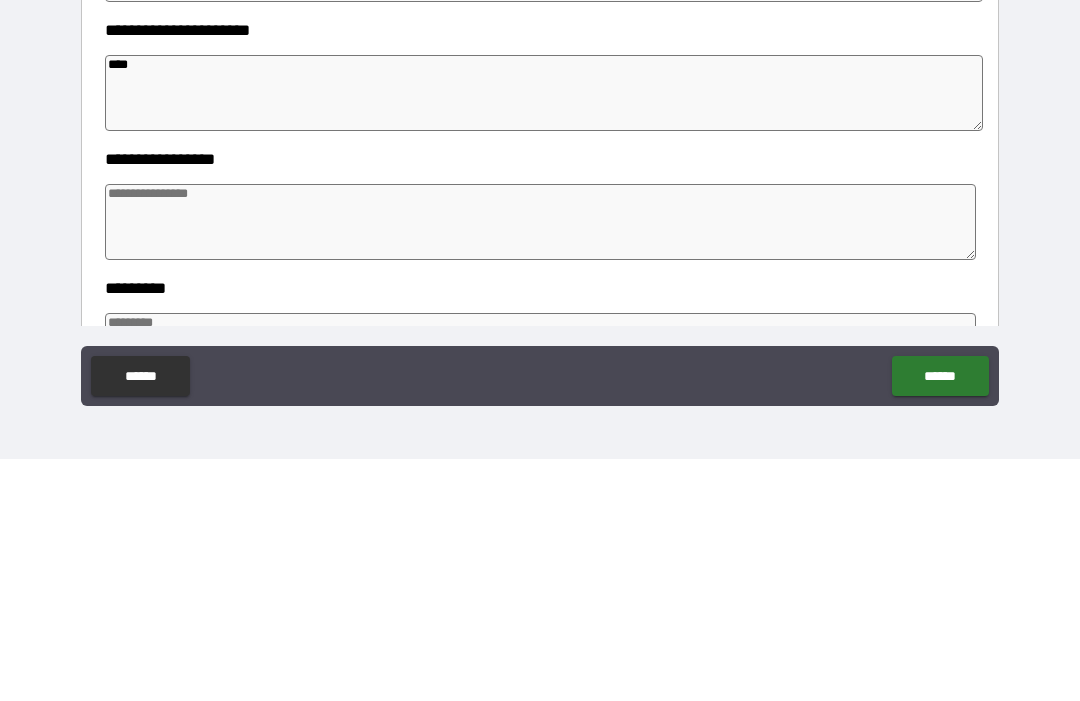 type on "*****" 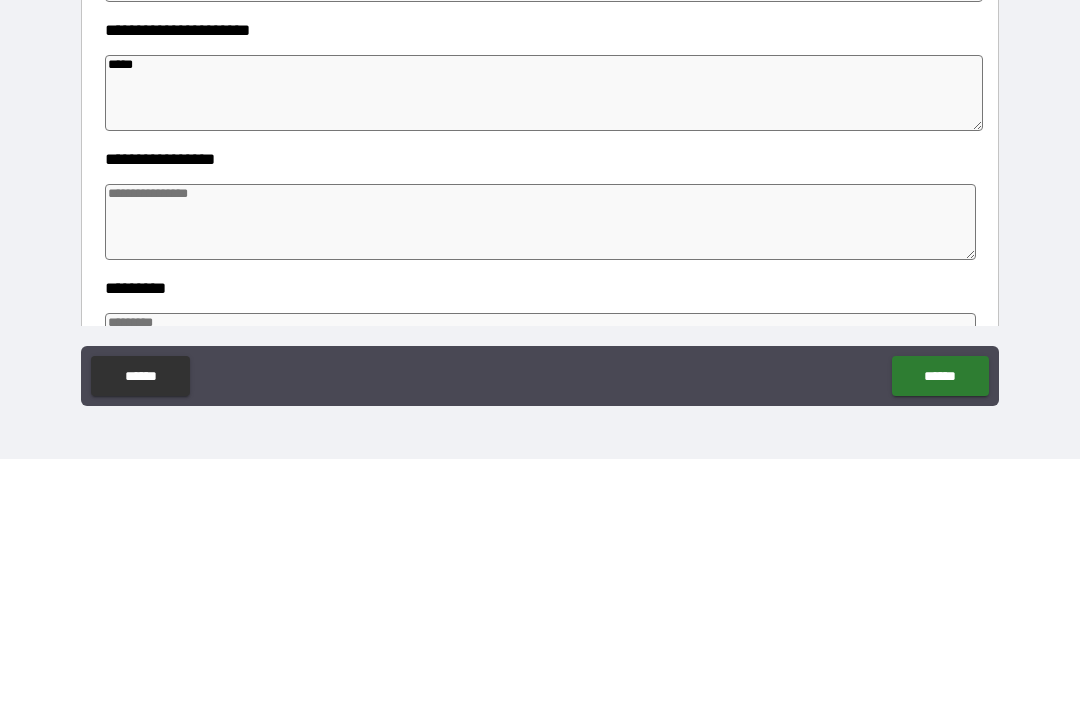 type on "*" 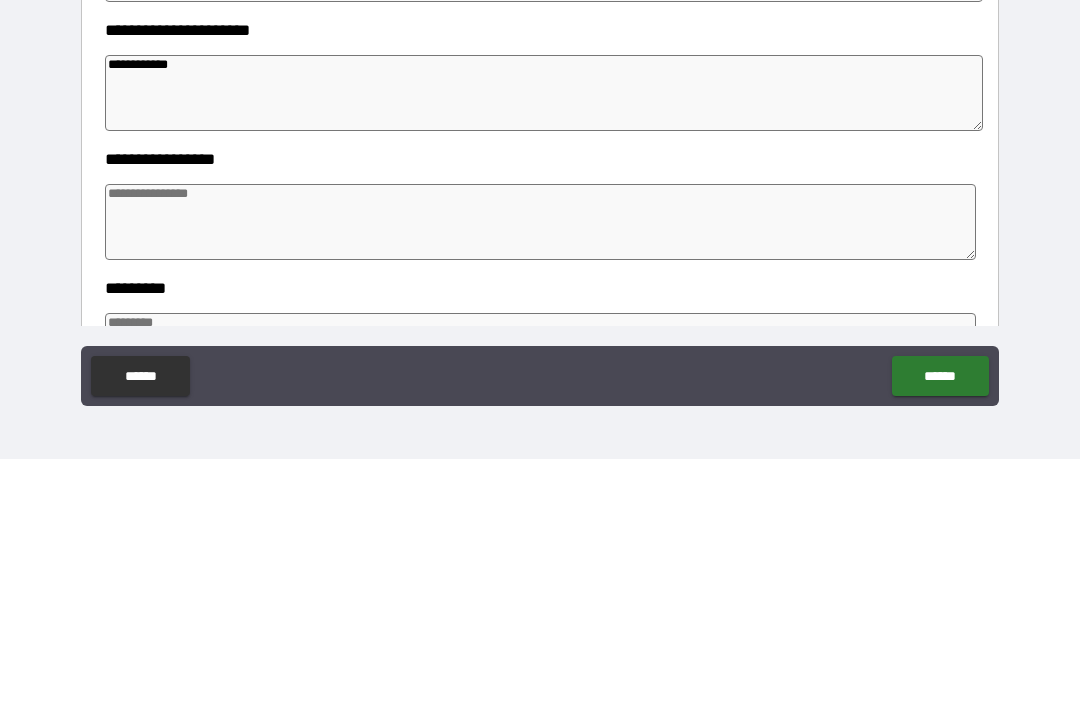 click at bounding box center [540, 464] 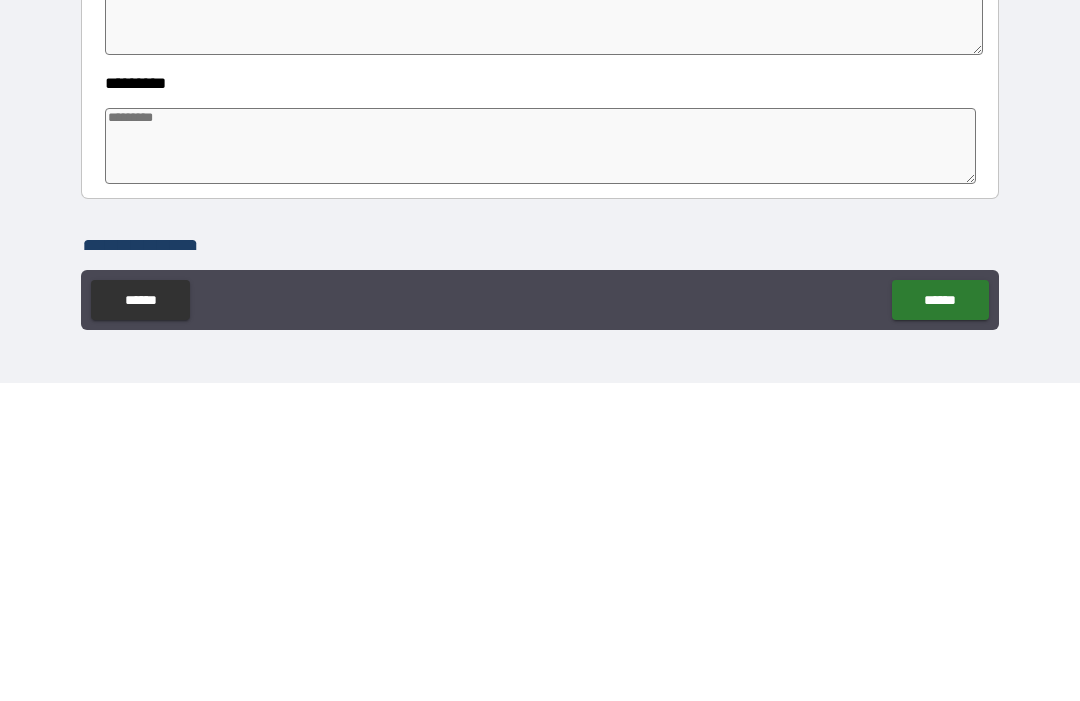 scroll, scrollTop: 318, scrollLeft: 0, axis: vertical 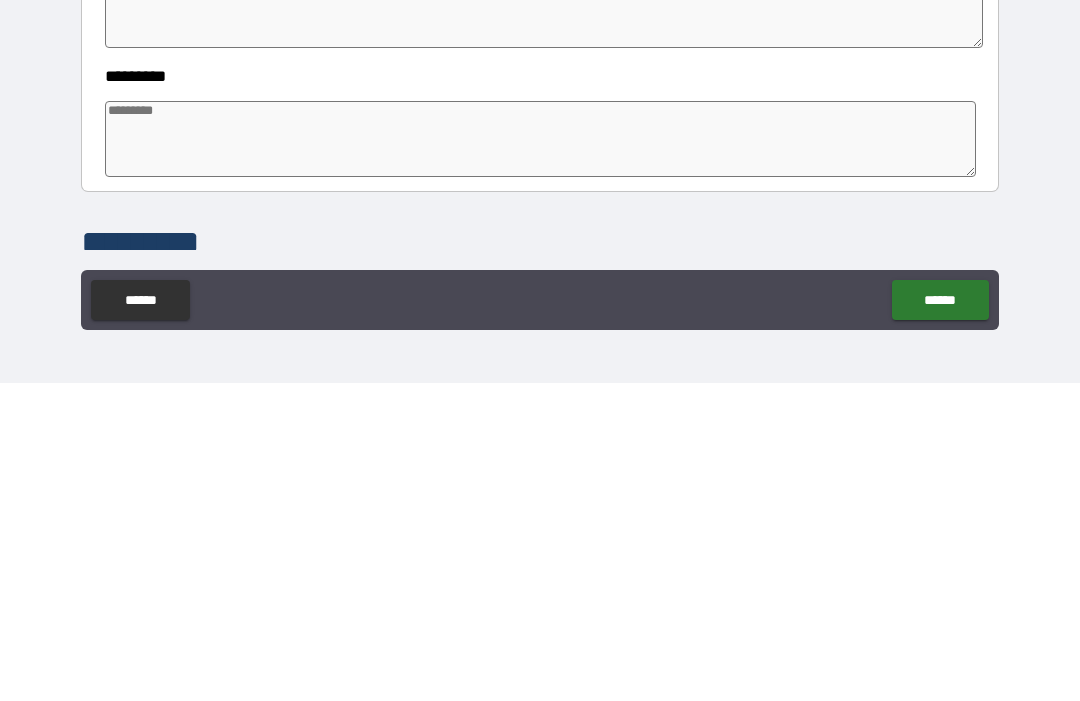 click at bounding box center [540, 457] 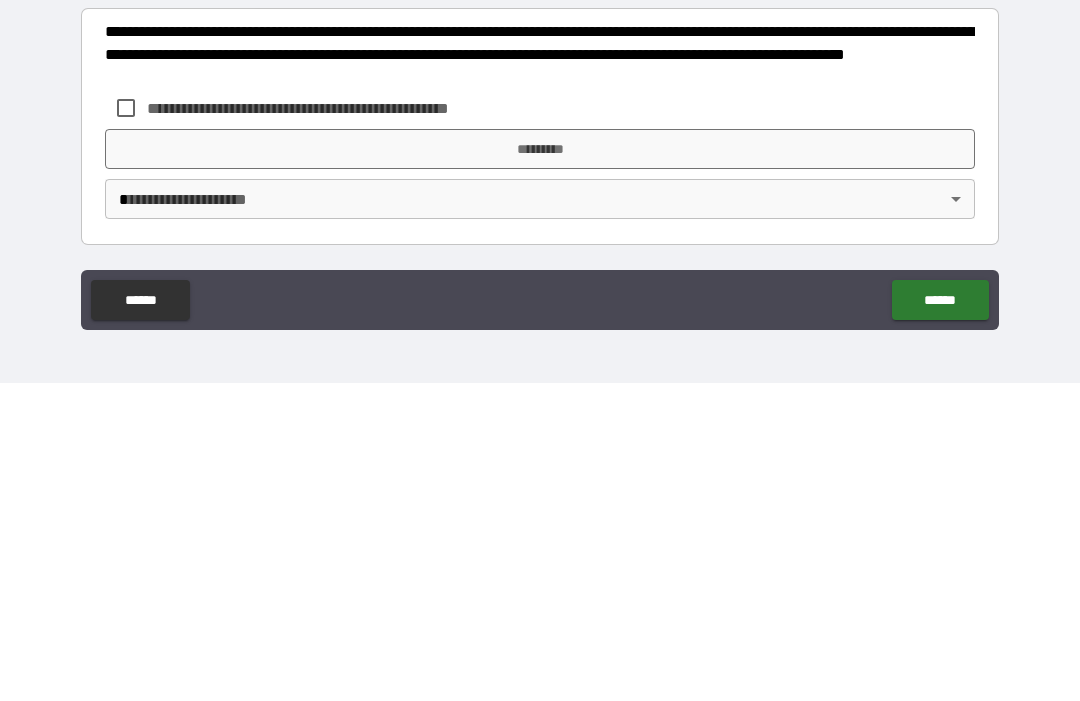 scroll, scrollTop: 573, scrollLeft: 0, axis: vertical 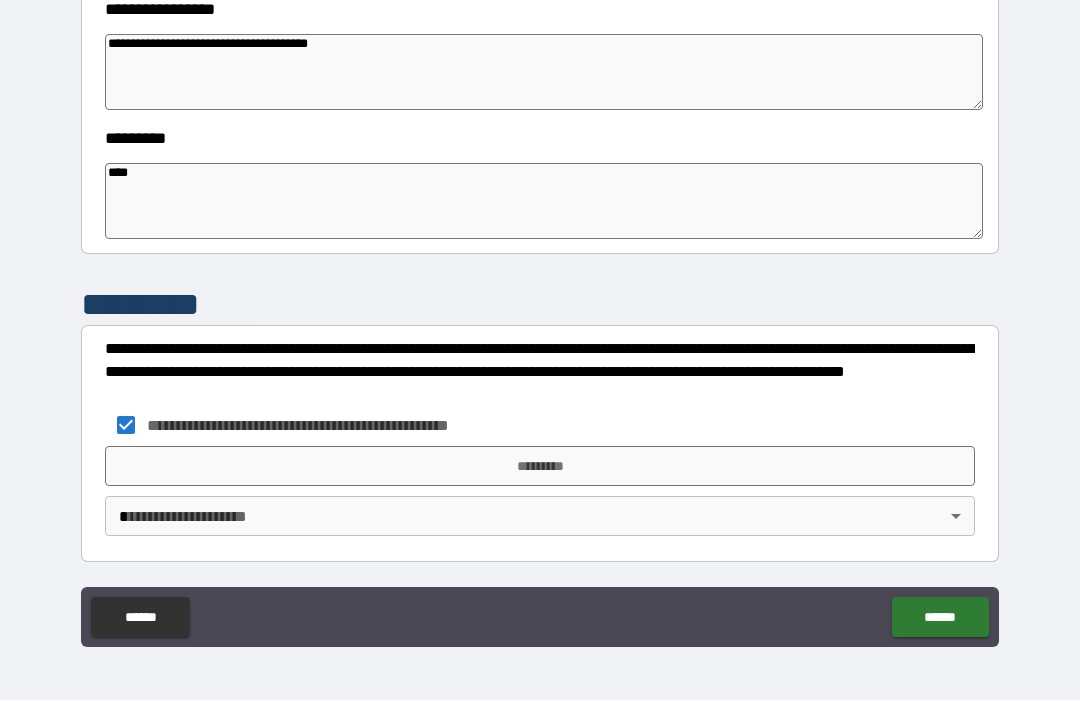 click on "*********" at bounding box center [540, 467] 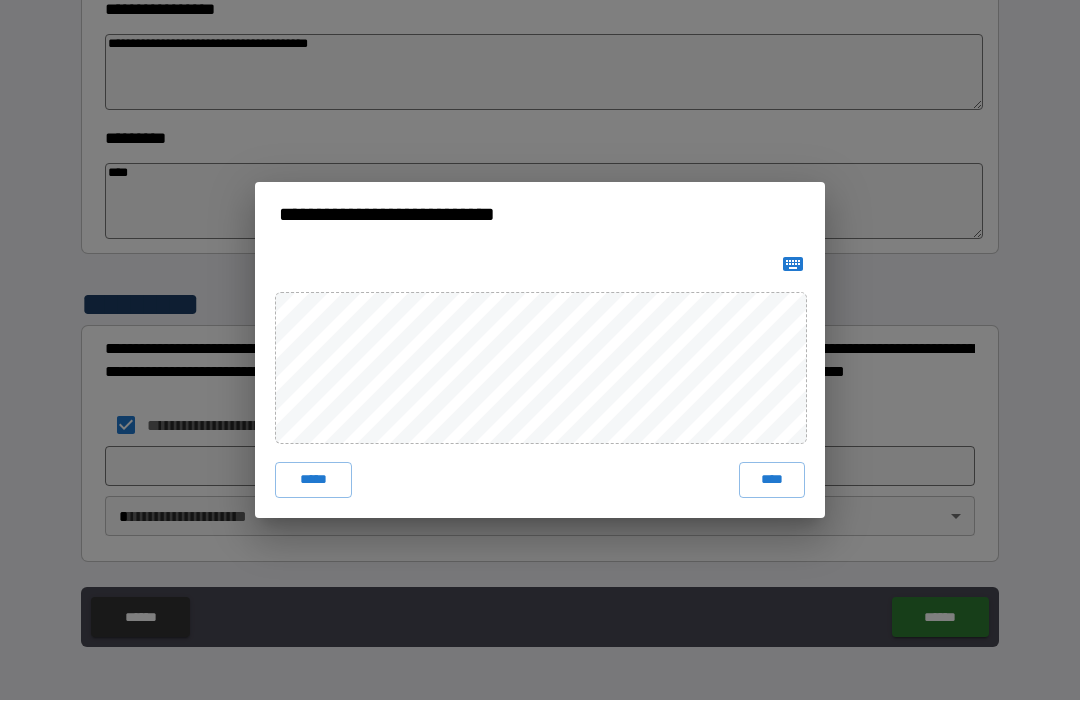 click on "****" at bounding box center (772, 481) 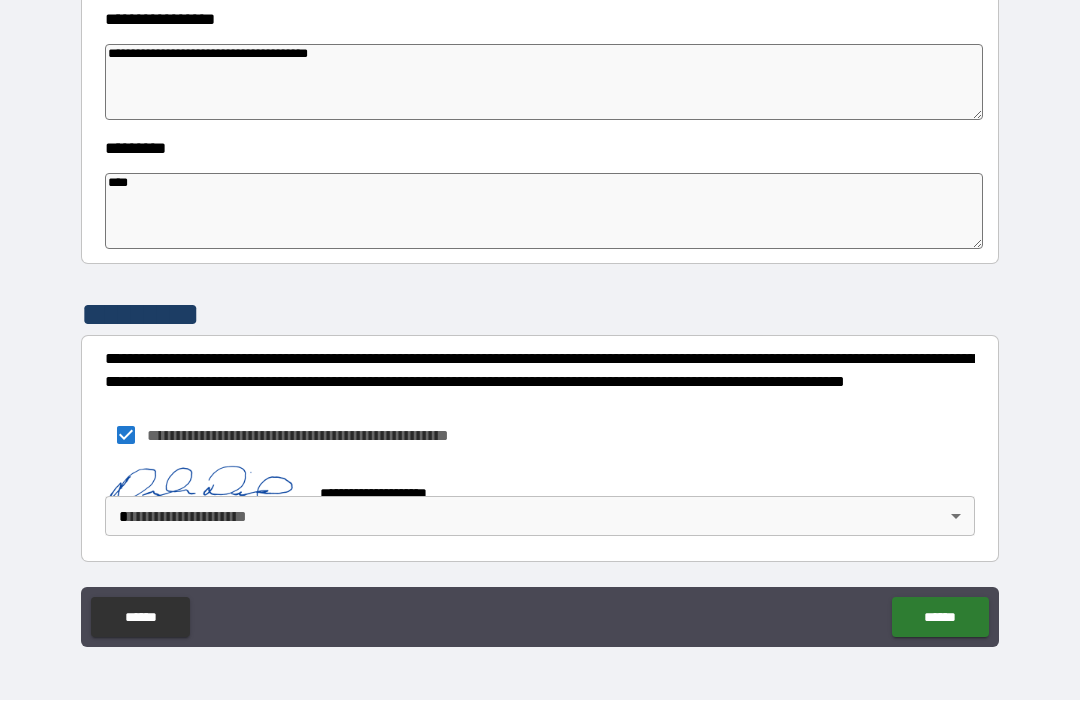 scroll, scrollTop: 563, scrollLeft: 0, axis: vertical 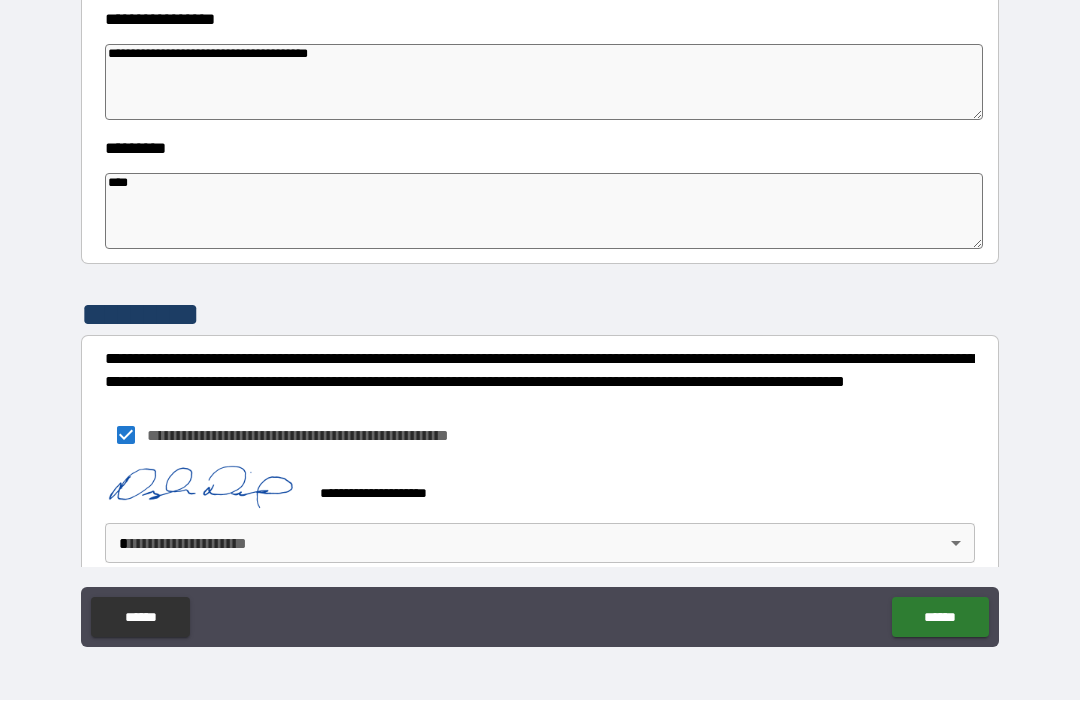 click on "******" at bounding box center [940, 618] 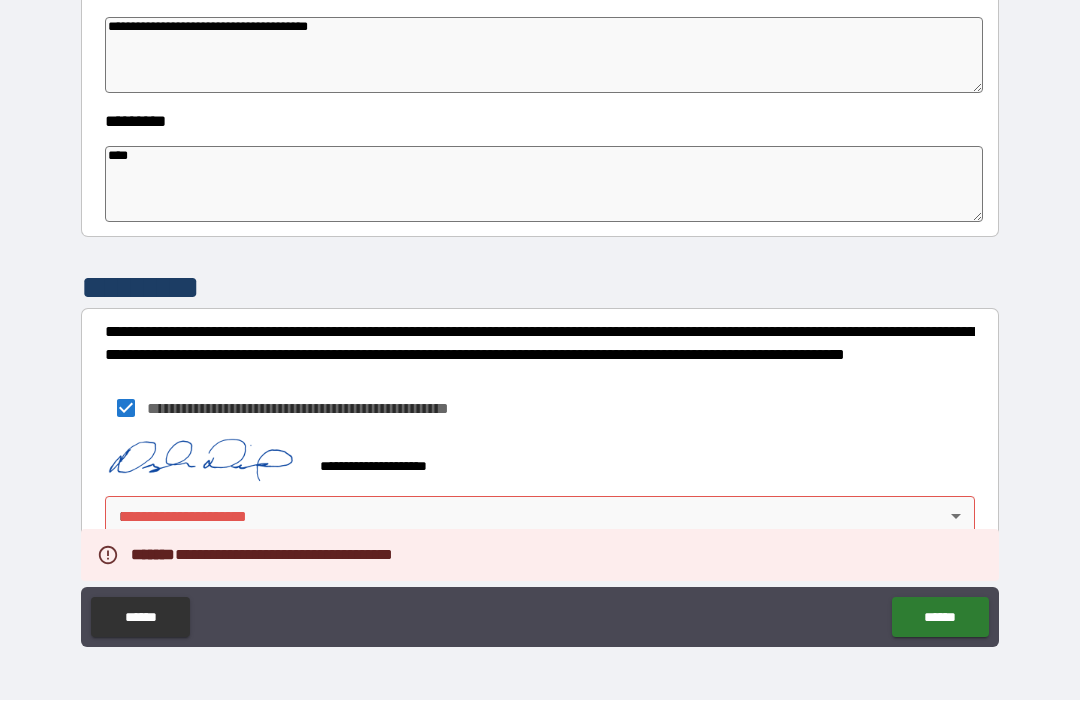 scroll, scrollTop: 590, scrollLeft: 0, axis: vertical 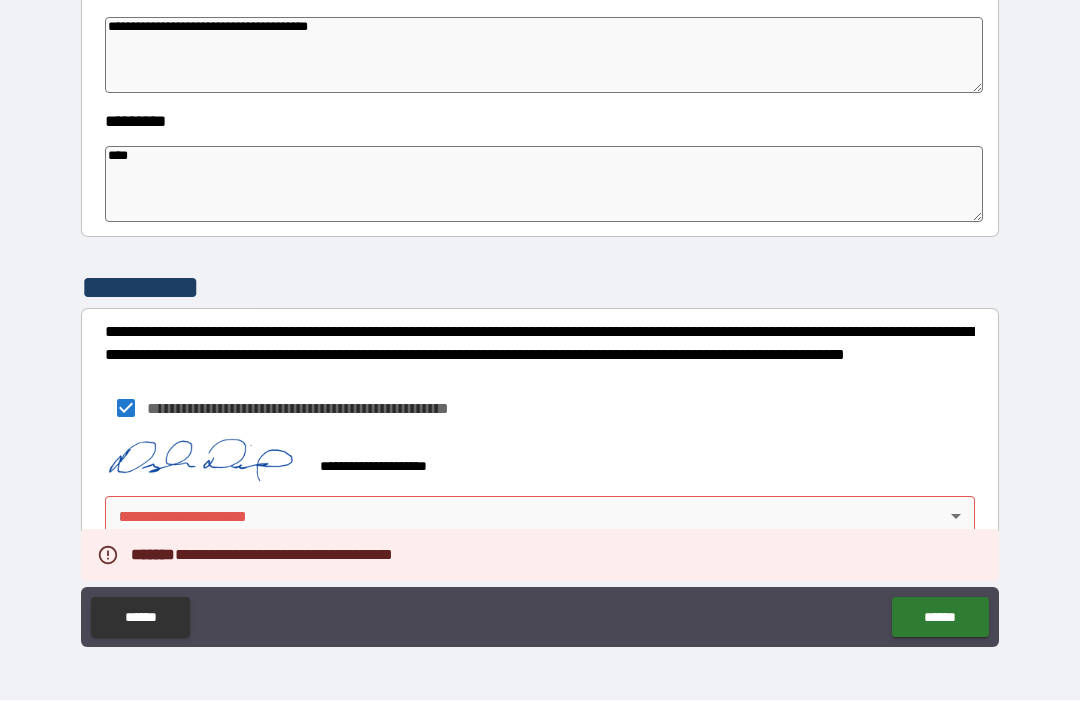 click on "**********" at bounding box center (540, 317) 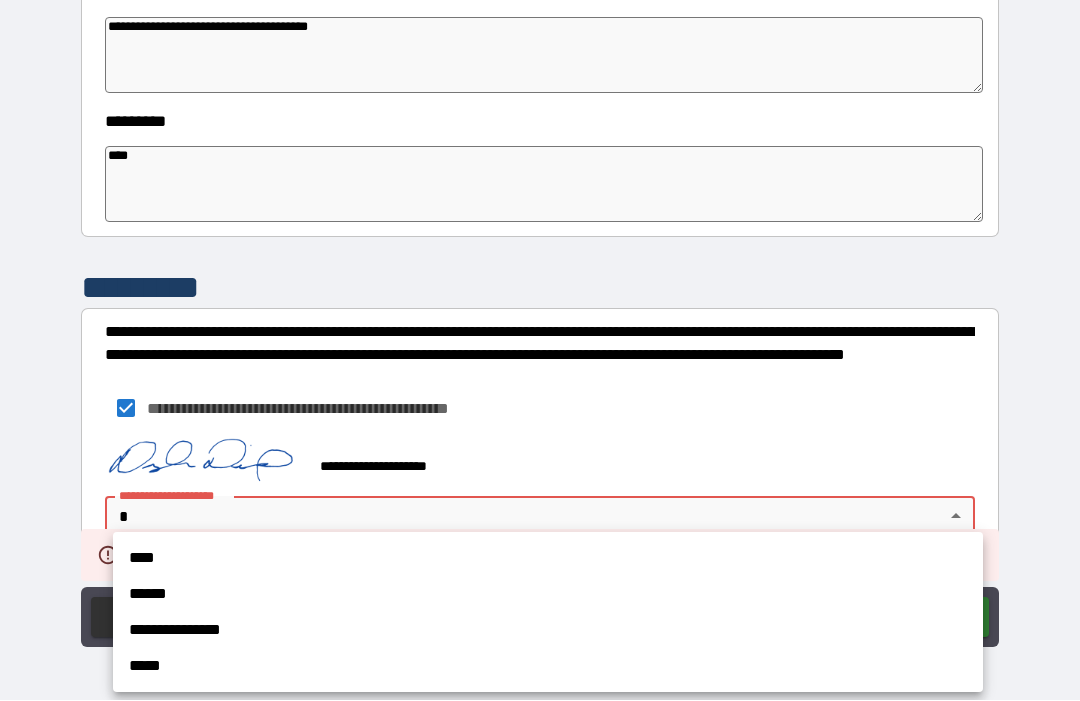 click on "****" at bounding box center [548, 559] 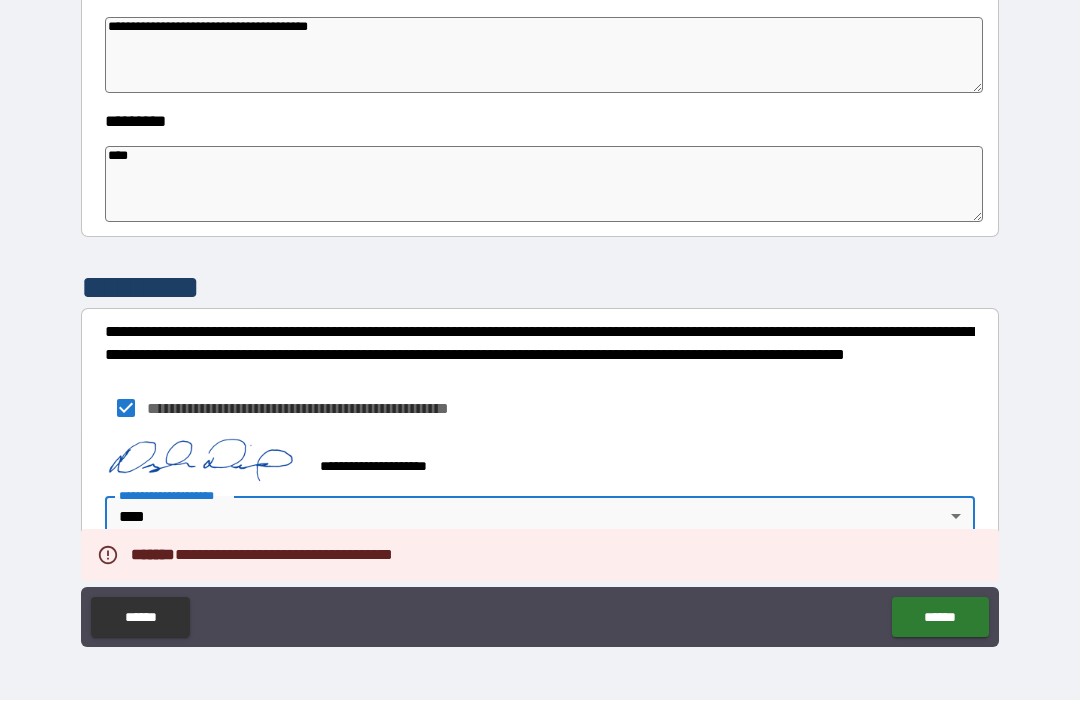 click on "******" at bounding box center (940, 618) 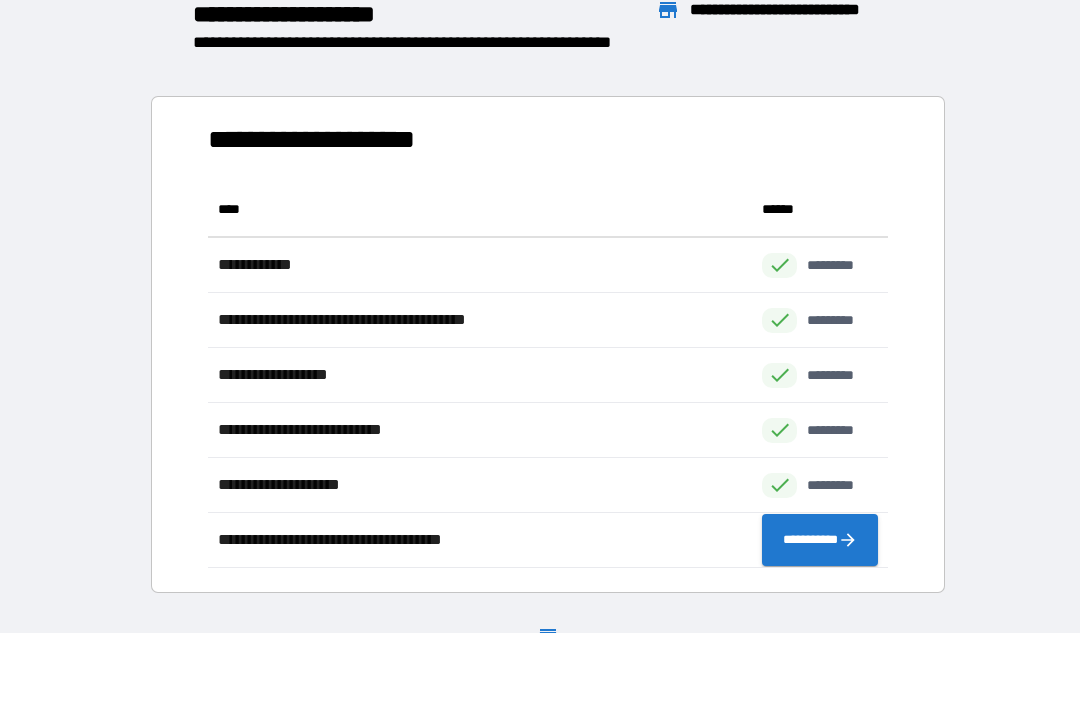 scroll, scrollTop: 386, scrollLeft: 680, axis: both 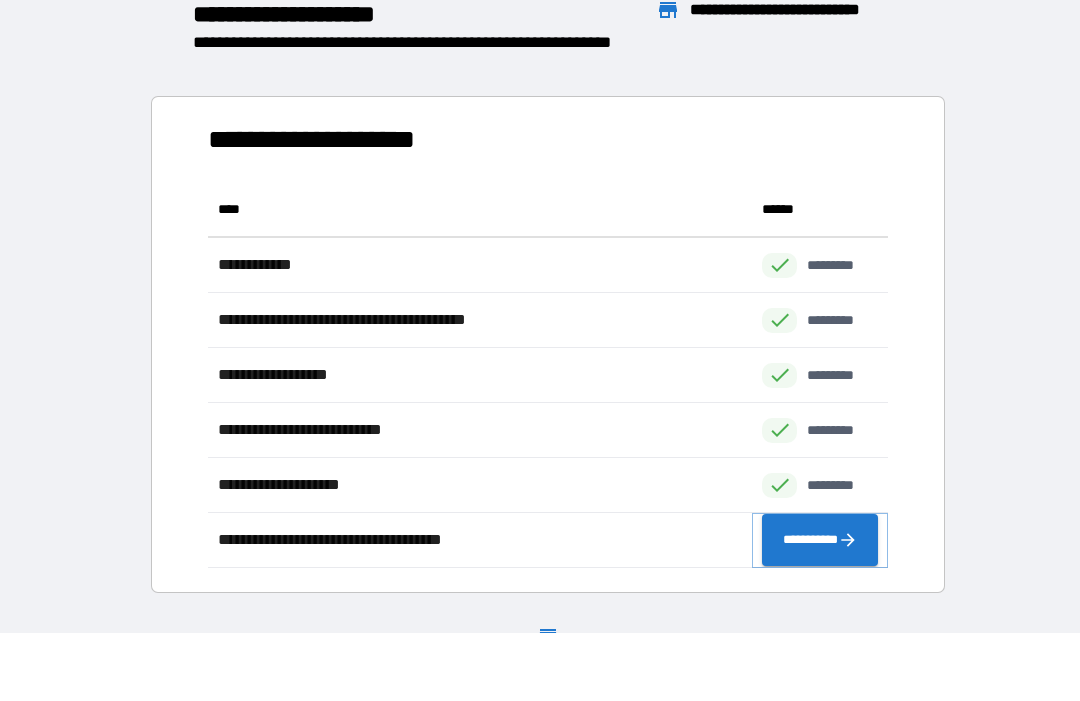 click on "**********" at bounding box center [820, 541] 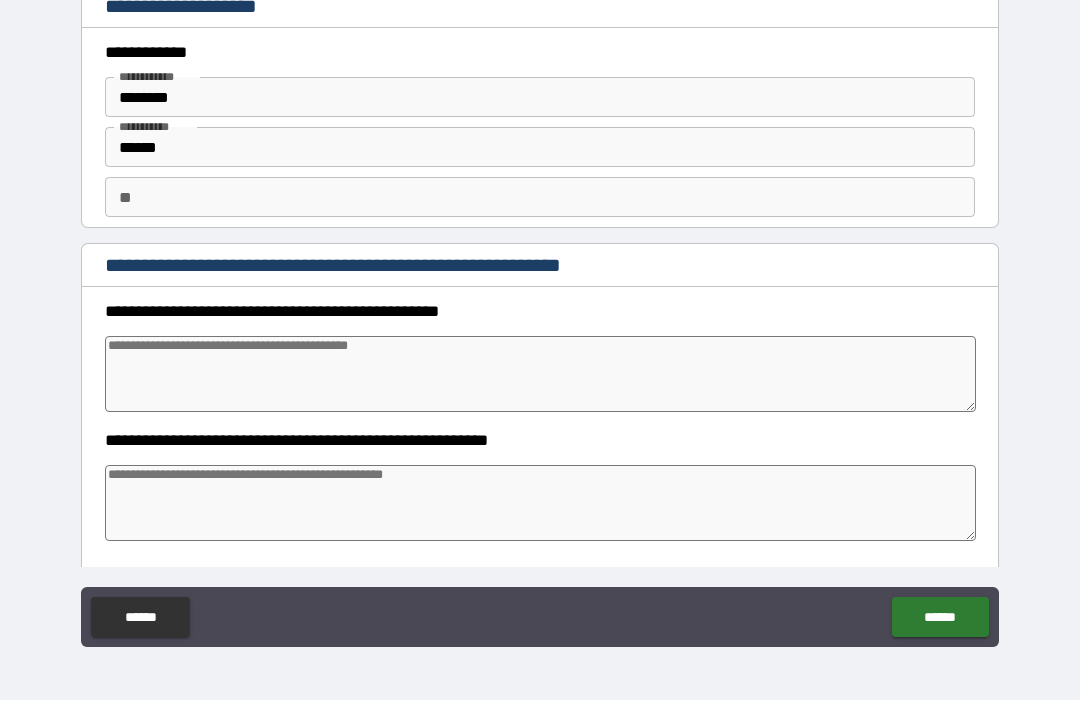click at bounding box center [540, 375] 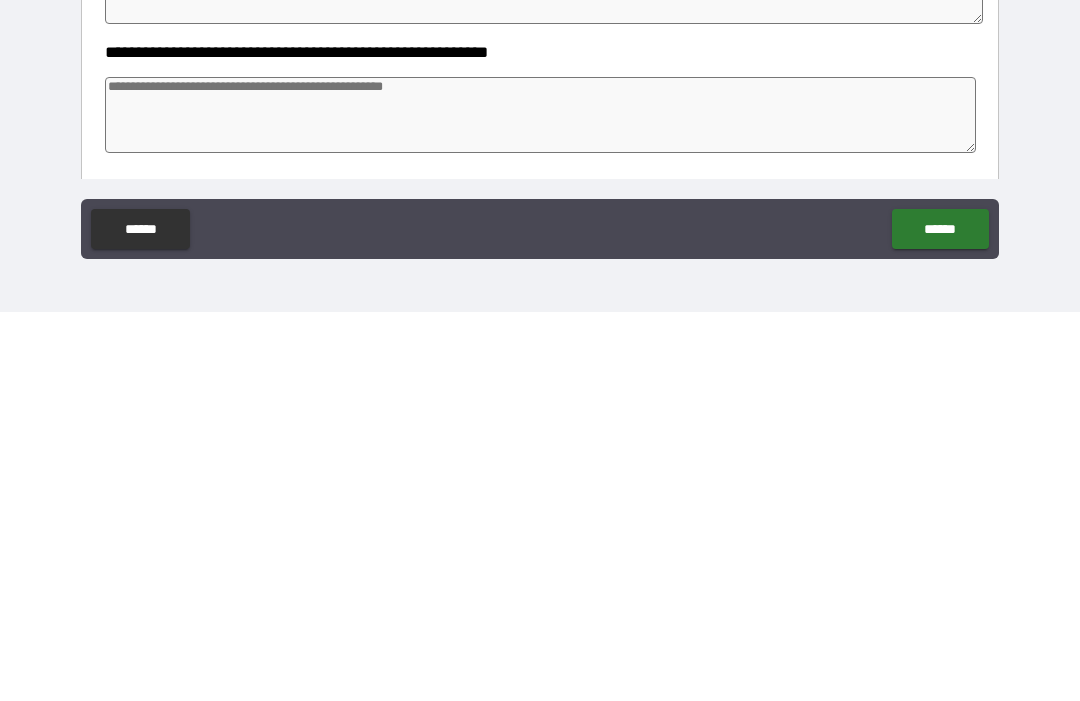 click at bounding box center (540, 504) 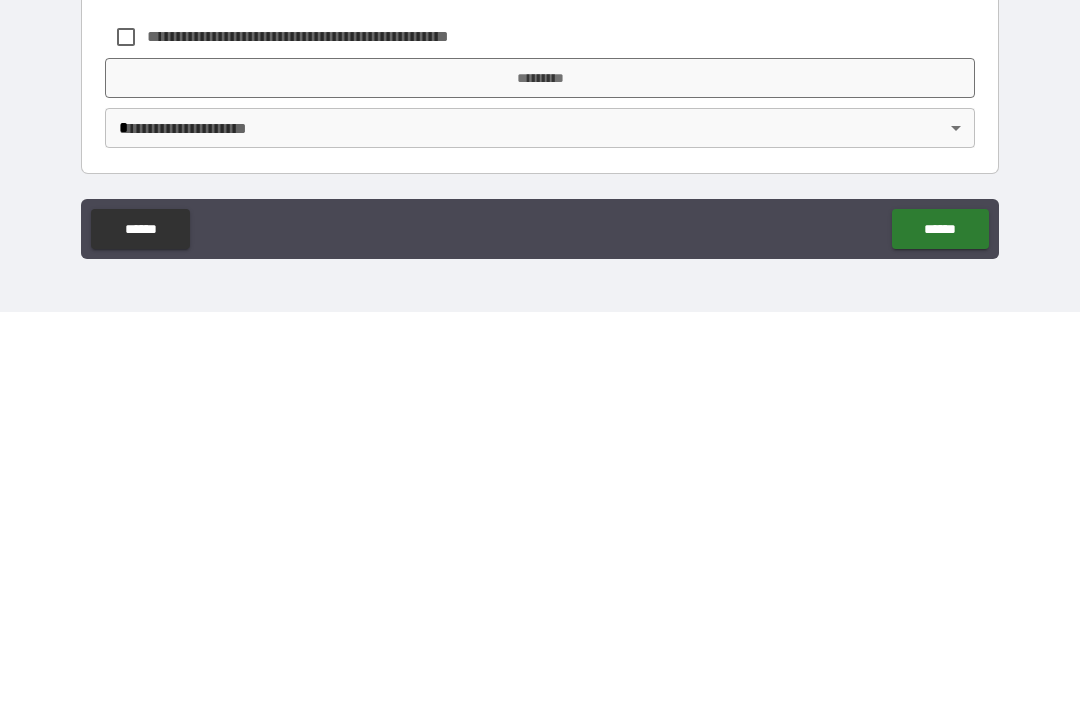 scroll, scrollTop: 504, scrollLeft: 0, axis: vertical 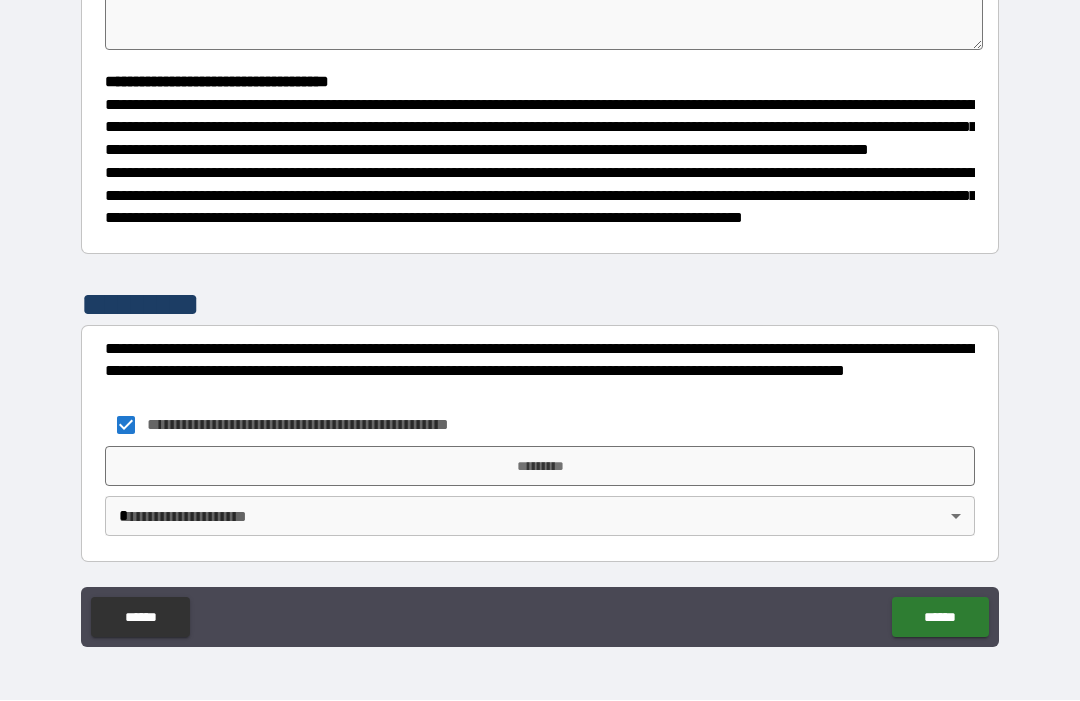 click on "*********" at bounding box center (540, 467) 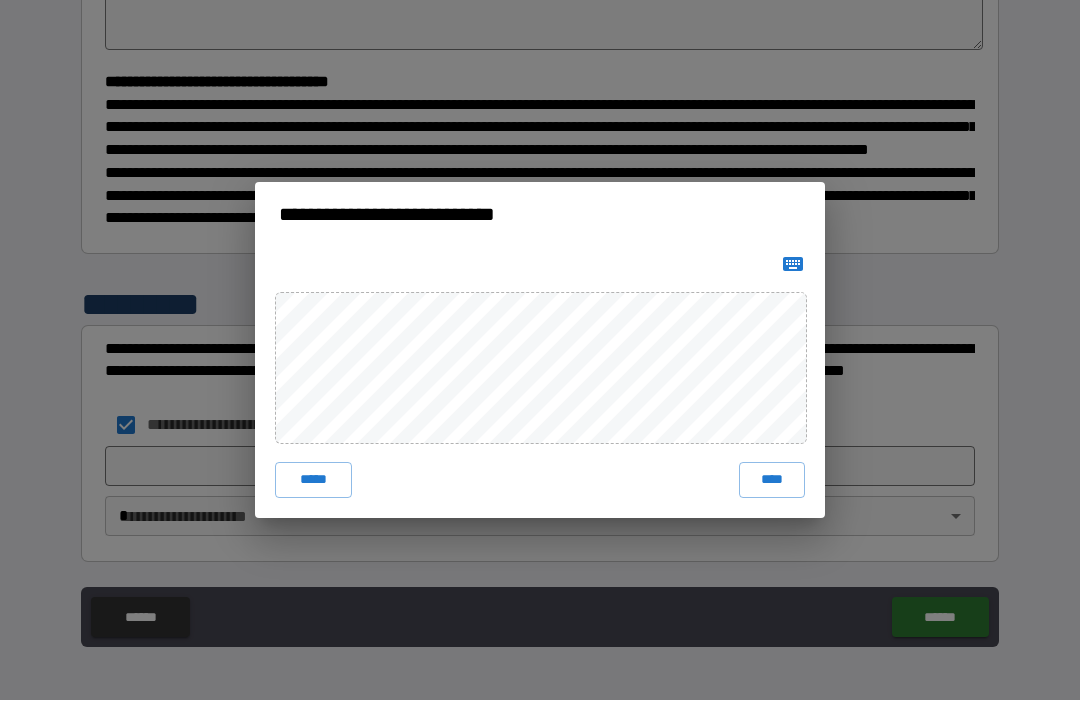 click on "****" at bounding box center [772, 481] 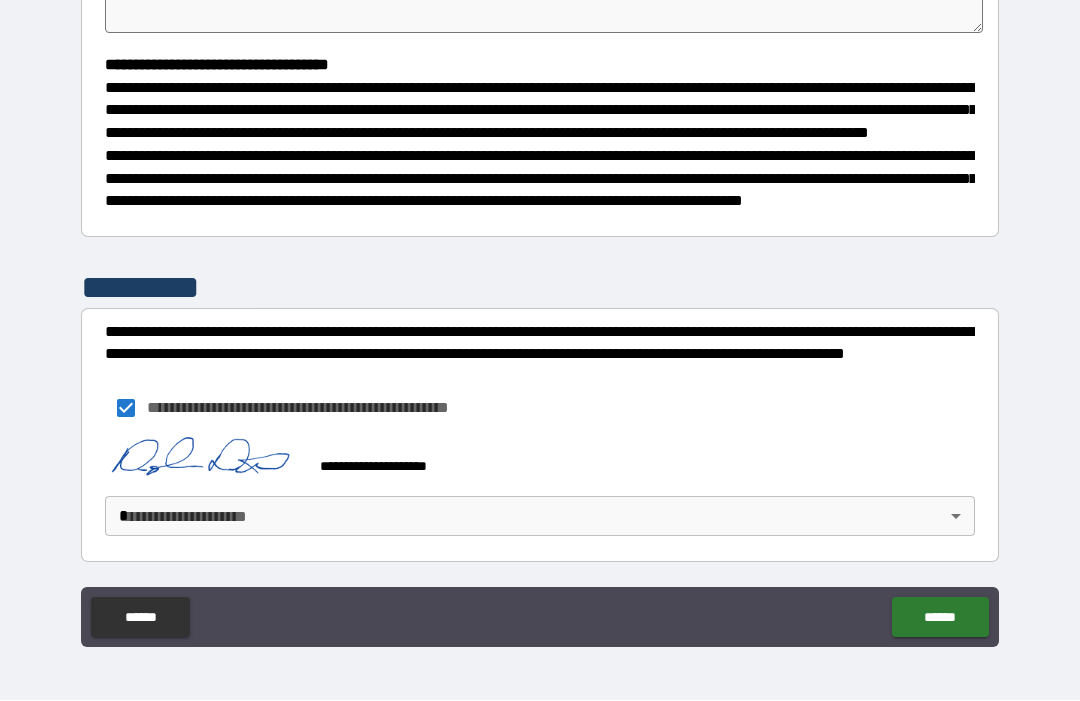 scroll, scrollTop: 546, scrollLeft: 0, axis: vertical 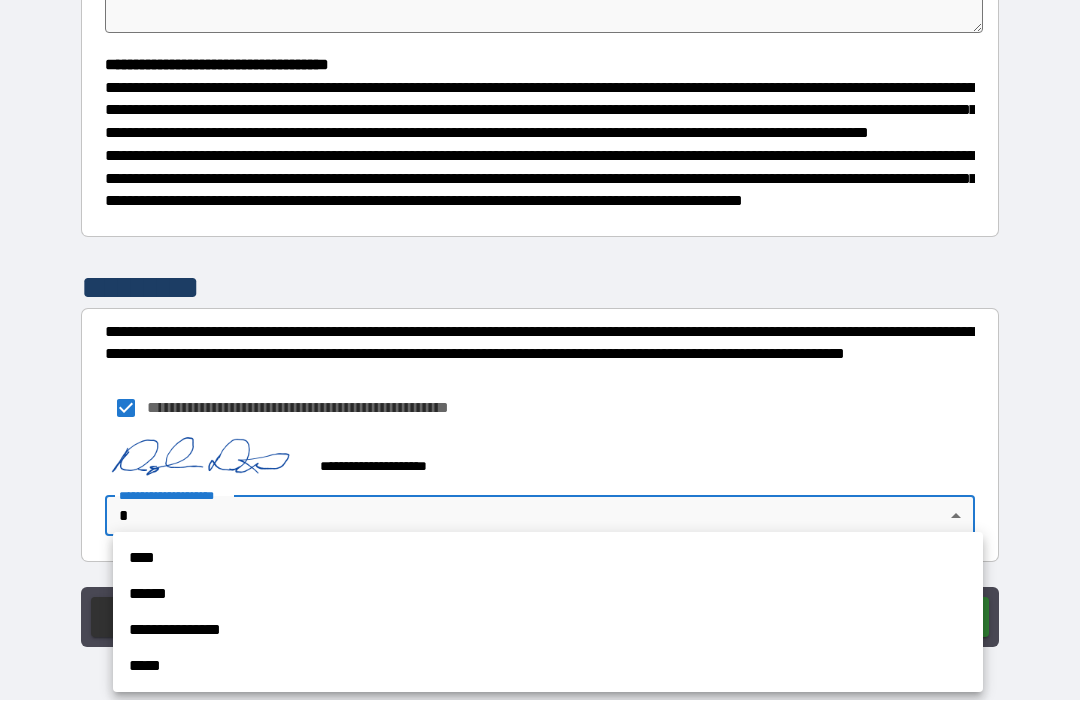 click on "****" at bounding box center [548, 559] 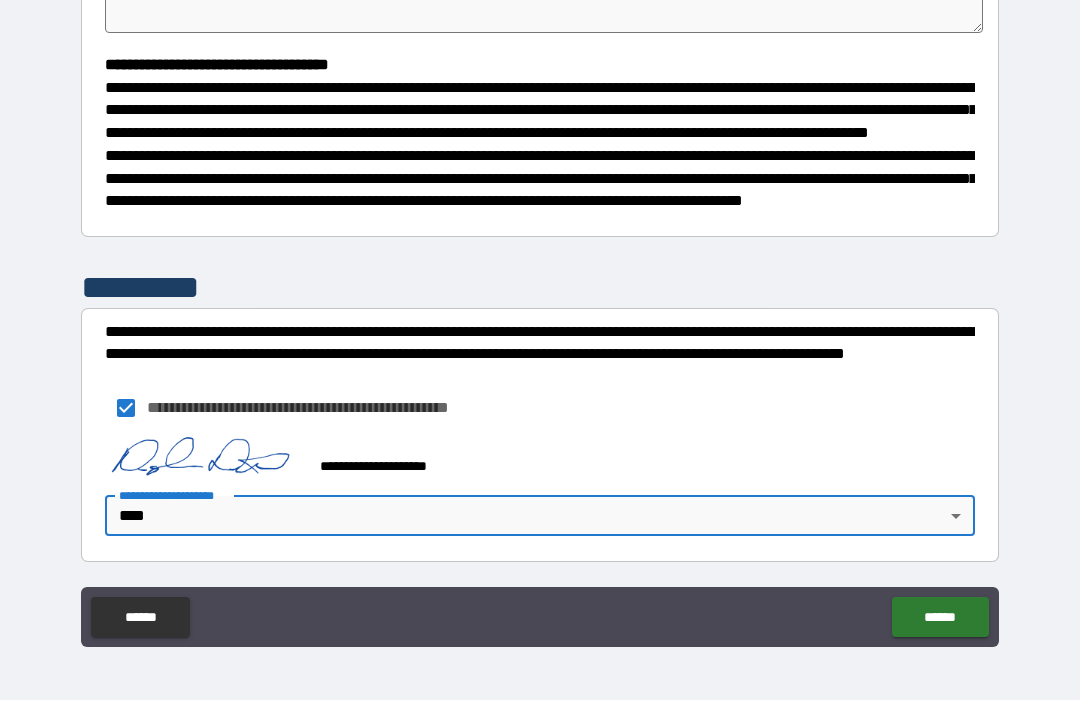 click on "******" at bounding box center (940, 618) 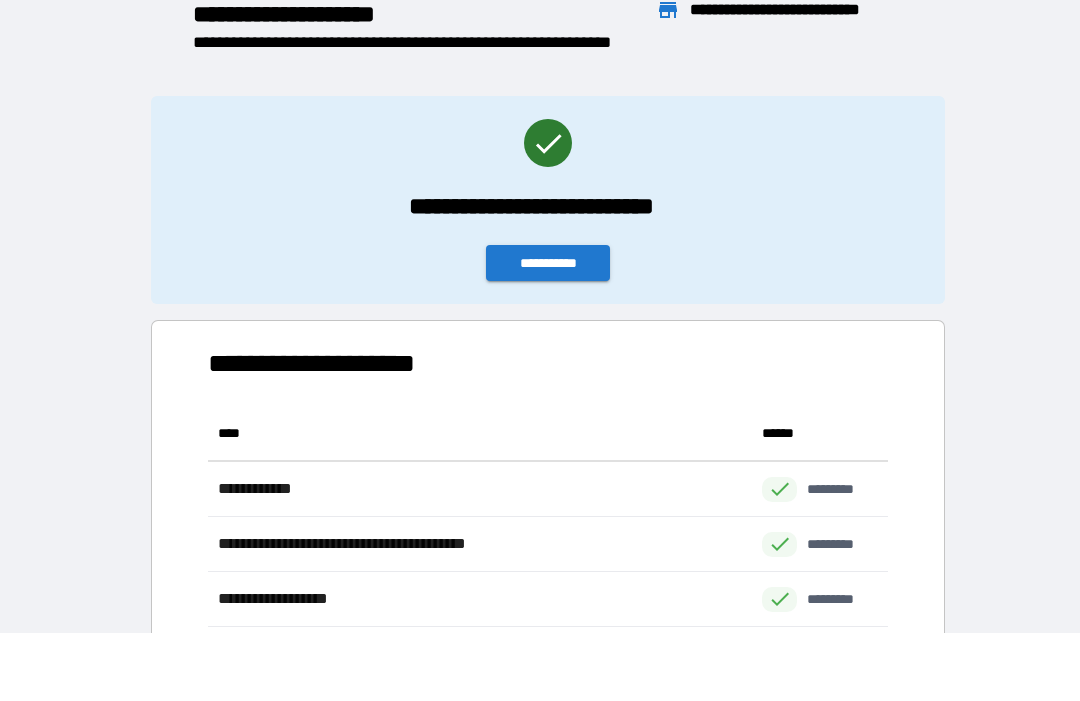 scroll, scrollTop: 1, scrollLeft: 1, axis: both 